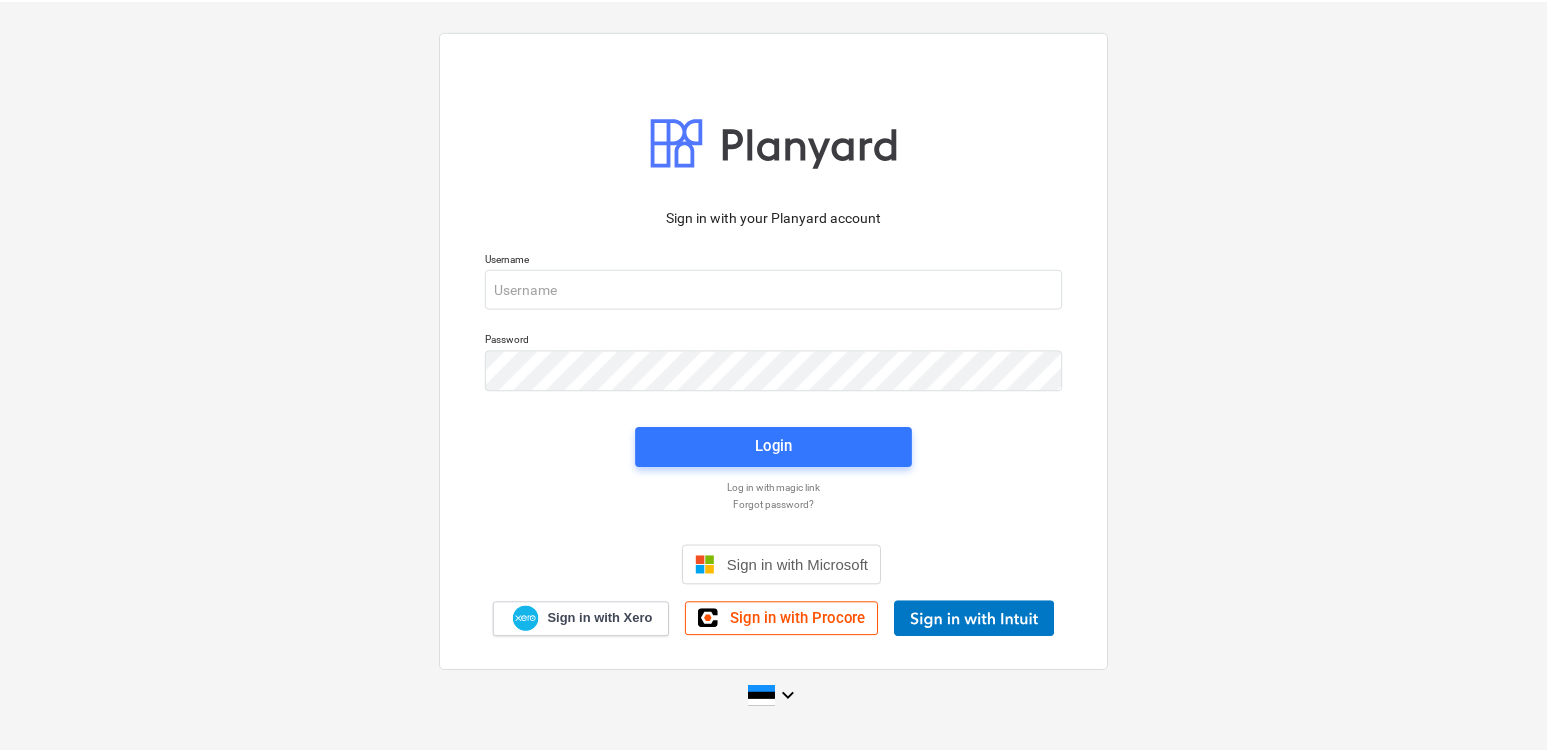 scroll, scrollTop: 0, scrollLeft: 0, axis: both 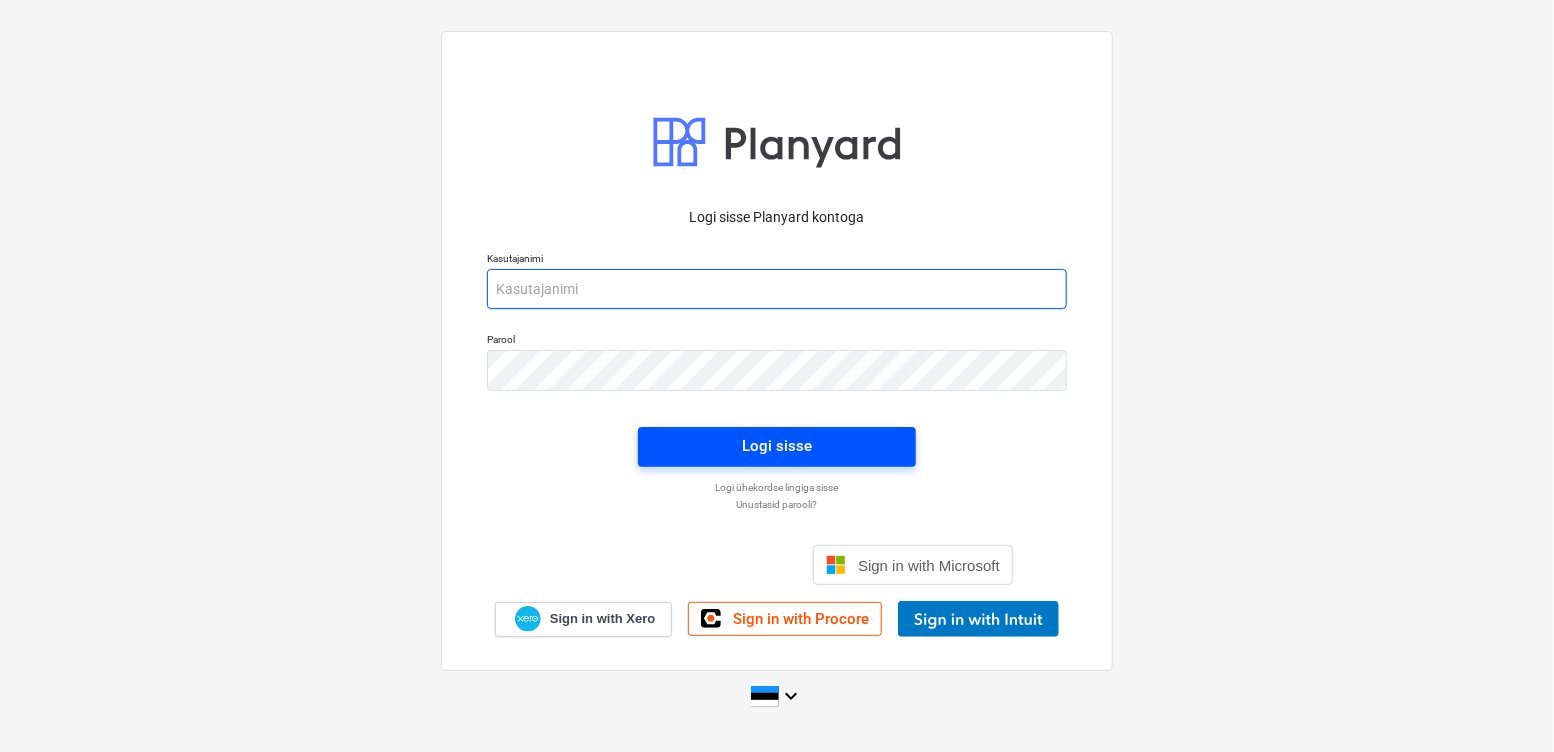 type on "[EMAIL_ADDRESS][DOMAIN_NAME]" 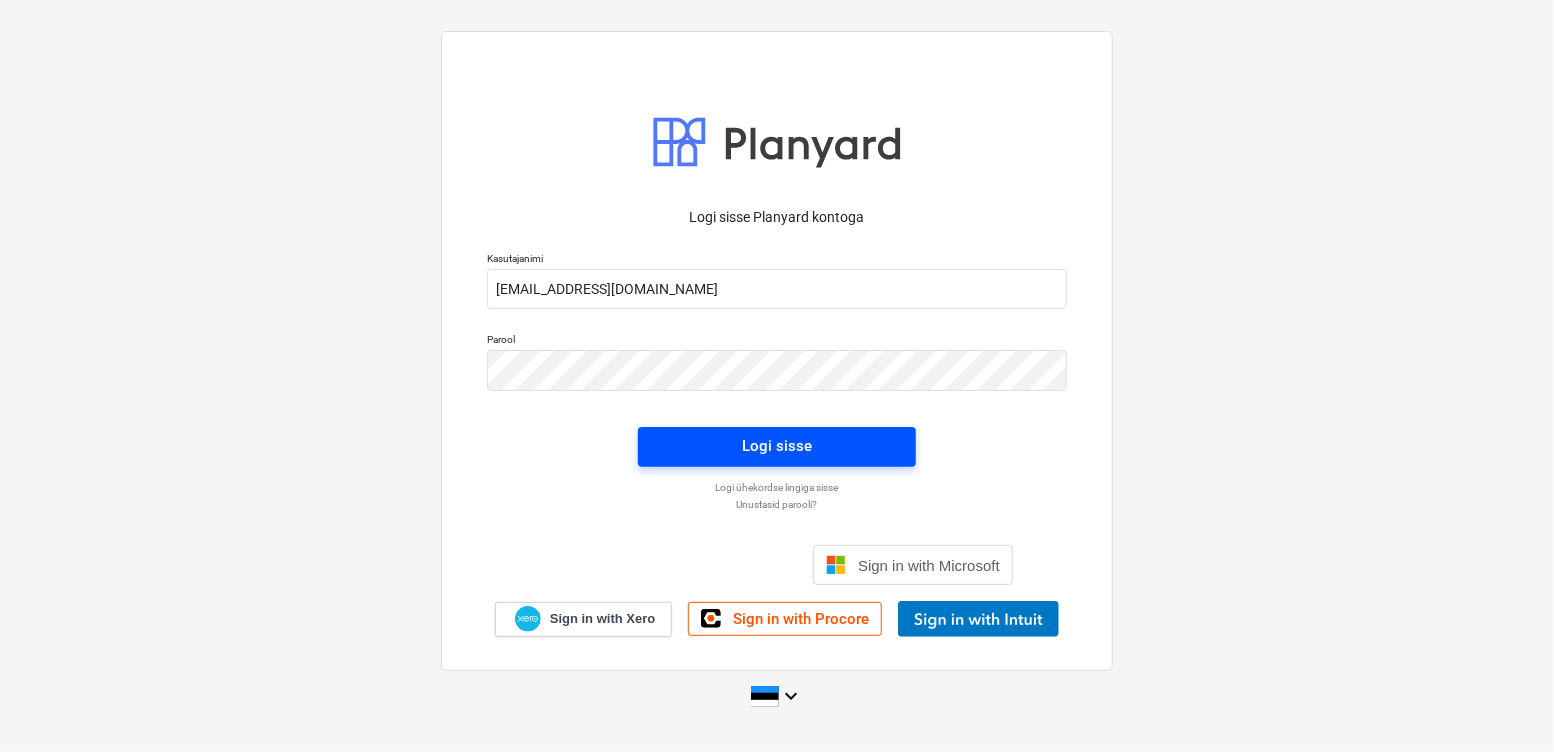 click on "Logi sisse" at bounding box center [777, 446] 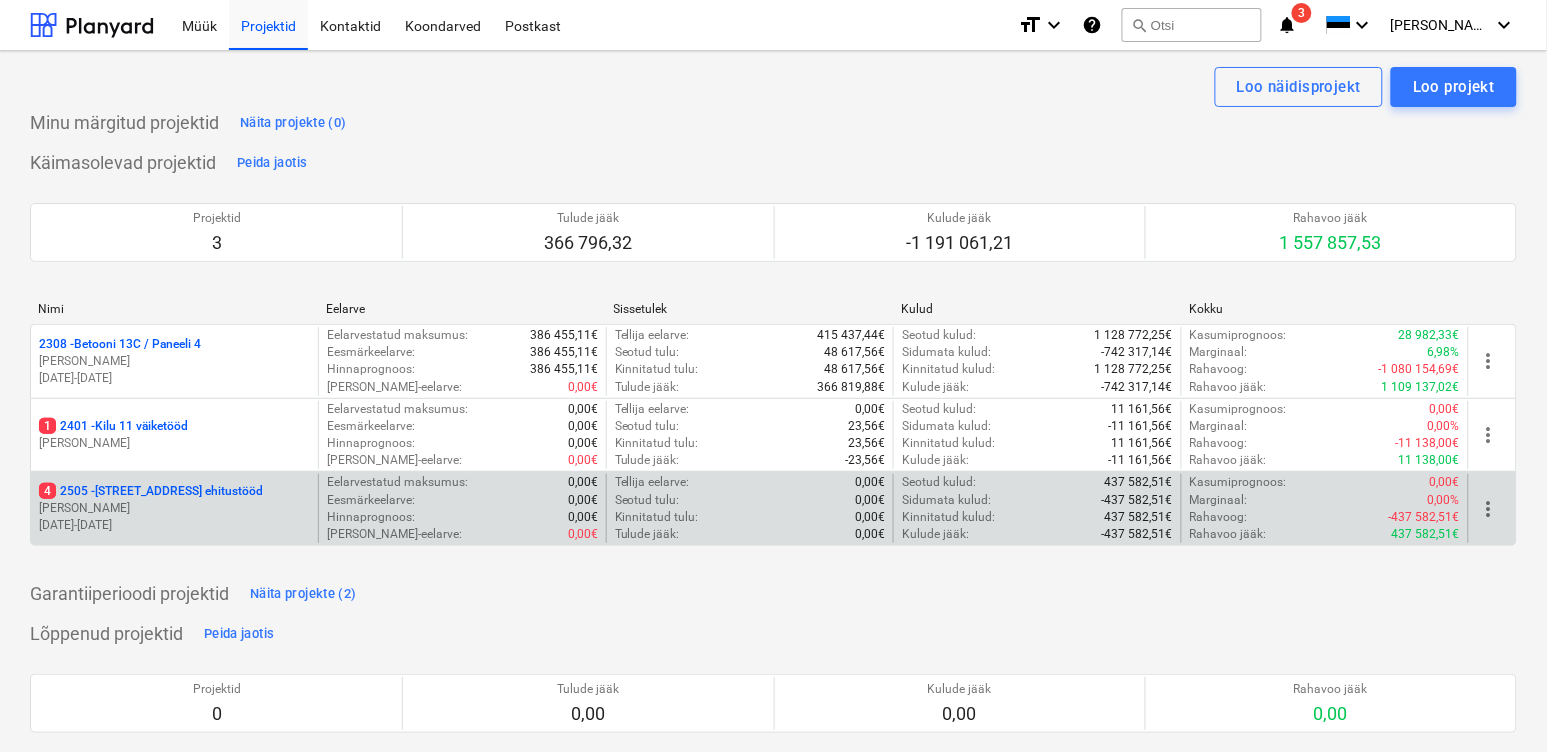 click on "[STREET_ADDRESS] ehitustööd" at bounding box center (151, 491) 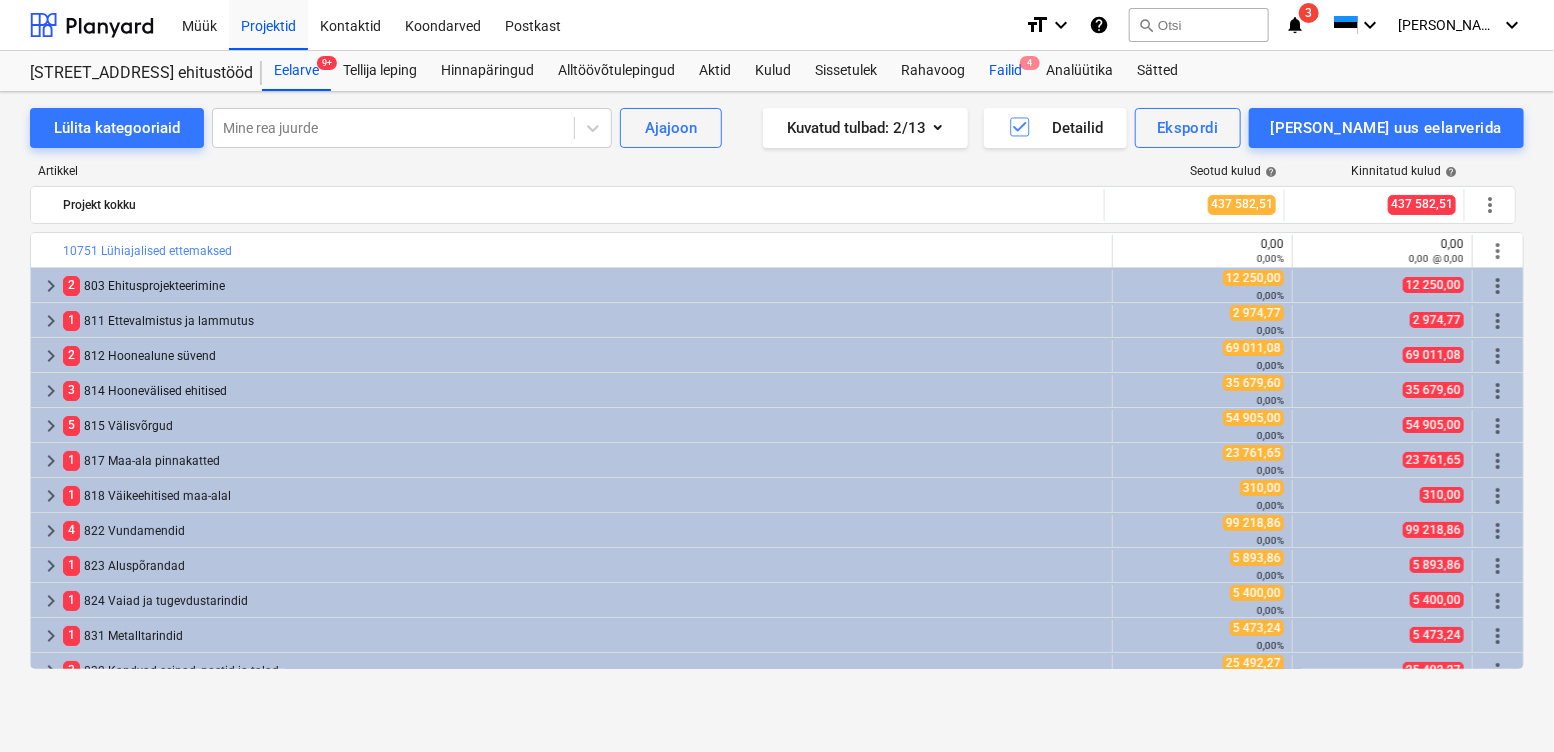 click on "Failid 4" at bounding box center [1005, 71] 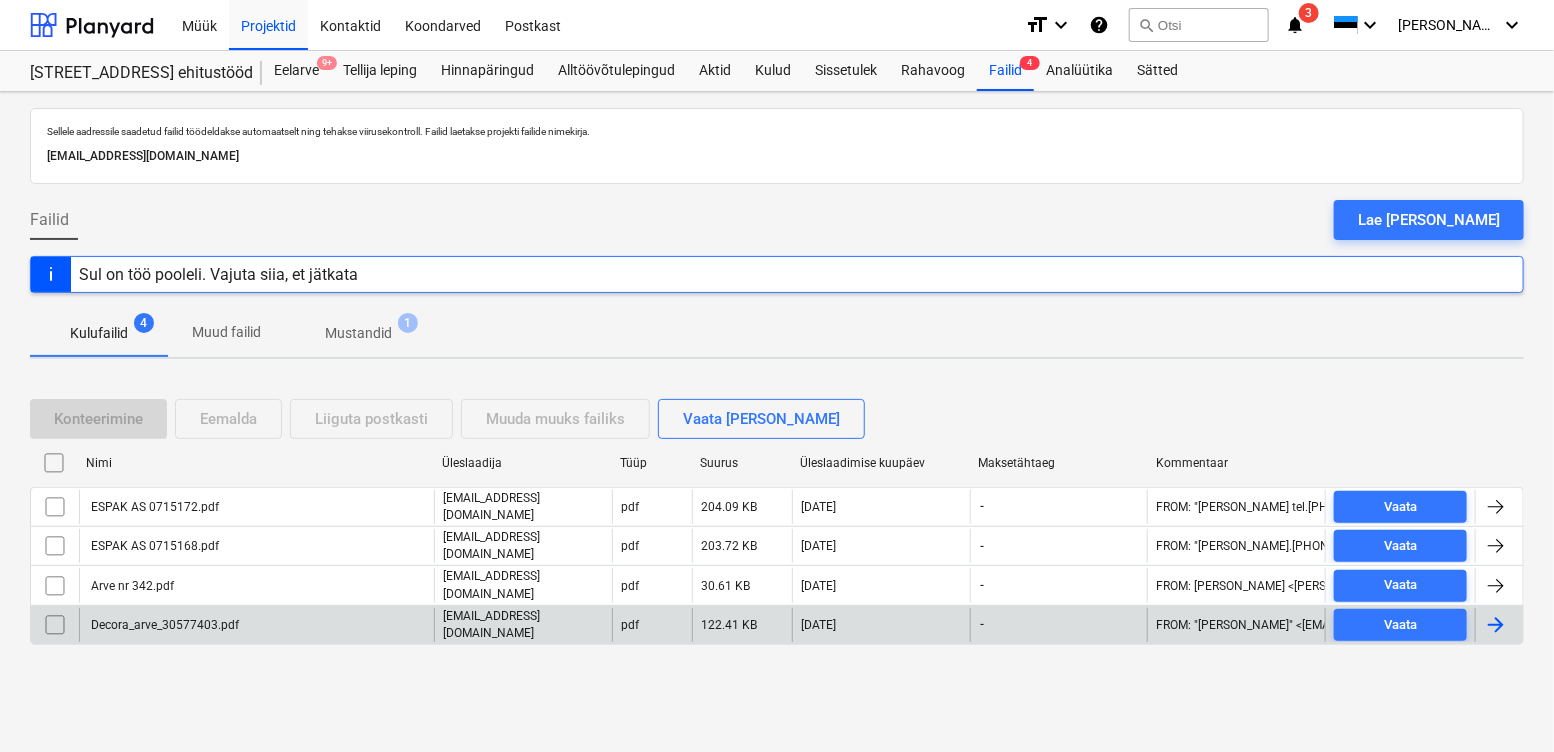 click on "Decora_arve_30577403.pdf" at bounding box center [163, 625] 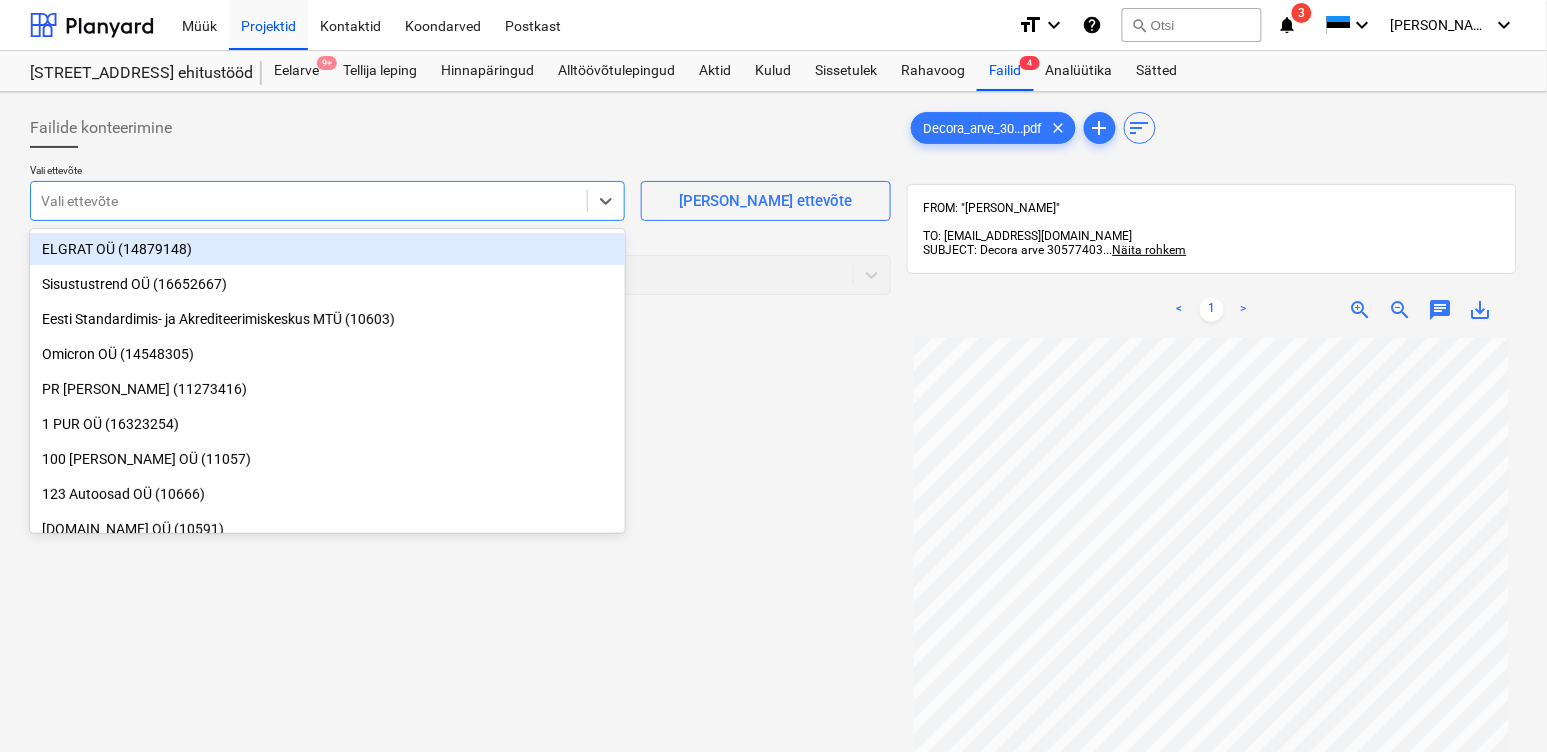 click at bounding box center [309, 201] 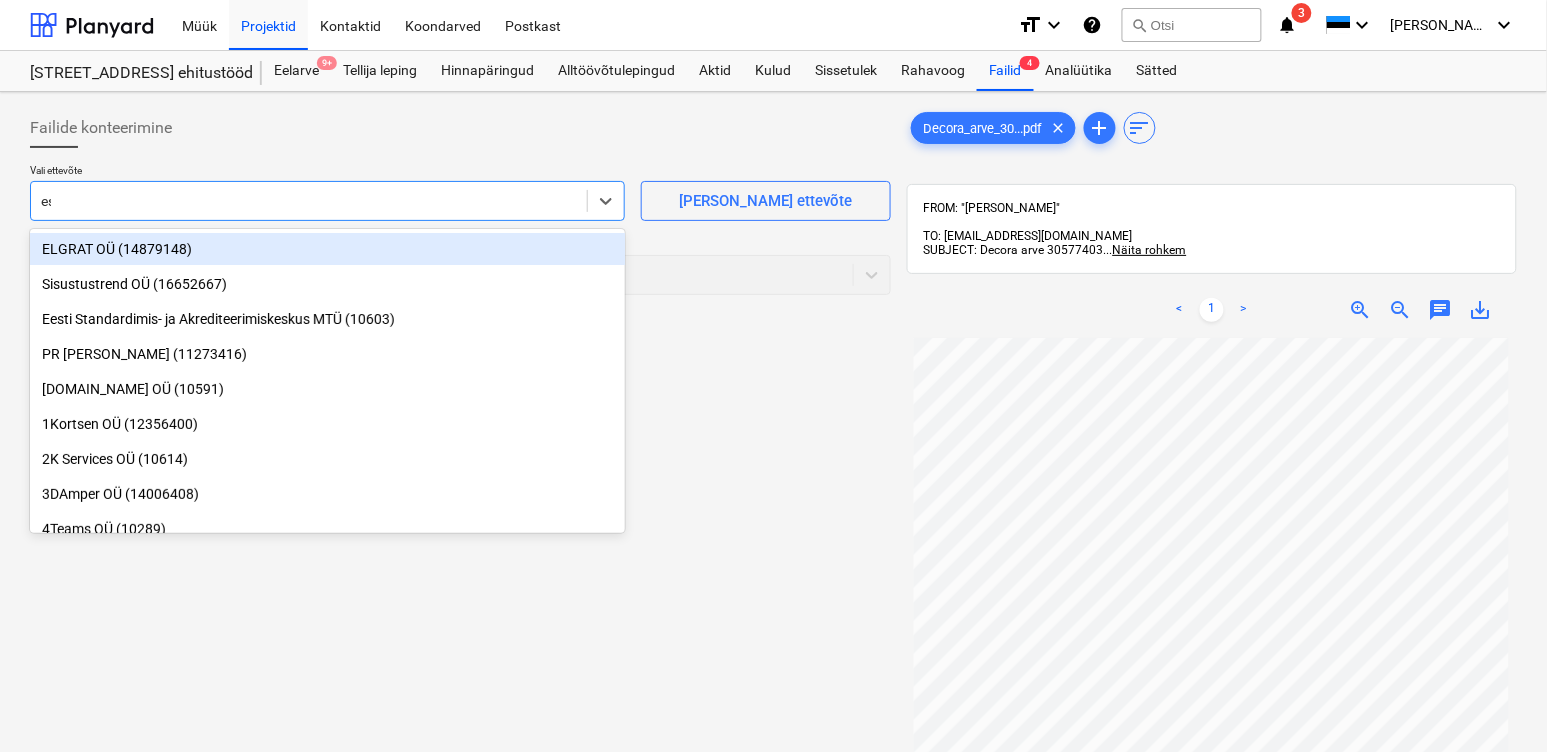 type on "esp" 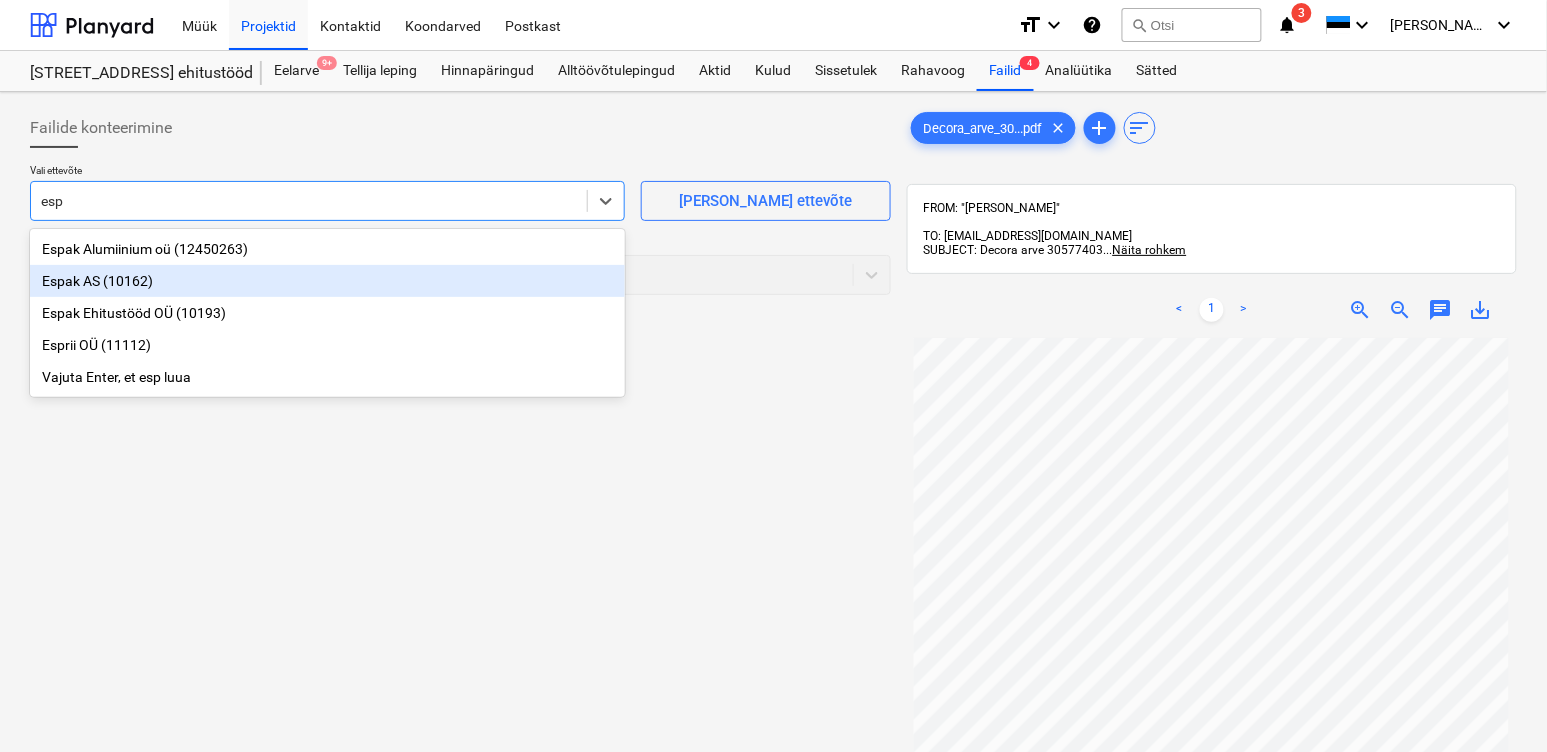 click on "Espak AS (10162)" at bounding box center (327, 281) 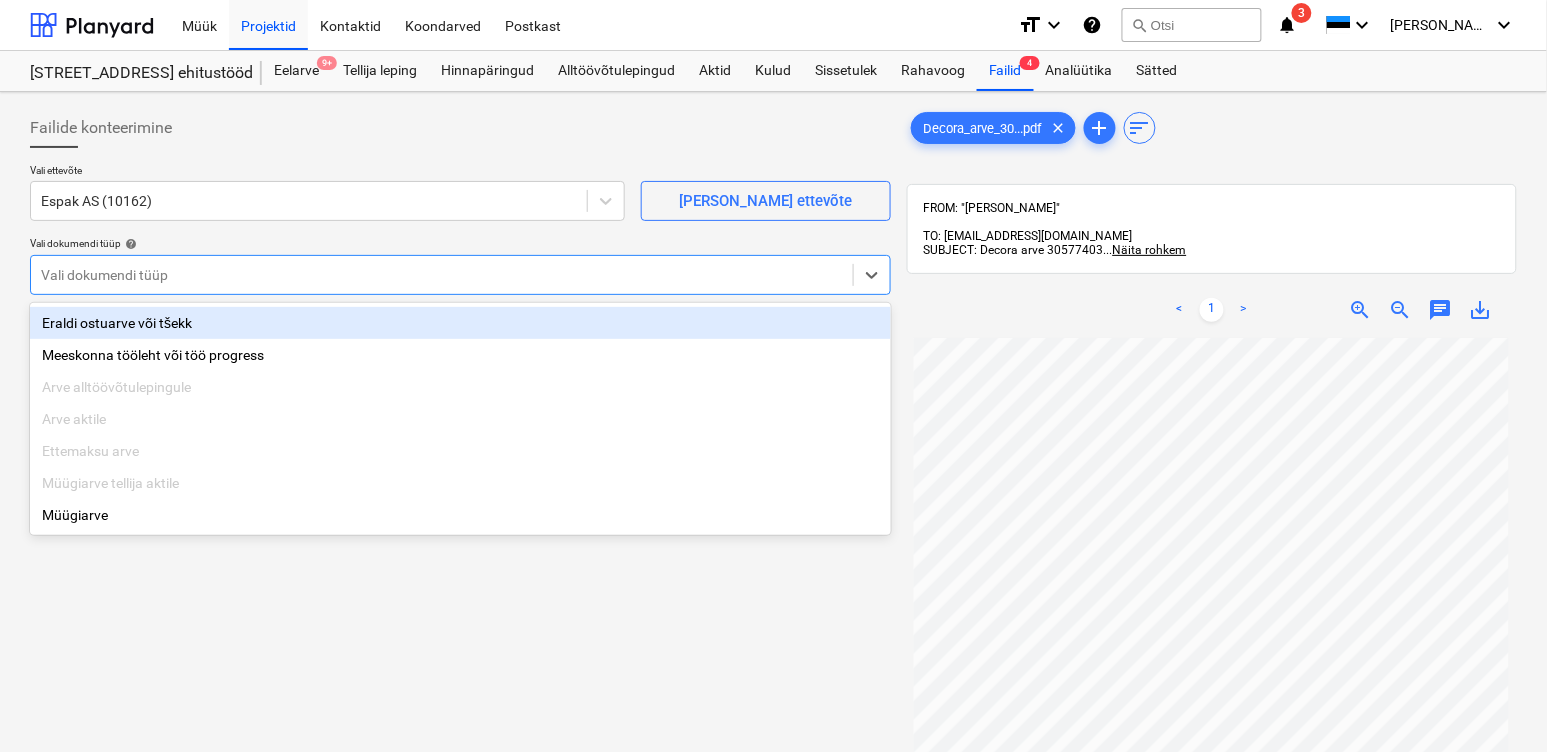 click at bounding box center [442, 275] 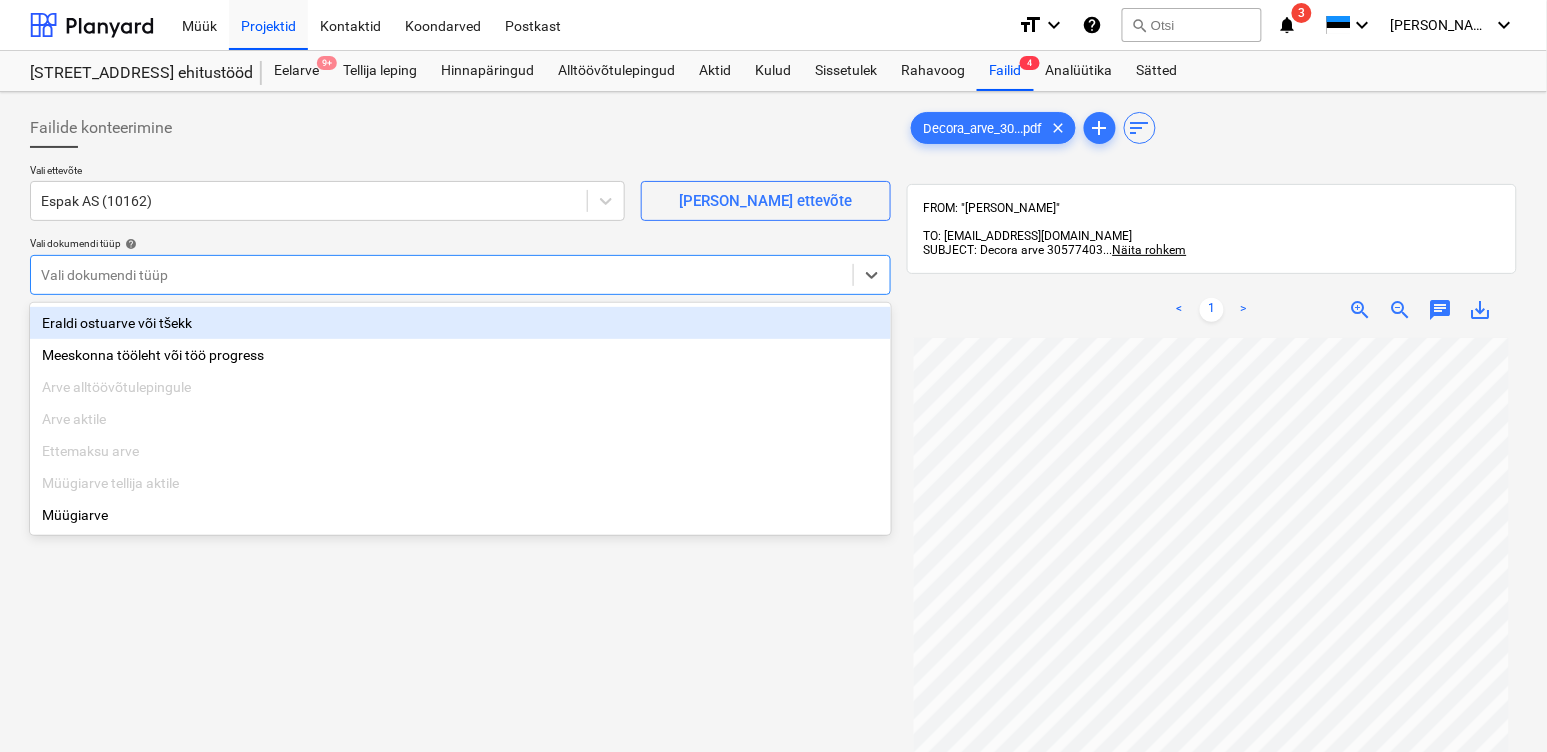 click on "Eraldi ostuarve või tšekk" at bounding box center [460, 323] 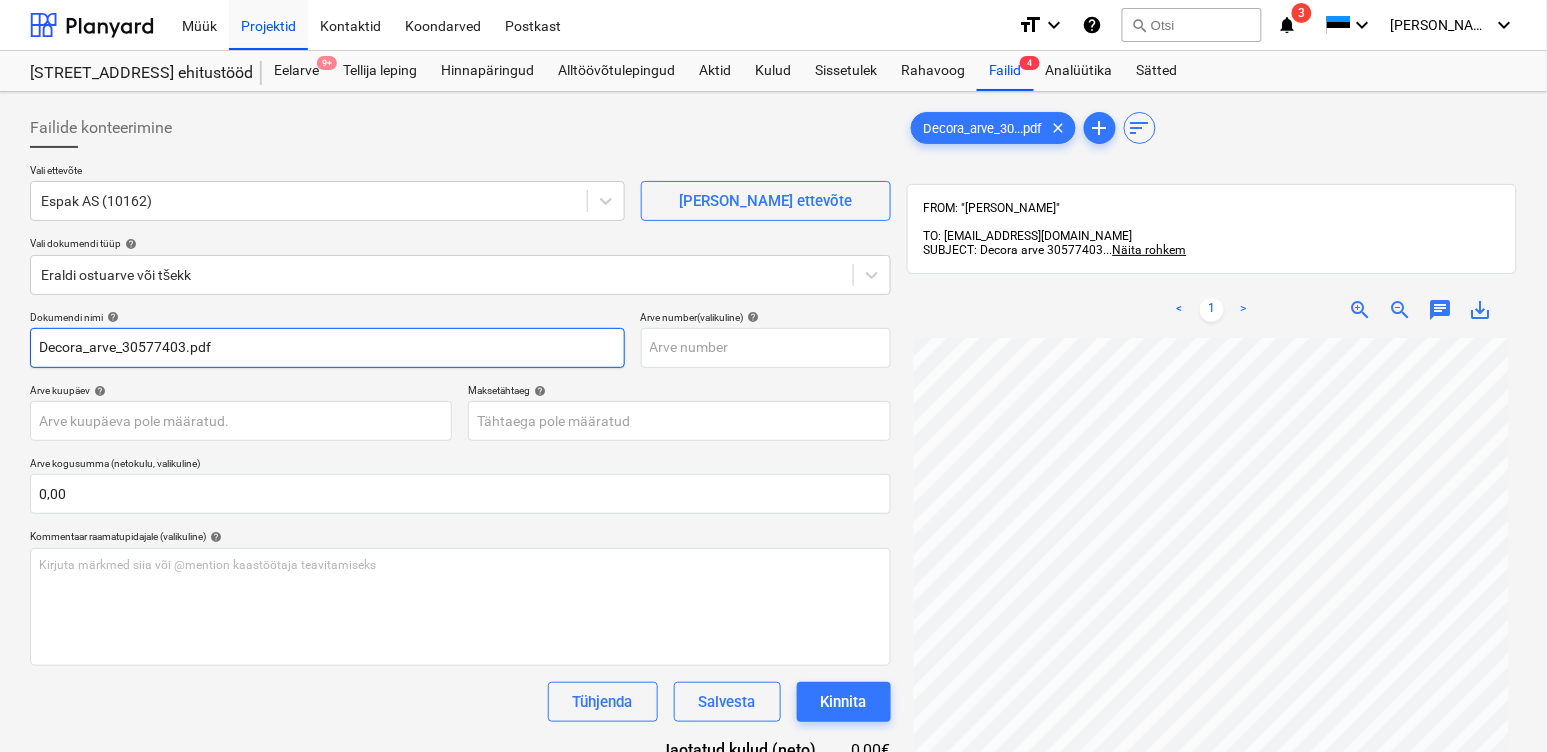 drag, startPoint x: 127, startPoint y: 346, endPoint x: 62, endPoint y: 354, distance: 65.490456 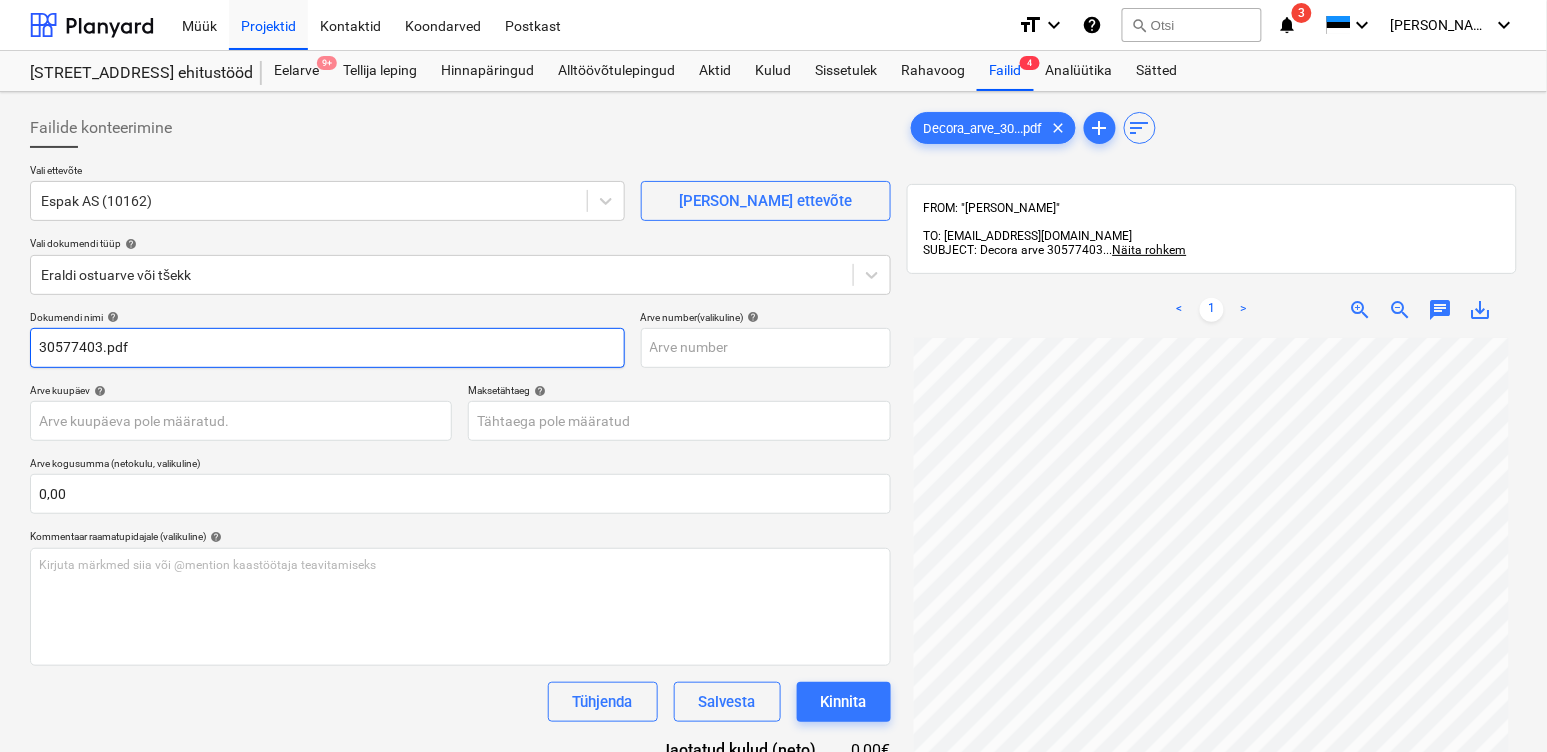 drag, startPoint x: 144, startPoint y: 350, endPoint x: 93, endPoint y: 376, distance: 57.245087 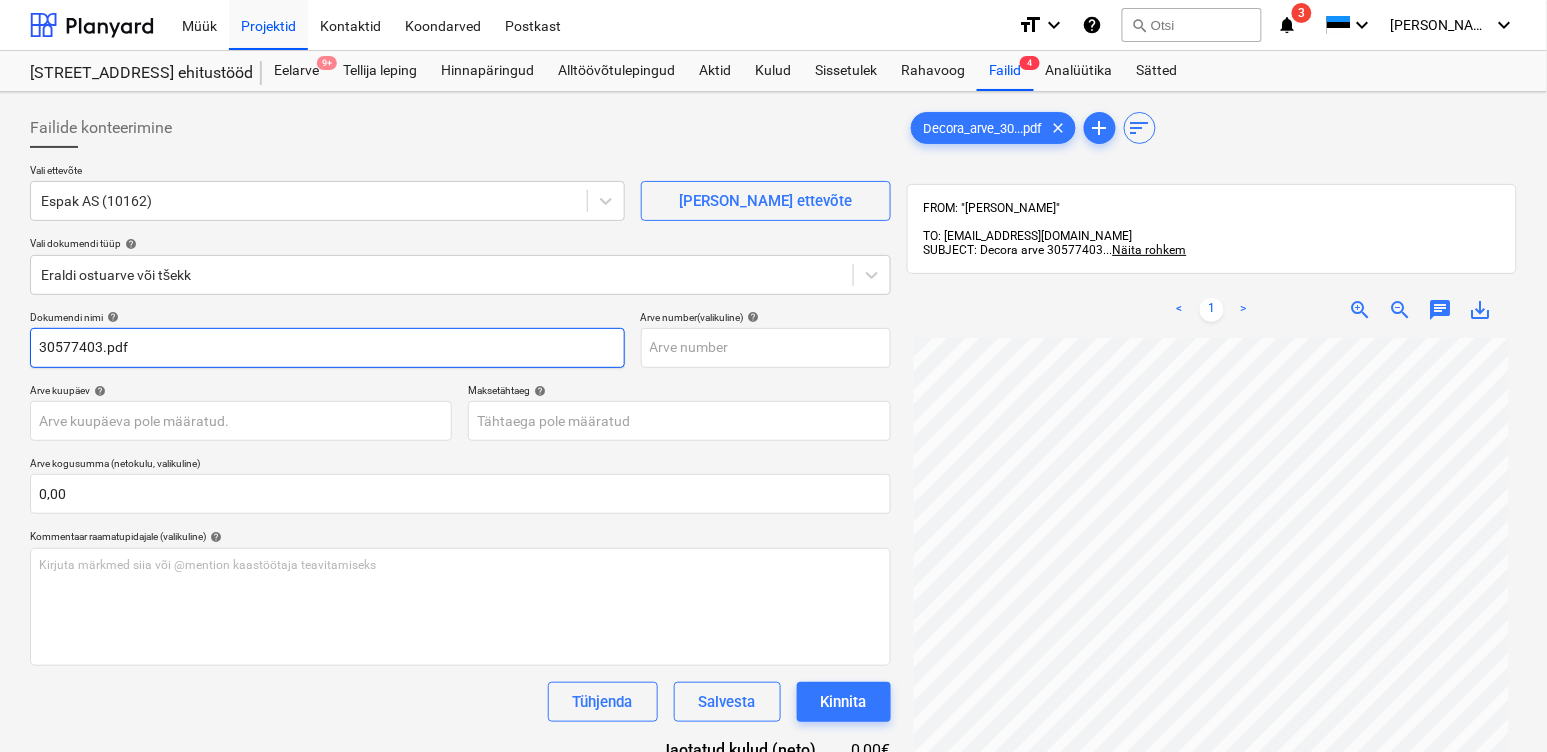 click on "30577403.pdf" at bounding box center (327, 348) 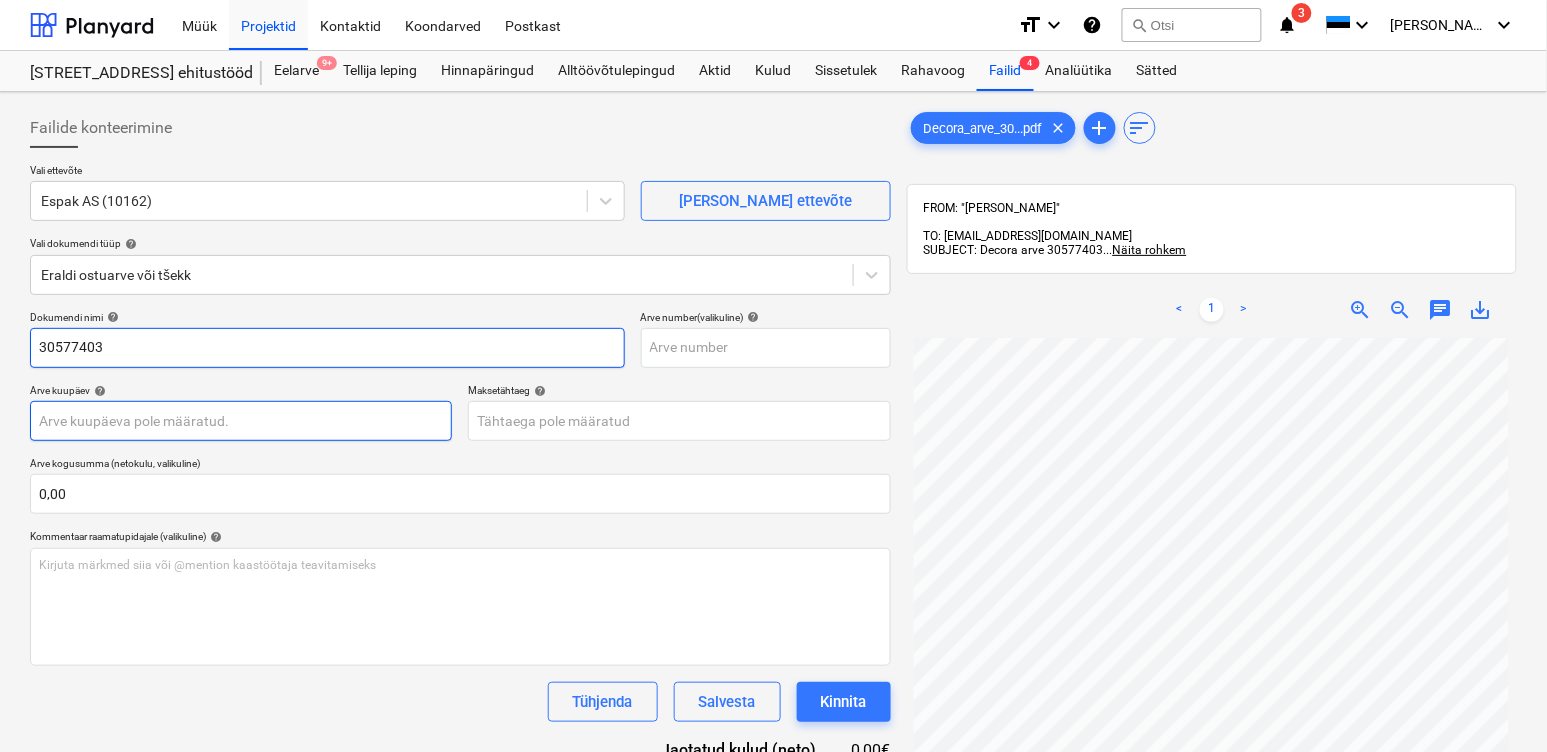 type on "30577403" 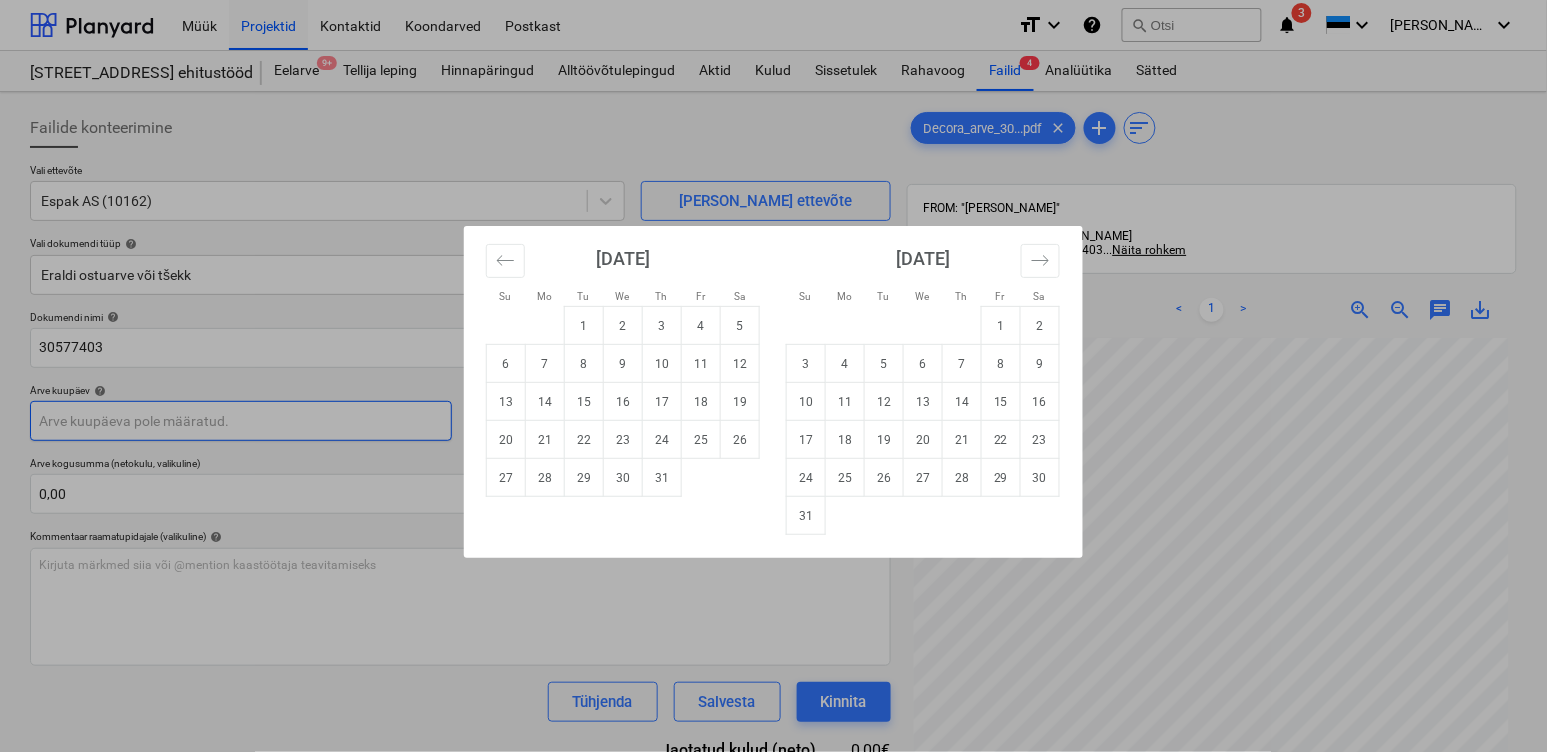 click on "Müük Projektid Kontaktid Koondarved Postkast format_size keyboard_arrow_down help search Otsi notifications 3 keyboard_arrow_down [PERSON_NAME] keyboard_arrow_down Maasika tee 7 ehitustööd Eelarve 9+ Tellija leping Hinnapäringud Alltöövõtulepingud Aktid [PERSON_NAME] Rahavoog Failid 4 Analüütika Sätted Failide konteerimine Vali ettevõte Espak AS (10162)  [PERSON_NAME] uus ettevõte Vali dokumendi tüüp help Eraldi ostuarve või tšekk Dokumendi nimi help 30577403 Arve number  (valikuline) help Arve kuupäev help Press the down arrow key to interact with the calendar and
select a date. Press the question mark key to get the keyboard shortcuts for changing dates. Maksetähtaeg help Press the down arrow key to interact with the calendar and
select a date. Press the question mark key to get the keyboard shortcuts for changing dates. Arve kogusumma (netokulu, valikuline) 0,00 Kommentaar raamatupidajale (valikuline) help [PERSON_NAME] märkmed siia või @mention kaastöötaja teavitamiseks ﻿ Tühjenda help <" at bounding box center (773, 376) 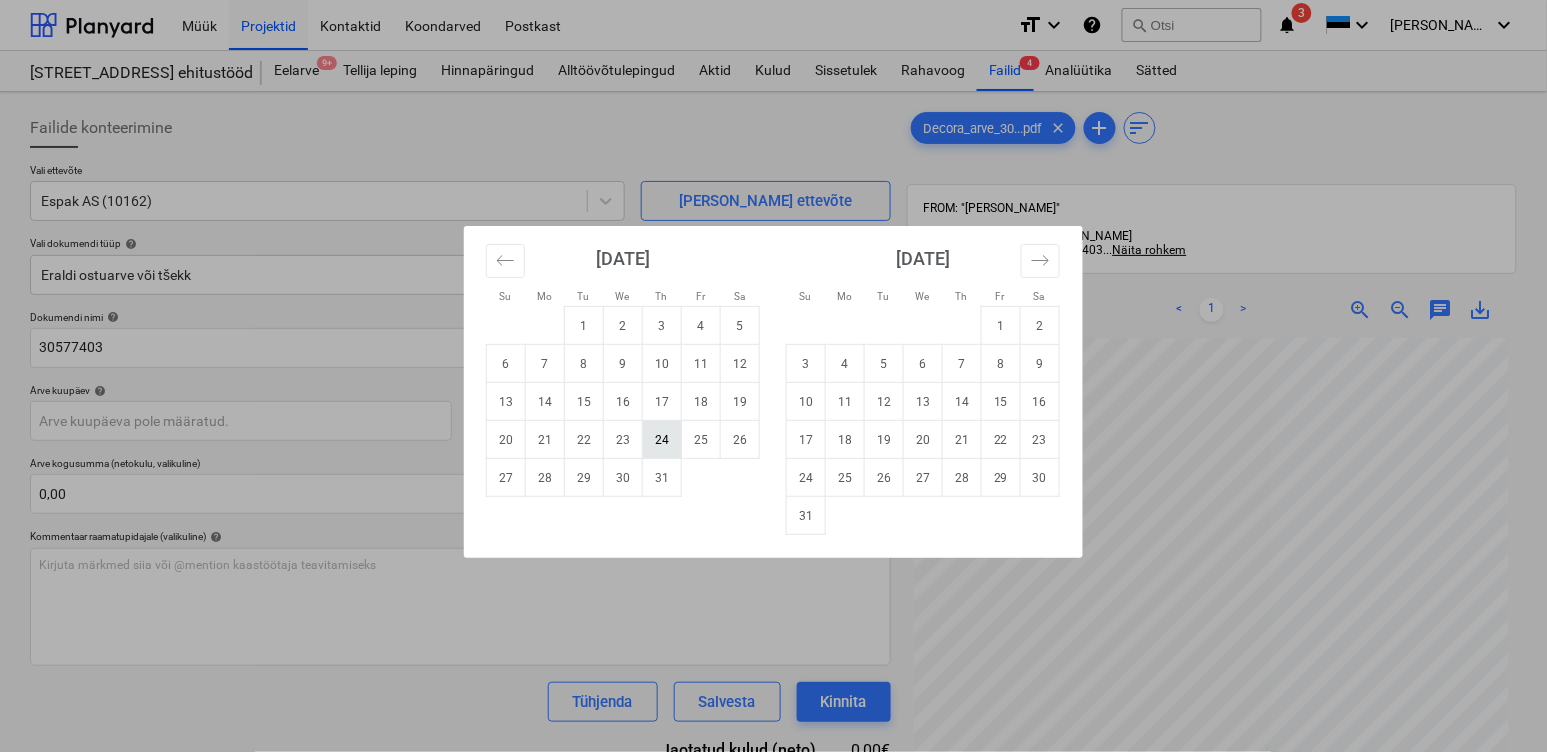 click on "24" at bounding box center (662, 440) 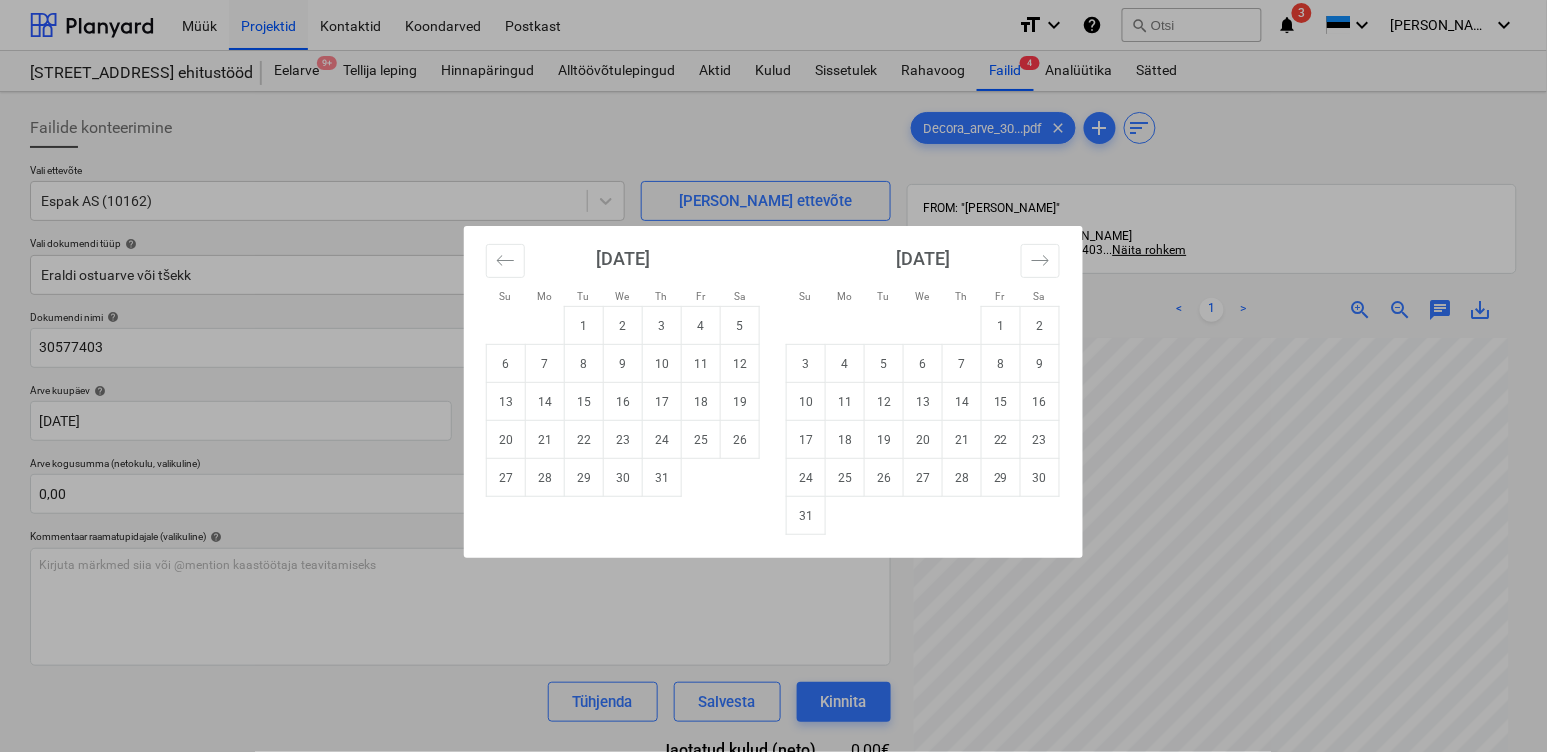 click on "Müük Projektid Kontaktid Koondarved Postkast format_size keyboard_arrow_down help search Otsi notifications 3 keyboard_arrow_down [PERSON_NAME] keyboard_arrow_down Maasika tee 7 ehitustööd Eelarve 9+ Tellija leping Hinnapäringud Alltöövõtulepingud Aktid [PERSON_NAME] Rahavoog Failid 4 Analüütika Sätted Failide konteerimine Vali ettevõte Espak AS (10162)  [PERSON_NAME] uus ettevõte Vali dokumendi tüüp help [PERSON_NAME] või tšekk Dokumendi nimi help 30577403 Arve number  (valikuline) help Arve kuupäev help [DATE] [DATE] Press the down arrow key to interact with the calendar and
select a date. Press the question mark key to get the keyboard shortcuts for changing dates. Maksetähtaeg help Press the down arrow key to interact with the calendar and
select a date. Press the question mark key to get the keyboard shortcuts for changing dates. Arve kogusumma (netokulu, valikuline) 0,00 Kommentaar raamatupidajale (valikuline) help ﻿ [PERSON_NAME] kulud (neto) 0,00€" at bounding box center [773, 376] 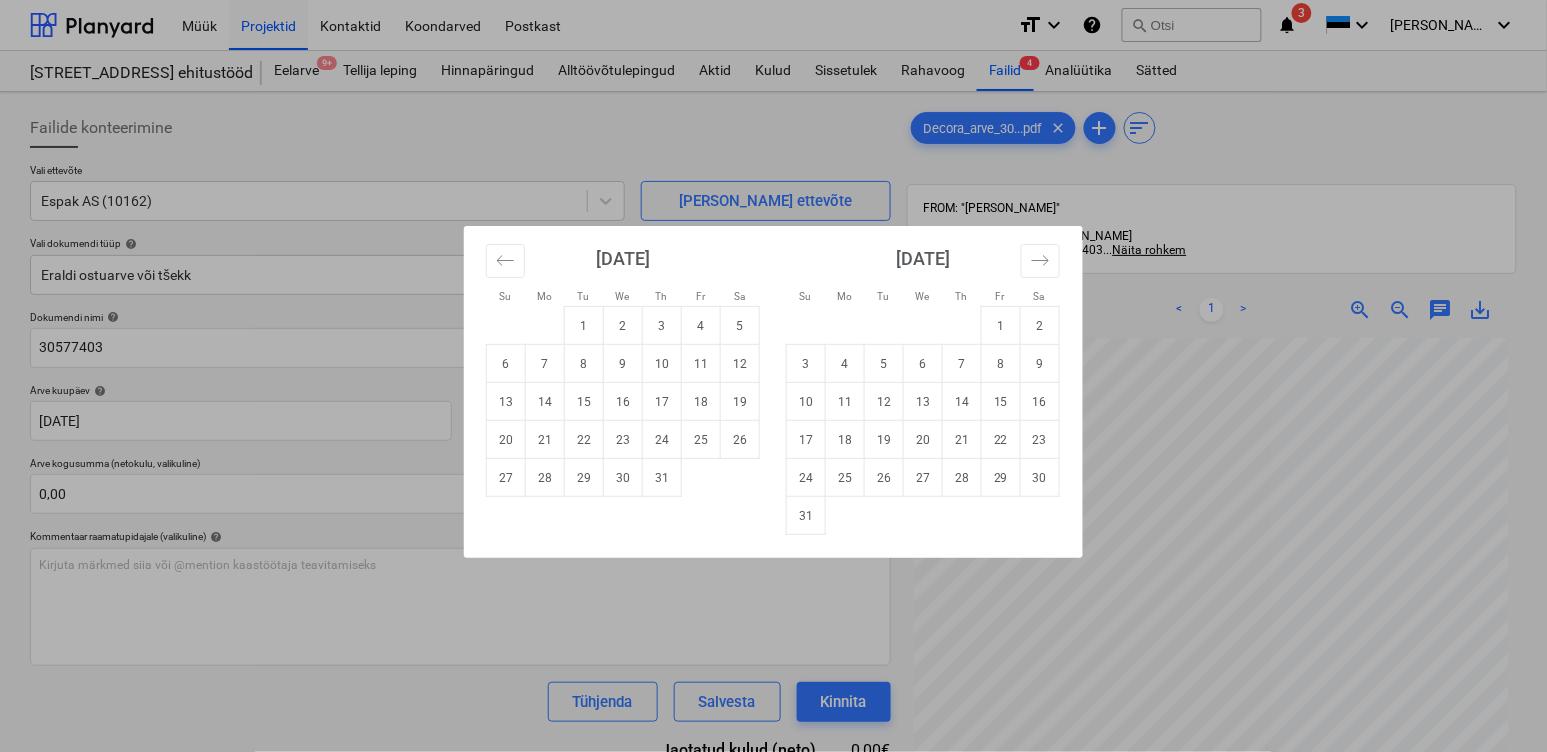 drag, startPoint x: 1044, startPoint y: 435, endPoint x: 798, endPoint y: 435, distance: 246 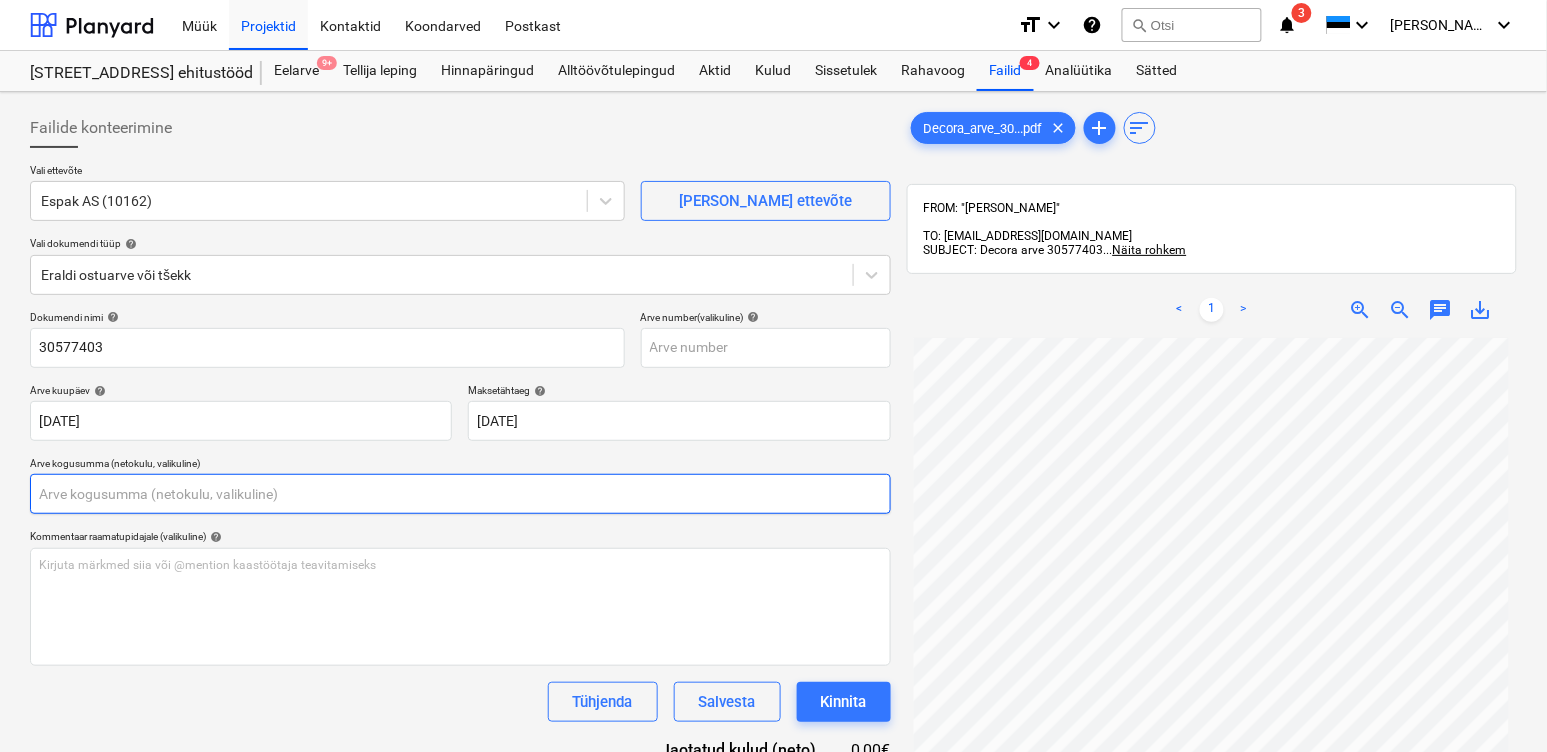 click at bounding box center (460, 494) 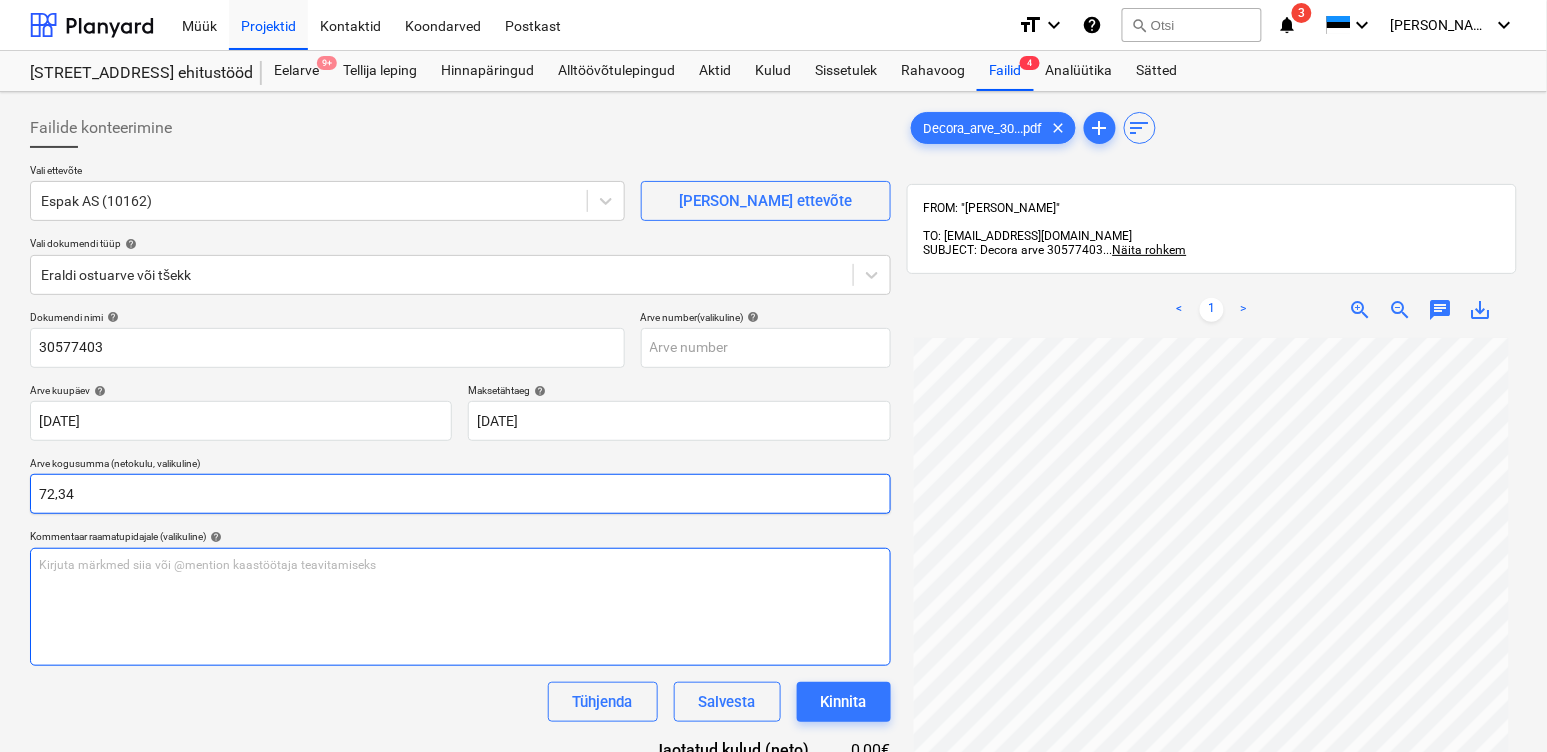 type on "72,34" 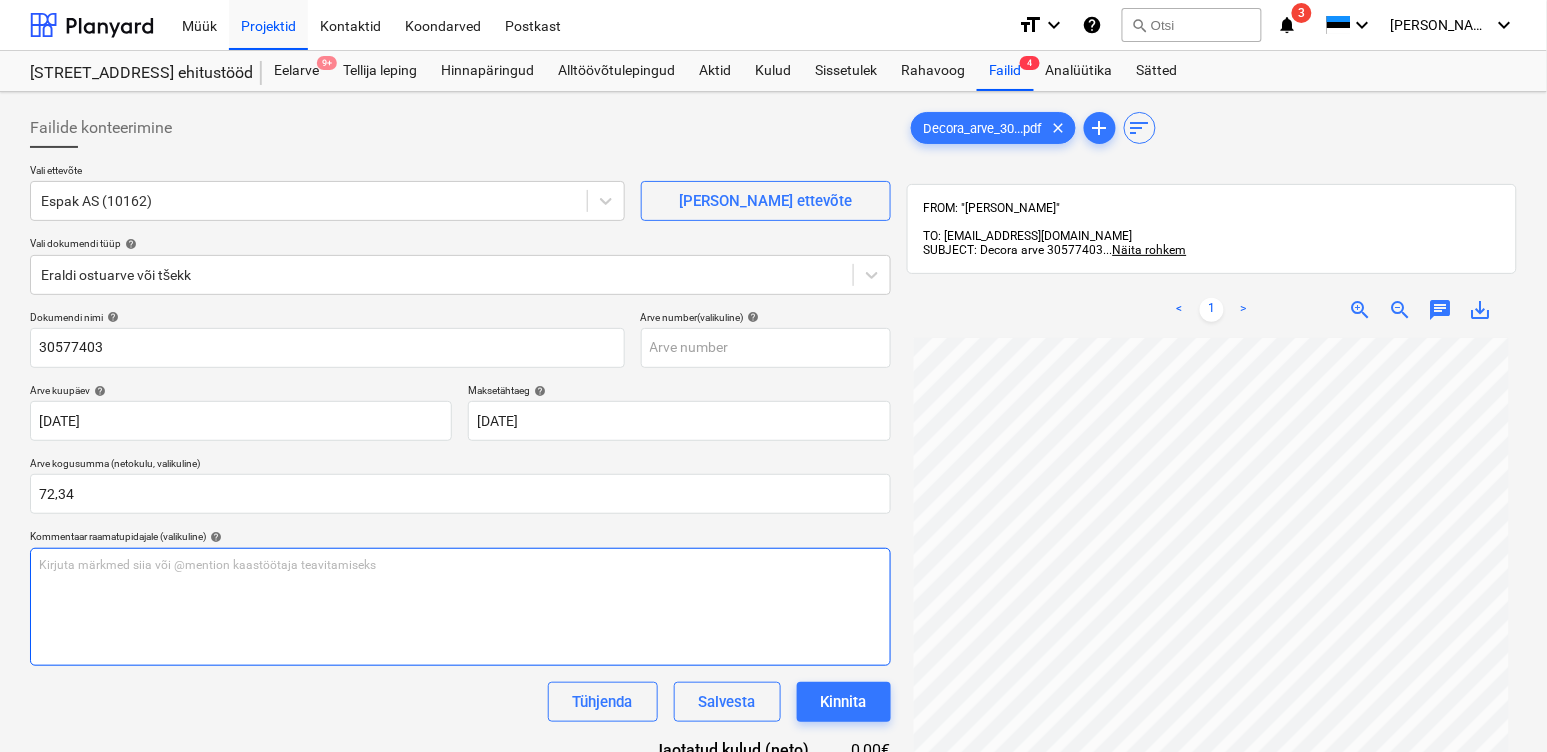 click on "Kirjuta märkmed siia või @mention kaastöötaja teavitamiseks ﻿" at bounding box center [460, 607] 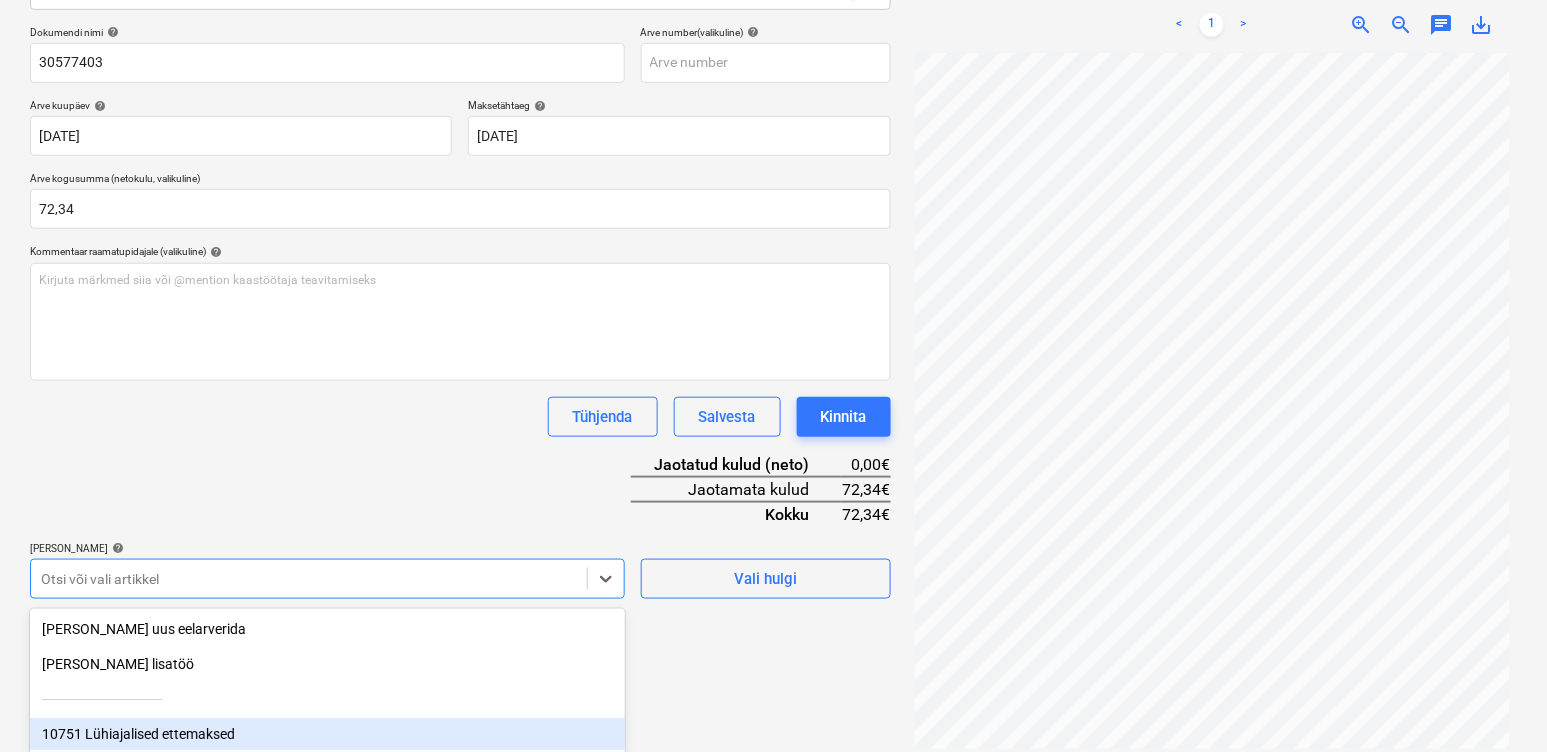 scroll, scrollTop: 445, scrollLeft: 0, axis: vertical 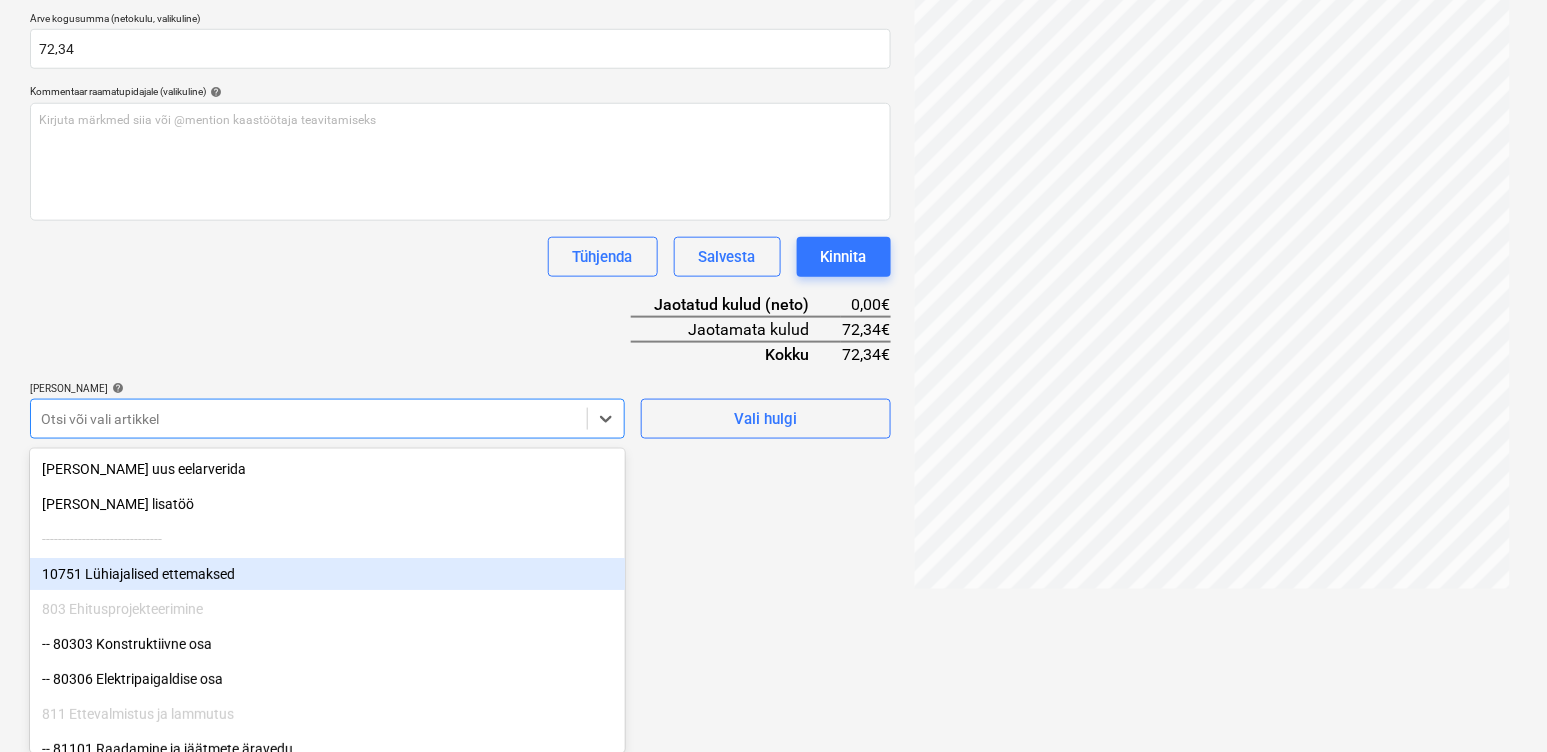 click on "Müük Projektid Kontaktid Koondarved Postkast format_size keyboard_arrow_down help search Otsi notifications 3 keyboard_arrow_down [PERSON_NAME] keyboard_arrow_down Maasika tee 7 ehitustööd Eelarve 9+ Tellija leping Hinnapäringud Alltöövõtulepingud Aktid [PERSON_NAME] Rahavoog Failid 4 Analüütika Sätted Failide konteerimine Vali ettevõte Espak AS (10162)  [PERSON_NAME] uus ettevõte Vali dokumendi tüüp help [PERSON_NAME] või tšekk Dokumendi nimi help 30577403 Arve number  (valikuline) help Arve kuupäev help [DATE] [DATE] Press the down arrow key to interact with the calendar and
select a date. Press the question mark key to get the keyboard shortcuts for changing dates. Maksetähtaeg help [DATE] 23.08.2025 Press the down arrow key to interact with the calendar and
select a date. Press the question mark key to get the keyboard shortcuts for changing dates. Arve kogusumma (netokulu, valikuline) 72,34 Kommentaar raamatupidajale (valikuline) help ﻿ Tühjenda Salvesta Kinnita Kokku" at bounding box center (773, -69) 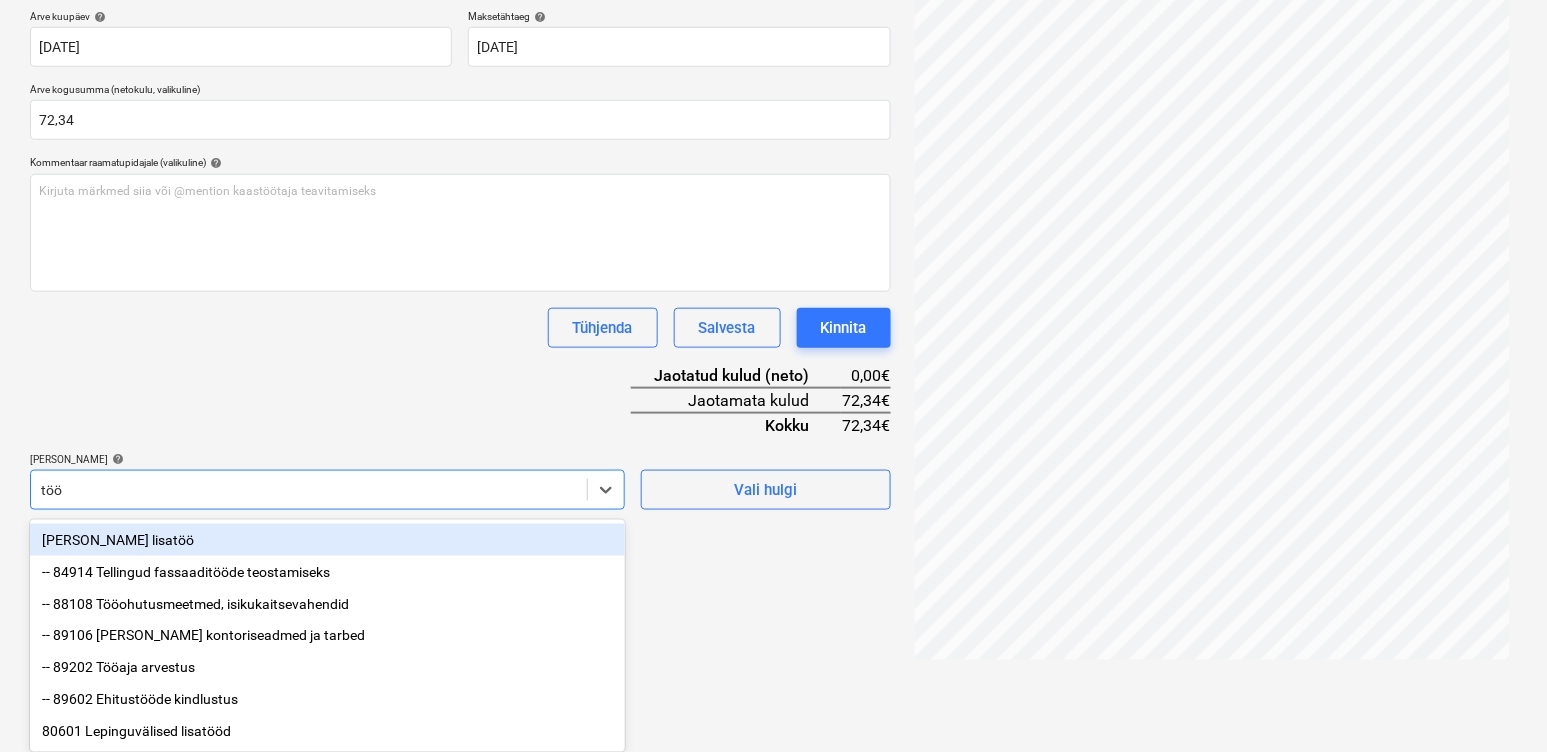 type on "tööo" 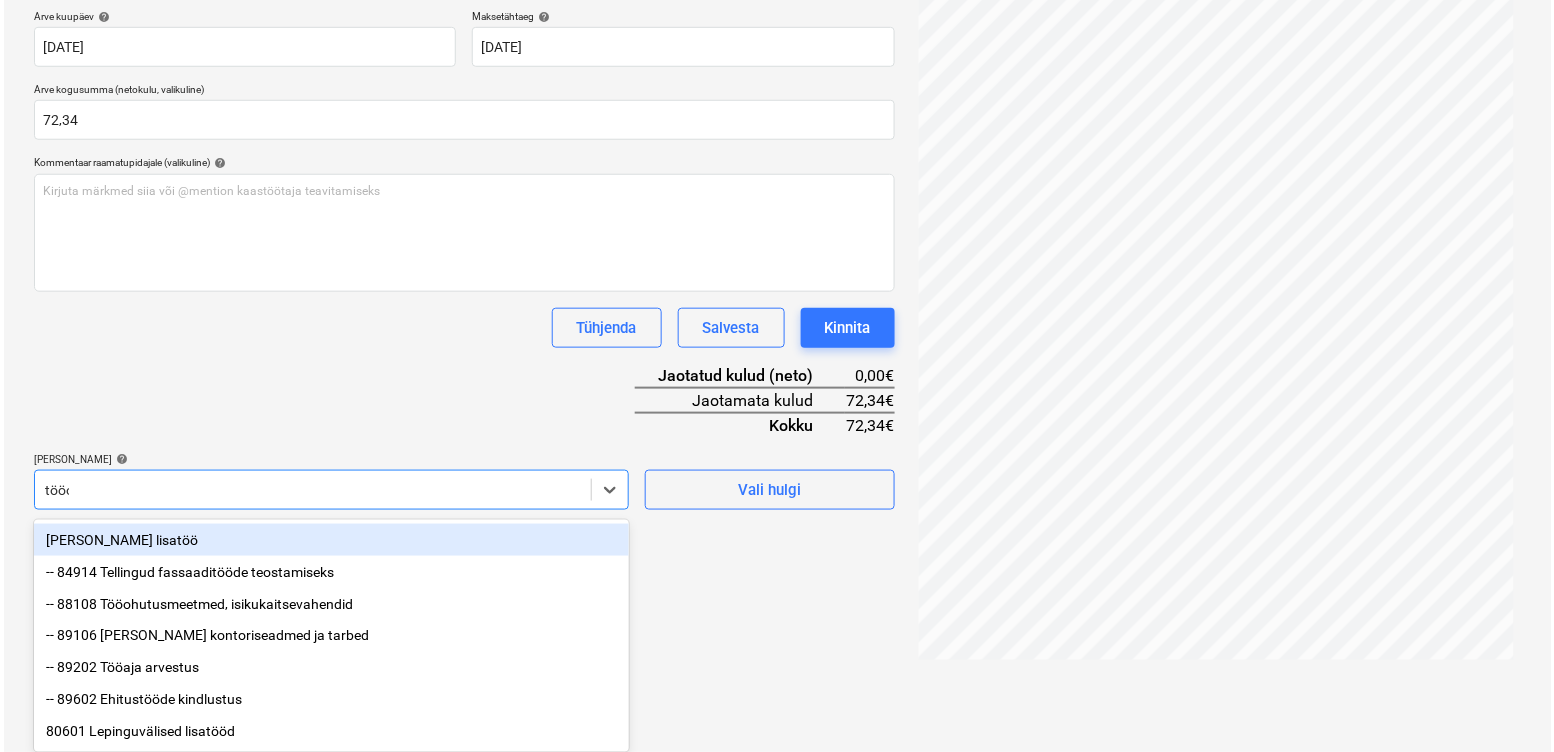 scroll, scrollTop: 285, scrollLeft: 0, axis: vertical 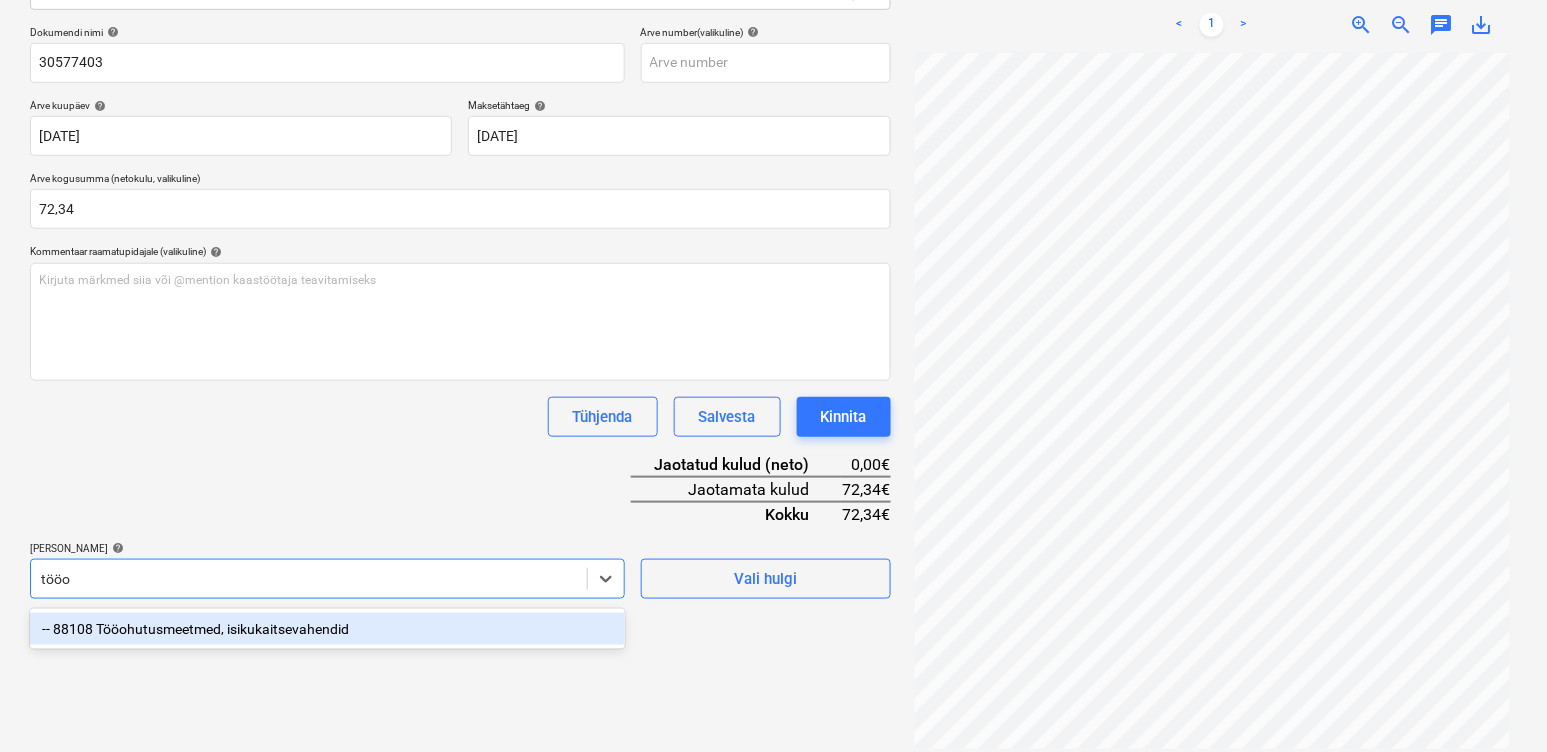 click on "--  88108 Tööohutusmeetmed, isikukaitsevahendid" at bounding box center [327, 629] 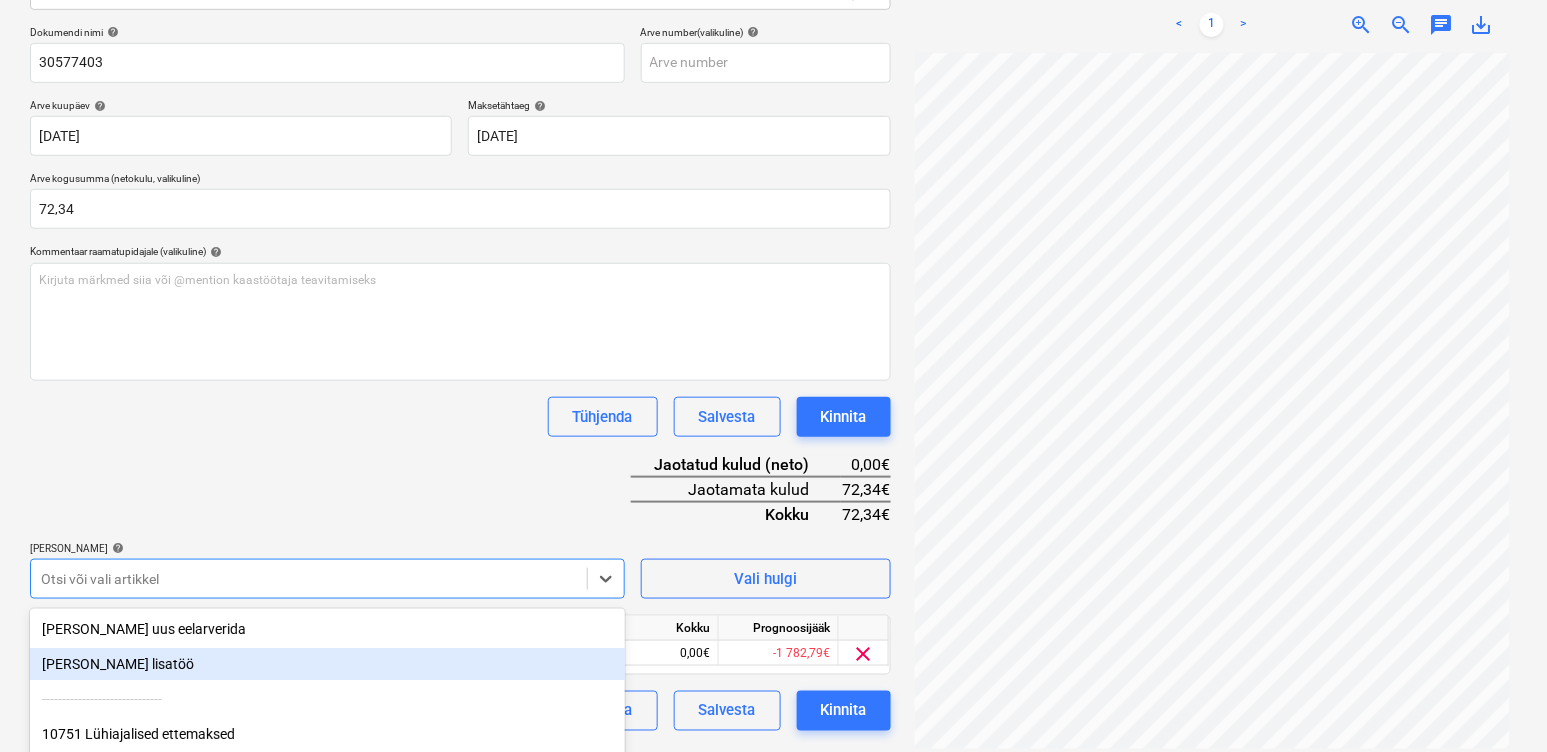 click on "Dokumendi nimi help 30577403 Arve number  (valikuline) help Arve kuupäev help [DATE] [DATE] Press the down arrow key to interact with the calendar and
select a date. Press the question mark key to get the keyboard shortcuts for changing dates. Maksetähtaeg help [DATE] 23.08.2025 Press the down arrow key to interact with the calendar and
select a date. Press the question mark key to get the keyboard shortcuts for changing dates. Arve kogusumma (netokulu, valikuline) 72,34 Kommentaar raamatupidajale (valikuline) help [PERSON_NAME] märkmed siia või @mention kaastöötaja teavitamiseks ﻿ Tühjenda Salvesta Kinnita Jaotatud kulud (neto) 0,00€ Jaotamata kulud 72,34€ Kokku 72,34€ [PERSON_NAME] artiklid help option --  88108 Tööohutusmeetmed, isikukaitsevahendid, selected. Otsi või vali artikkel Vali hulgi Artikli nimi Ühik Kogus Ühiku hind Kokku Prognoosijääk 88108 Tööohutusmeetmed, isikukaitsevahendid 0,00 0,00 0,00€ -1 782,79€ clear Tühjenda Salvesta Kinnita" at bounding box center [460, 378] 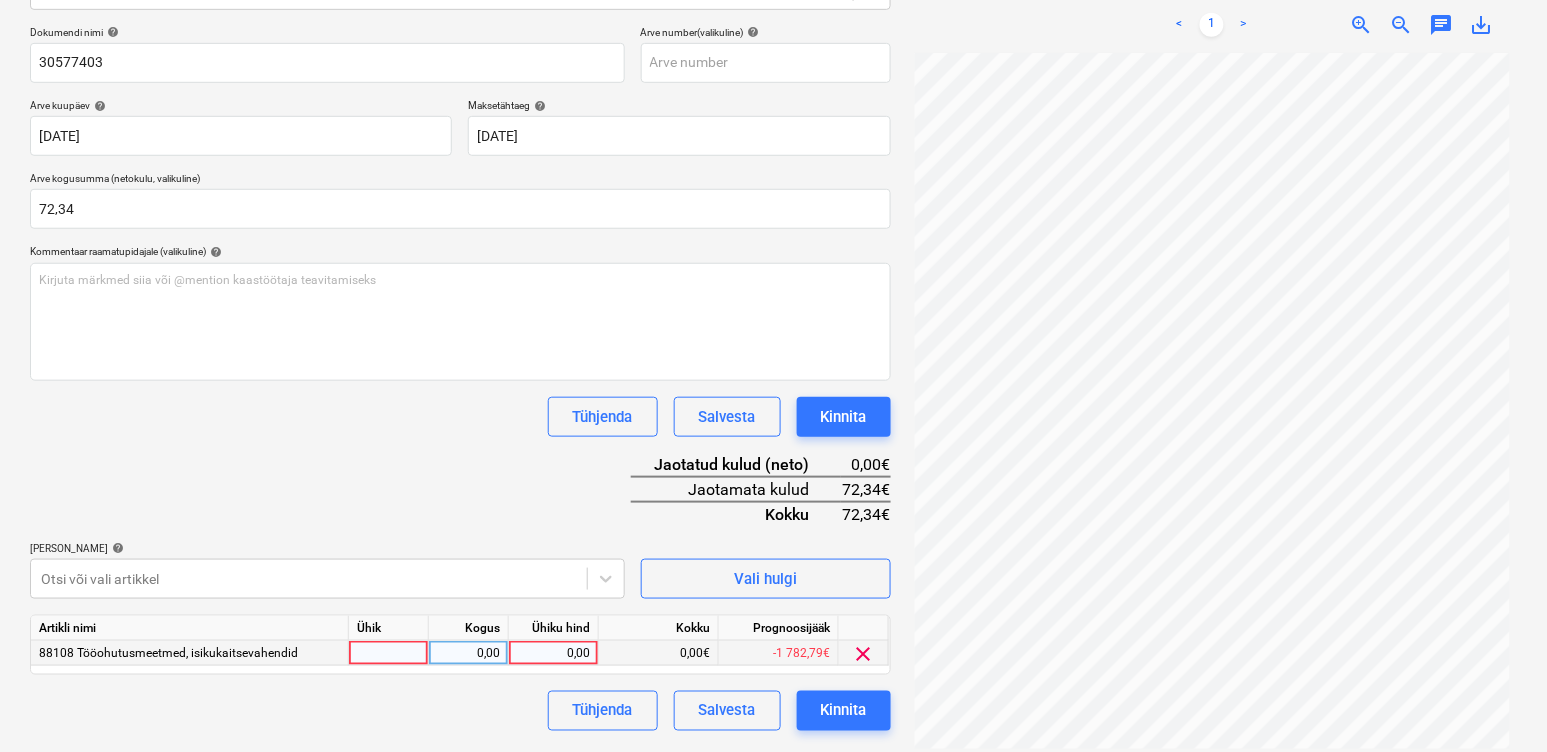 click at bounding box center (389, 653) 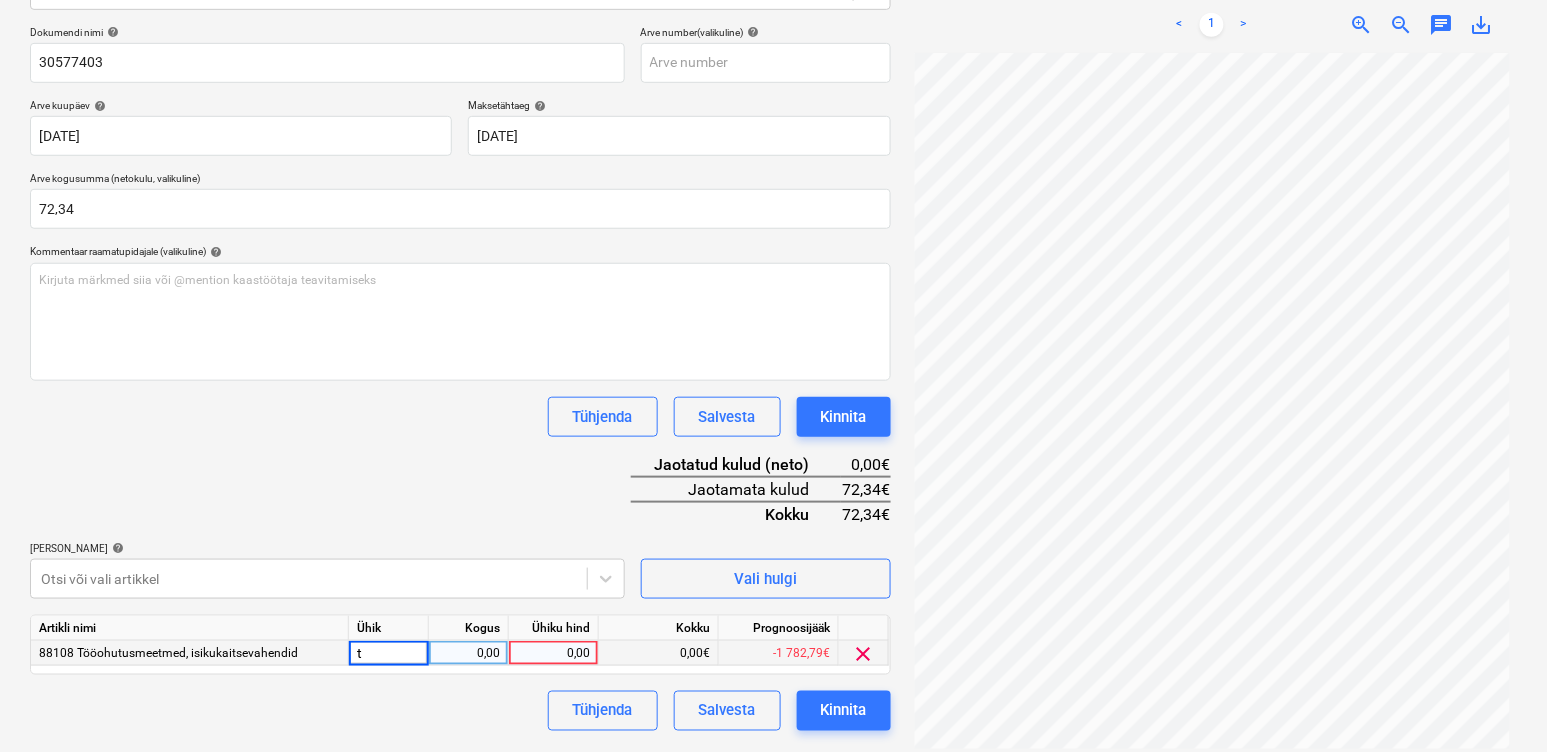 type on "tk" 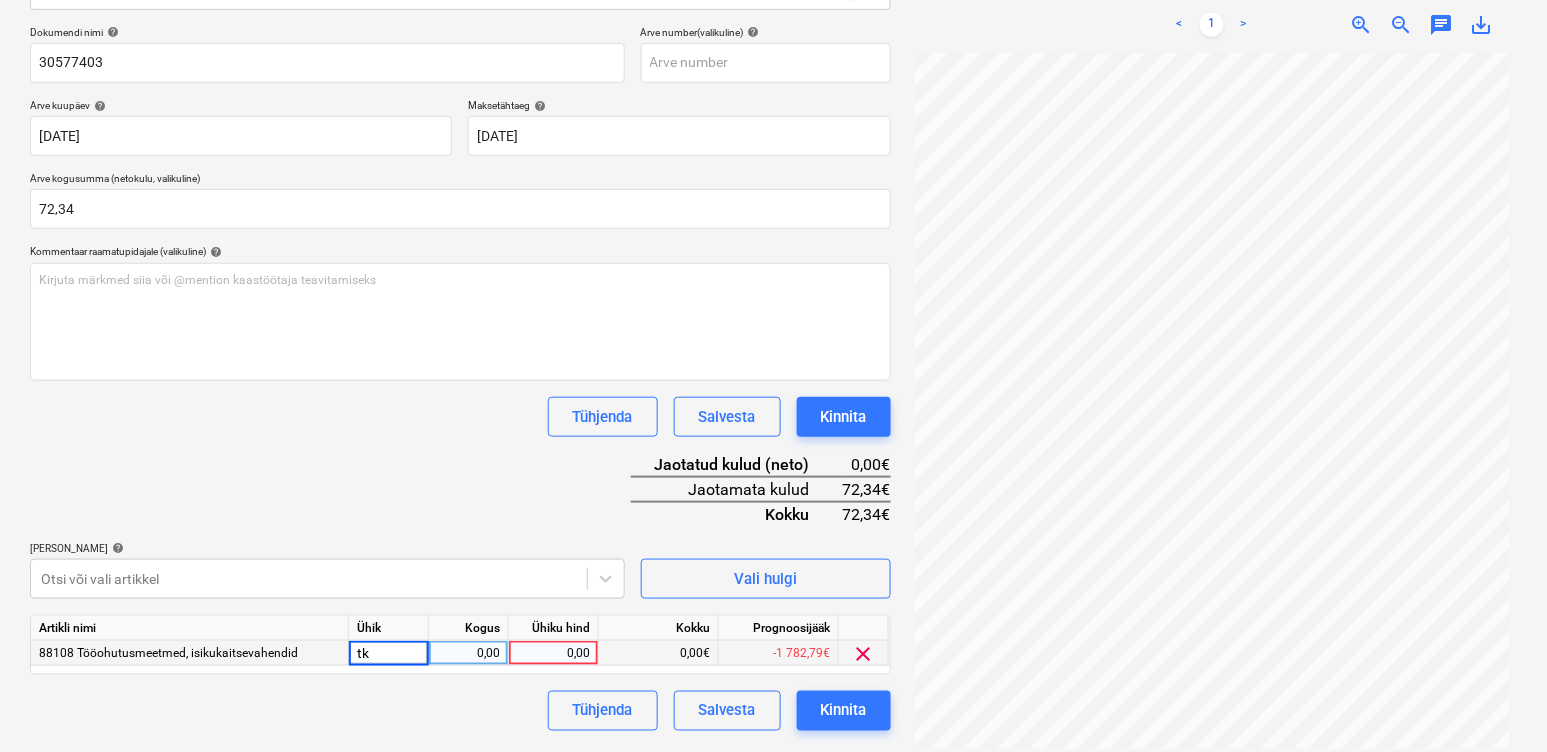 click on "0,00" at bounding box center [468, 653] 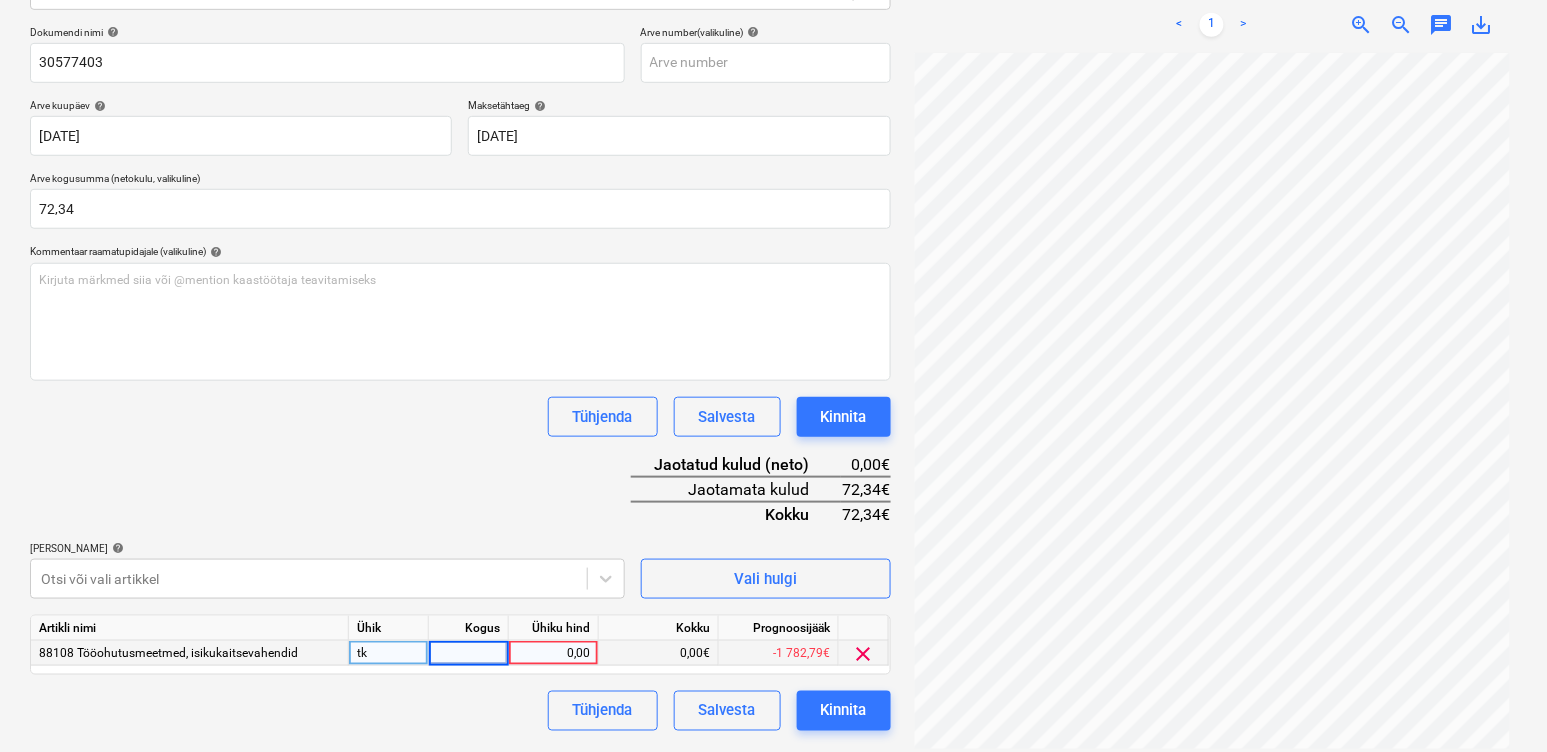 type on "1" 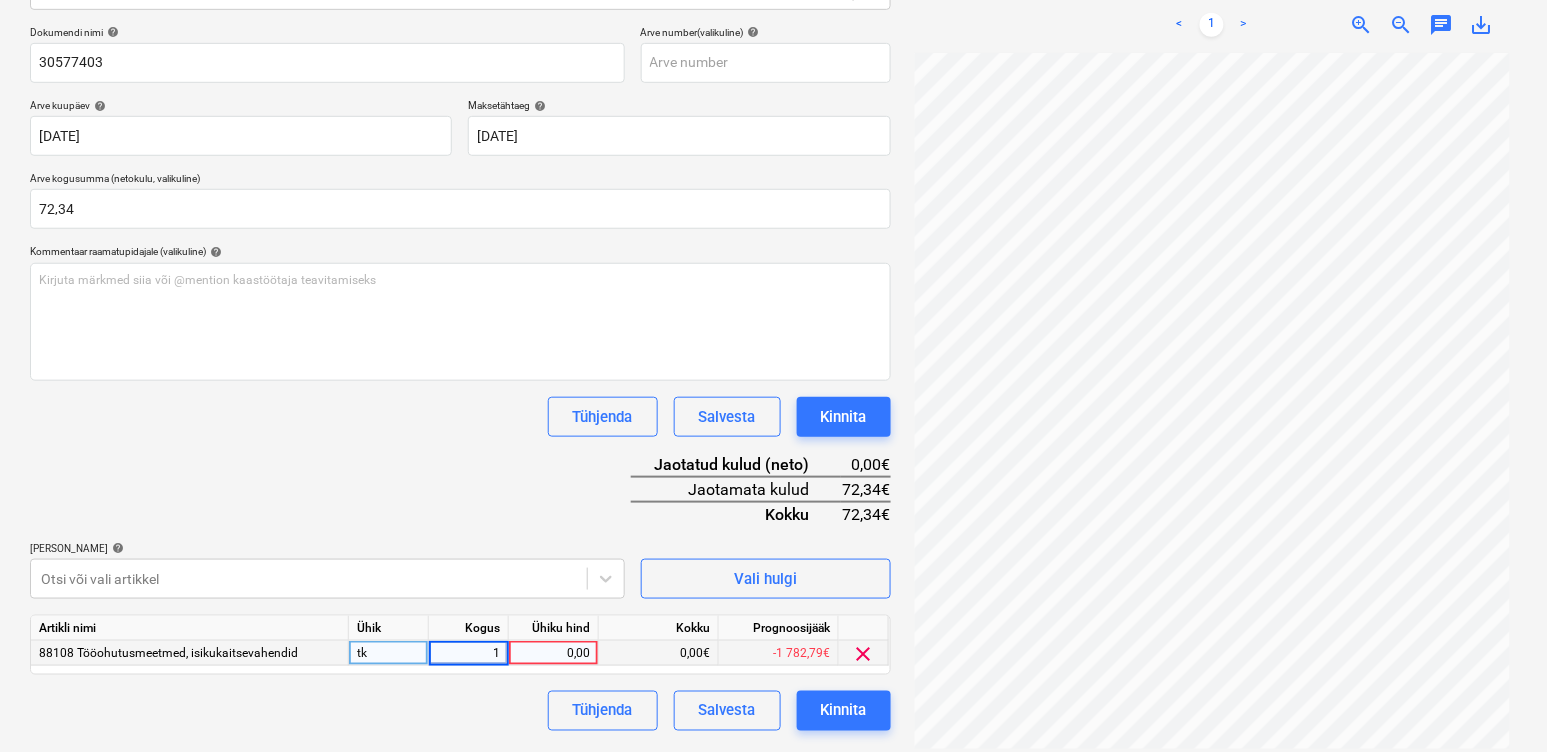 click on "0,00" at bounding box center [553, 653] 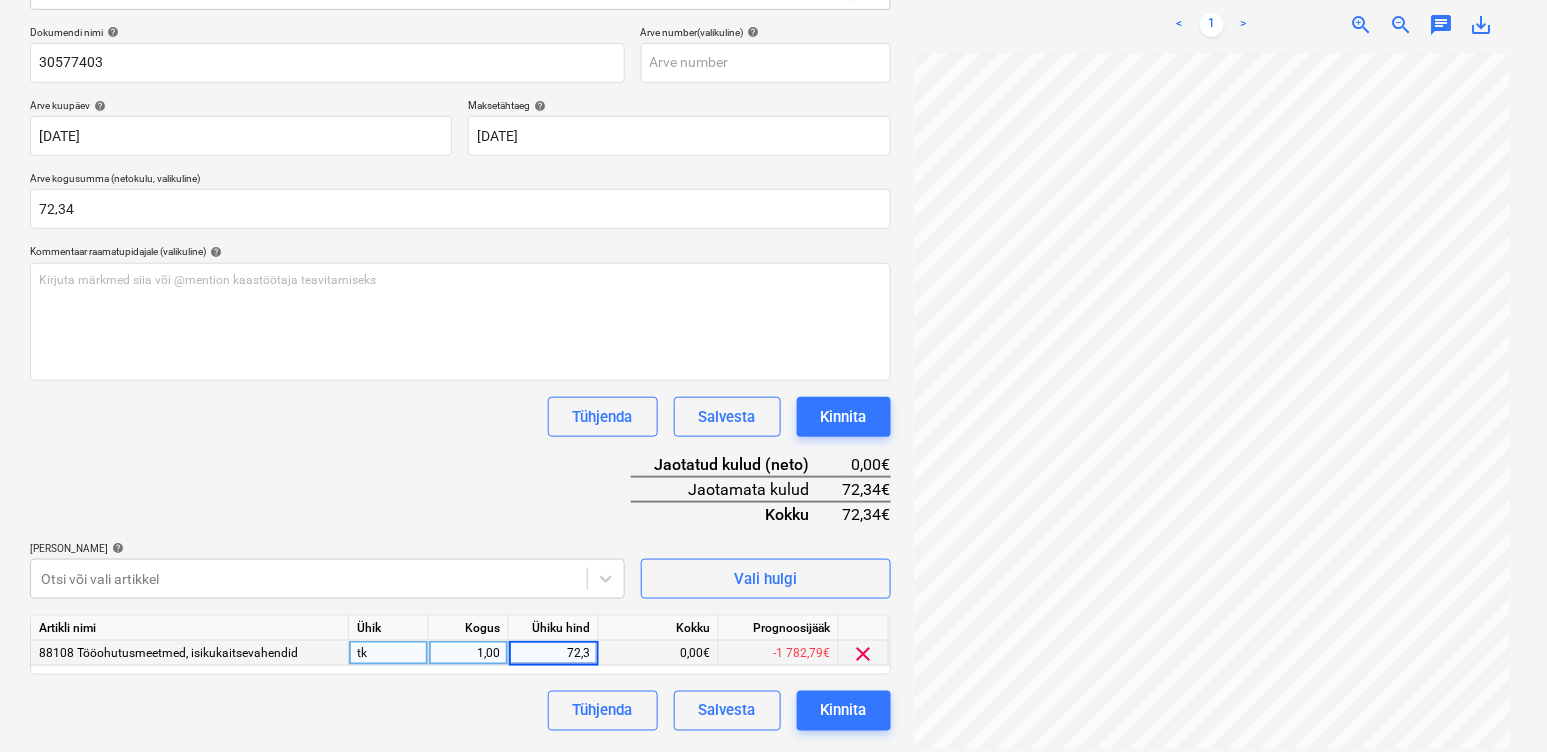 type on "72,34" 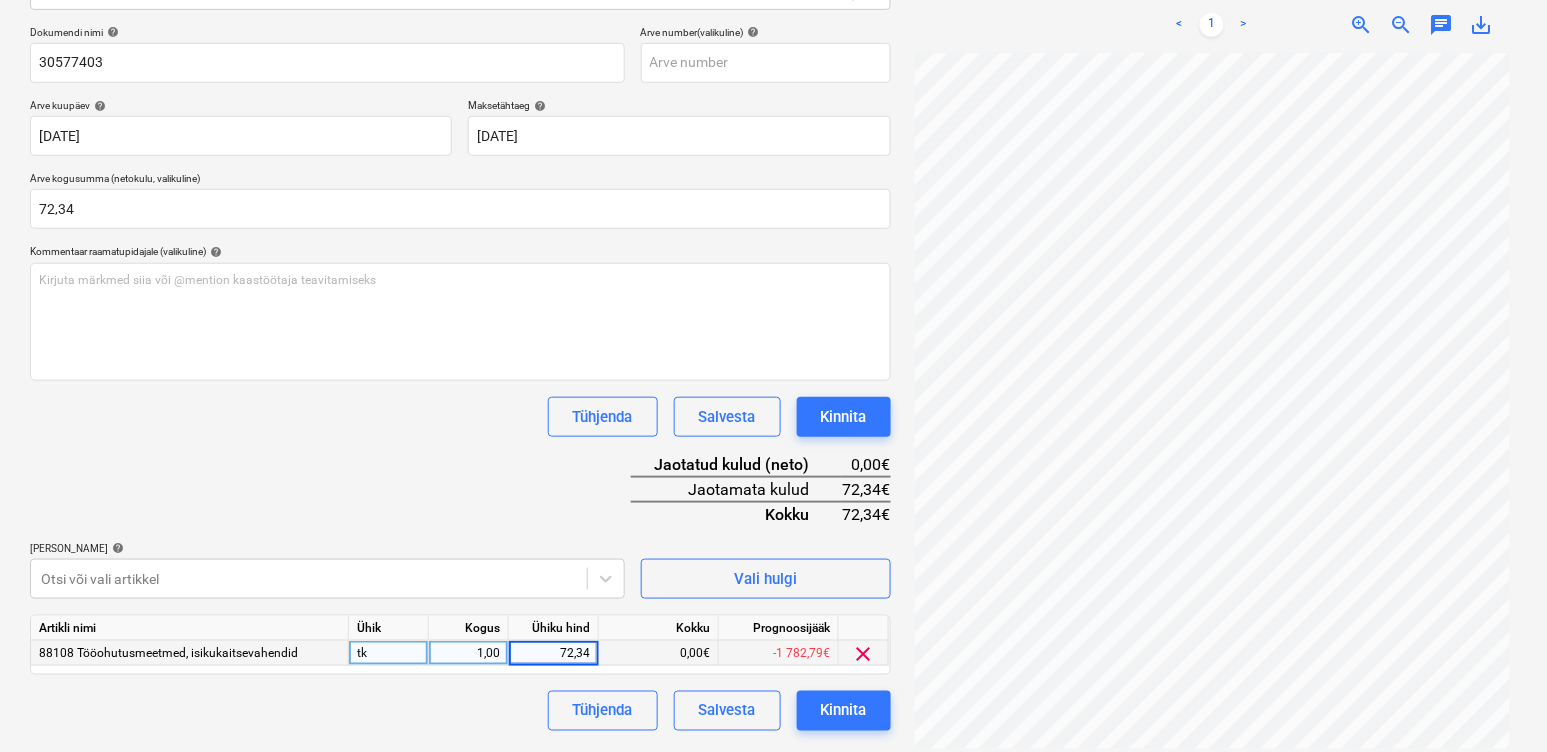 click on "Dokumendi nimi help 30577403 Arve number  (valikuline) help Arve kuupäev help [DATE] [DATE] Press the down arrow key to interact with the calendar and
select a date. Press the question mark key to get the keyboard shortcuts for changing dates. Maksetähtaeg help [DATE] 23.08.2025 Press the down arrow key to interact with the calendar and
select a date. Press the question mark key to get the keyboard shortcuts for changing dates. Arve kogusumma (netokulu, valikuline) 72,34 Kommentaar raamatupidajale (valikuline) help Kirjuta märkmed siia või @mention kaastöötaja teavitamiseks ﻿ Tühjenda Salvesta Kinnita Jaotatud kulud (neto) 0,00€ Jaotamata kulud 72,34€ Kokku 72,34€ [PERSON_NAME] artiklid help Otsi või vali artikkel Vali hulgi Artikli nimi Ühik Kogus Ühiku hind Kokku Prognoosijääk 88108 Tööohutusmeetmed, isikukaitsevahendid tk 1,00 72,34 0,00€ -1 782,79€ clear Tühjenda Salvesta Kinnita" at bounding box center [460, 378] 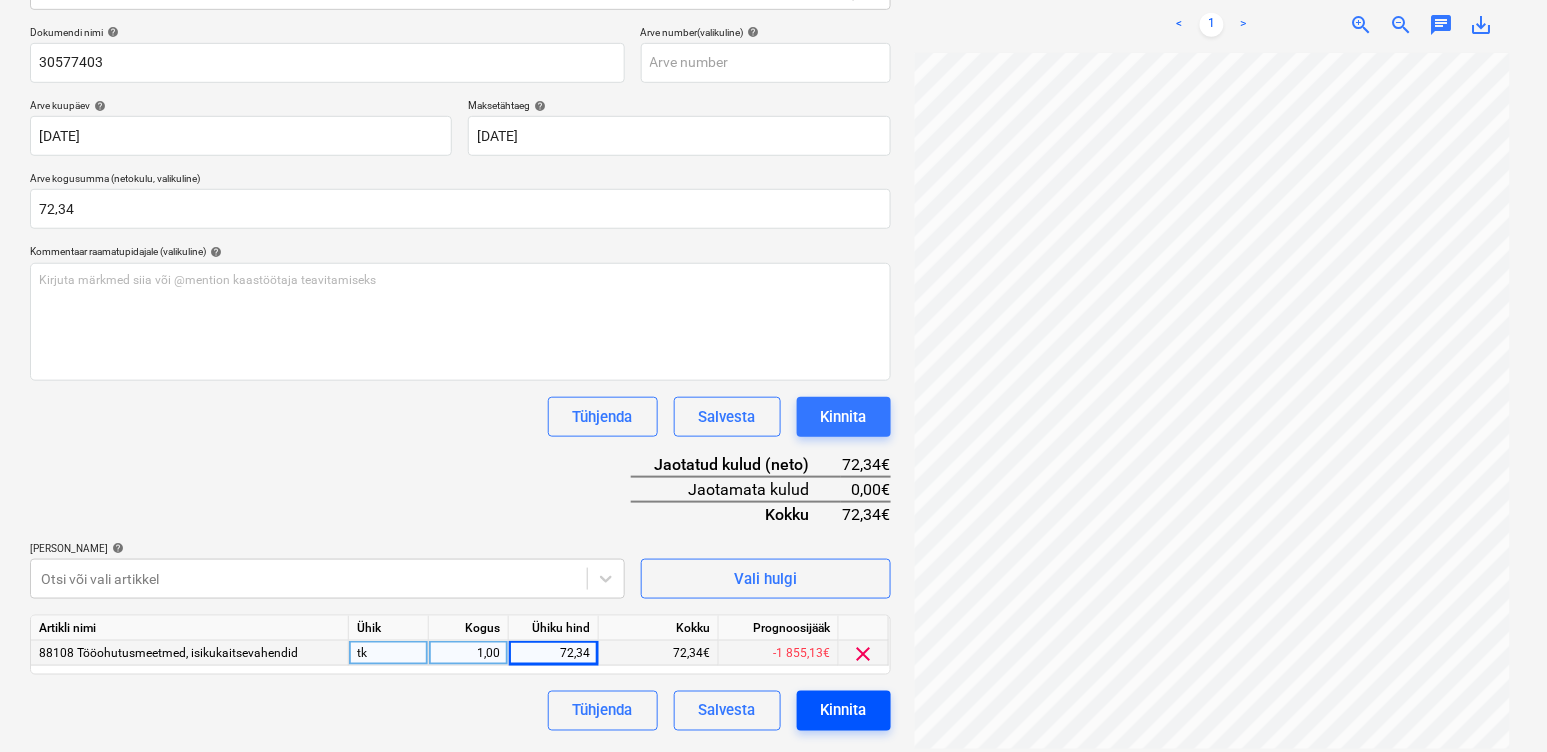 click on "Kinnita" at bounding box center (844, 711) 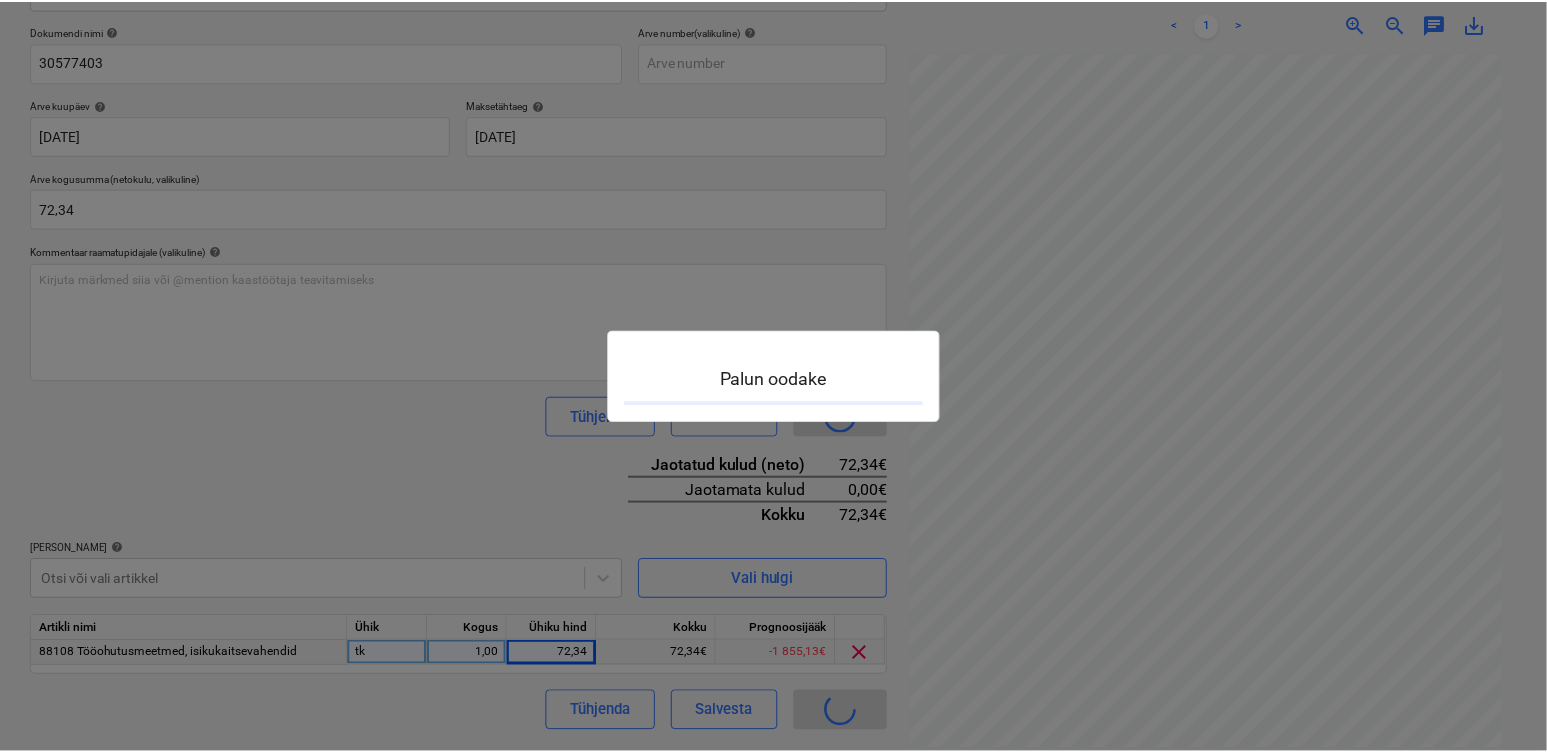 scroll, scrollTop: 0, scrollLeft: 0, axis: both 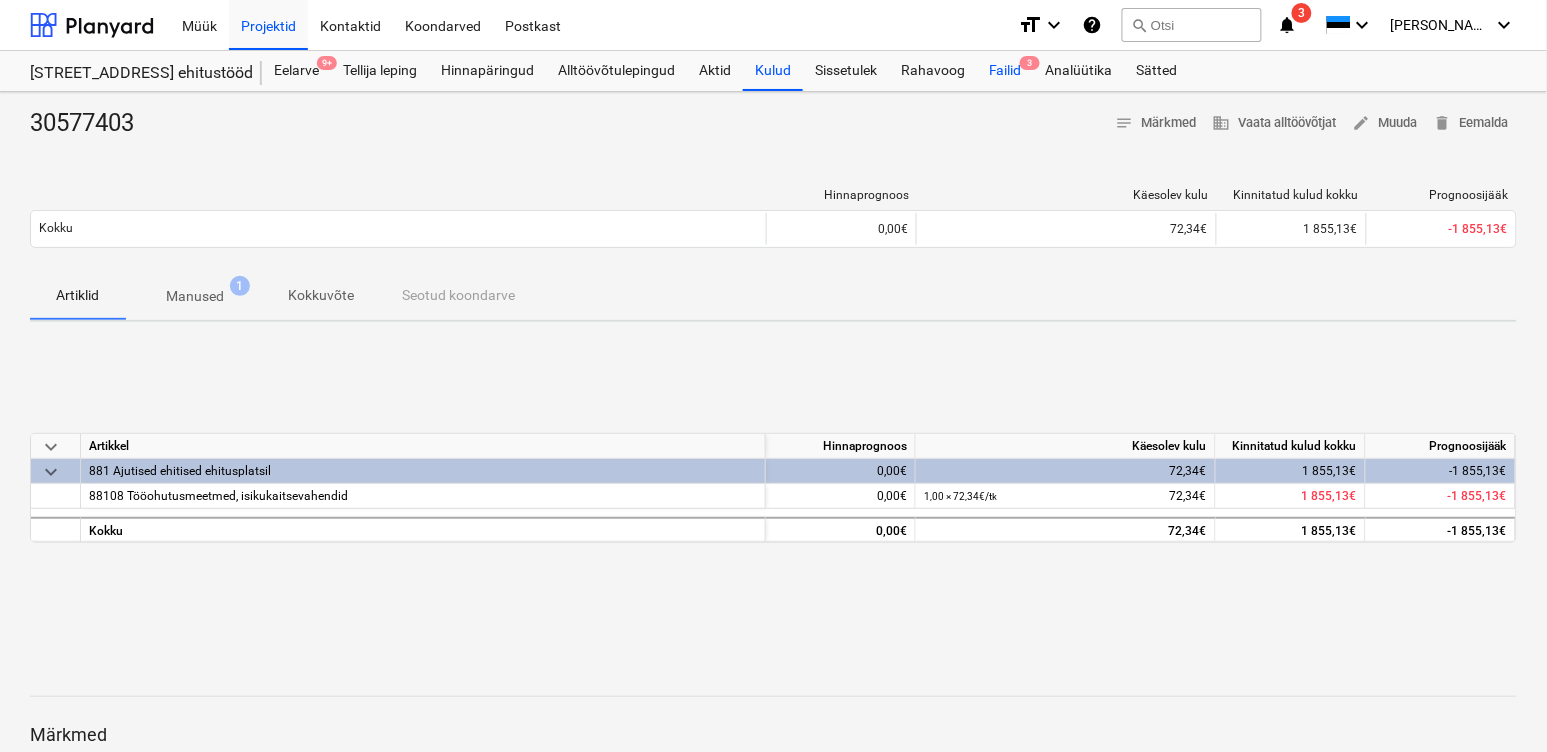click on "Failid 3" at bounding box center [1005, 71] 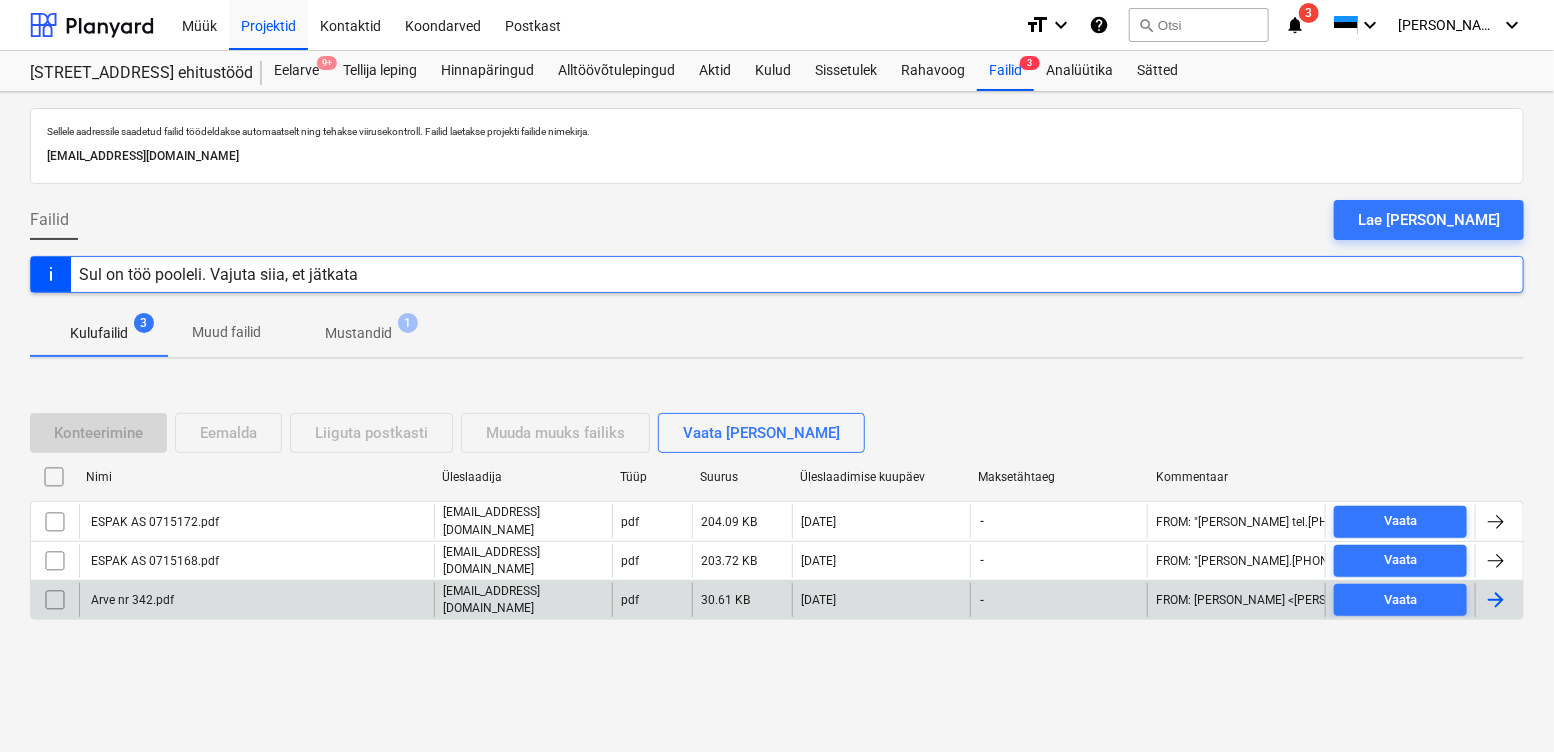 click on "Arve nr  342.pdf" at bounding box center [131, 600] 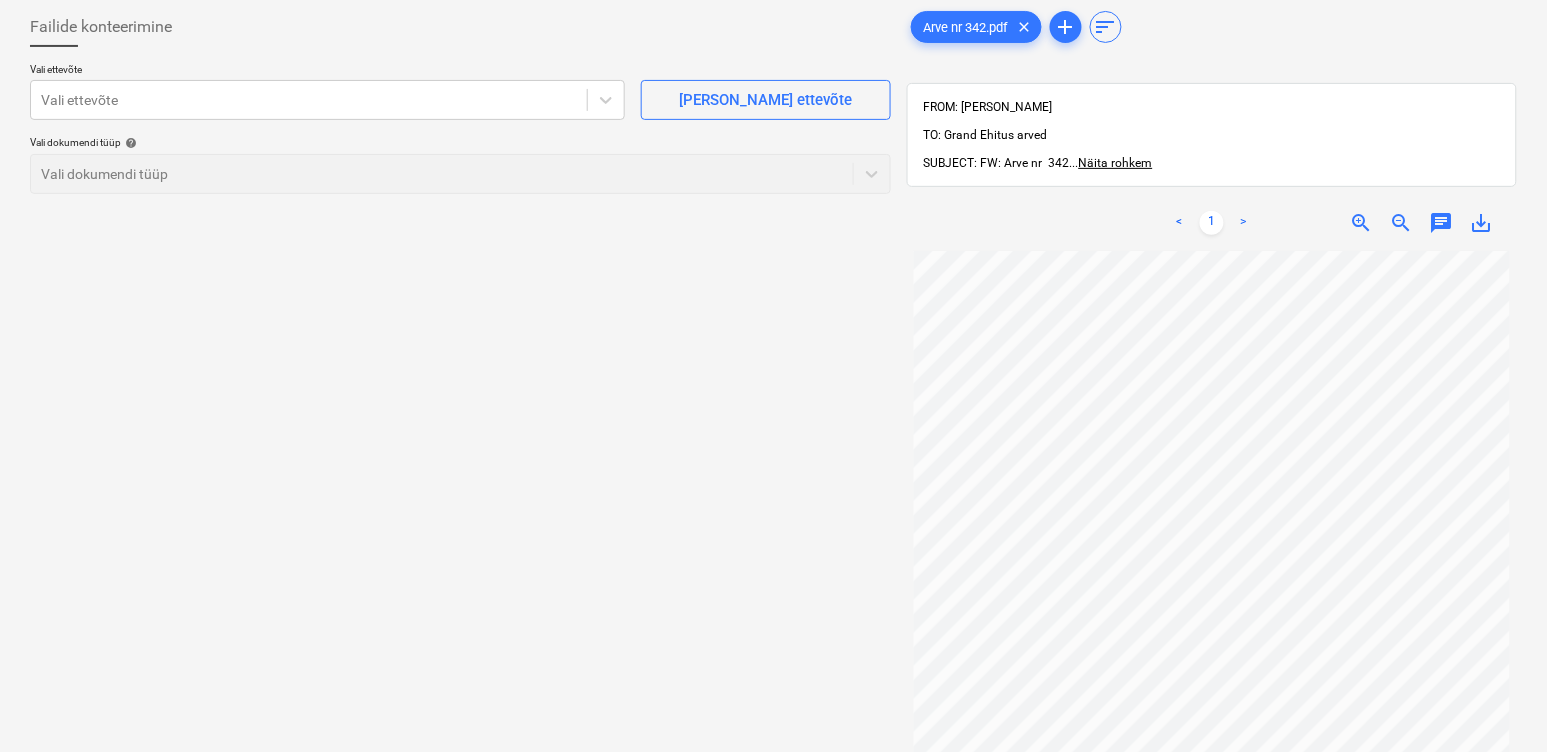 scroll, scrollTop: 0, scrollLeft: 0, axis: both 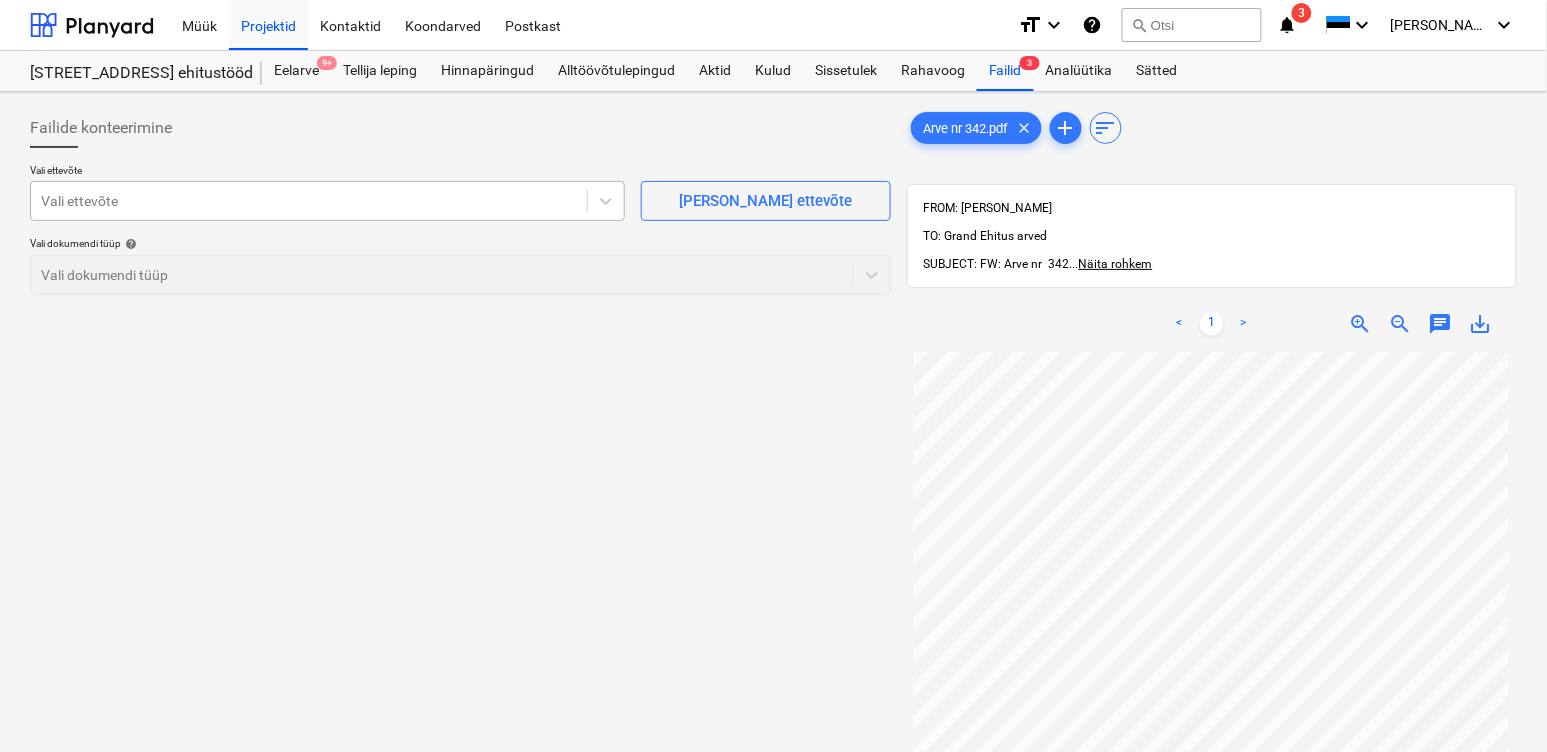 click at bounding box center [309, 201] 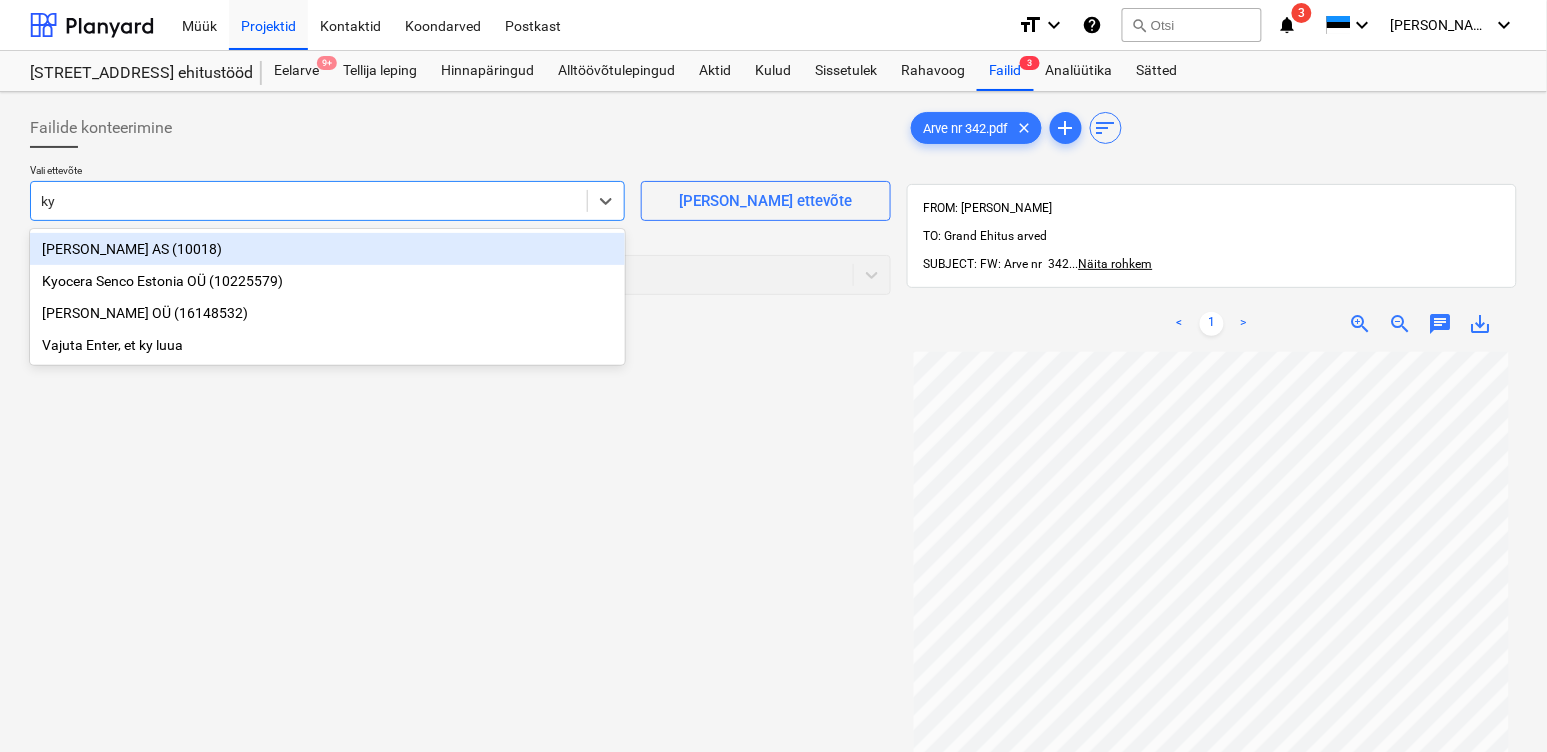 type on "kyt" 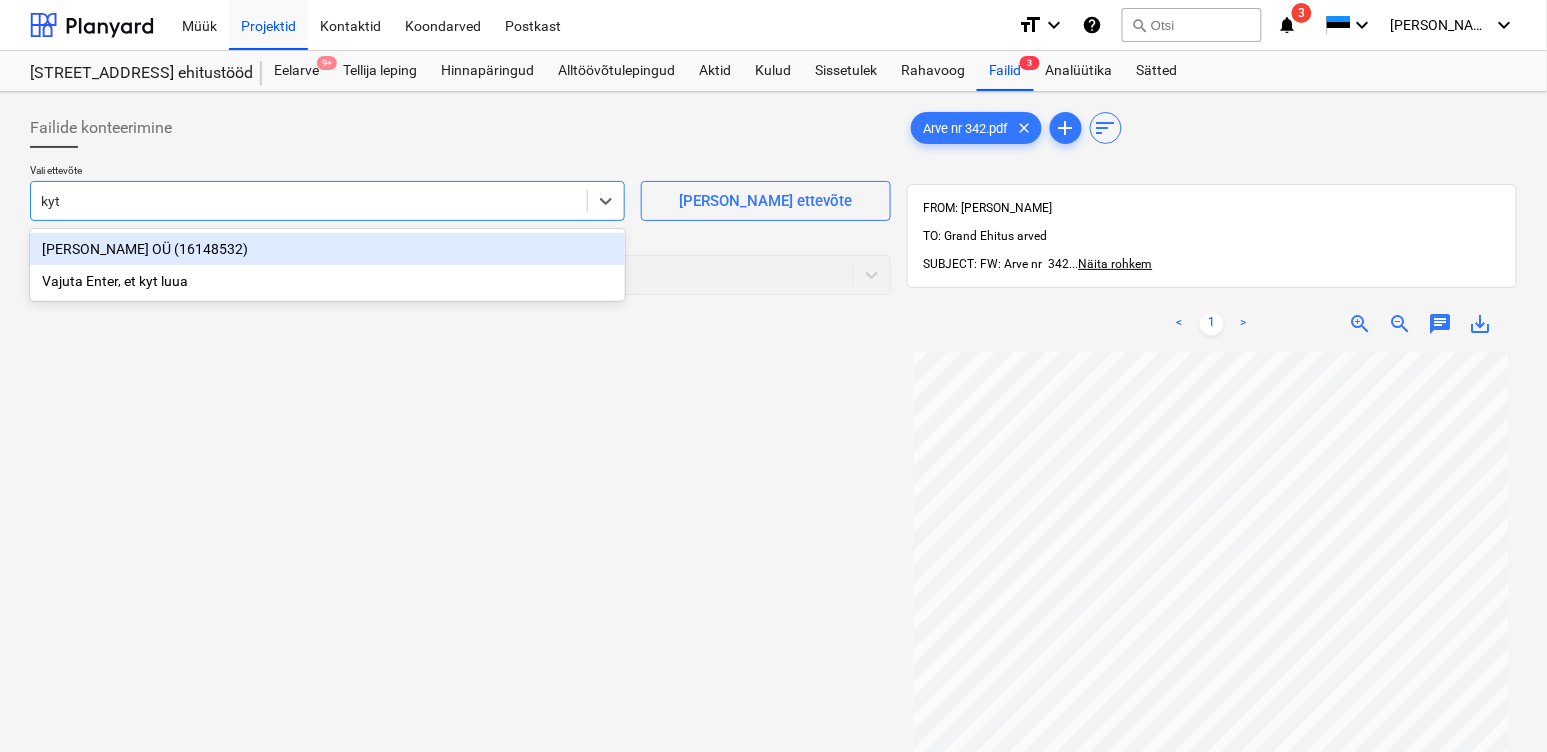 click on "[PERSON_NAME] OÜ (16148532)" at bounding box center (327, 249) 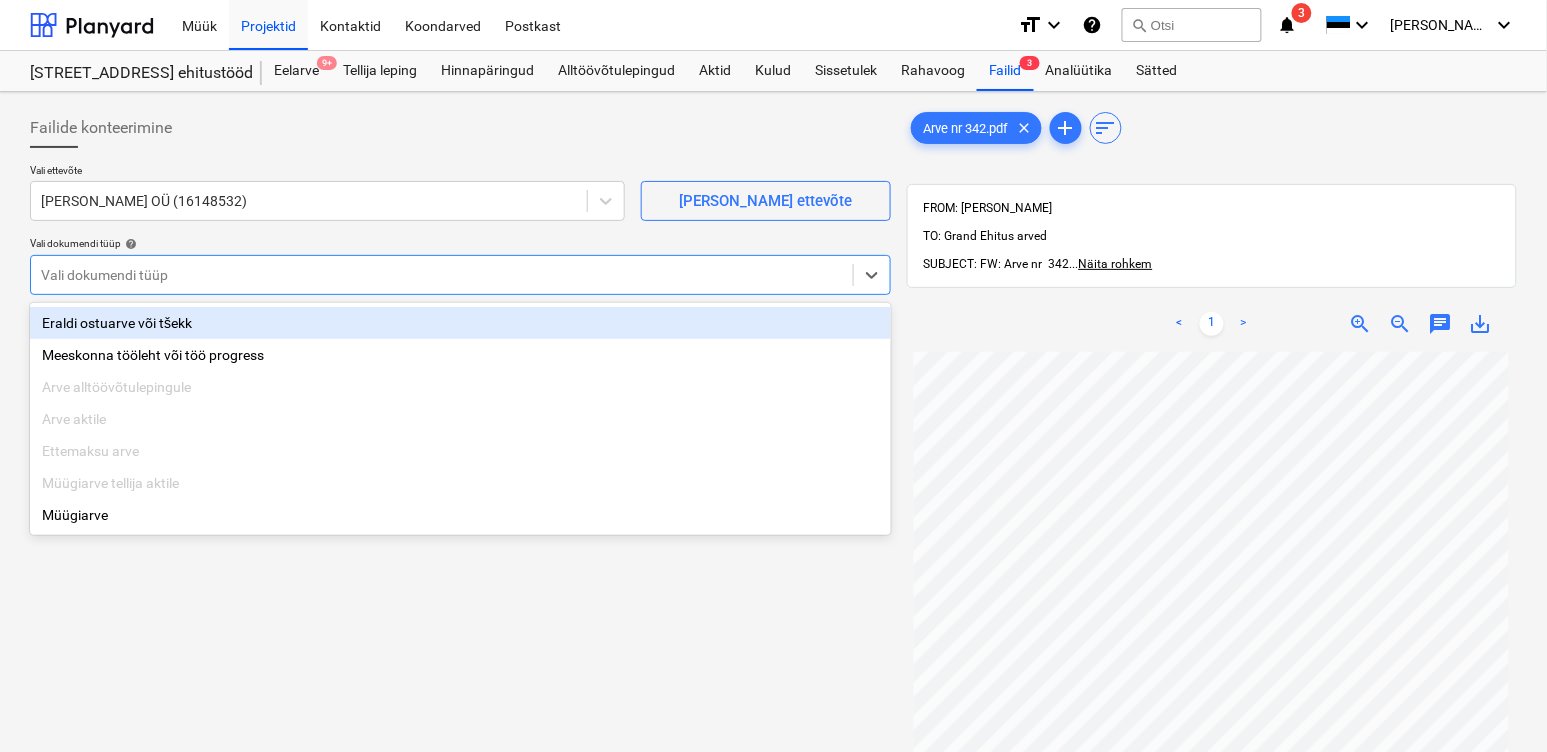 click at bounding box center [442, 275] 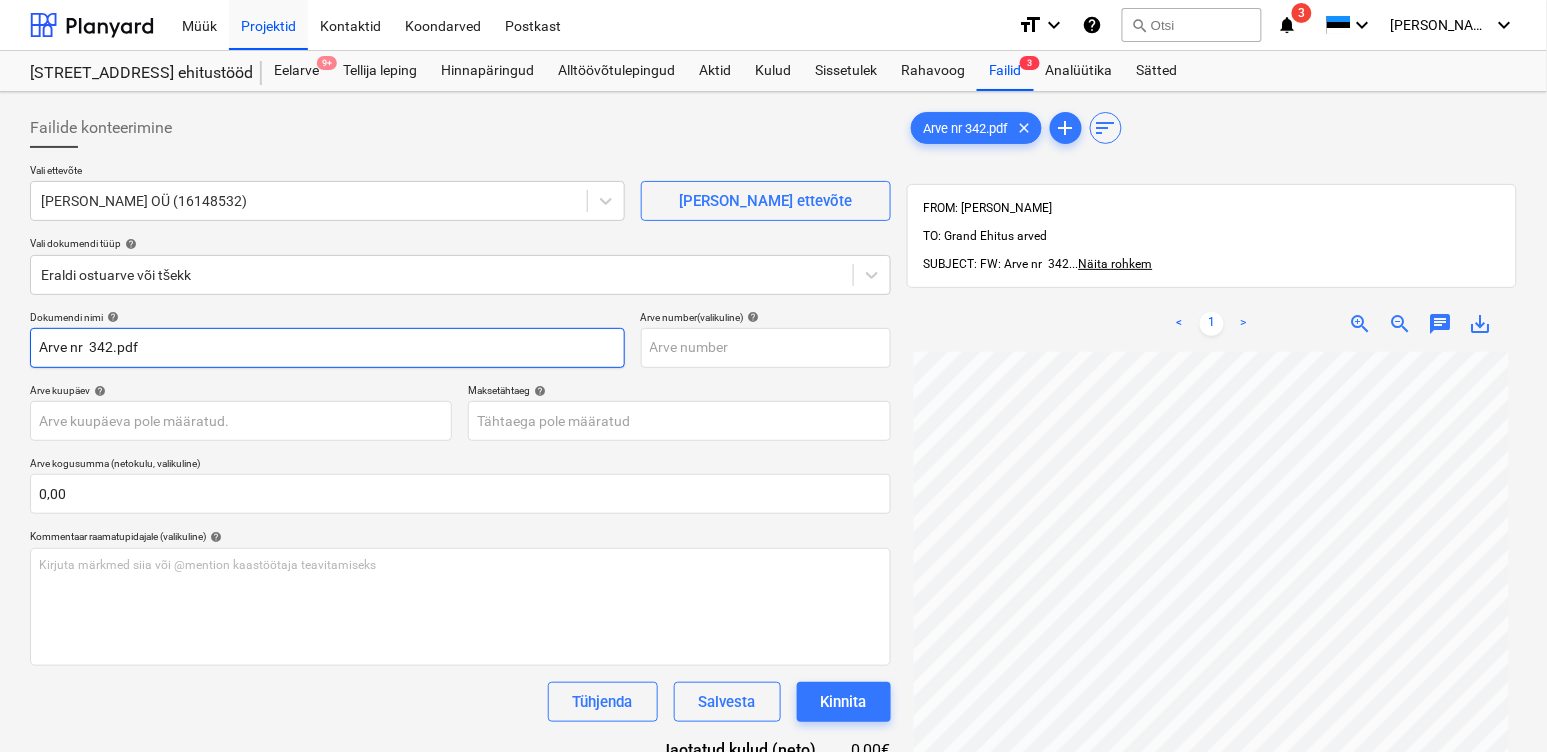 drag, startPoint x: 90, startPoint y: 351, endPoint x: 4, endPoint y: 350, distance: 86.00581 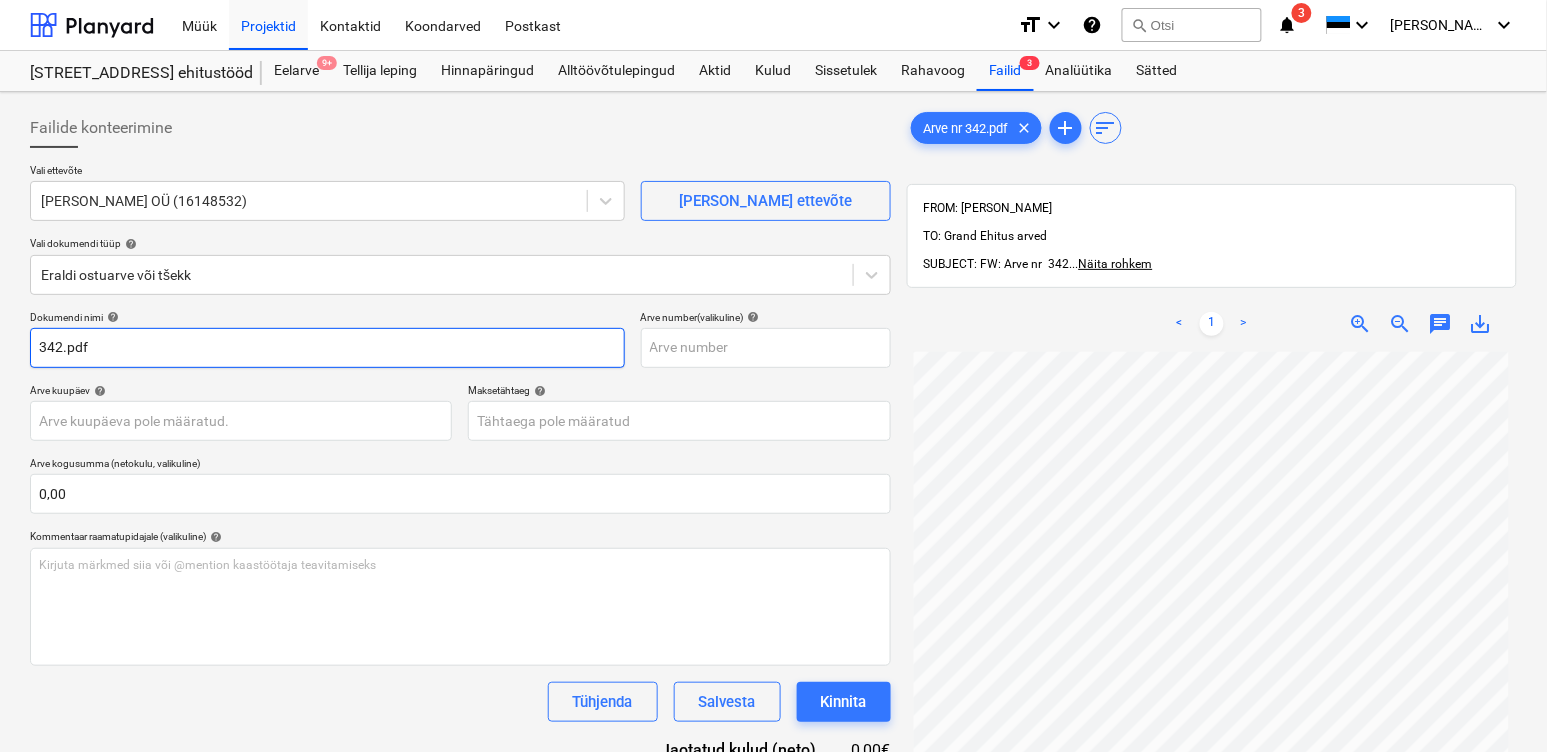 drag, startPoint x: 108, startPoint y: 354, endPoint x: 64, endPoint y: 346, distance: 44.72136 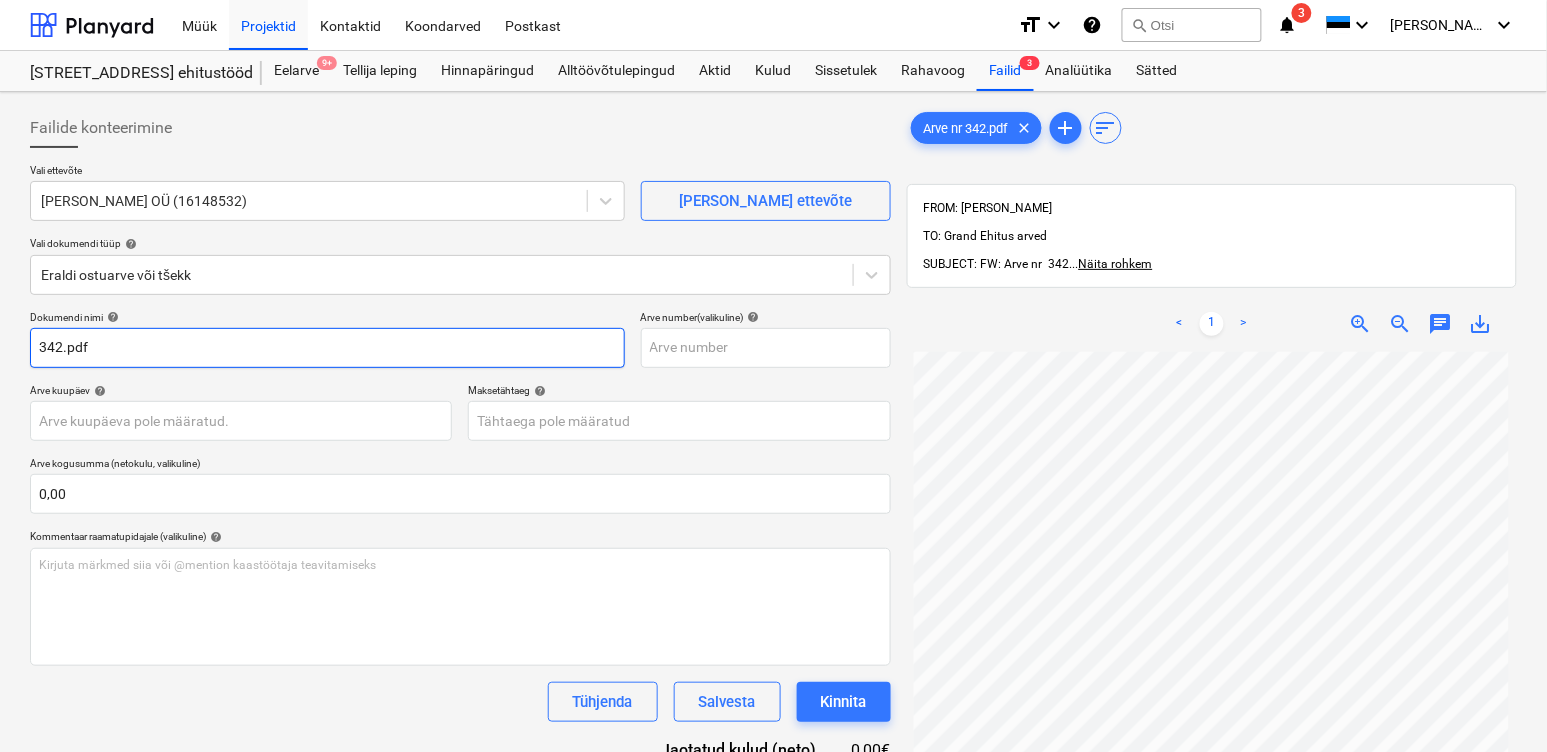 click on "342.pdf" at bounding box center [327, 348] 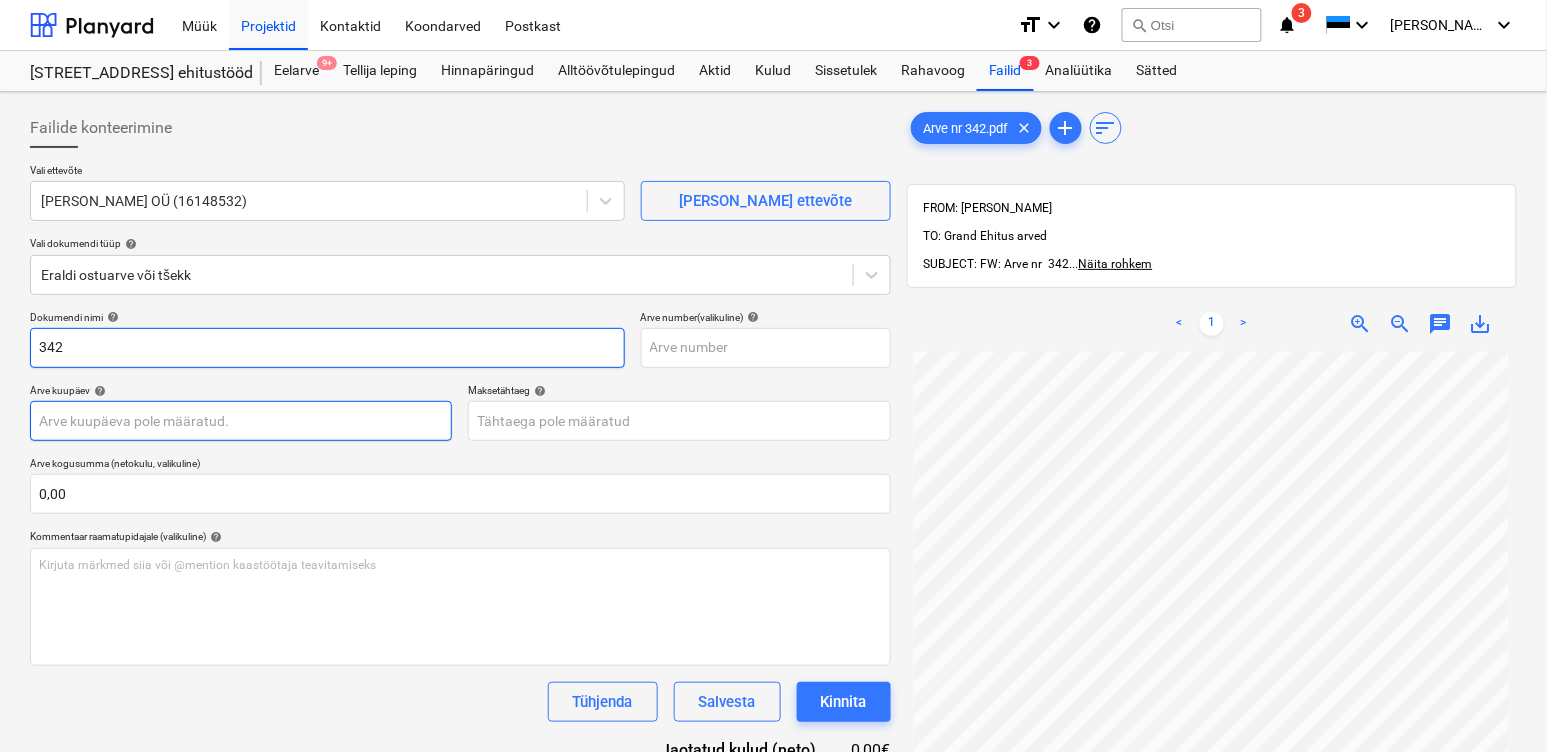 type on "342" 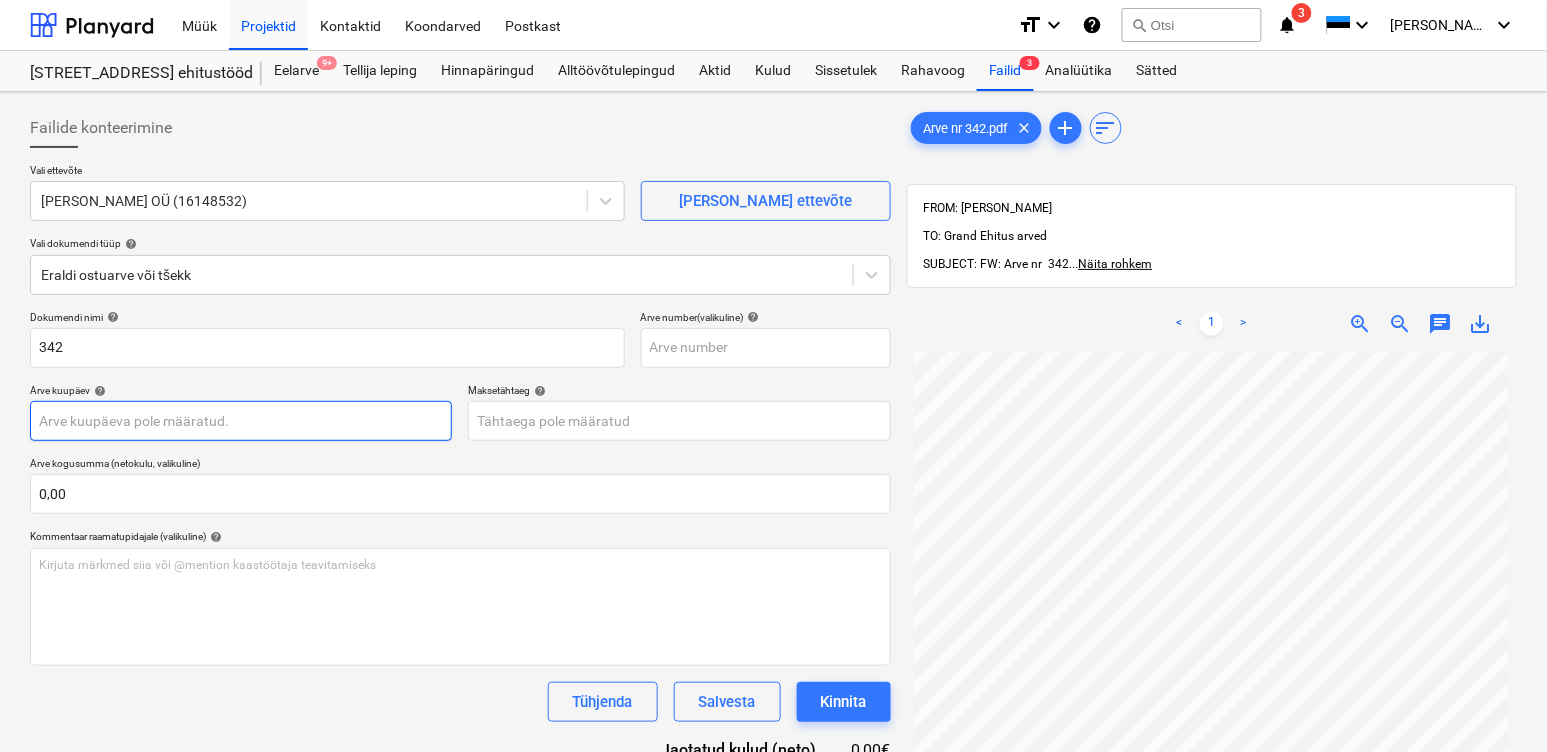 click on "Müük Projektid Kontaktid Koondarved Postkast format_size keyboard_arrow_down help search Otsi notifications 3 keyboard_arrow_down [PERSON_NAME] keyboard_arrow_down Maasika tee 7 ehitustööd Eelarve 9+ Tellija leping Hinnapäringud Alltöövõtulepingud Aktid Kulud Sissetulek Rahavoog Failid 3 Analüütika Sätted Failide konteerimine Vali ettevõte [PERSON_NAME] OÜ (16148532)  [PERSON_NAME] uus ettevõte Vali dokumendi tüüp help Eraldi ostuarve või tšekk Dokumendi nimi help 342 Arve number  (valikuline) help Arve kuupäev help Press the down arrow key to interact with the calendar and
select a date. Press the question mark key to get the keyboard shortcuts for changing dates. Maksetähtaeg help Press the down arrow key to interact with the calendar and
select a date. Press the question mark key to get the keyboard shortcuts for changing dates. Arve kogusumma (netokulu, valikuline) 0,00 Kommentaar raamatupidajale (valikuline) help [PERSON_NAME] märkmed siia või @mention kaastöötaja teavitamiseks ﻿ Tühjenda add" at bounding box center [773, 376] 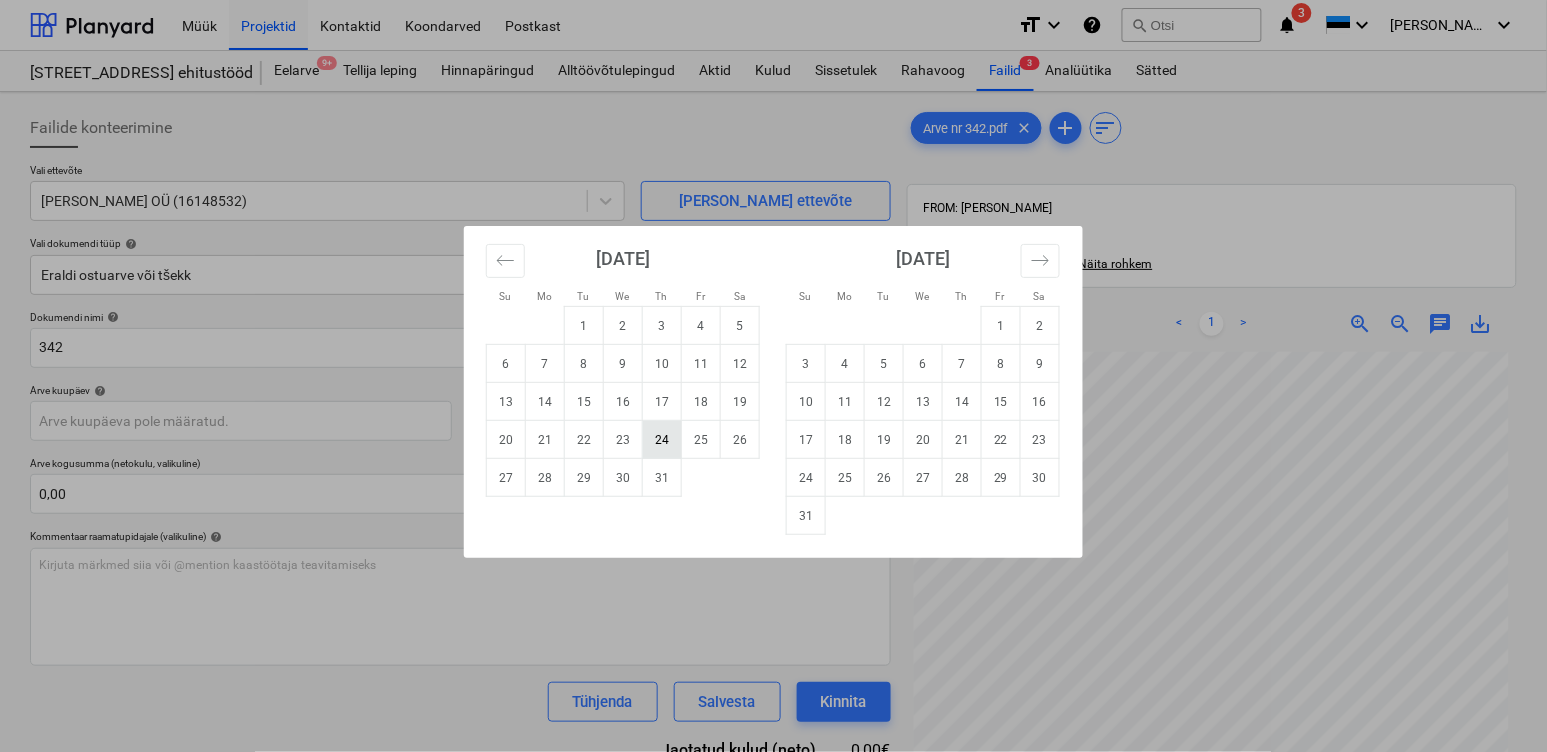 click on "24" at bounding box center (662, 440) 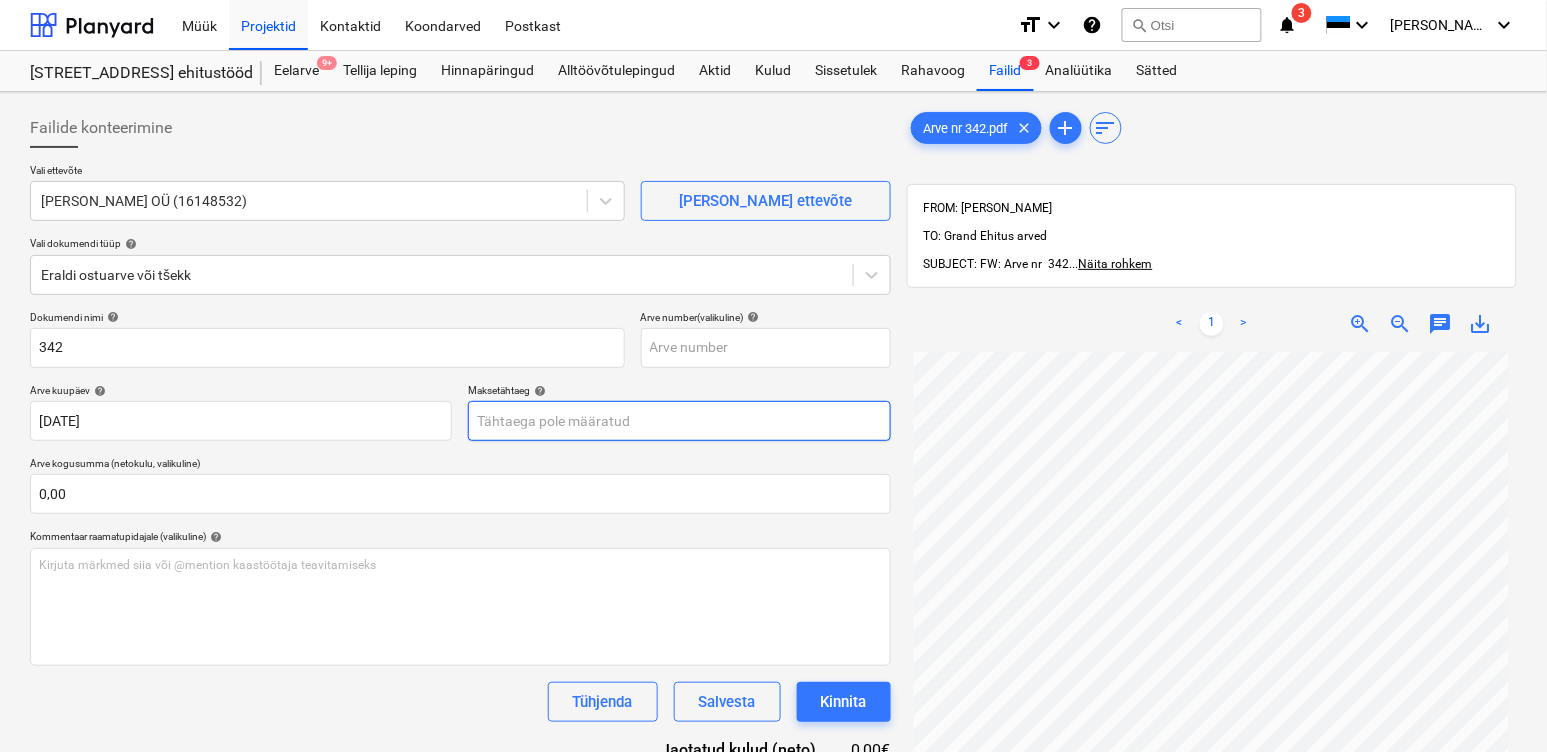 click on "Müük Projektid Kontaktid Koondarved Postkast format_size keyboard_arrow_down help search Otsi notifications 3 keyboard_arrow_down [PERSON_NAME] keyboard_arrow_down Maasika tee 7 ehitustööd Eelarve 9+ Tellija leping Hinnapäringud Alltöövõtulepingud Aktid Kulud Sissetulek Rahavoog Failid 3 Analüütika Sätted Failide konteerimine Vali ettevõte [PERSON_NAME] OÜ (16148532)  [PERSON_NAME] uus ettevõte Vali dokumendi tüüp help Eraldi ostuarve või tšekk Dokumendi nimi help 342 Arve number  (valikuline) help Arve kuupäev help [DATE] [DATE] Press the down arrow key to interact with the calendar and
select a date. Press the question mark key to get the keyboard shortcuts for changing dates. Maksetähtaeg help Press the down arrow key to interact with the calendar and
select a date. Press the question mark key to get the keyboard shortcuts for changing dates. Arve kogusumma (netokulu, valikuline) 0,00 Kommentaar raamatupidajale (valikuline) help ﻿ [PERSON_NAME] kulud (neto) help" at bounding box center [773, 376] 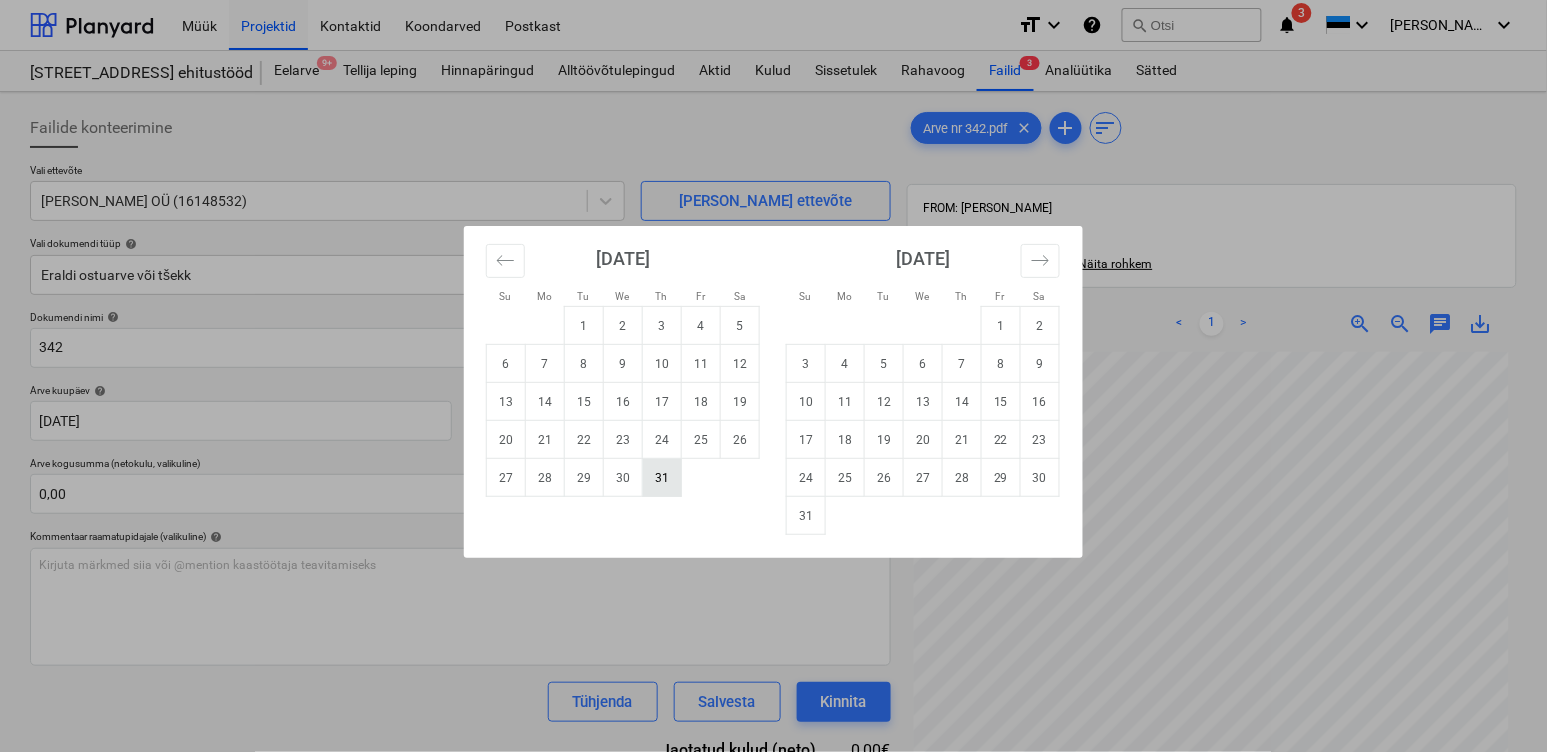 click on "31" at bounding box center (662, 478) 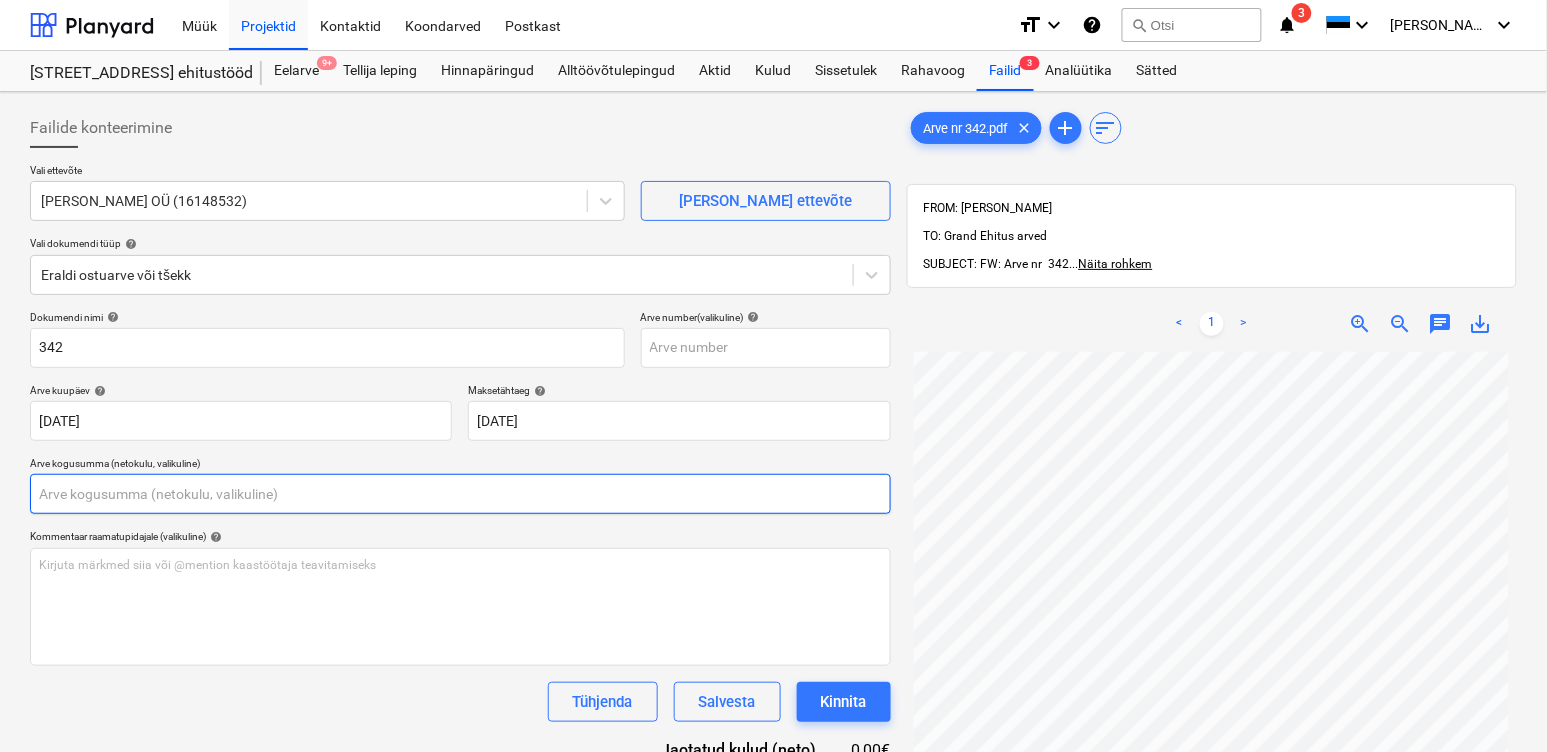 click at bounding box center [460, 494] 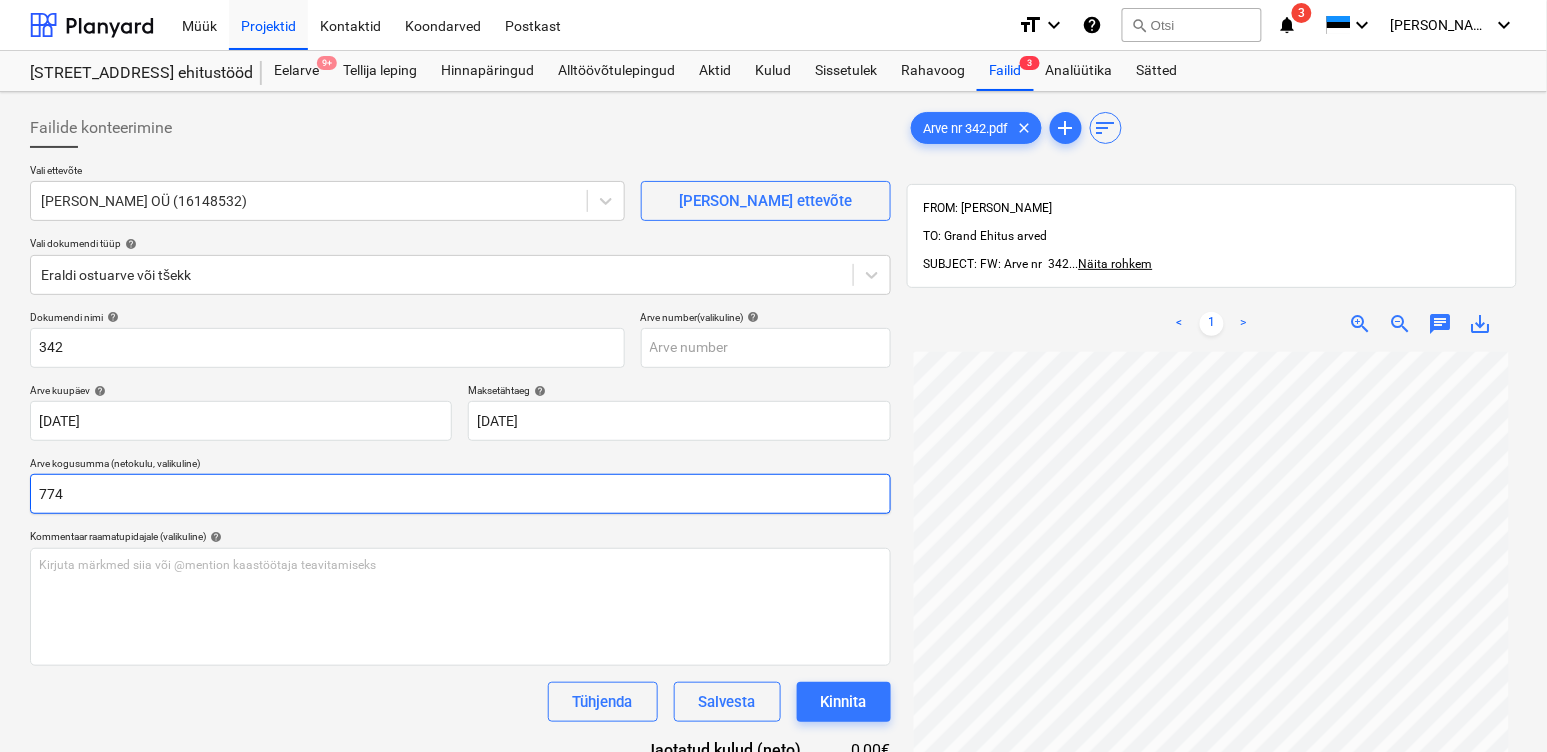 type on "774" 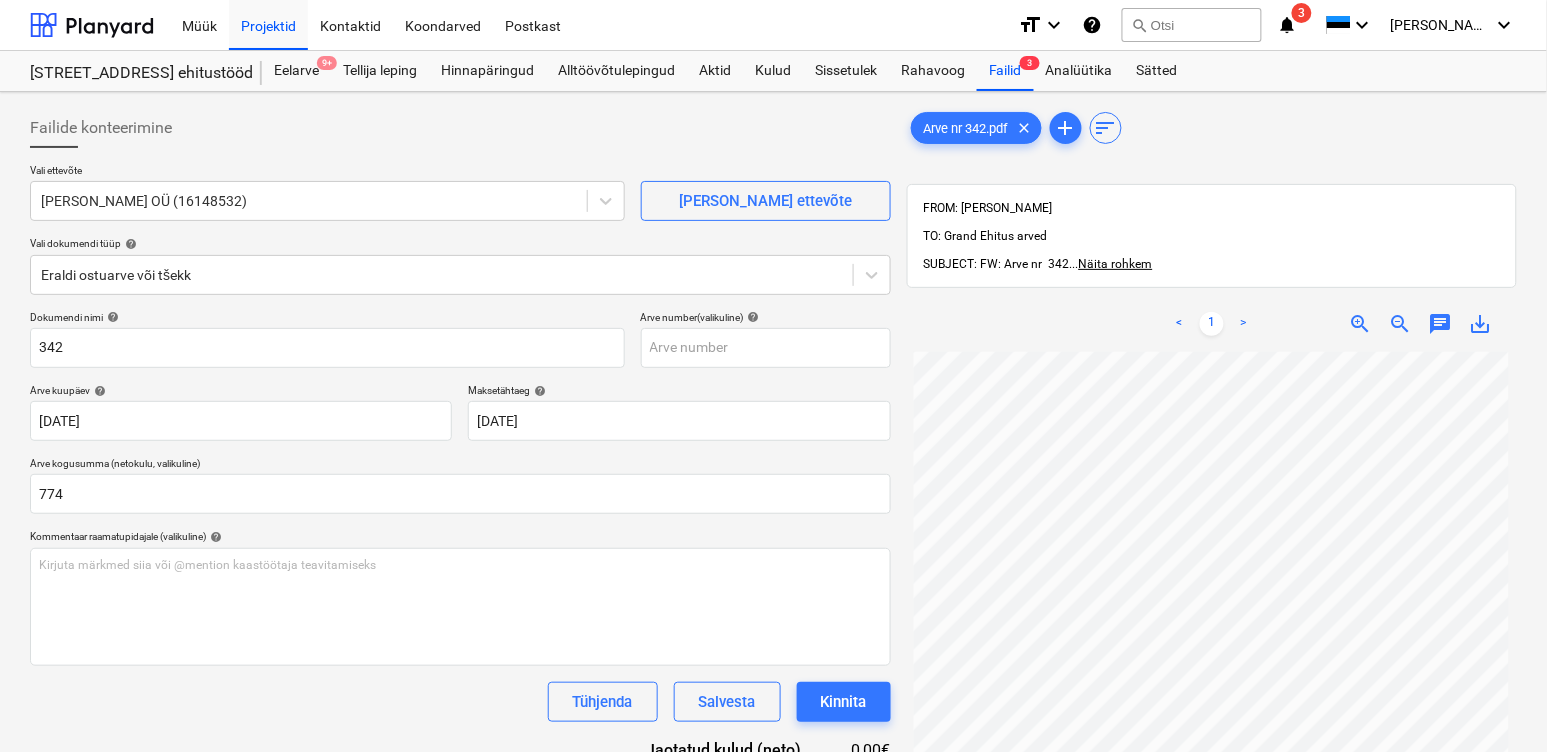 click on "Tühjenda Salvesta Kinnita" at bounding box center [460, 702] 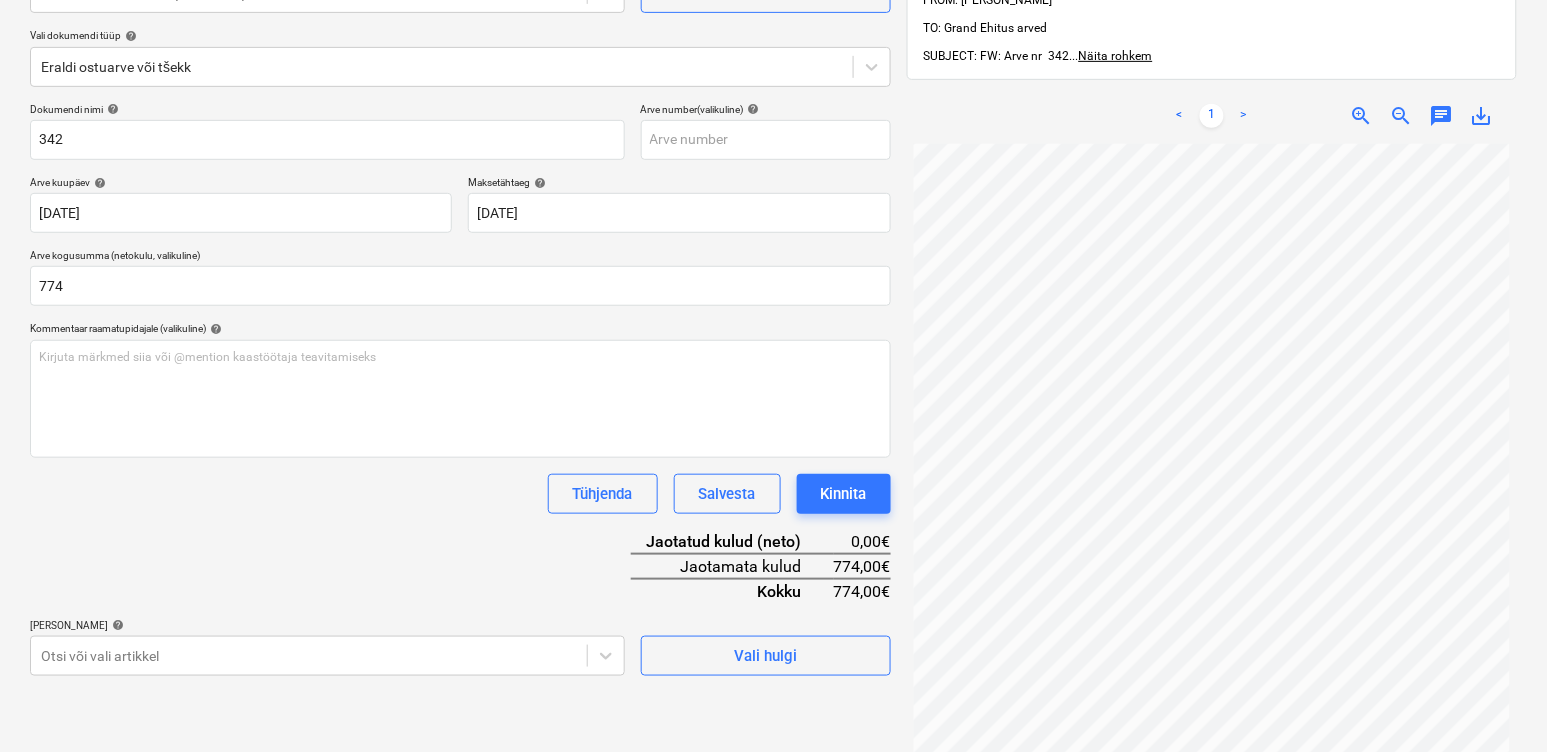 scroll, scrollTop: 222, scrollLeft: 0, axis: vertical 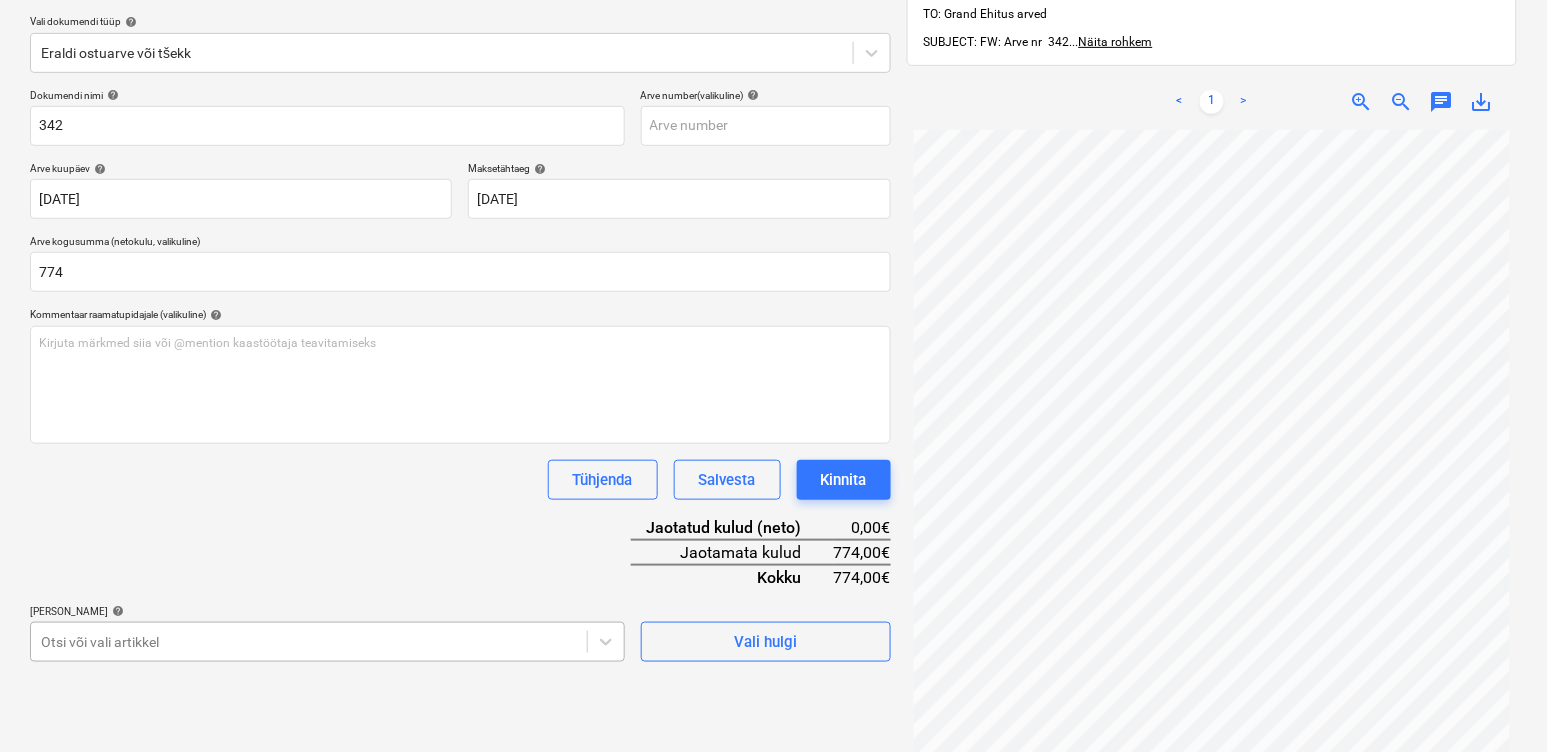 click on "Müük Projektid Kontaktid Koondarved Postkast format_size keyboard_arrow_down help search Otsi notifications 3 keyboard_arrow_down [PERSON_NAME] keyboard_arrow_down Maasika tee 7 ehitustööd Eelarve 9+ Tellija leping Hinnapäringud Alltöövõtulepingud Aktid Kulud Sissetulek Rahavoog Failid 3 Analüütika Sätted Failide konteerimine Vali ettevõte [PERSON_NAME] OÜ (16148532)  [PERSON_NAME] uus ettevõte Vali dokumendi tüüp help Eraldi ostuarve või tšekk Dokumendi nimi help 342 Arve number  (valikuline) help Arve kuupäev help [DATE] [DATE] Press the down arrow key to interact with the calendar and
select a date. Press the question mark key to get the keyboard shortcuts for changing dates. Maksetähtaeg help [DATE] [DATE] Press the down arrow key to interact with the calendar and
select a date. Press the question mark key to get the keyboard shortcuts for changing dates. Arve kogusumma (netokulu, valikuline) 774 Kommentaar raamatupidajale (valikuline) help ﻿ Tühjenda Salvesta Kinnita Kokku" at bounding box center (773, 154) 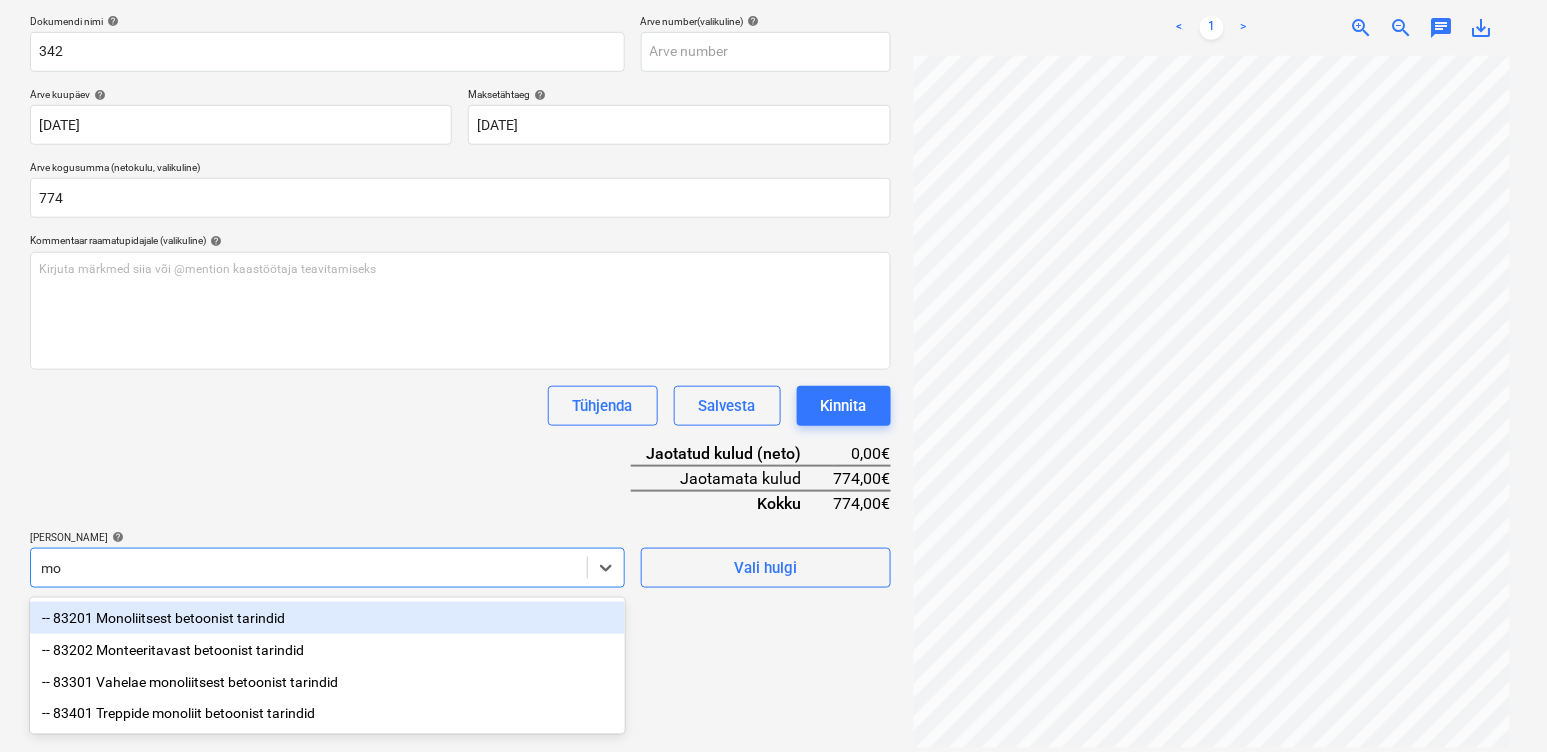scroll, scrollTop: 285, scrollLeft: 0, axis: vertical 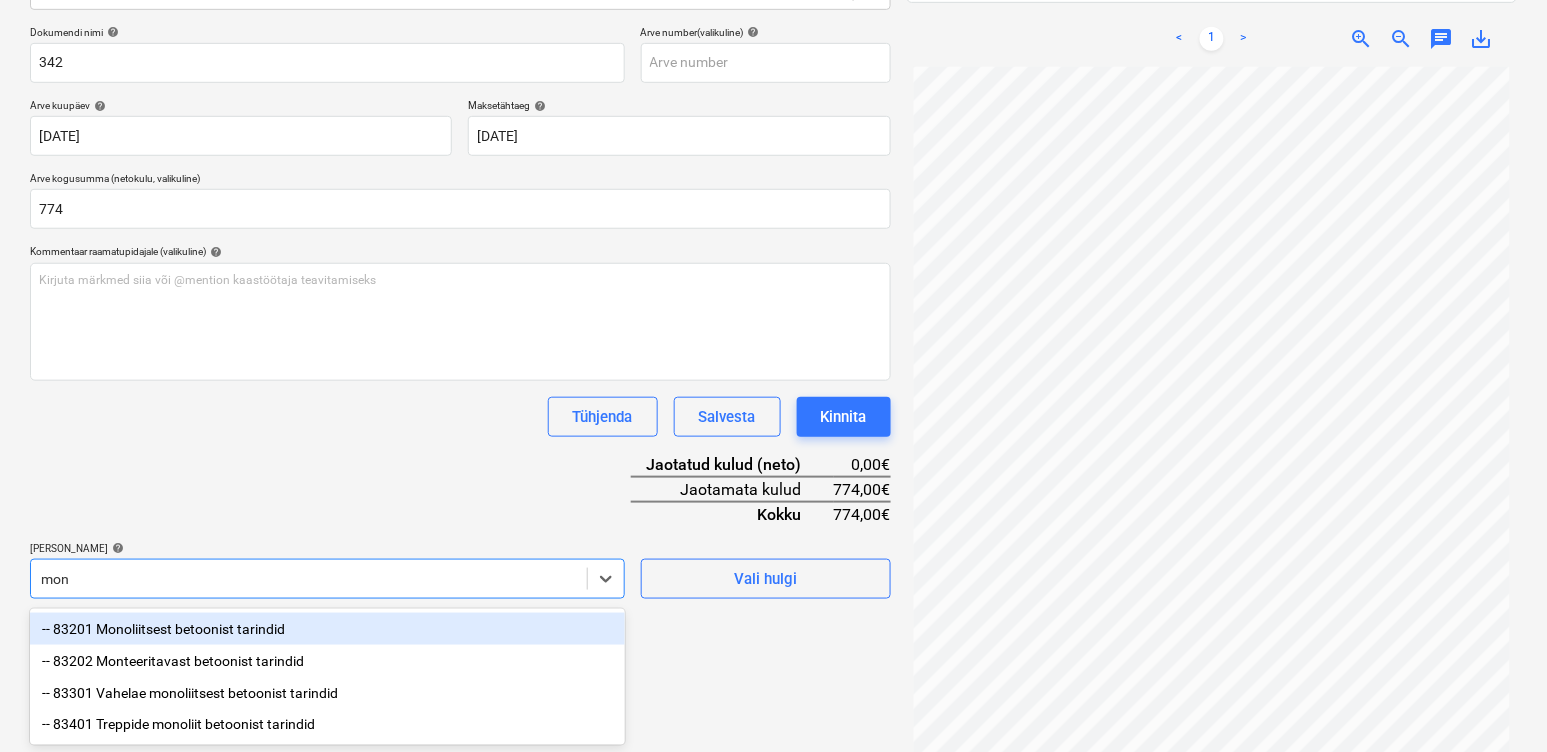 type on "mont" 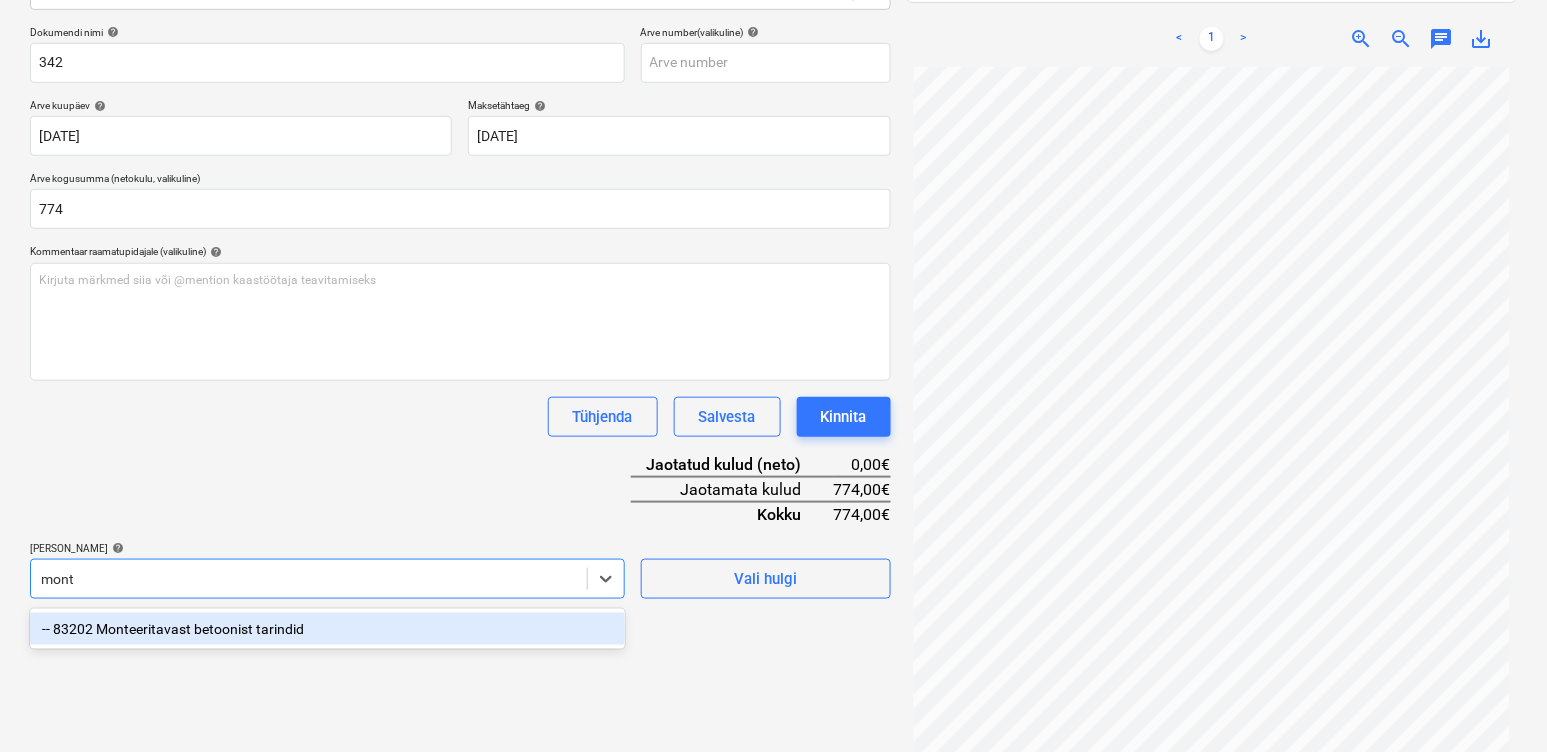 click on "--  83202 Monteeritavast betoonist tarindid" at bounding box center [327, 629] 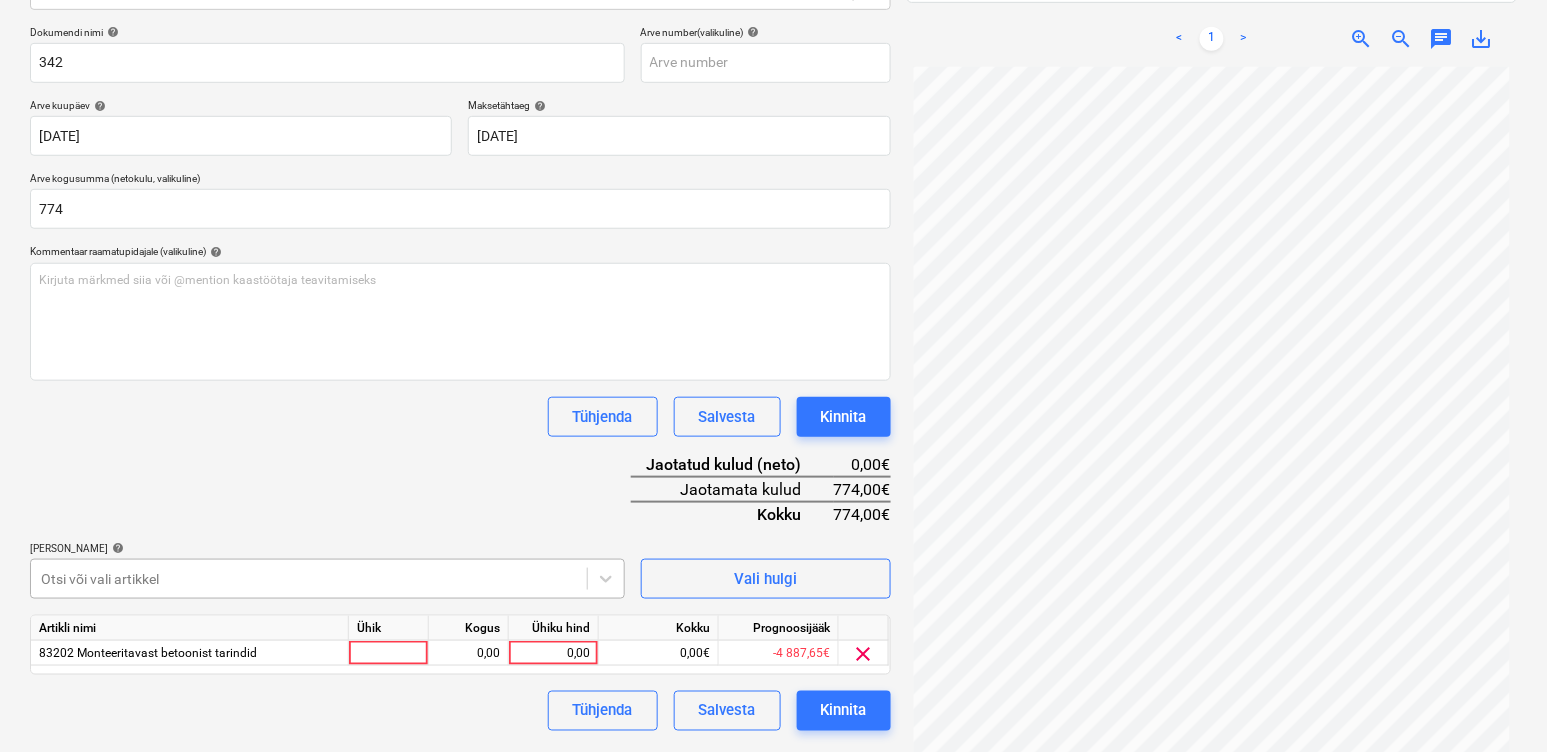 scroll, scrollTop: 445, scrollLeft: 0, axis: vertical 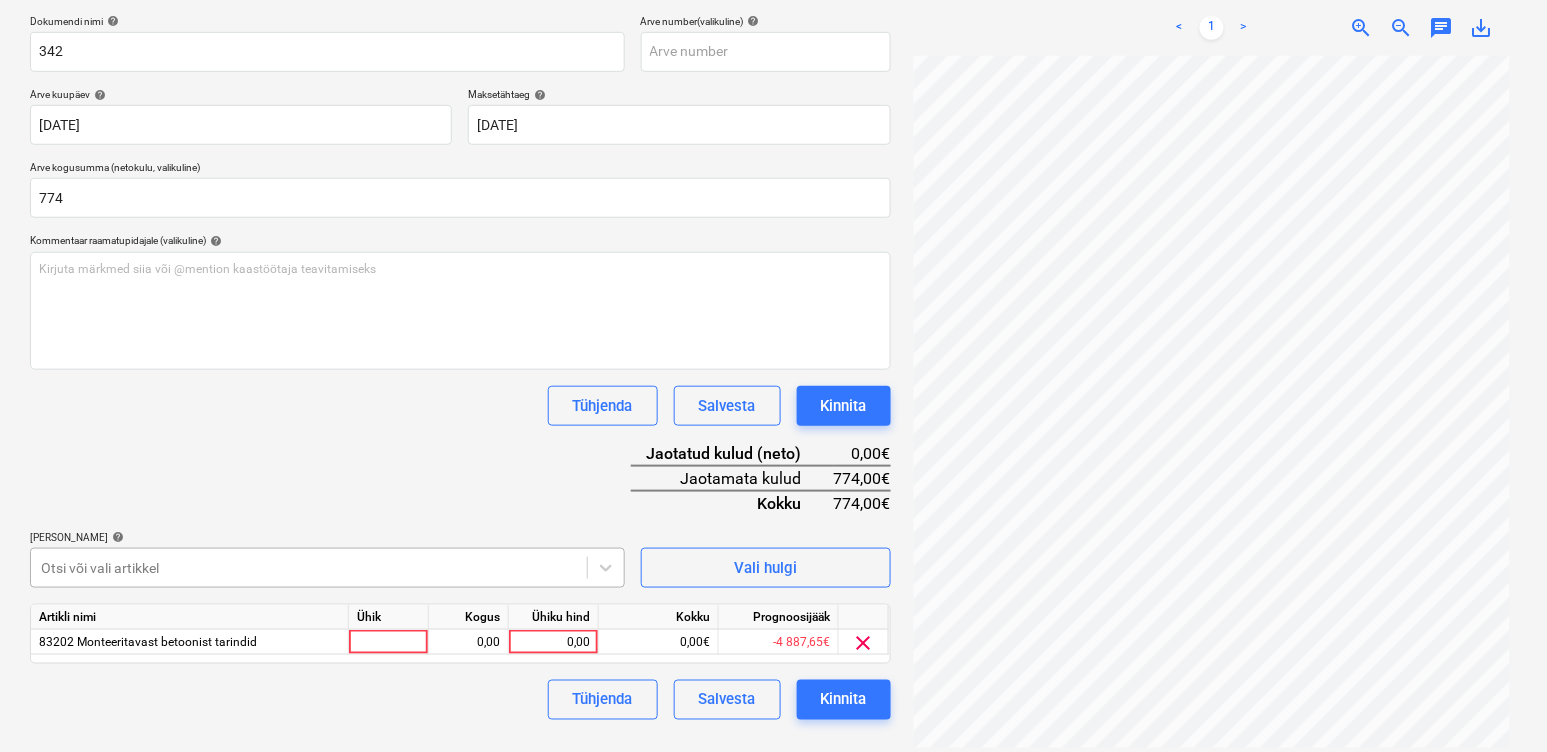 click on "Müük Projektid Kontaktid Koondarved Postkast format_size keyboard_arrow_down help search Otsi notifications 3 keyboard_arrow_down [PERSON_NAME] keyboard_arrow_down Maasika tee 7 ehitustööd Eelarve 9+ Tellija leping Hinnapäringud Alltöövõtulepingud Aktid Kulud Sissetulek Rahavoog Failid 3 Analüütika Sätted Failide konteerimine Vali ettevõte [PERSON_NAME] OÜ (16148532)  [PERSON_NAME] uus ettevõte Vali dokumendi tüüp help Eraldi ostuarve või tšekk Dokumendi nimi help 342 Arve number  (valikuline) help Arve kuupäev help [DATE] [DATE] Press the down arrow key to interact with the calendar and
select a date. Press the question mark key to get the keyboard shortcuts for changing dates. Maksetähtaeg help [DATE] [DATE] Press the down arrow key to interact with the calendar and
select a date. Press the question mark key to get the keyboard shortcuts for changing dates. Arve kogusumma (netokulu, valikuline) 774 Kommentaar raamatupidajale (valikuline) help ﻿ Tühjenda Salvesta Kinnita Kokku" at bounding box center (773, 80) 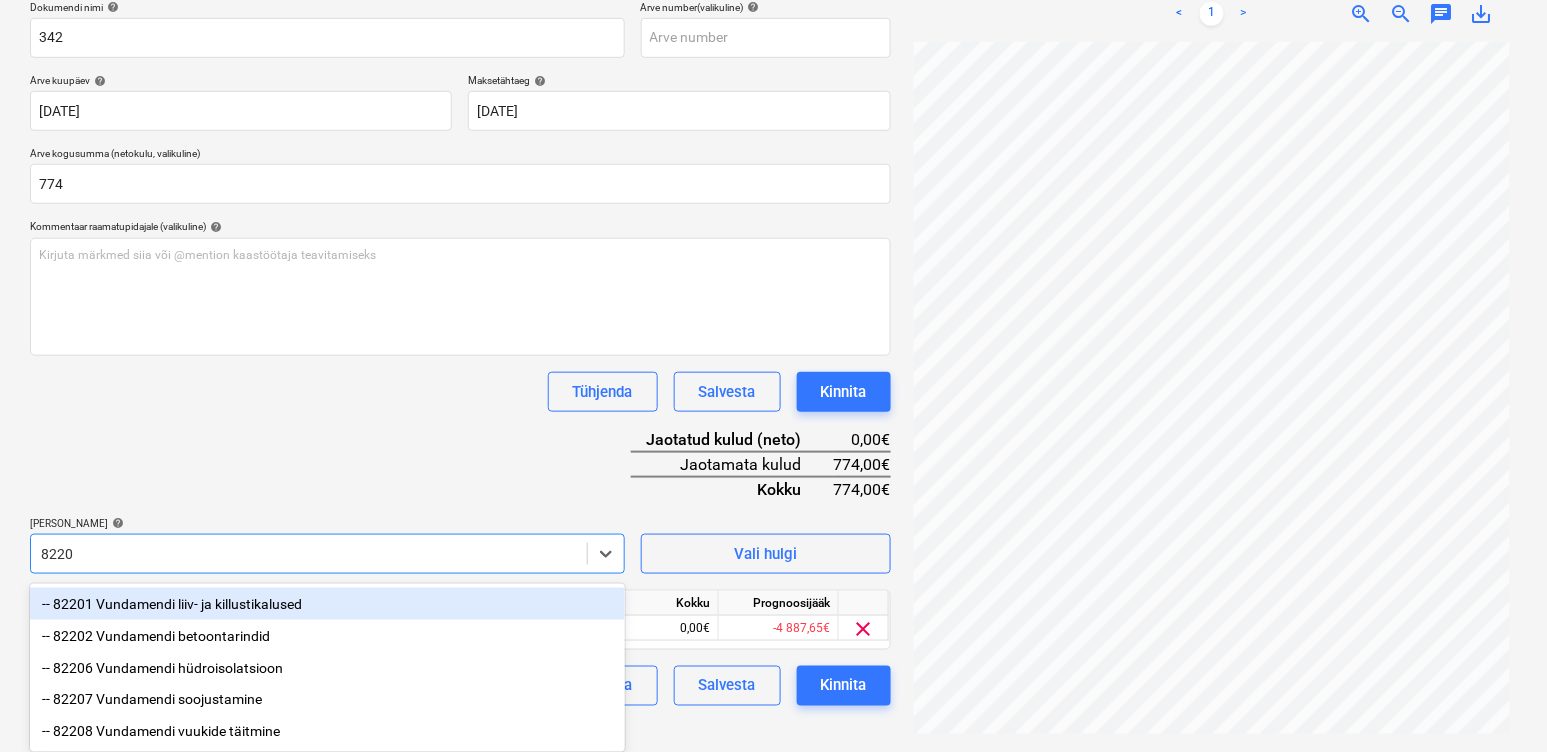 type on "82207" 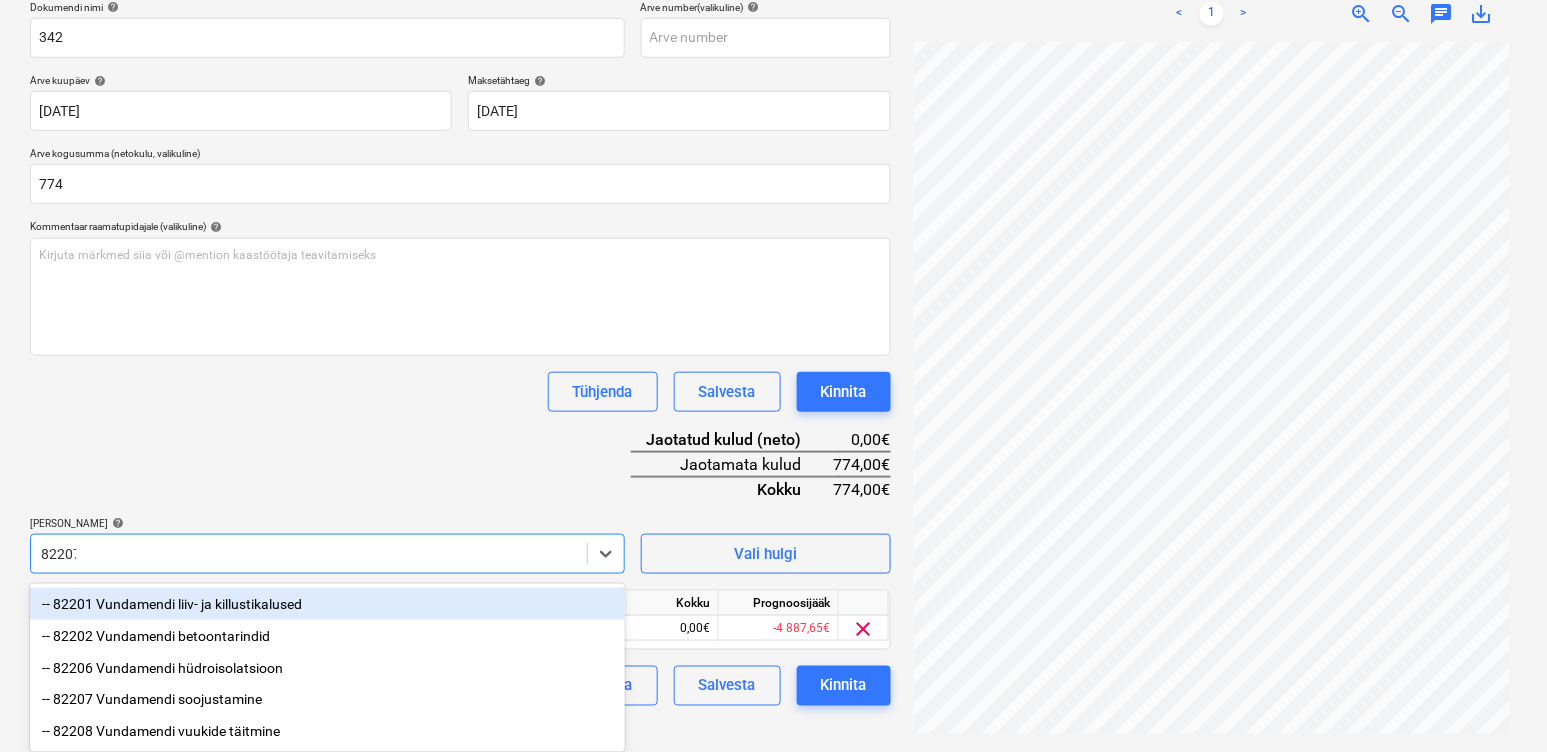 scroll, scrollTop: 285, scrollLeft: 0, axis: vertical 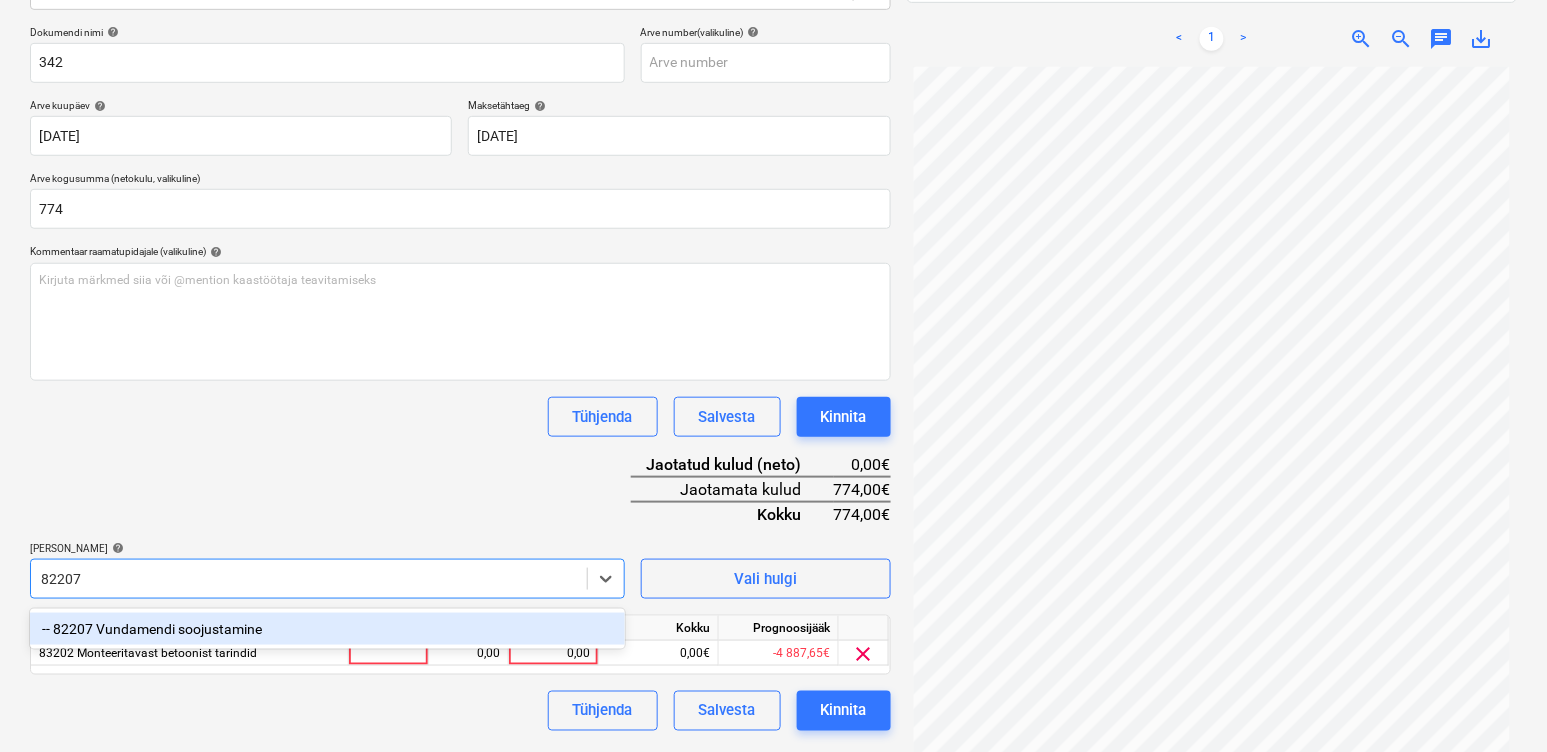 click on "--  82207 Vundamendi soojustamine" at bounding box center (327, 629) 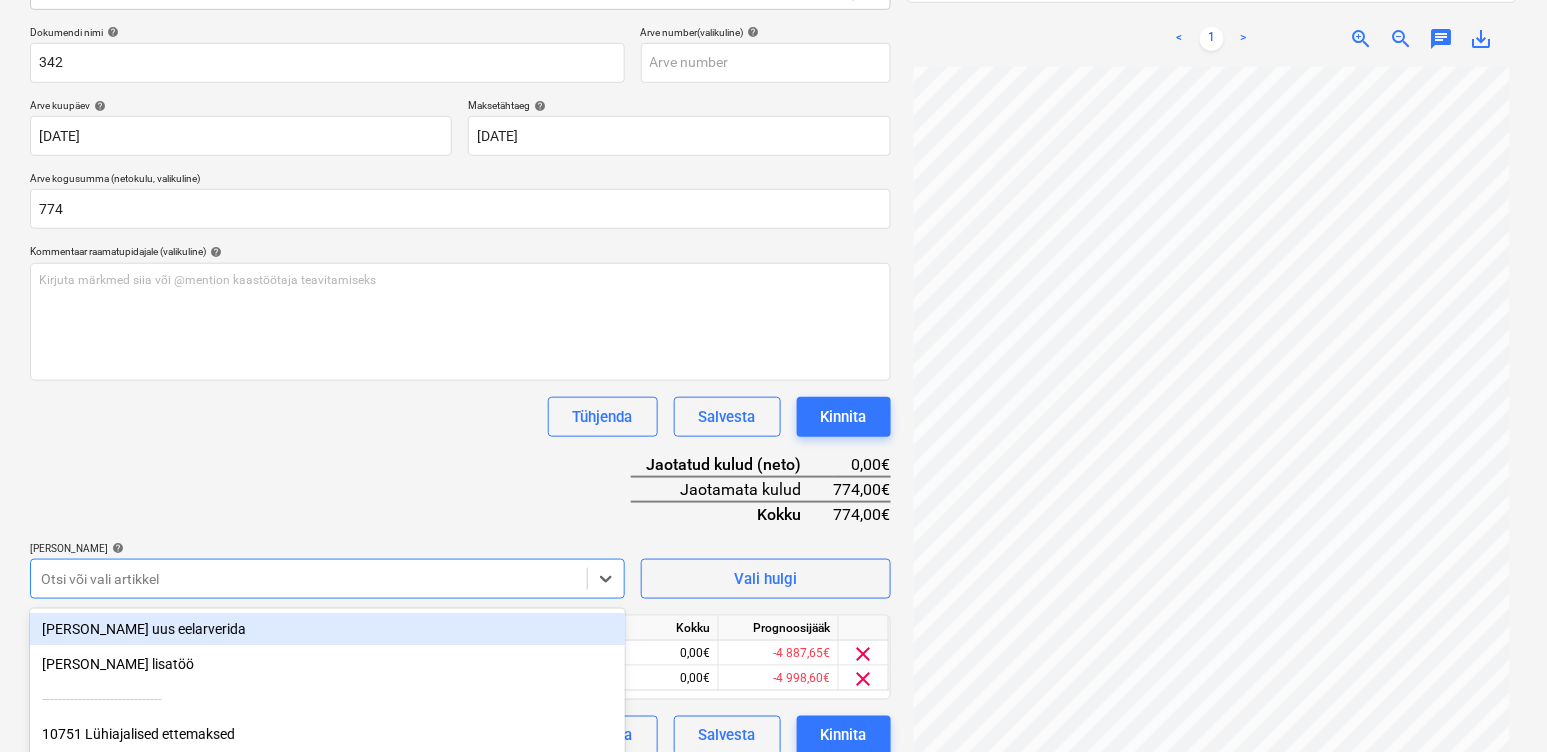 scroll, scrollTop: 445, scrollLeft: 0, axis: vertical 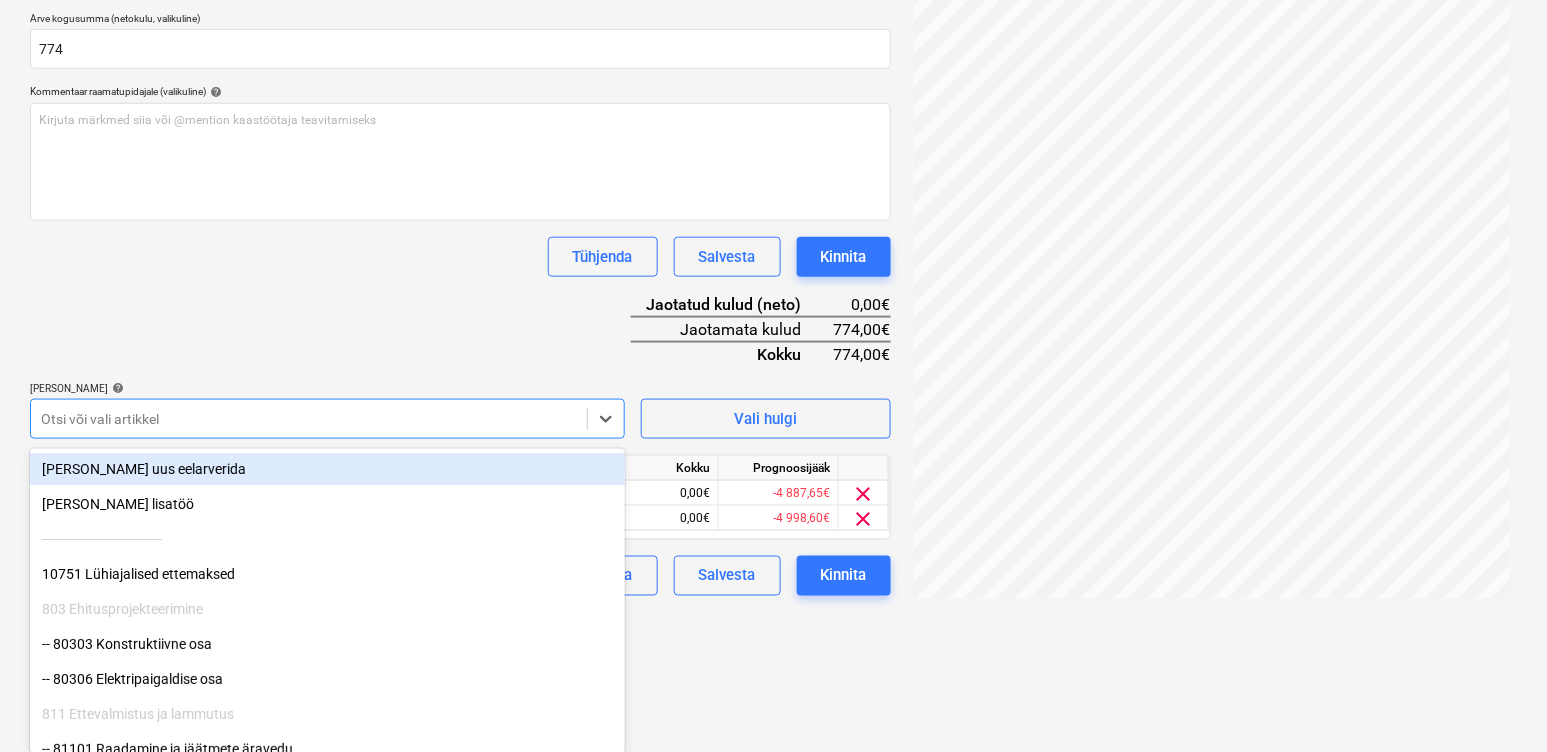 click on "Dokumendi nimi help 342 Arve number  (valikuline) help Arve kuupäev help [DATE] [DATE] Press the down arrow key to interact with the calendar and
select a date. Press the question mark key to get the keyboard shortcuts for changing dates. Maksetähtaeg help [DATE] [DATE] Press the down arrow key to interact with the calendar and
select a date. Press the question mark key to get the keyboard shortcuts for changing dates. Arve kogusumma (netokulu, valikuline) 774 Kommentaar raamatupidajale (valikuline) help [PERSON_NAME] märkmed siia või @mention kaastöötaja teavitamiseks ﻿ Tühjenda Salvesta Kinnita Jaotatud kulud (neto) 0,00€ Jaotamata kulud 774,00€ Kokku 774,00€ [PERSON_NAME] artiklid help option --  82207 [PERSON_NAME] soojustamine, selected. option [PERSON_NAME] uus eelarverida focused, 1 of 207. 207 results available. Use Up and Down to choose options, press Enter to select the currently focused option, press Escape to exit the menu, press Tab to select the option and exit the menu. Vali hulgi" at bounding box center [460, 231] 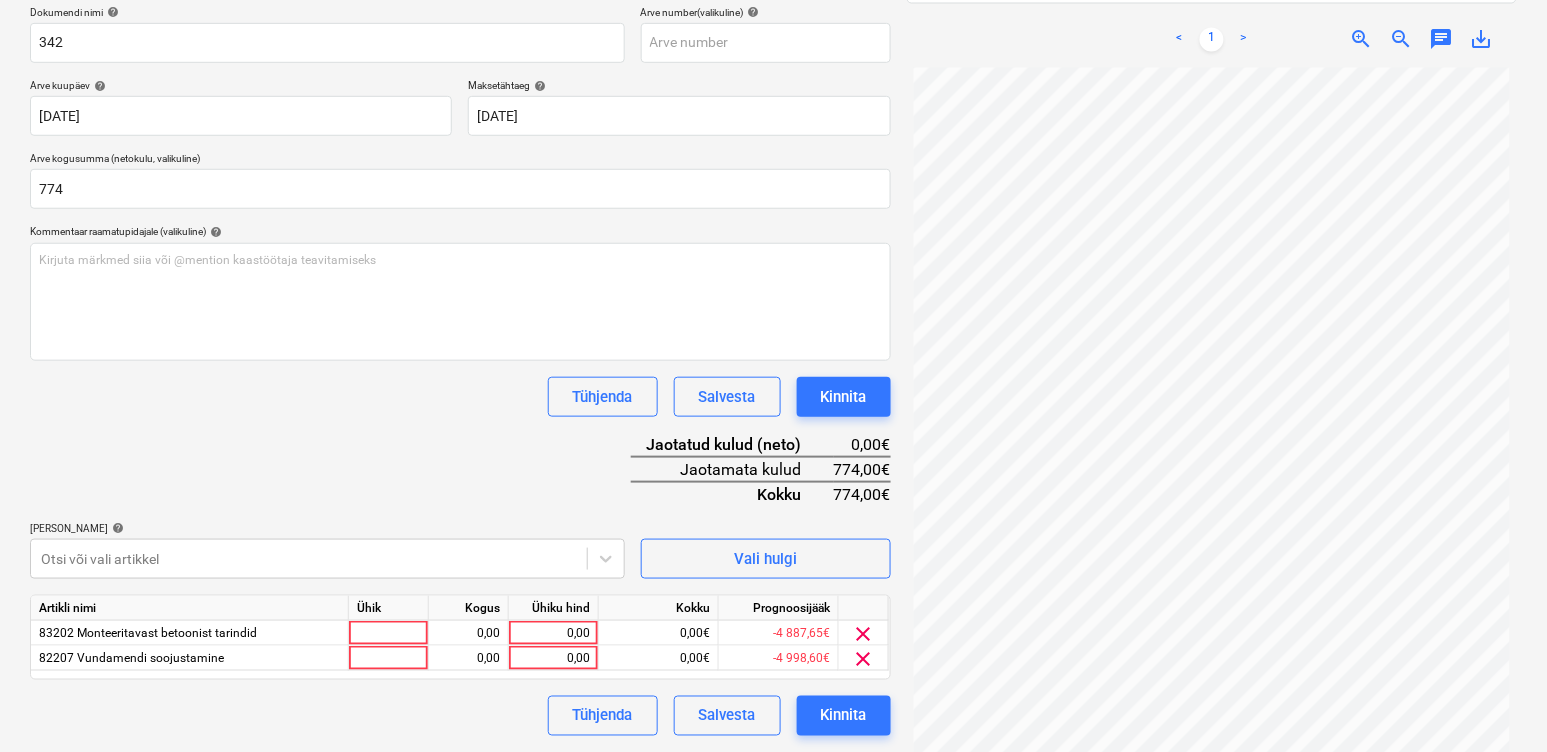 scroll, scrollTop: 306, scrollLeft: 0, axis: vertical 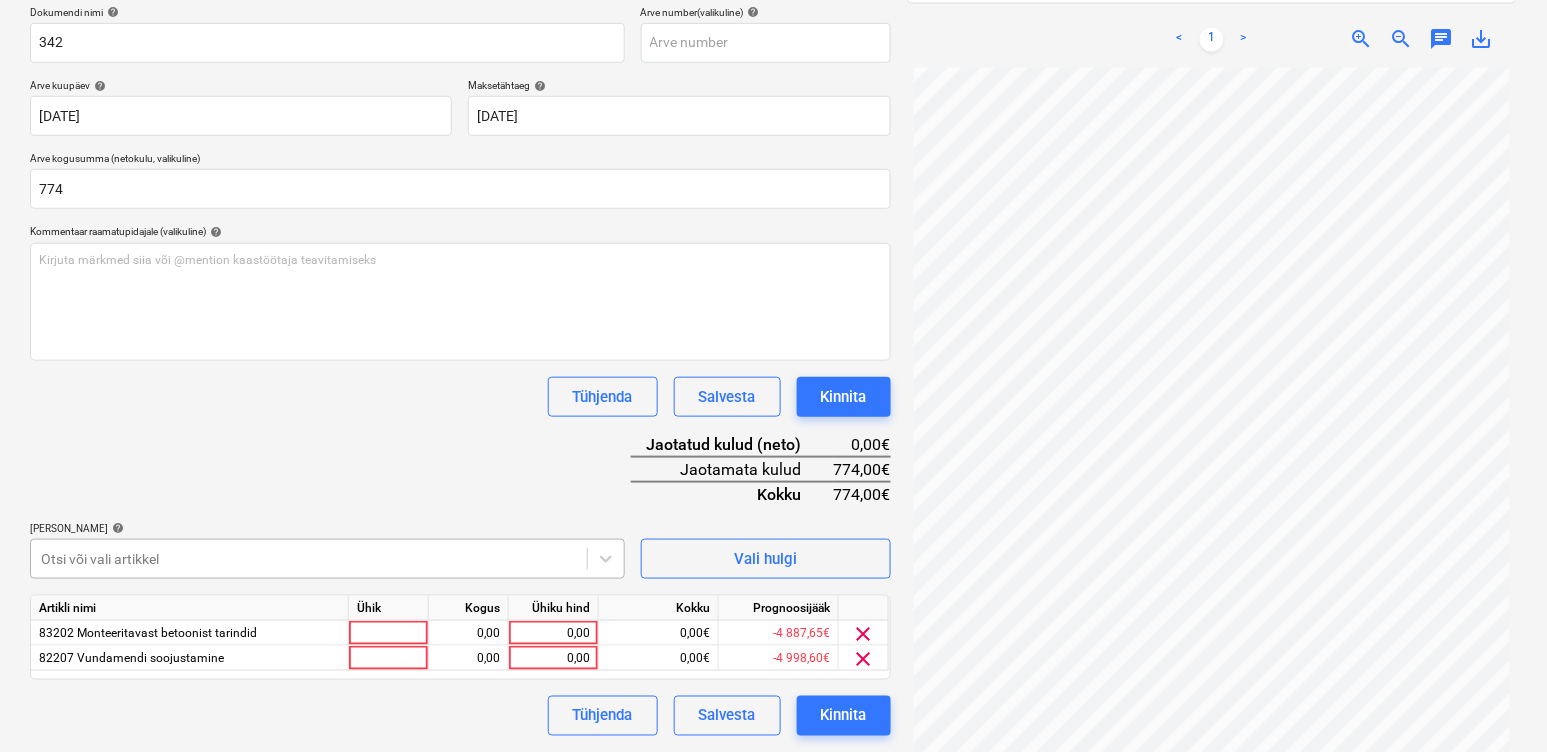 click on "Müük Projektid Kontaktid Koondarved Postkast format_size keyboard_arrow_down help search Otsi notifications 3 keyboard_arrow_down [PERSON_NAME] keyboard_arrow_down Maasika tee 7 ehitustööd Eelarve 9+ Tellija leping Hinnapäringud Alltöövõtulepingud Aktid Kulud Sissetulek Rahavoog Failid 3 Analüütika Sätted Failide konteerimine Vali ettevõte [PERSON_NAME] OÜ (16148532)  [PERSON_NAME] uus ettevõte Vali dokumendi tüüp help Eraldi ostuarve või tšekk Dokumendi nimi help 342 Arve number  (valikuline) help Arve kuupäev help [DATE] [DATE] Press the down arrow key to interact with the calendar and
select a date. Press the question mark key to get the keyboard shortcuts for changing dates. Maksetähtaeg help [DATE] [DATE] Press the down arrow key to interact with the calendar and
select a date. Press the question mark key to get the keyboard shortcuts for changing dates. Arve kogusumma (netokulu, valikuline) 774 Kommentaar raamatupidajale (valikuline) help ﻿ Tühjenda Salvesta Kinnita Kokku" at bounding box center (773, 71) 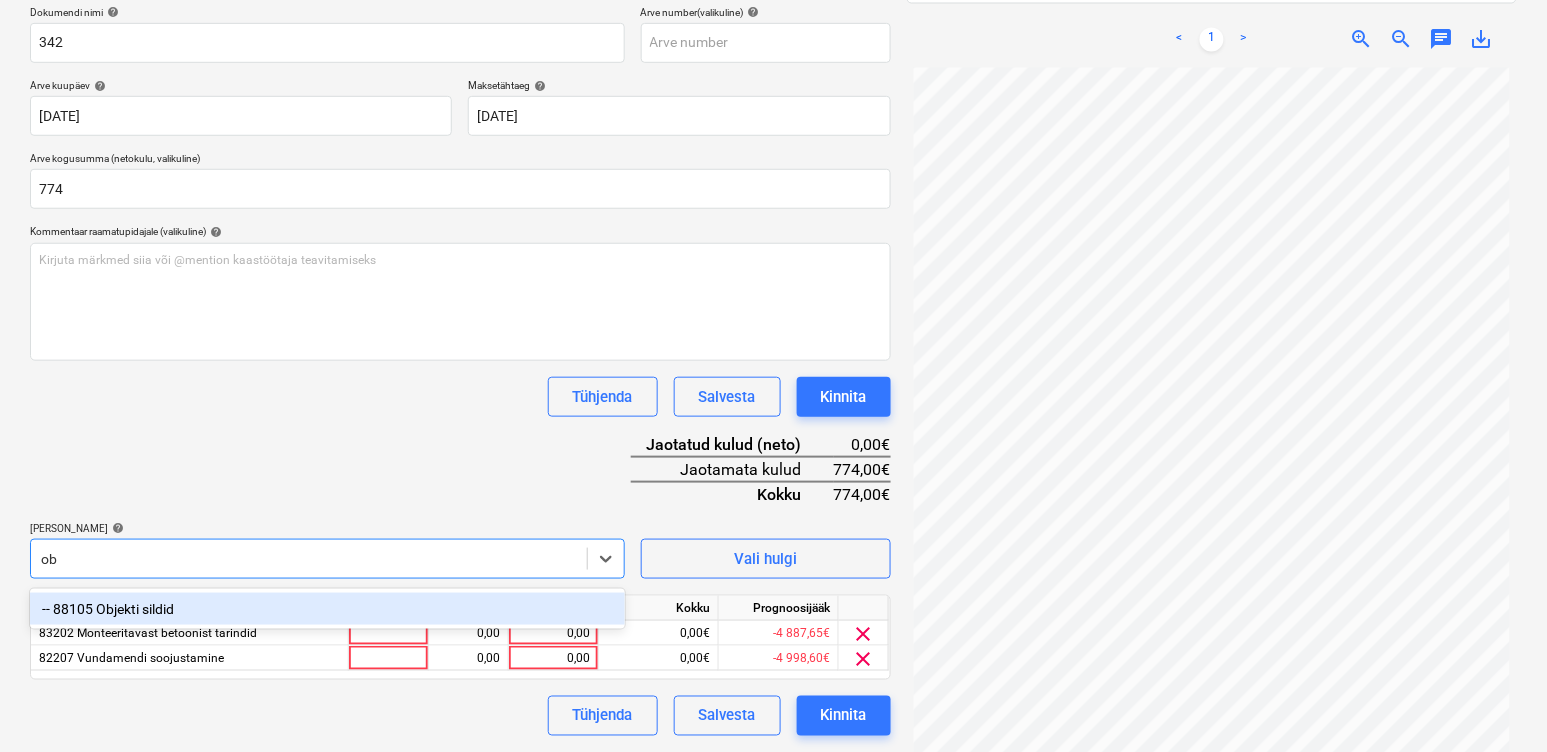 scroll, scrollTop: 306, scrollLeft: 0, axis: vertical 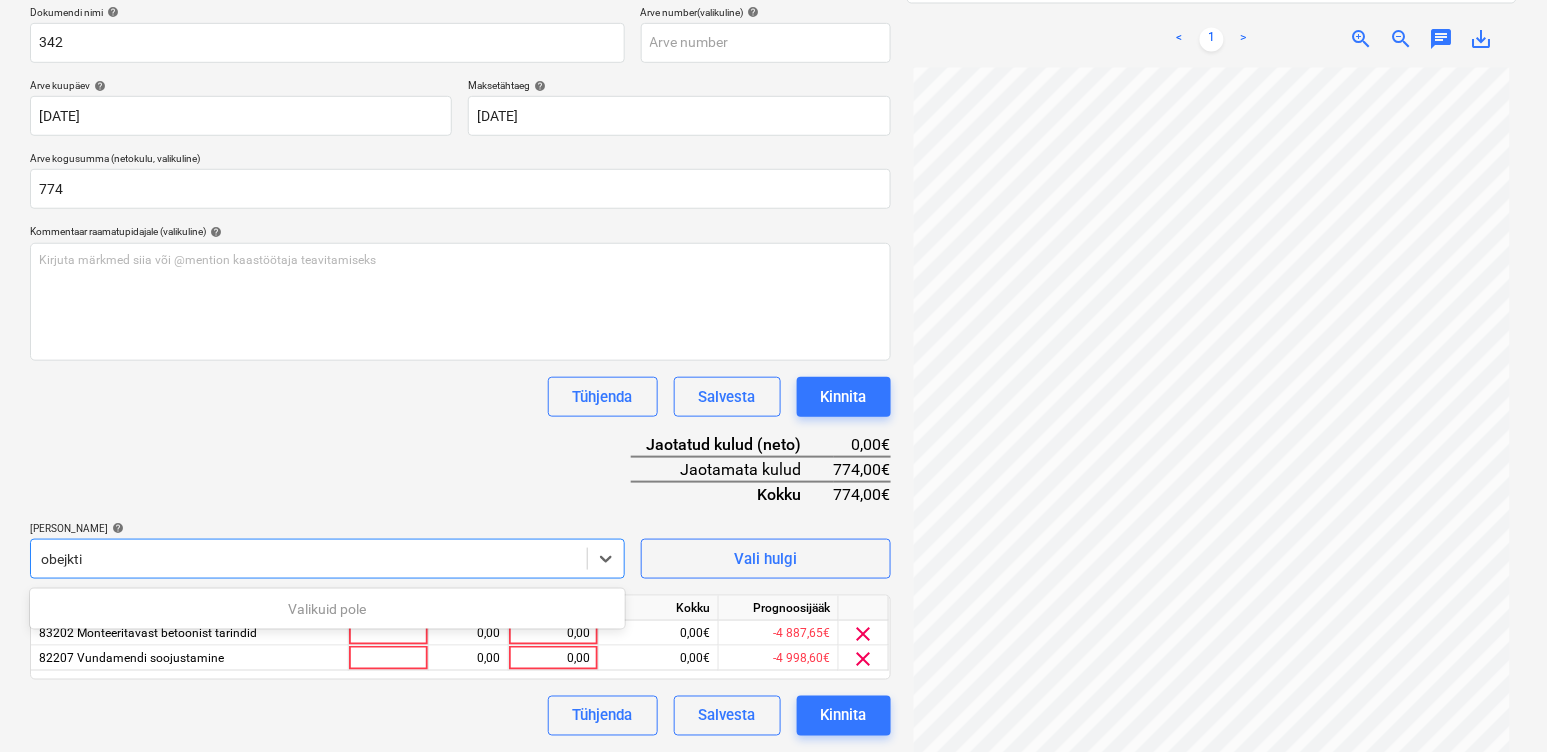 click on "obejkti" at bounding box center (63, 559) 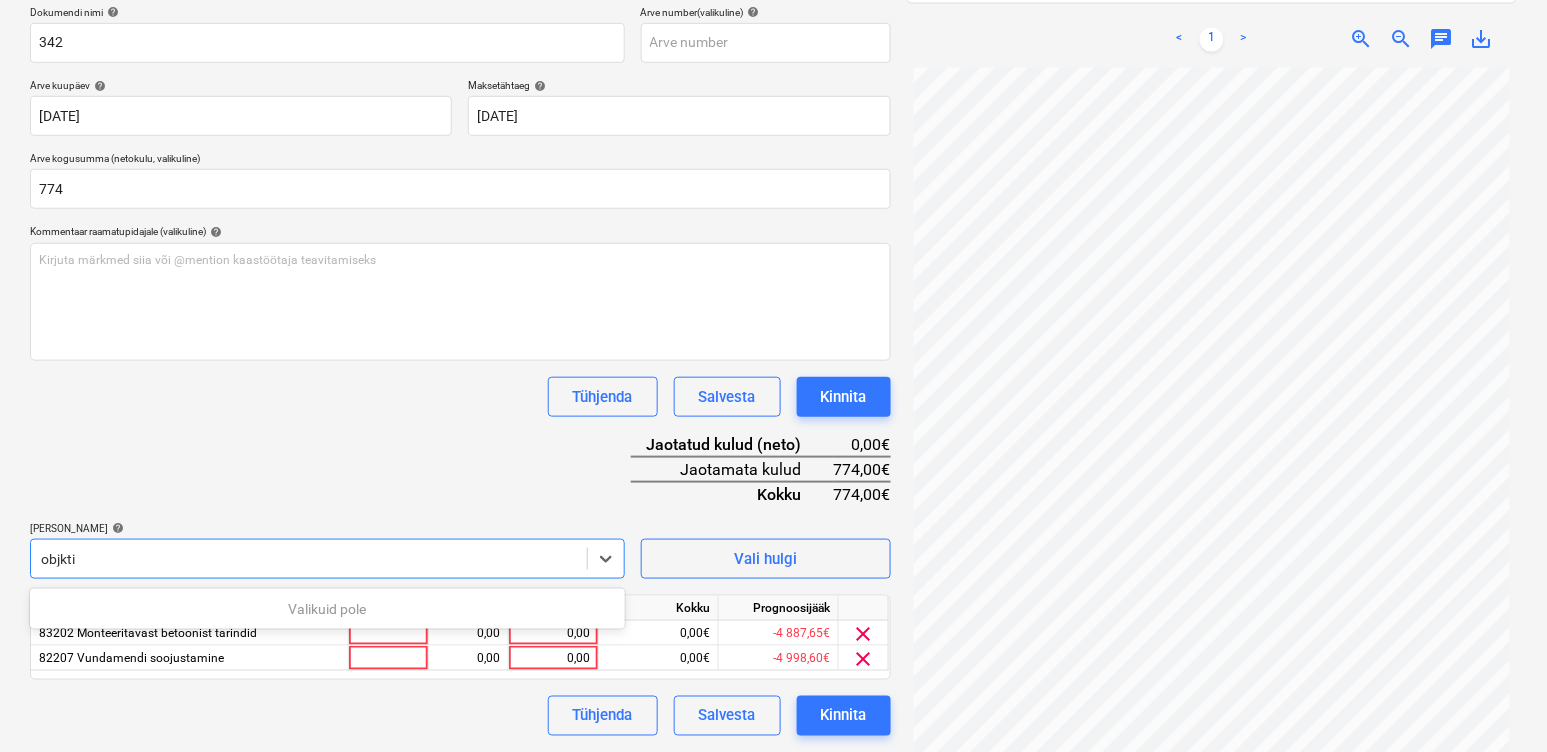 type on "objekti" 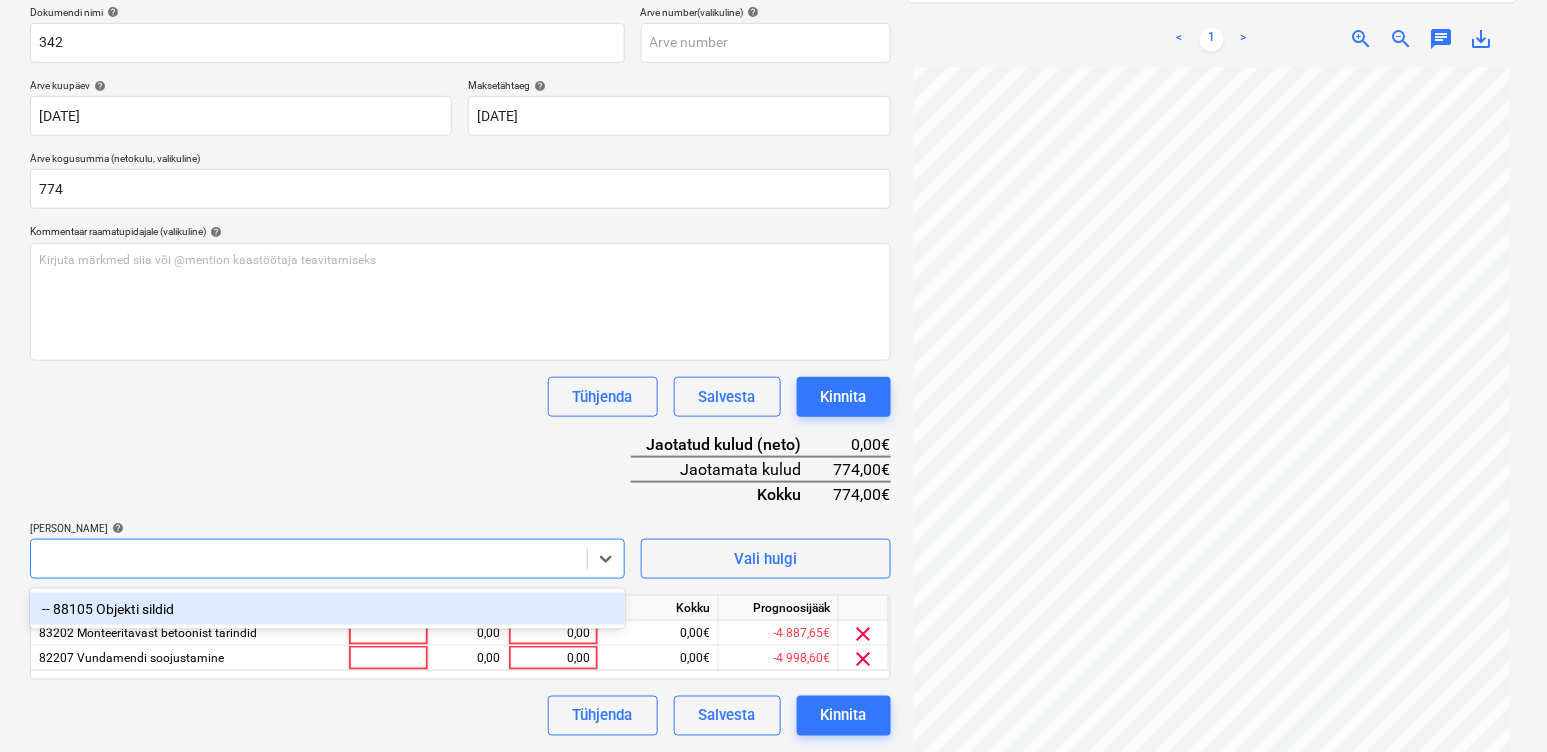 click at bounding box center (309, 559) 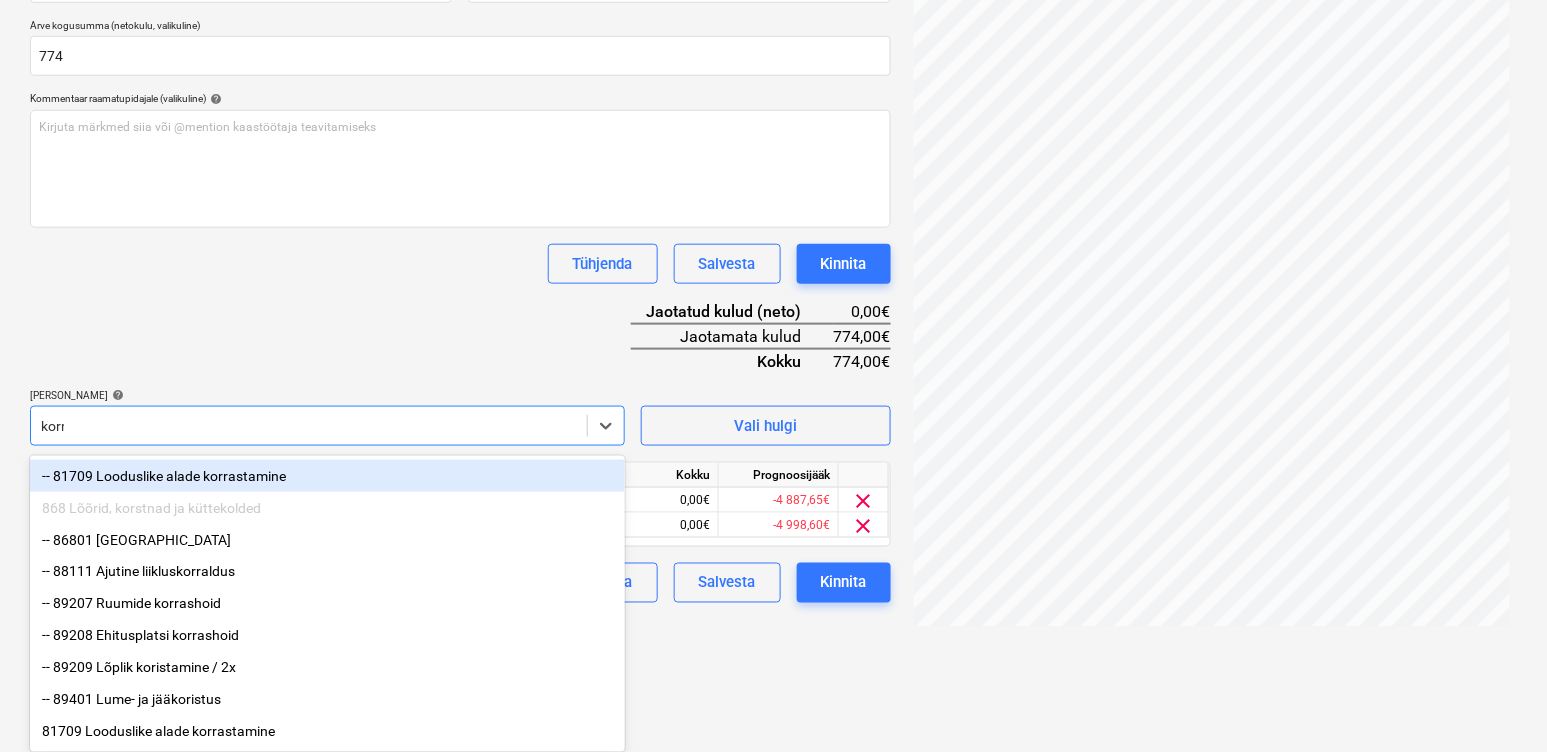 scroll, scrollTop: 312, scrollLeft: 0, axis: vertical 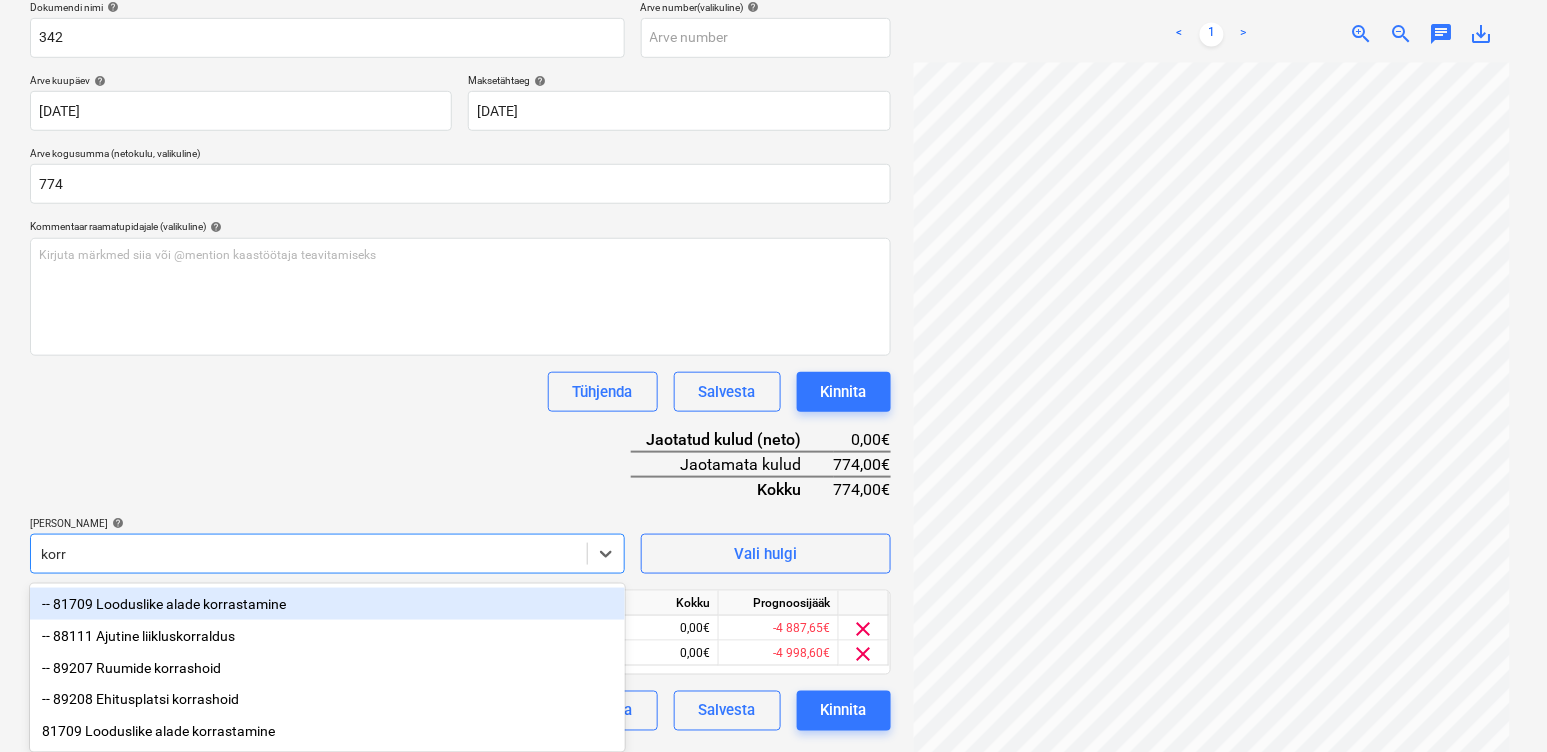 type on "korra" 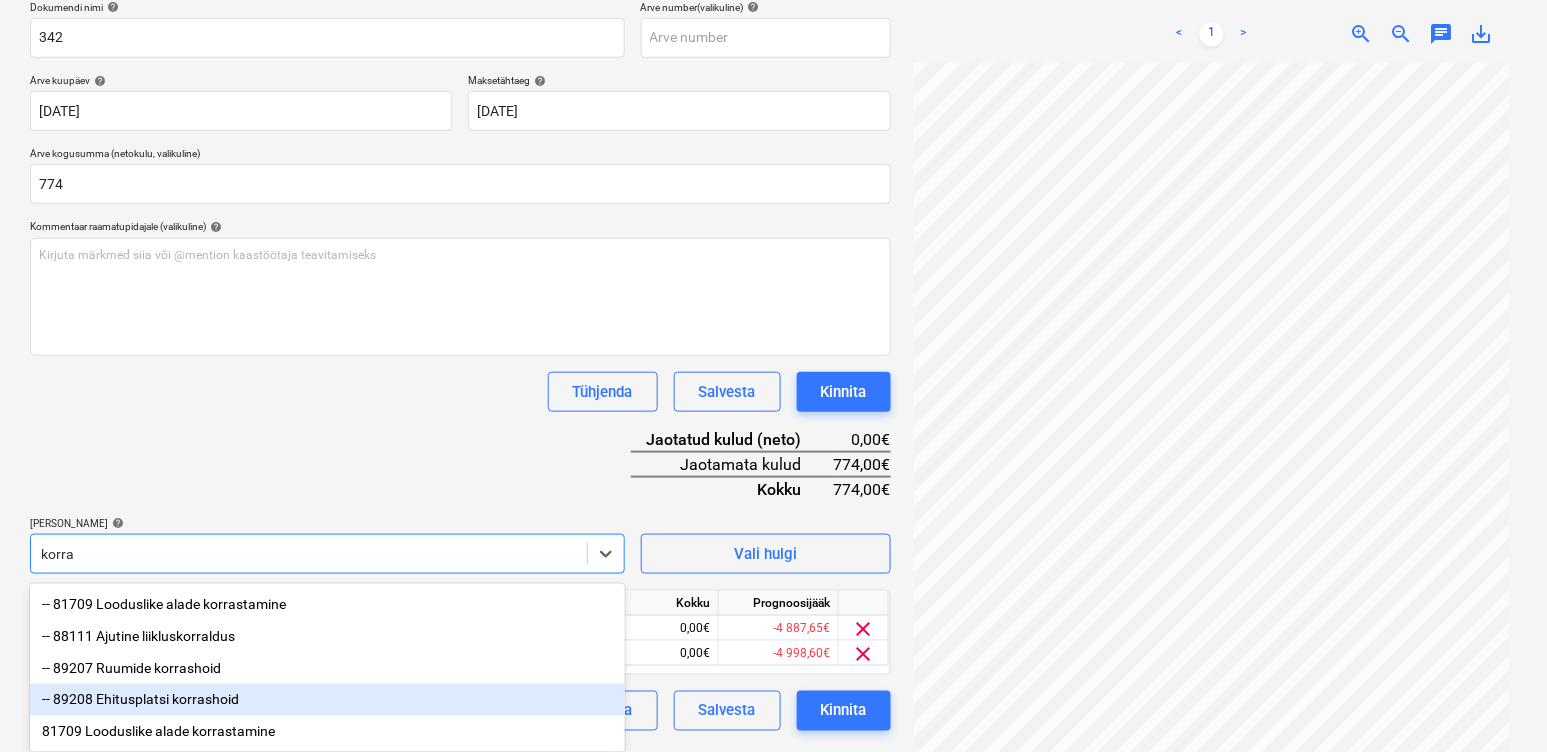 click on "--  89208 Ehitusplatsi korrashoid" at bounding box center [327, 700] 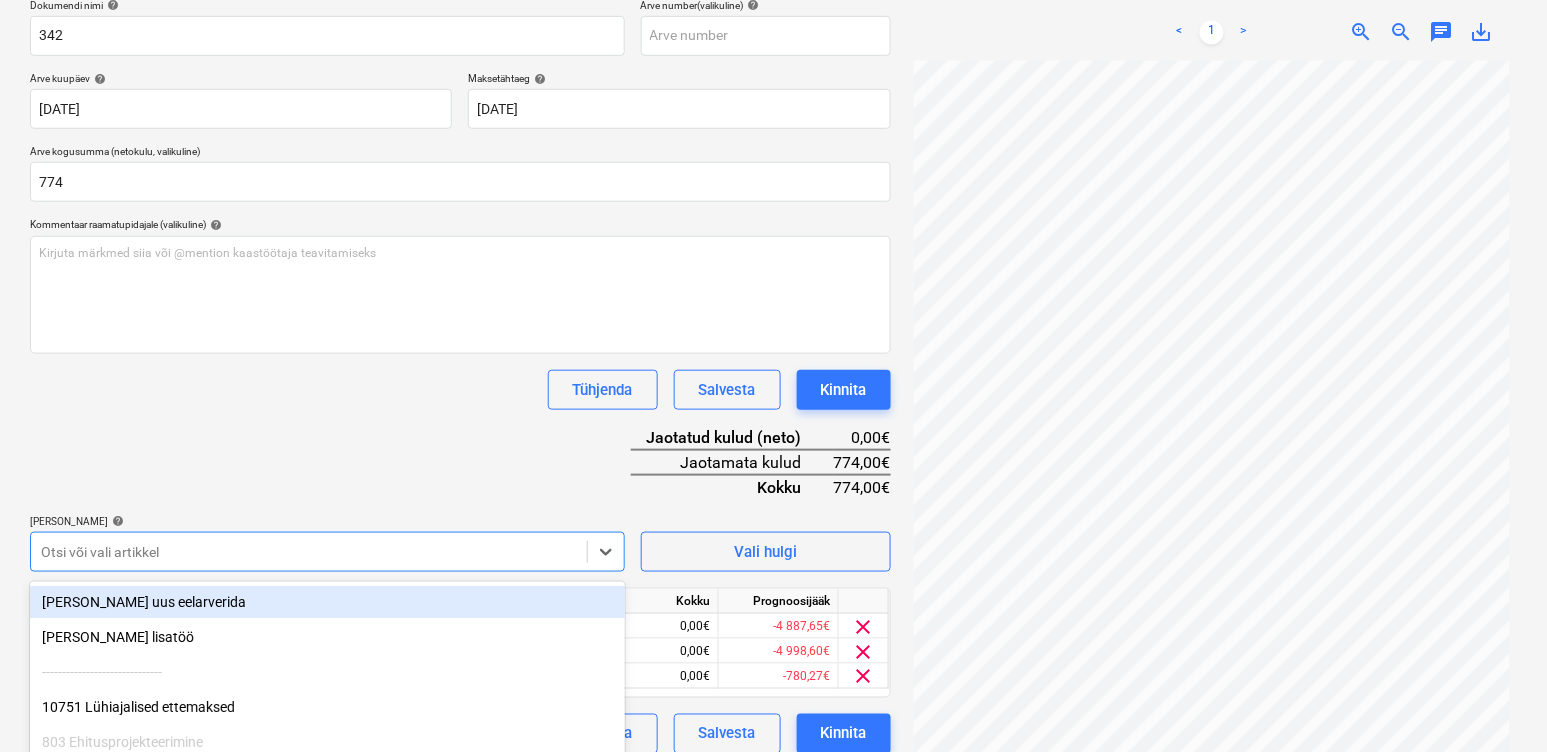 scroll, scrollTop: 445, scrollLeft: 0, axis: vertical 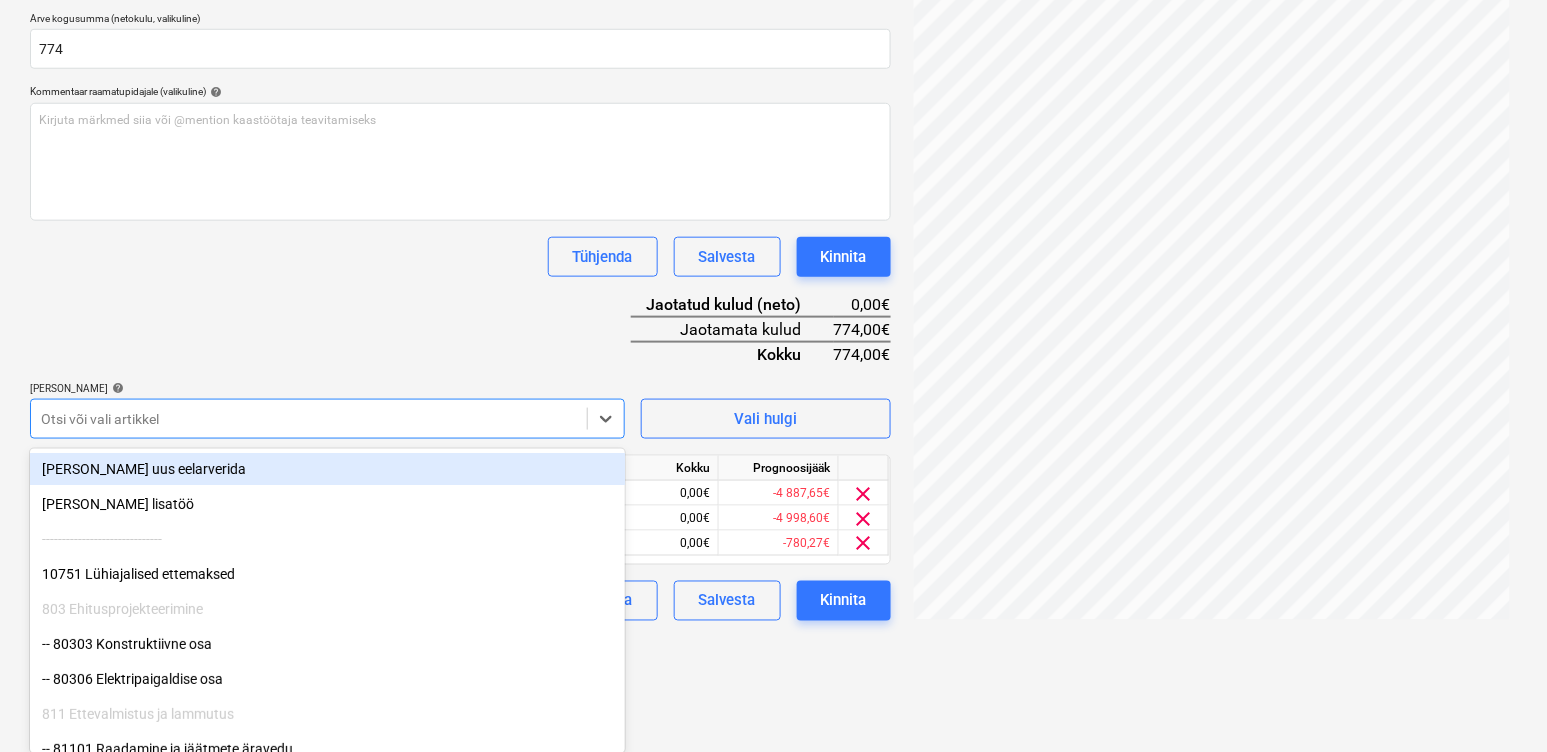 click on "Dokumendi nimi help 342 Arve number  (valikuline) help Arve kuupäev help [DATE] [DATE] Press the down arrow key to interact with the calendar and
select a date. Press the question mark key to get the keyboard shortcuts for changing dates. Maksetähtaeg help [DATE] [DATE] Press the down arrow key to interact with the calendar and
select a date. Press the question mark key to get the keyboard shortcuts for changing dates. Arve kogusumma (netokulu, valikuline) 774 Kommentaar raamatupidajale (valikuline) help [PERSON_NAME] märkmed siia või @mention kaastöötaja teavitamiseks ﻿ Tühjenda Salvesta Kinnita Jaotatud kulud (neto) 0,00€ Jaotamata kulud 774,00€ Kokku 774,00€ [PERSON_NAME] artiklid help option --  89208 Ehitusplatsi korrashoid, selected. option [PERSON_NAME] uus eelarverida focused, 1 of 206. 206 results available. Use Up and Down to choose options, press Enter to select the currently focused option, press Escape to exit the menu, press Tab to select the option and exit the menu. Vali hulgi" at bounding box center [460, 243] 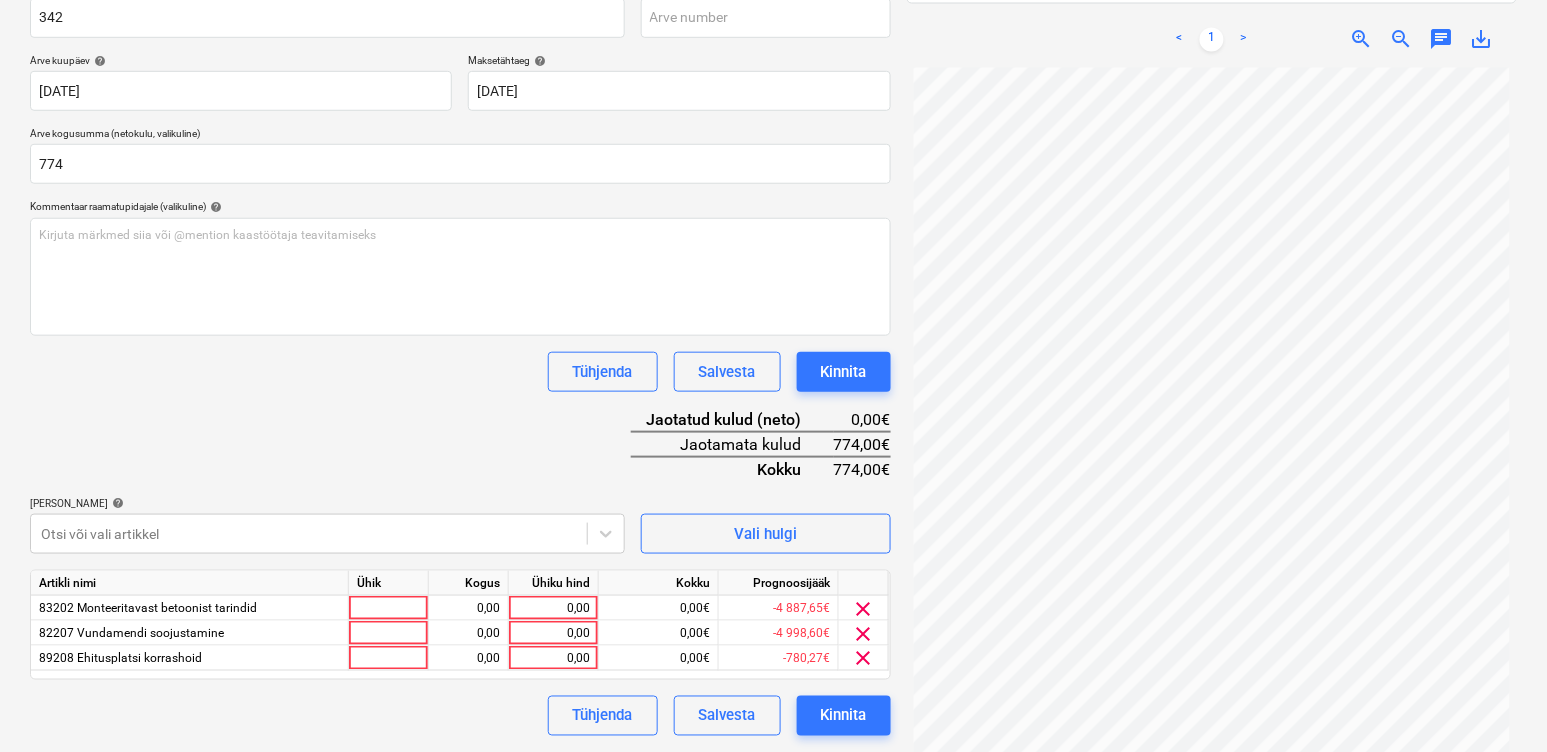 scroll, scrollTop: 331, scrollLeft: 0, axis: vertical 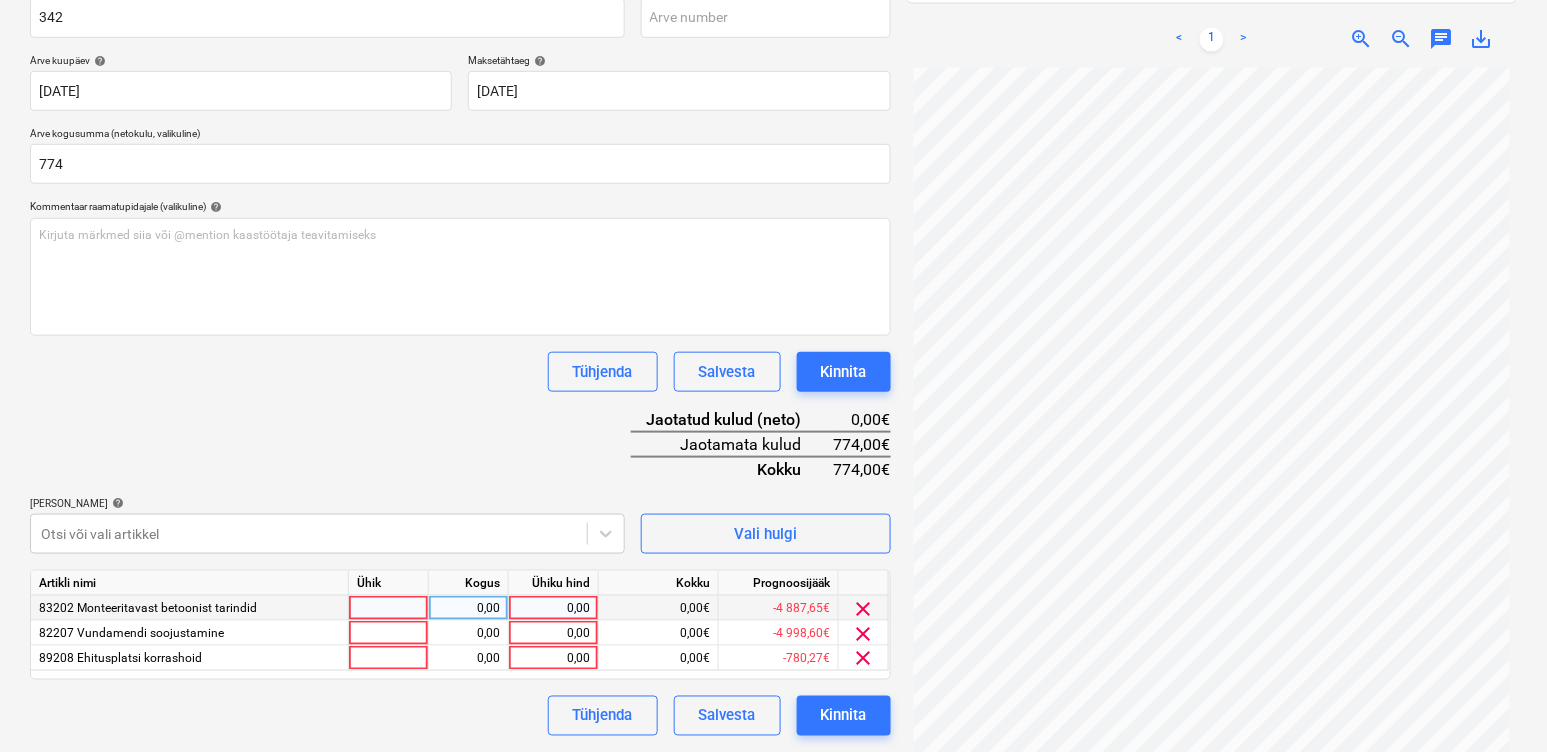 click at bounding box center (389, 608) 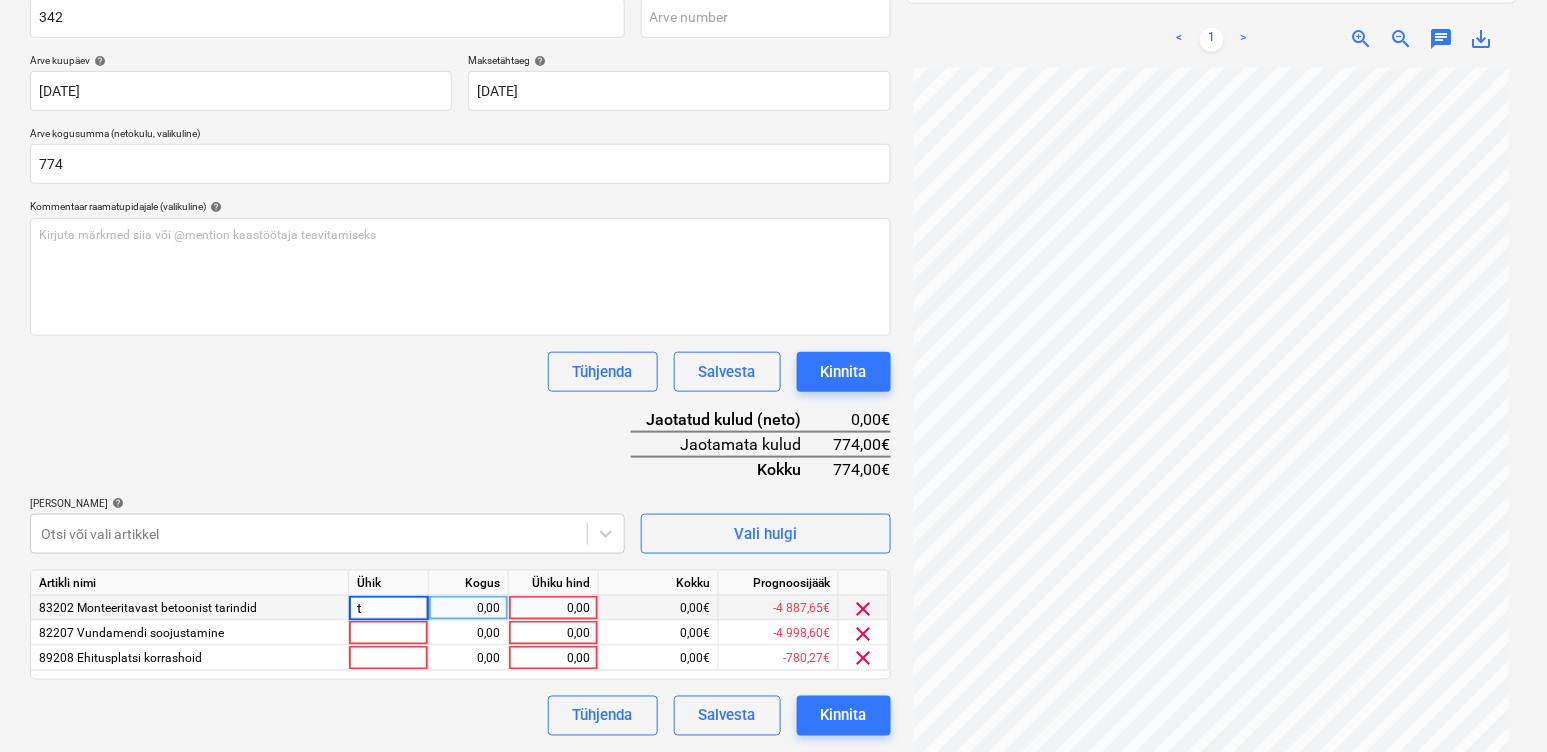 type on "tk" 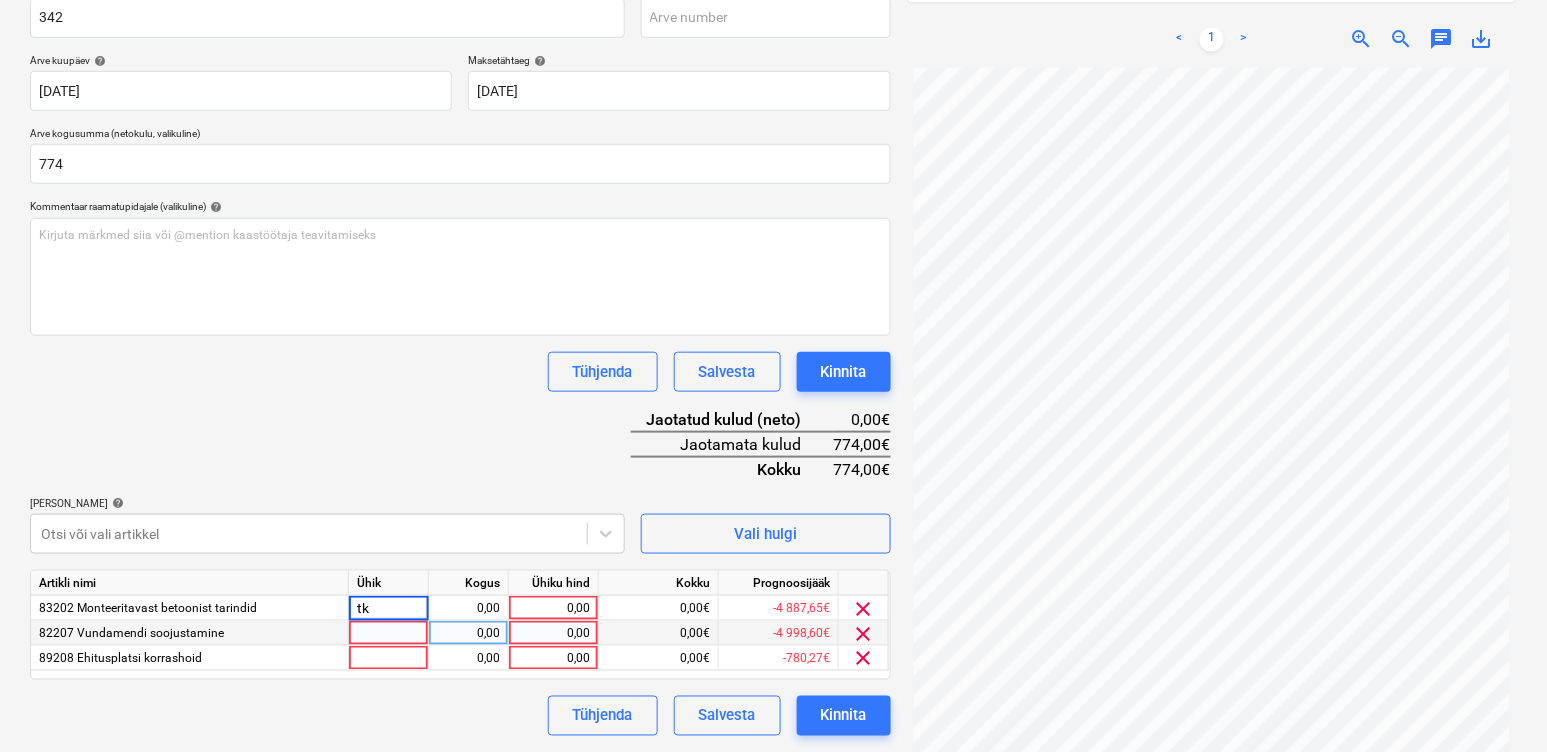 click at bounding box center [389, 633] 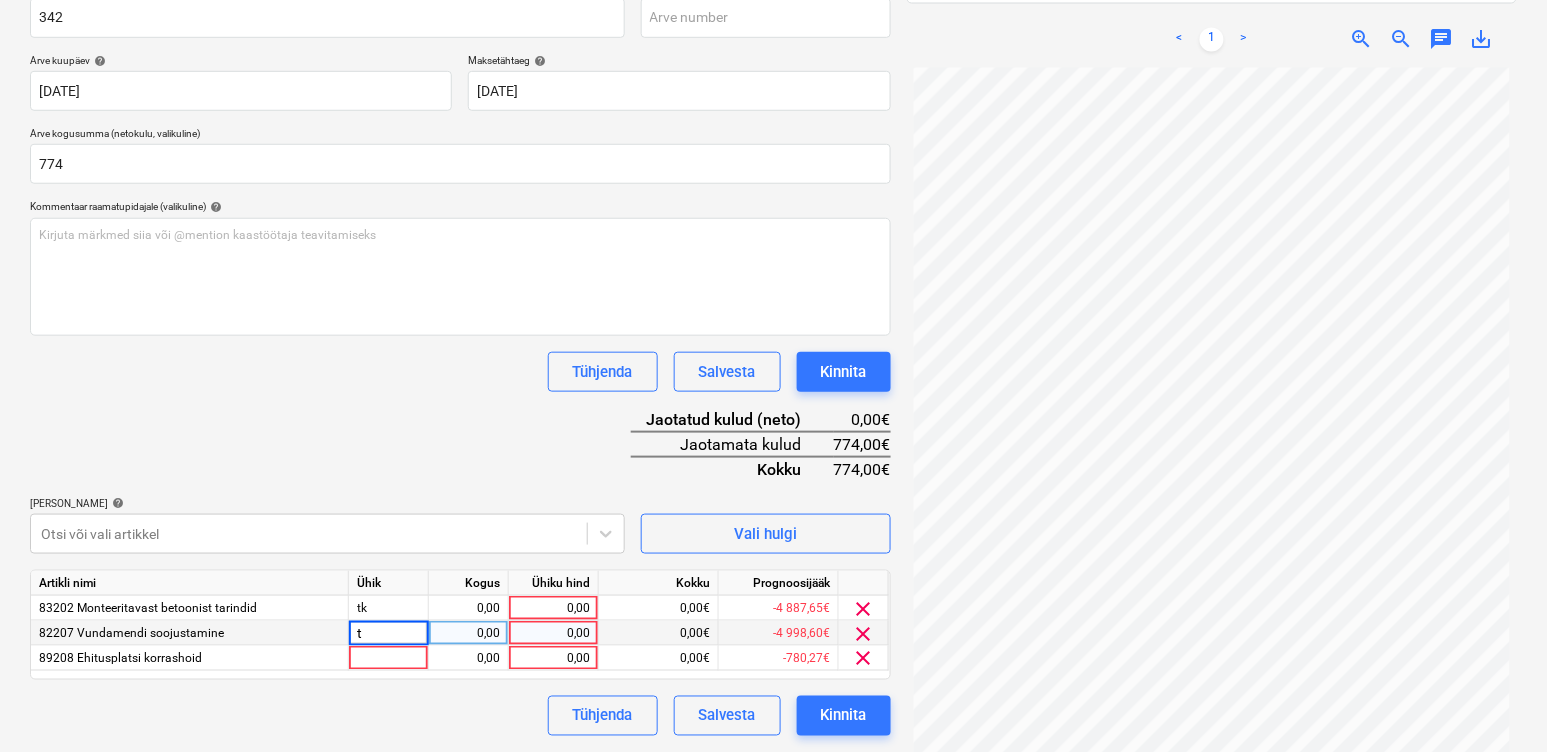 type on "tk" 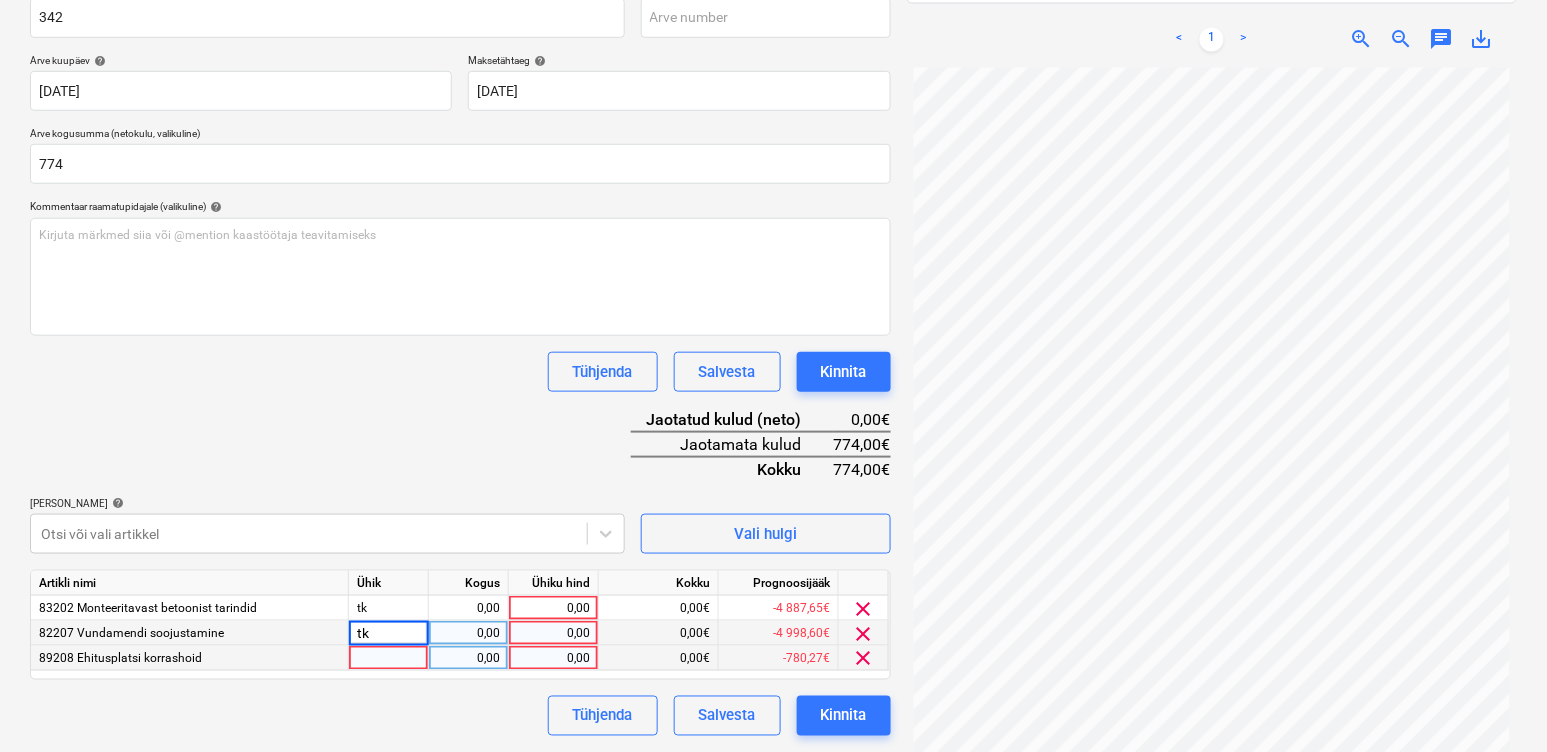 click at bounding box center [389, 658] 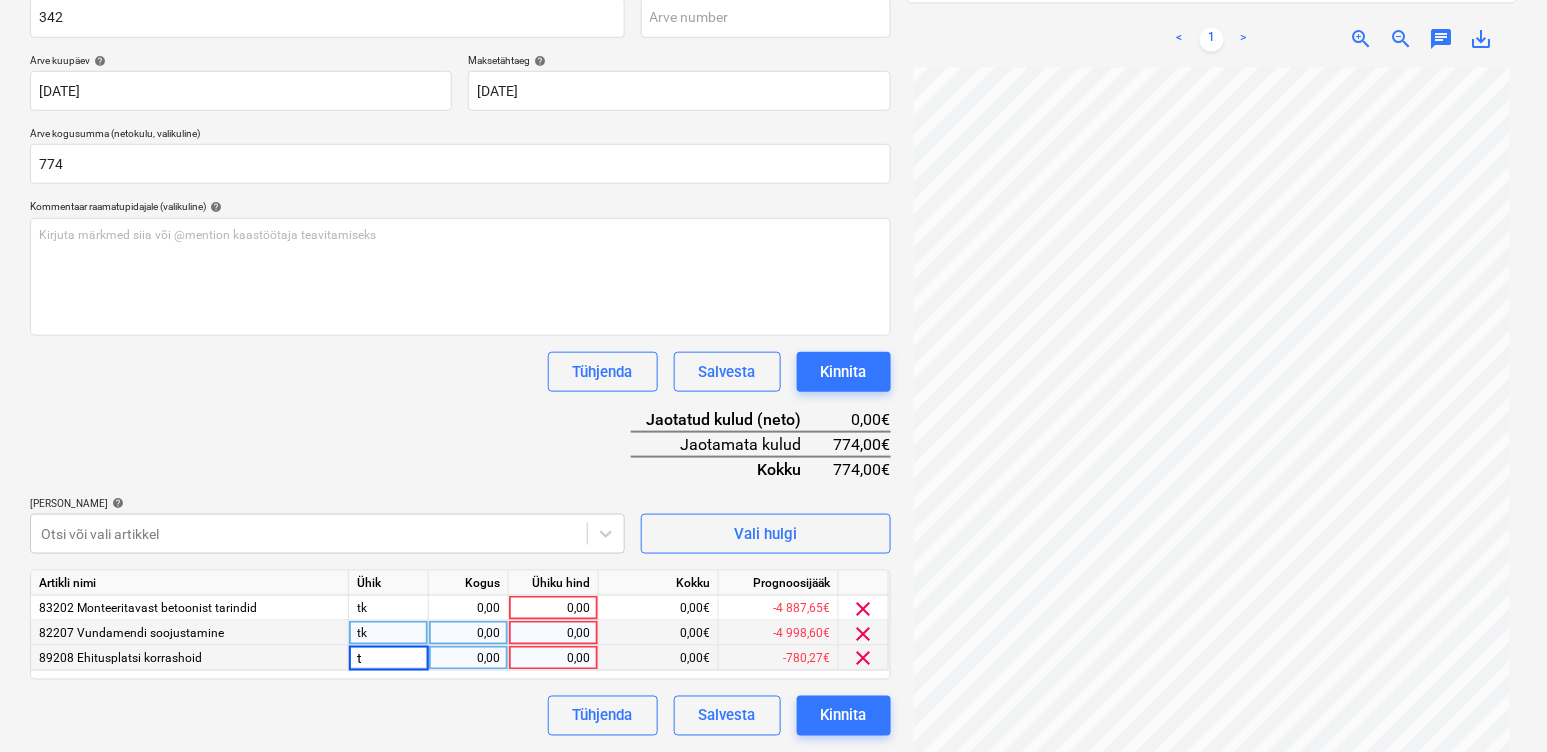 type on "tk" 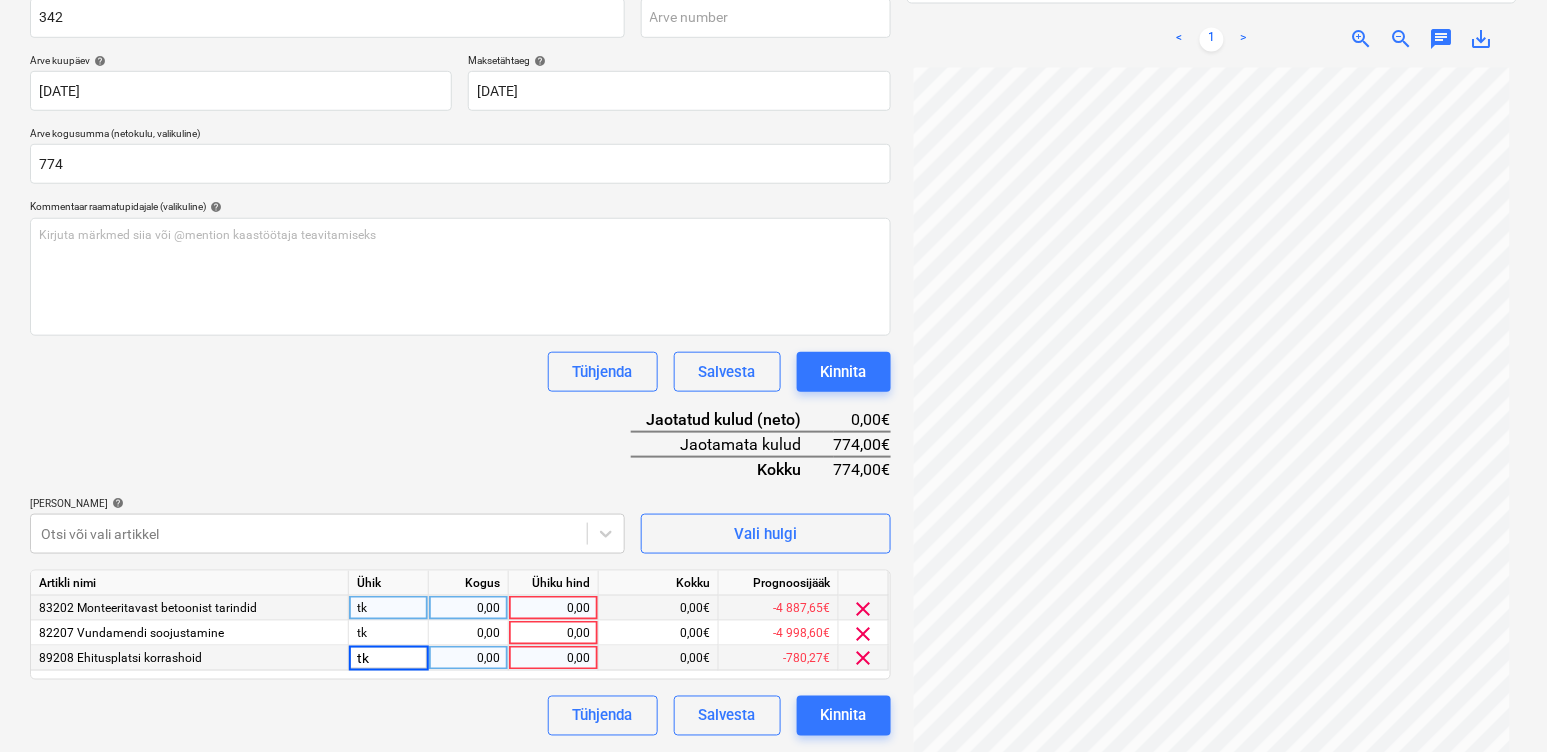 click on "0,00" at bounding box center (468, 608) 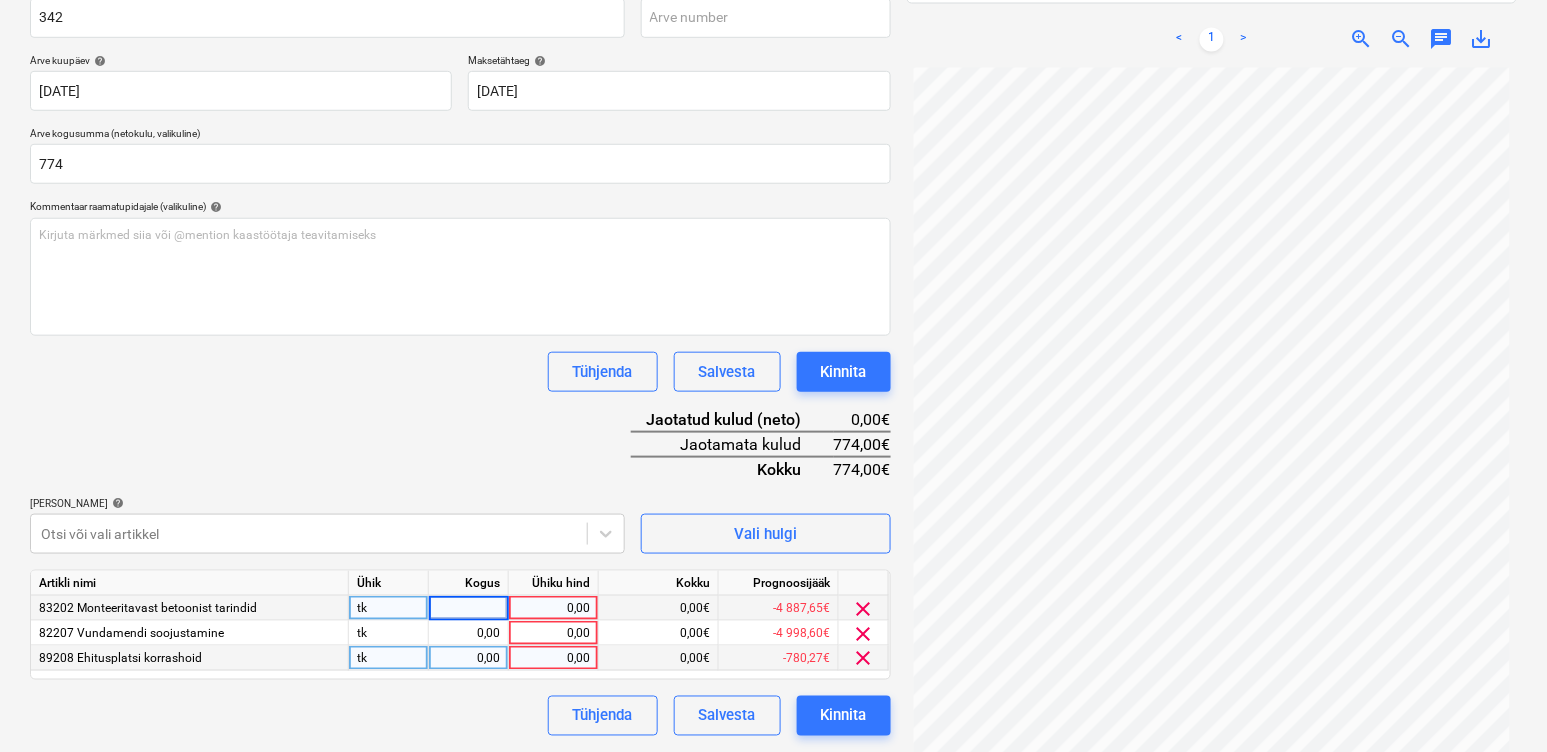 type on "1" 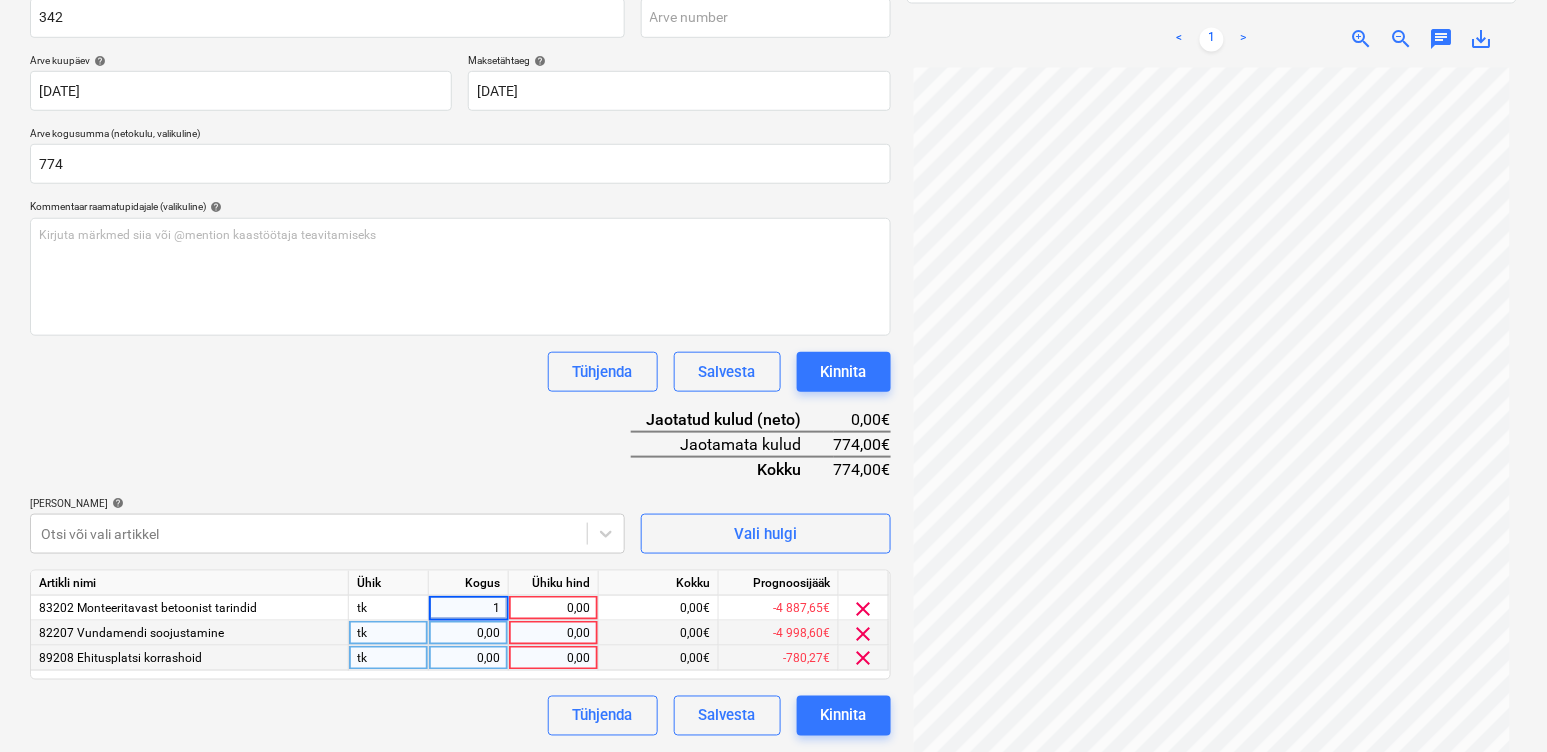 click on "0,00" at bounding box center [468, 633] 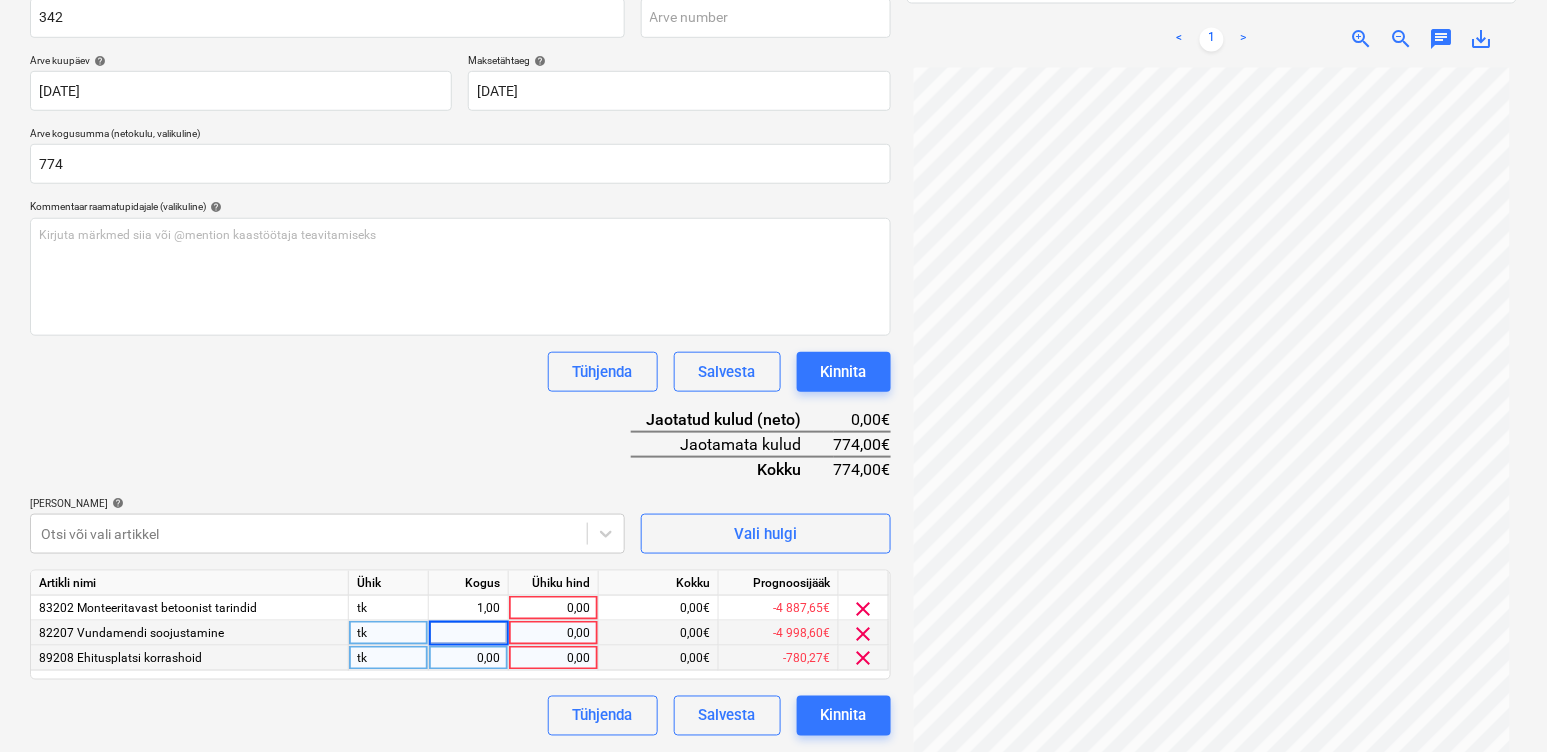 type on "1" 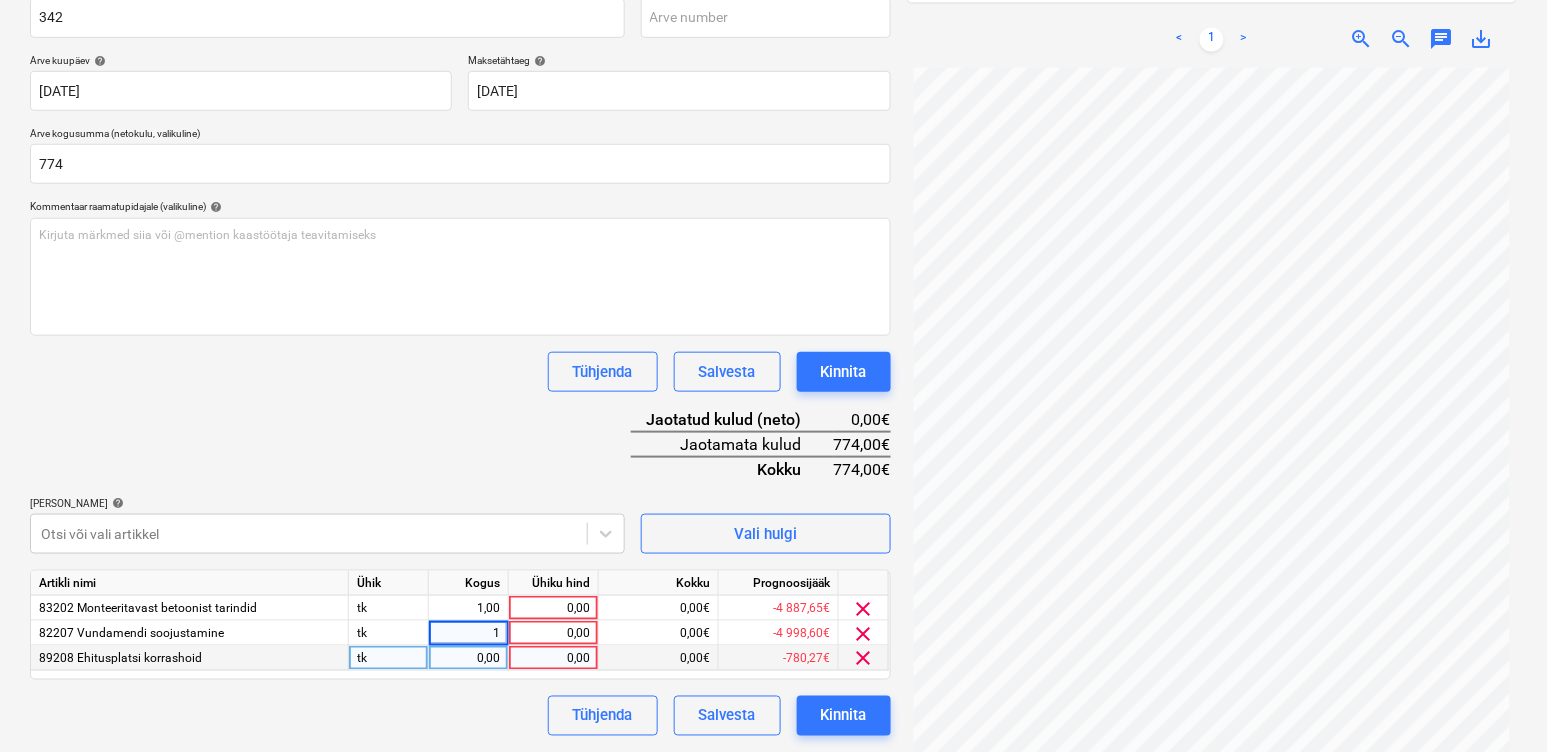 click on "0,00" at bounding box center (468, 658) 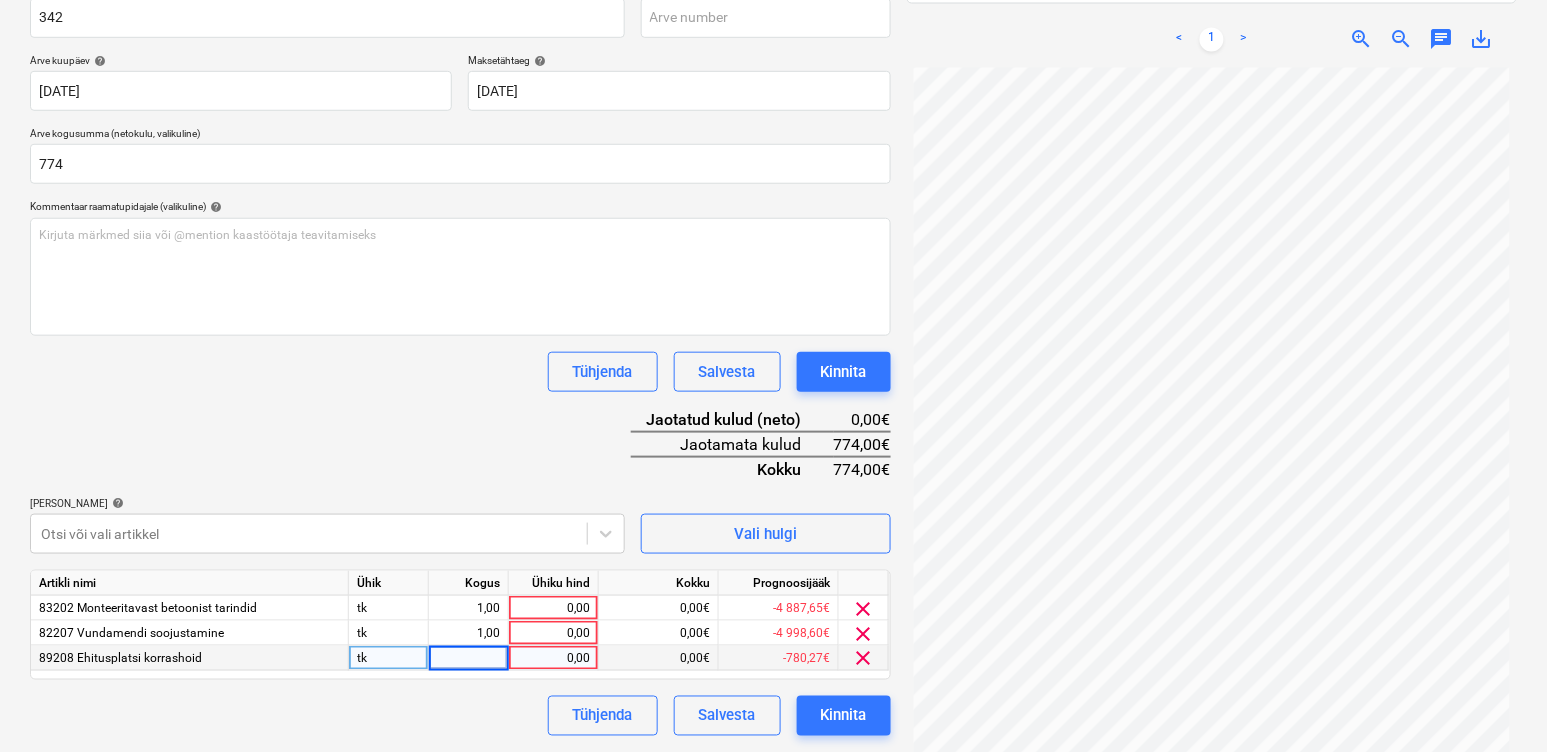 type on "1" 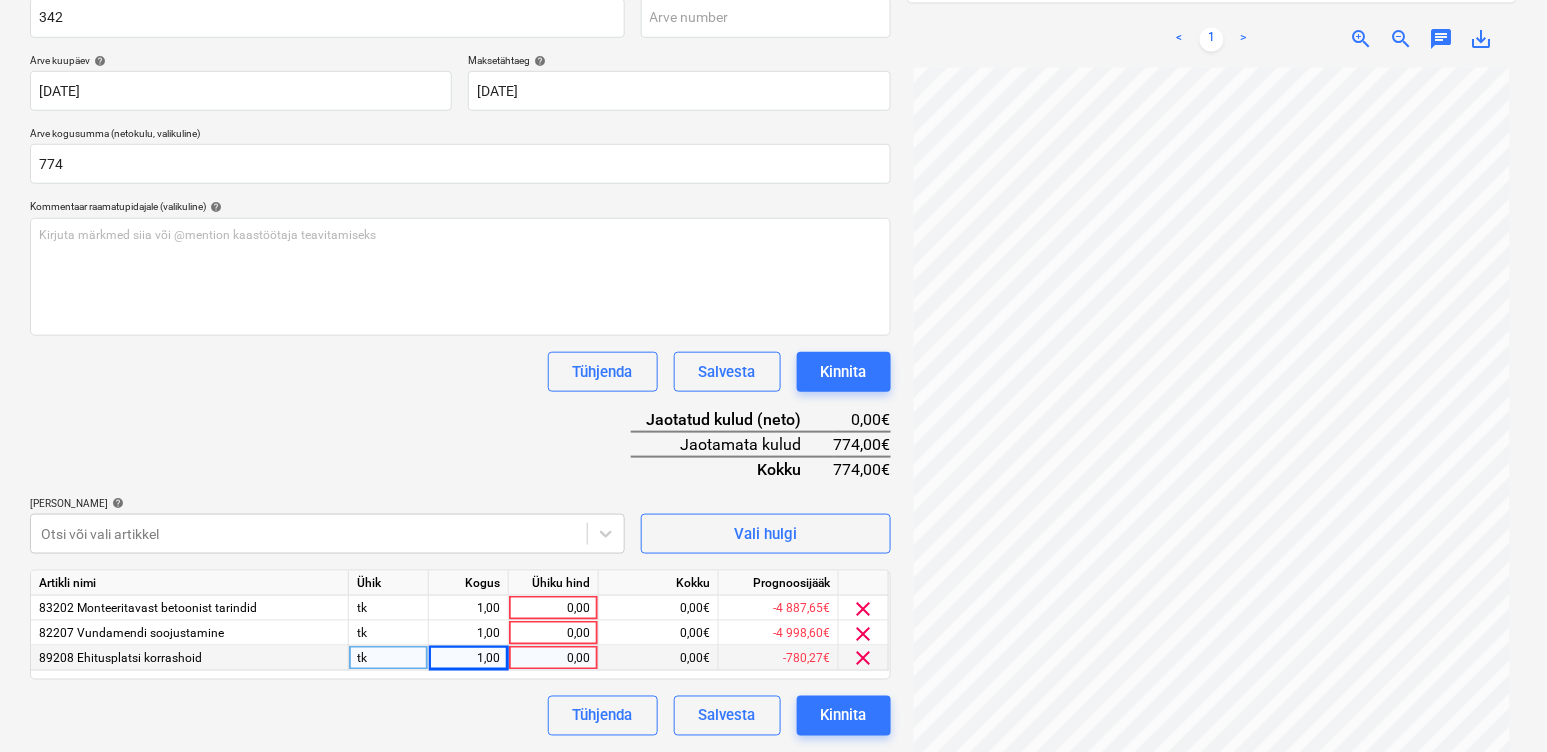 click on "Artikli nimi Ühik Kogus Ühiku hind Kokku Prognoosijääk 83202 Monteeritavast betoonist tarindid tk 1,00 0,00 0,00€ -4 887,65€ clear 82207 Vundamendi soojustamine tk 1,00 0,00 0,00€ -4 998,60€ clear 89208 Ehitusplatsi korrashoid tk 1,00 0,00 0,00€ -780,27€ clear" at bounding box center (460, 625) 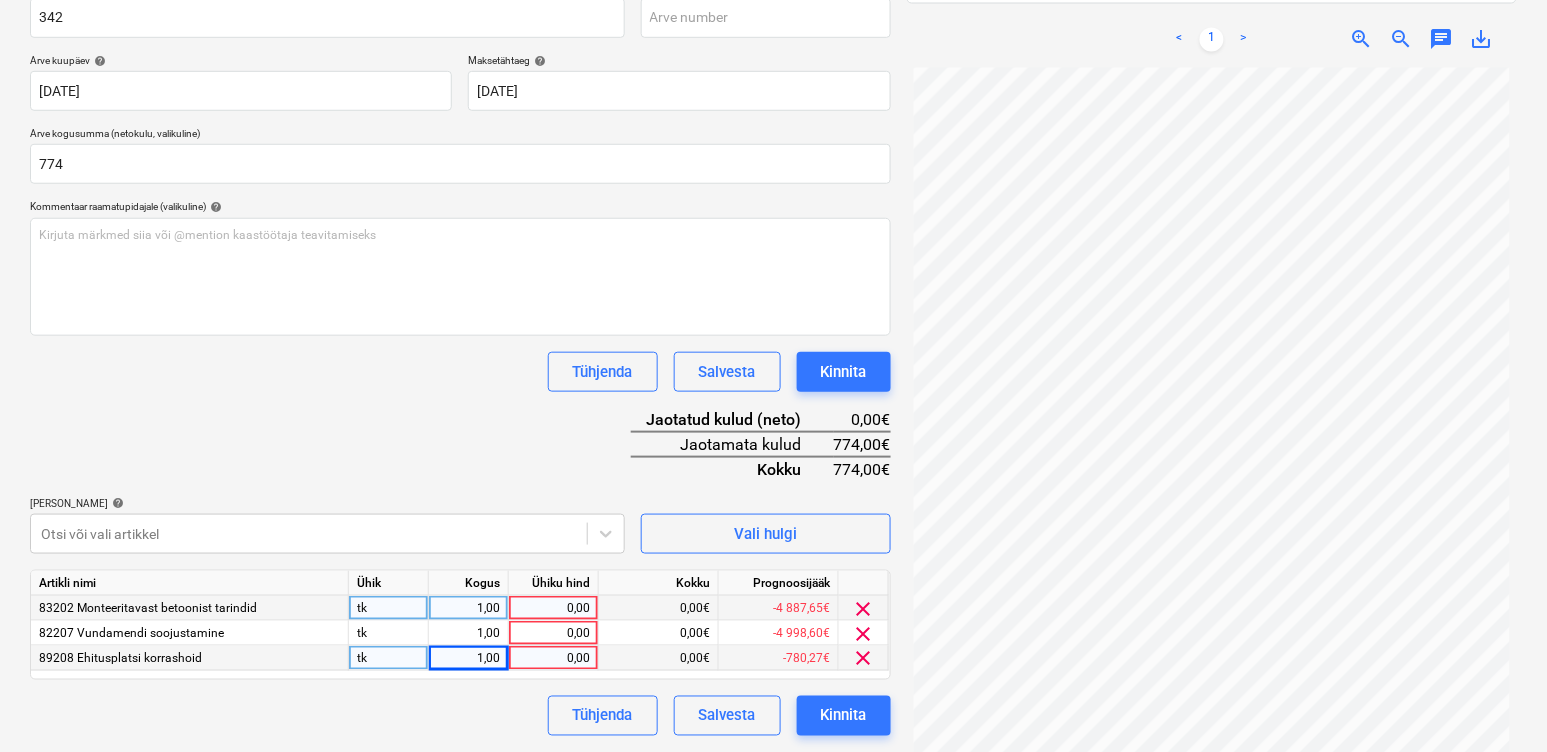 click on "0,00" at bounding box center [553, 608] 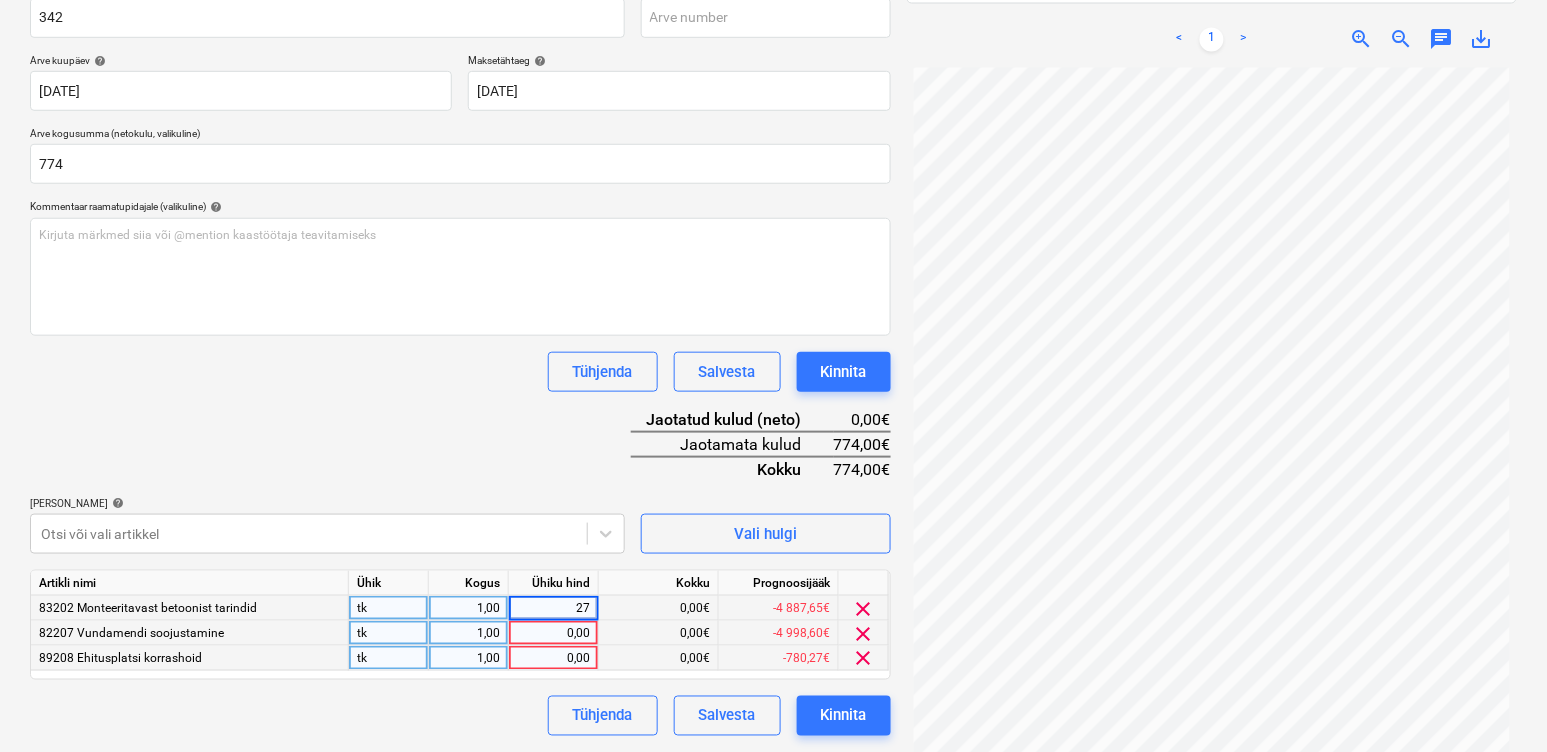 type on "274" 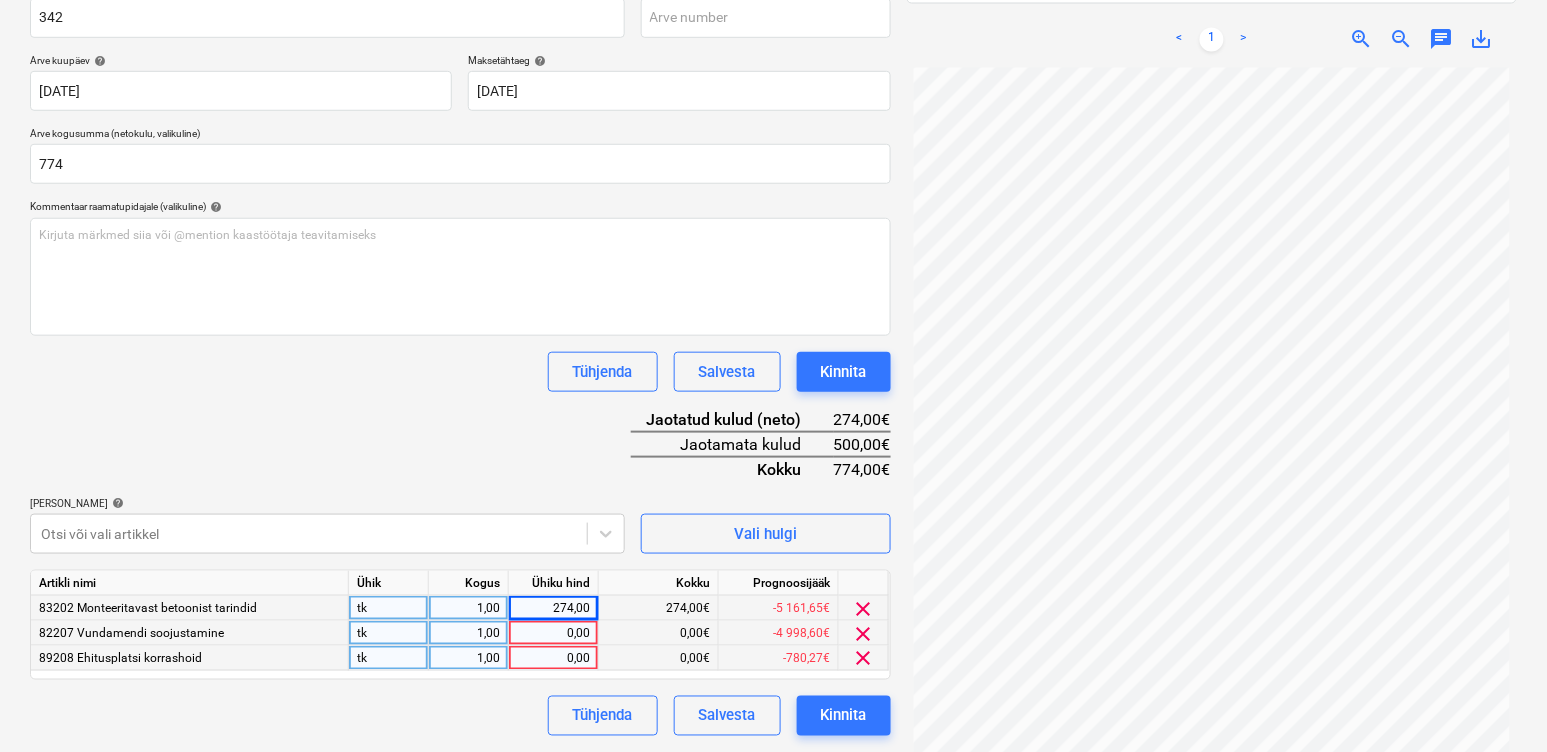click on "0,00" at bounding box center [553, 633] 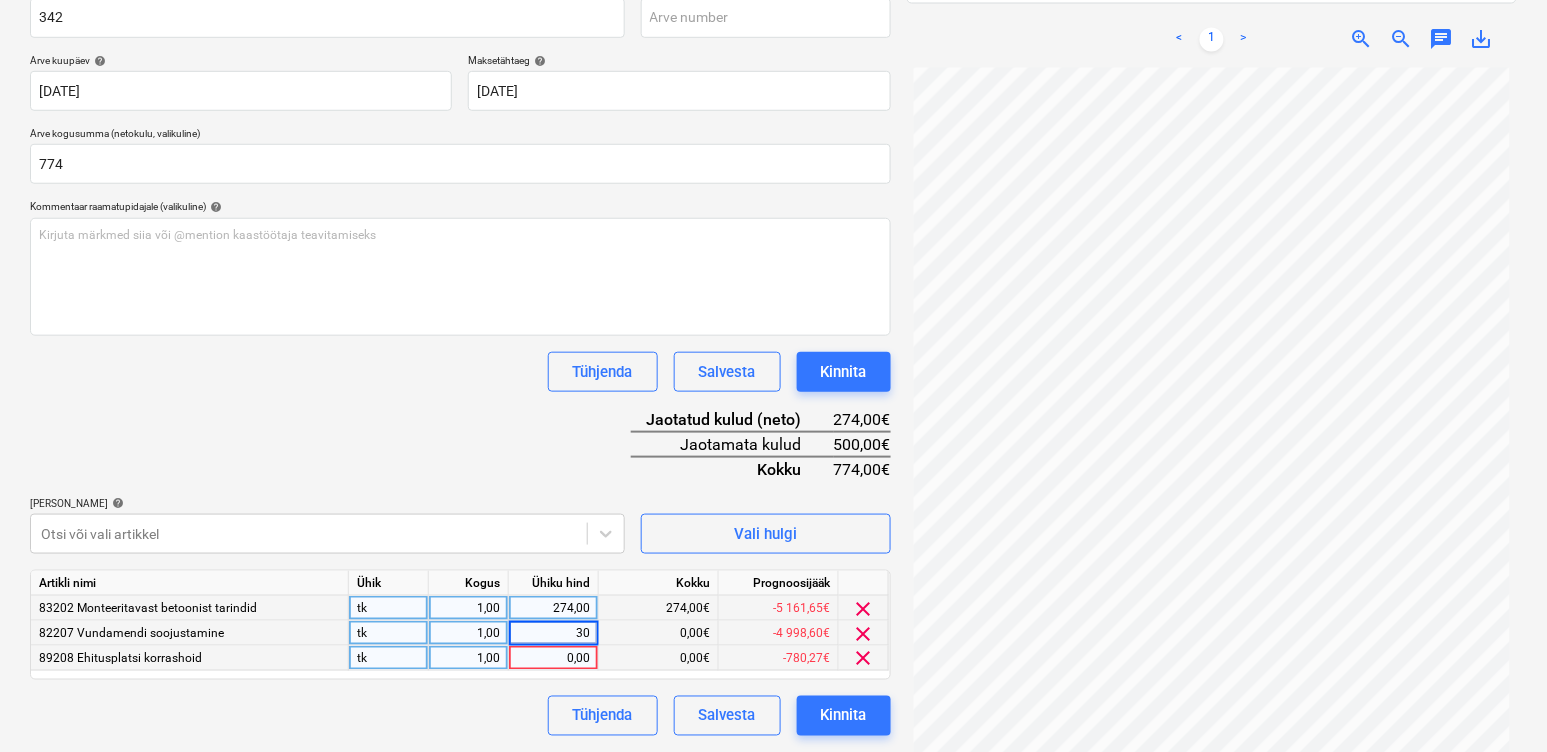 type on "300" 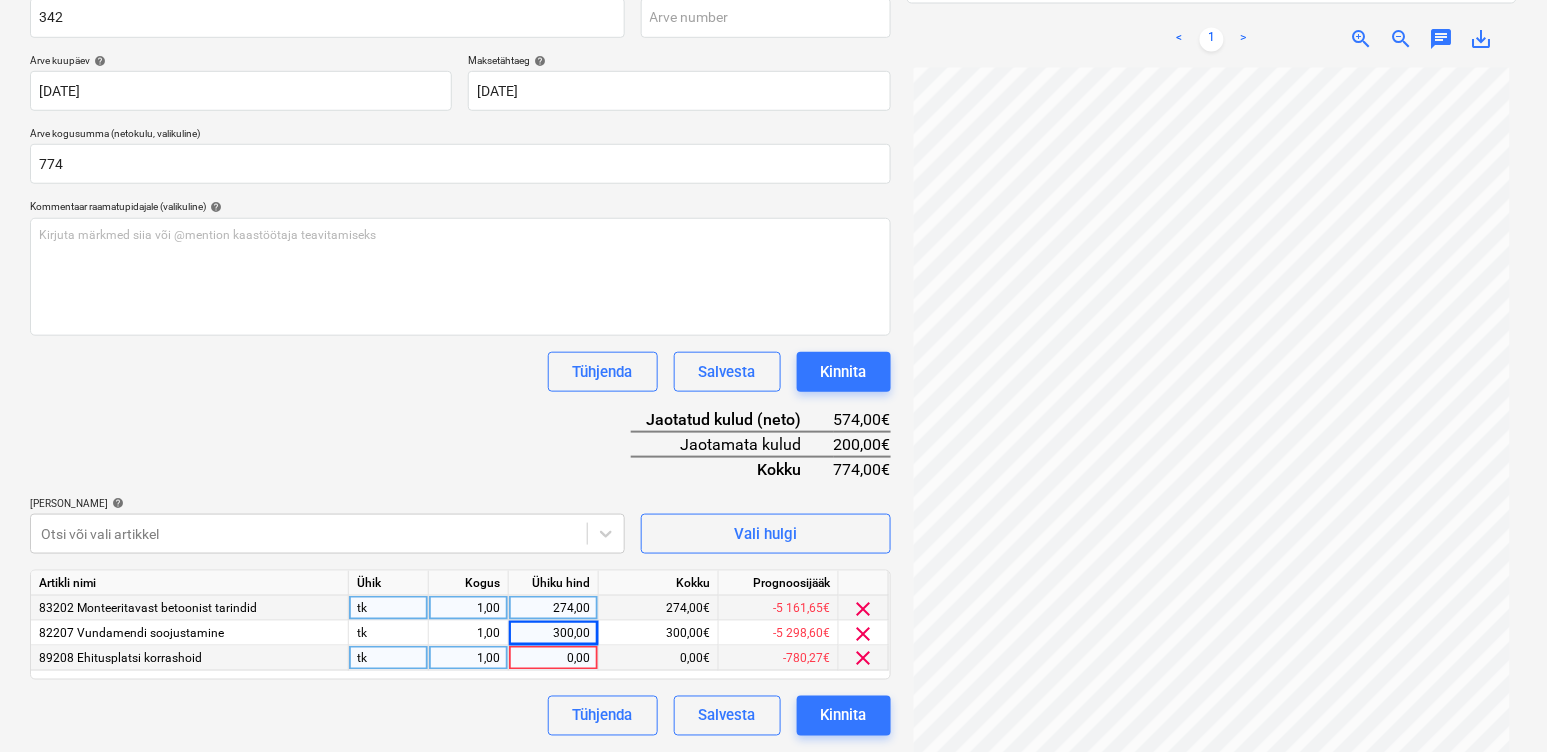 click on "0,00" at bounding box center [553, 658] 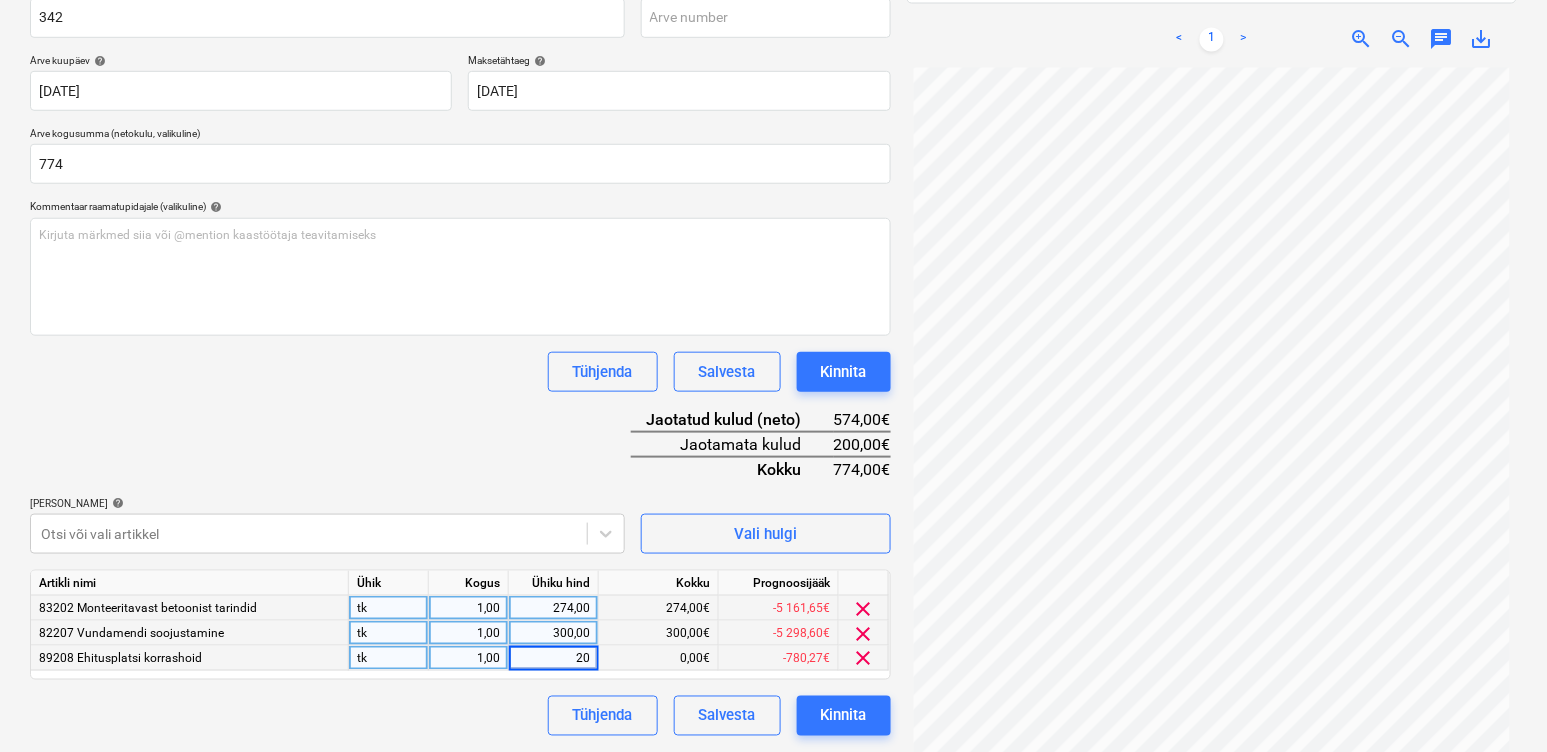 type on "200" 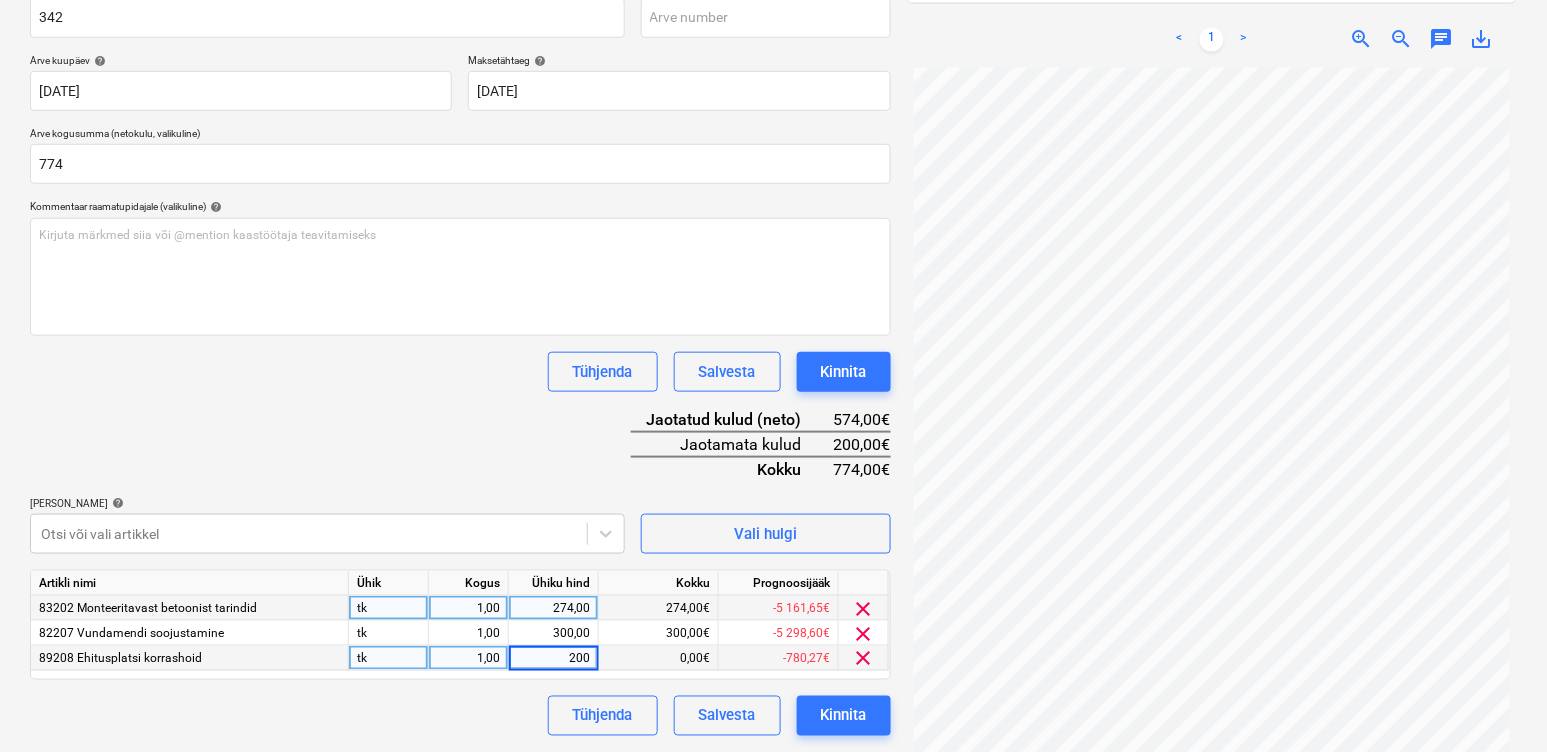 click on "Dokumendi nimi help 342 Arve number  (valikuline) help Arve kuupäev help [DATE] [DATE] Press the down arrow key to interact with the calendar and
select a date. Press the question mark key to get the keyboard shortcuts for changing dates. Maksetähtaeg help [DATE] [DATE] Press the down arrow key to interact with the calendar and
select a date. Press the question mark key to get the keyboard shortcuts for changing dates. Arve kogusumma (netokulu, valikuline) 774 Kommentaar raamatupidajale (valikuline) help Kirjuta märkmed siia või @mention kaastöötaja teavitamiseks ﻿ Tühjenda Salvesta Kinnita Jaotatud kulud (neto) 574,00€ Jaotamata kulud 200,00€ Kokku 774,00€ [PERSON_NAME] artiklid help Otsi või vali artikkel Vali hulgi Artikli nimi Ühik Kogus Ühiku hind Kokku Prognoosijääk 83202 Monteeritavast betoonist tarindid tk 1,00 274,00 274,00€ -5 161,65€ clear 82207 Vundamendi soojustamine tk 1,00 300,00 300,00€ -5 298,60€ clear 89208 Ehitusplatsi korrashoid tk 1,00 200 0,00€" at bounding box center (460, 358) 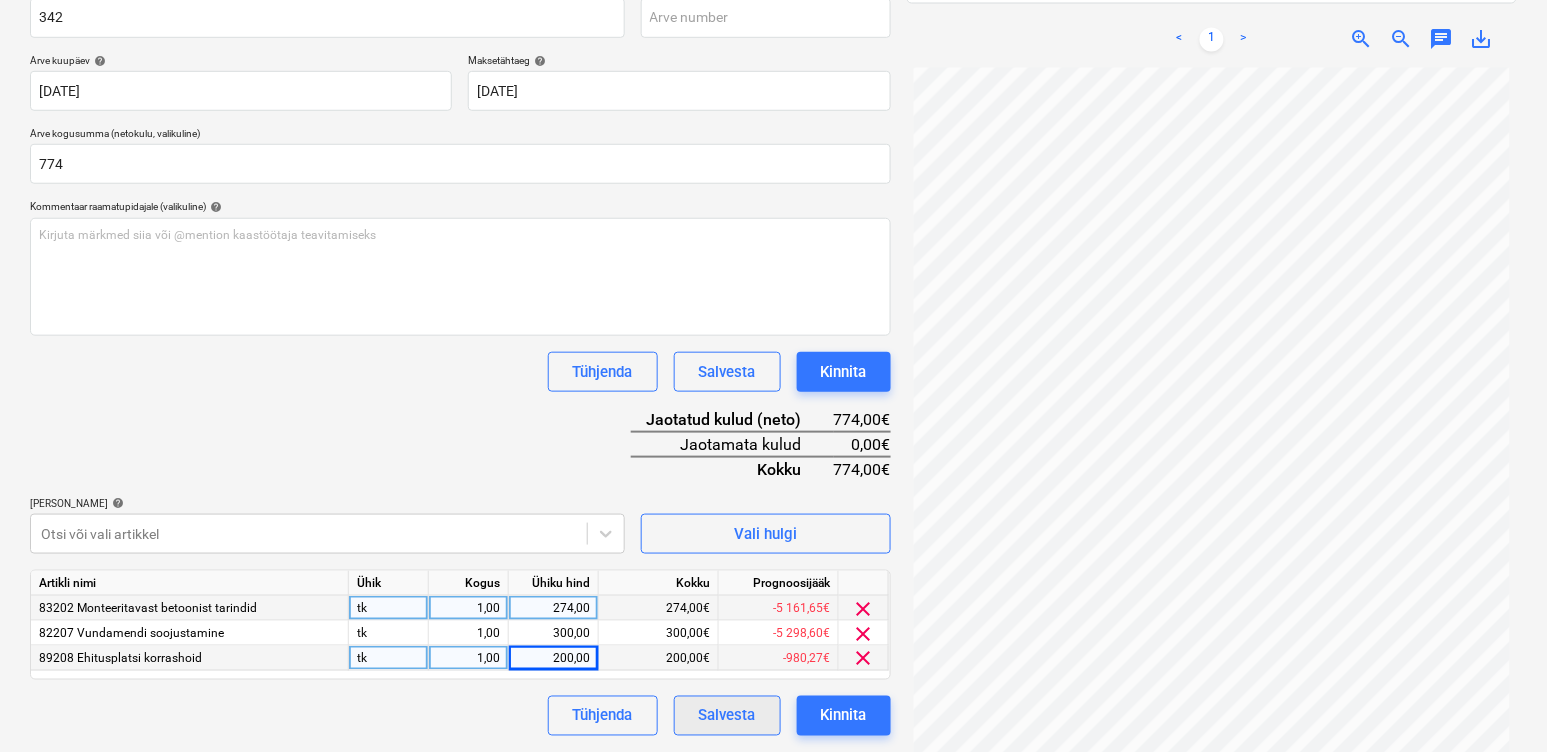 click on "Salvesta" at bounding box center (727, 716) 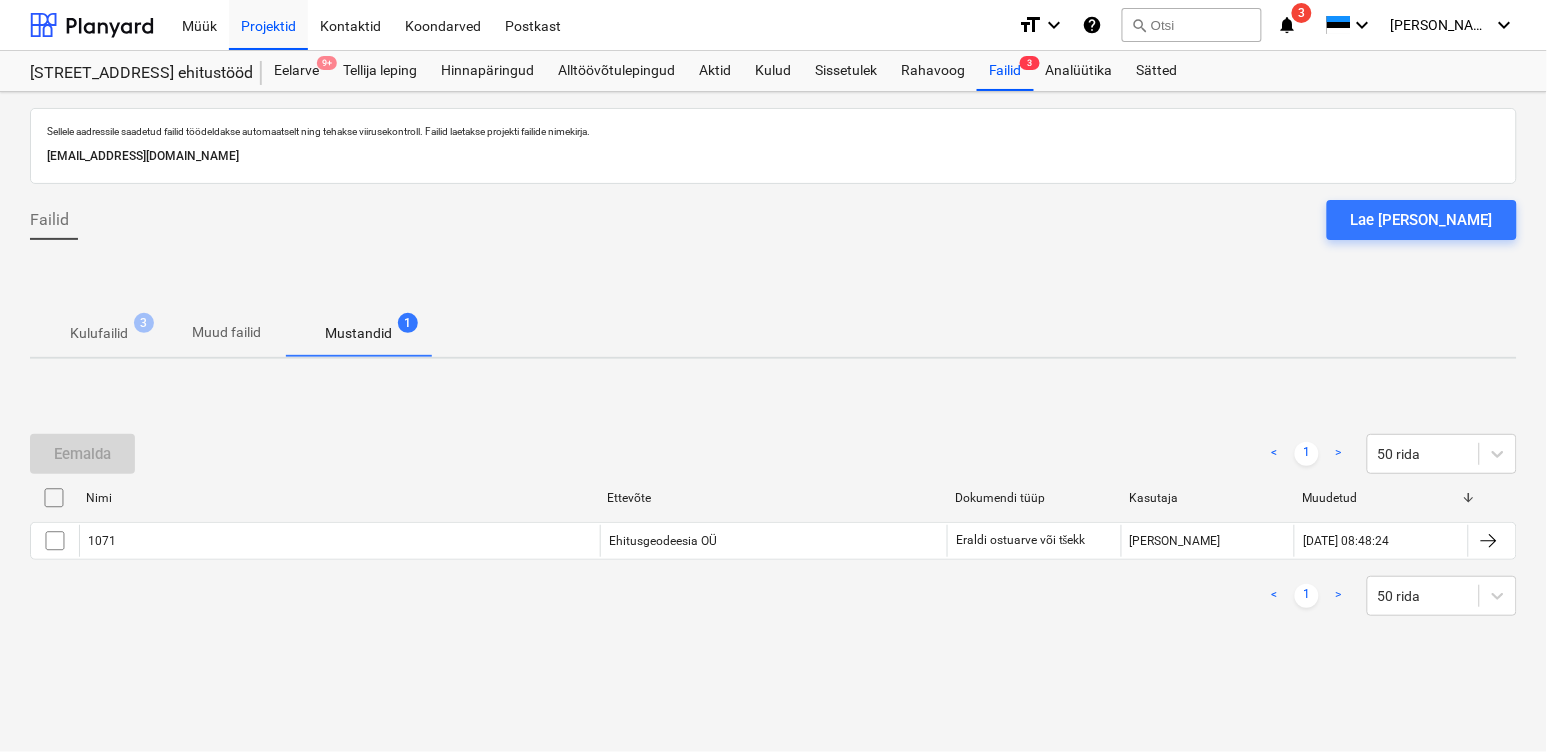 scroll, scrollTop: 0, scrollLeft: 0, axis: both 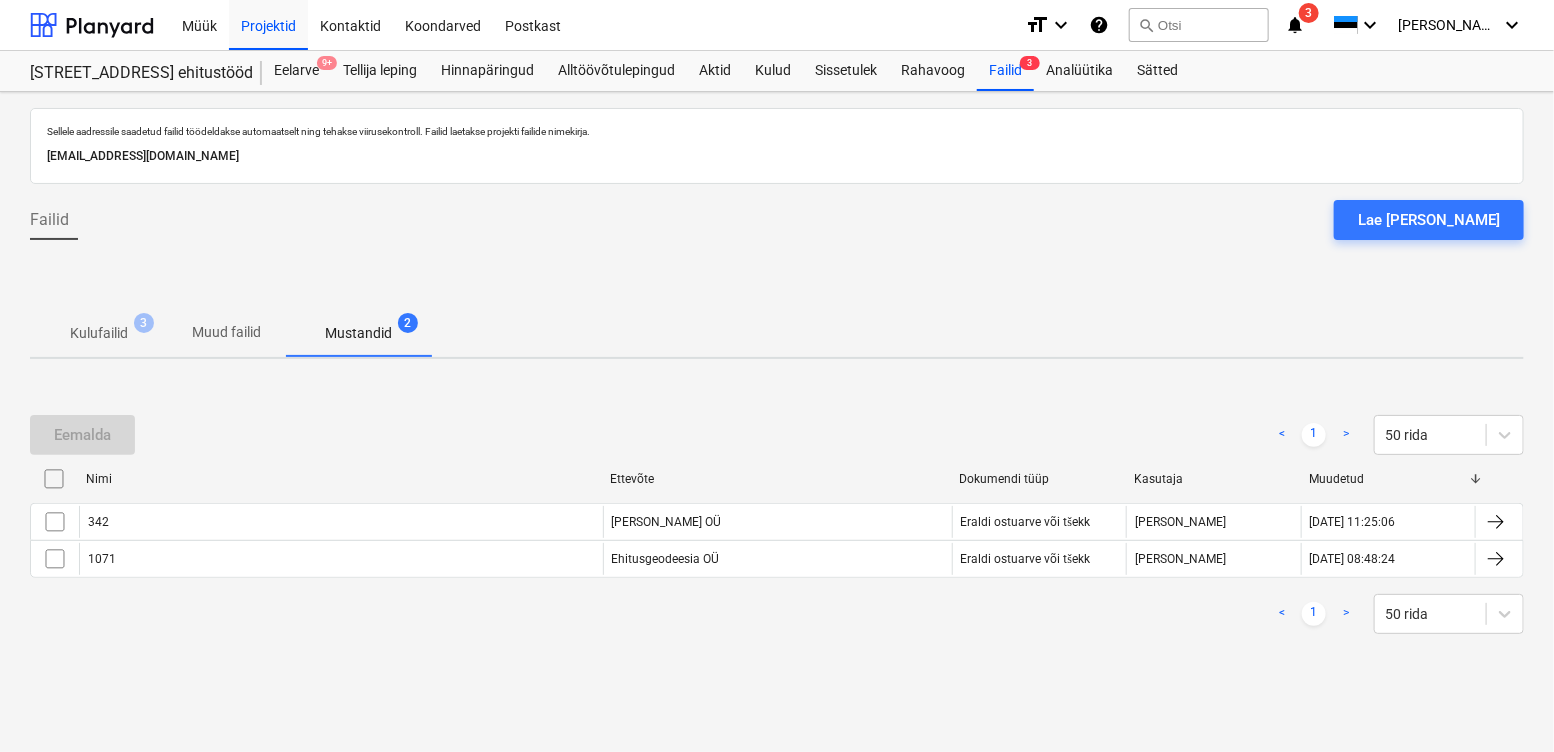 drag, startPoint x: 1004, startPoint y: 65, endPoint x: 980, endPoint y: 153, distance: 91.214035 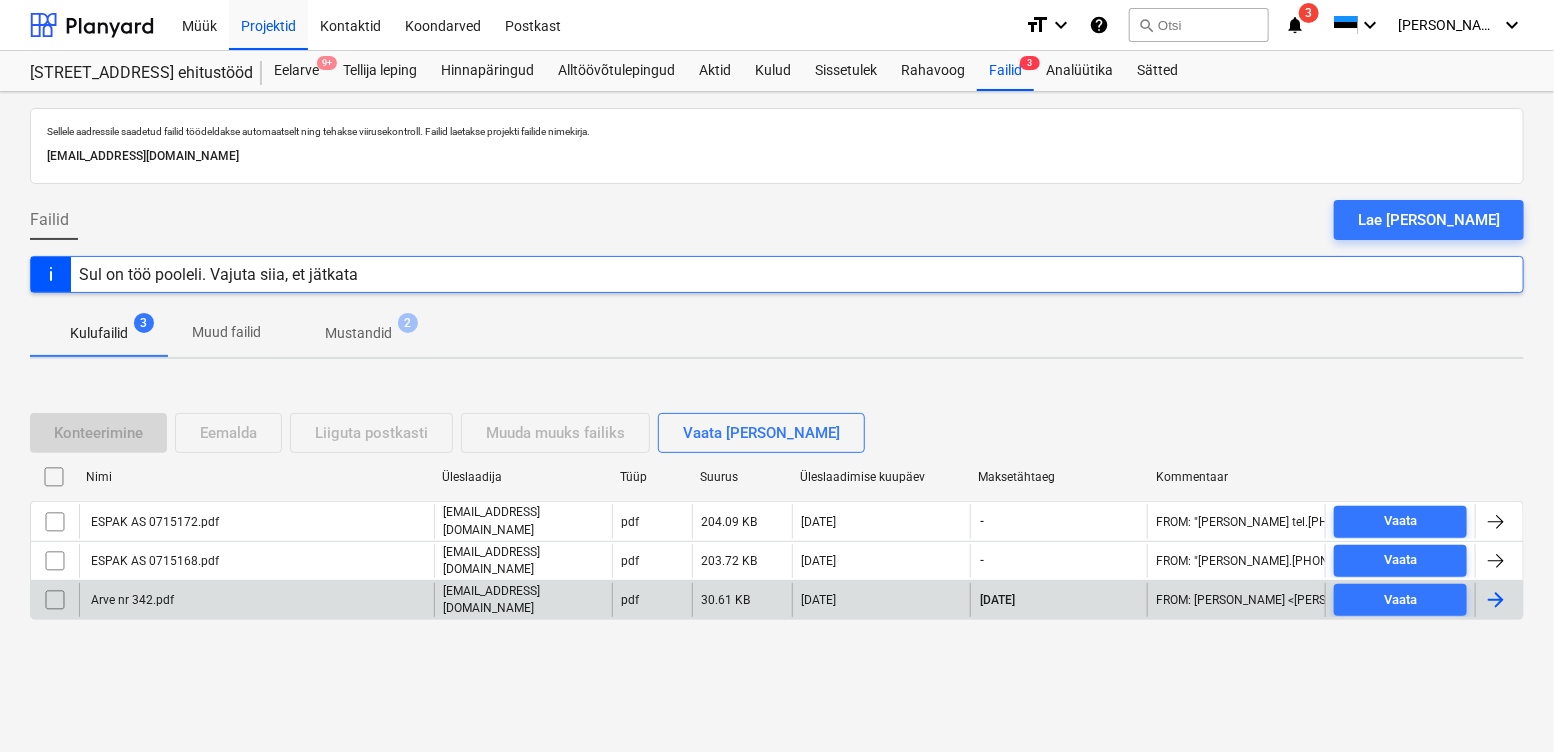 click on "Arve nr  342.pdf" at bounding box center [131, 600] 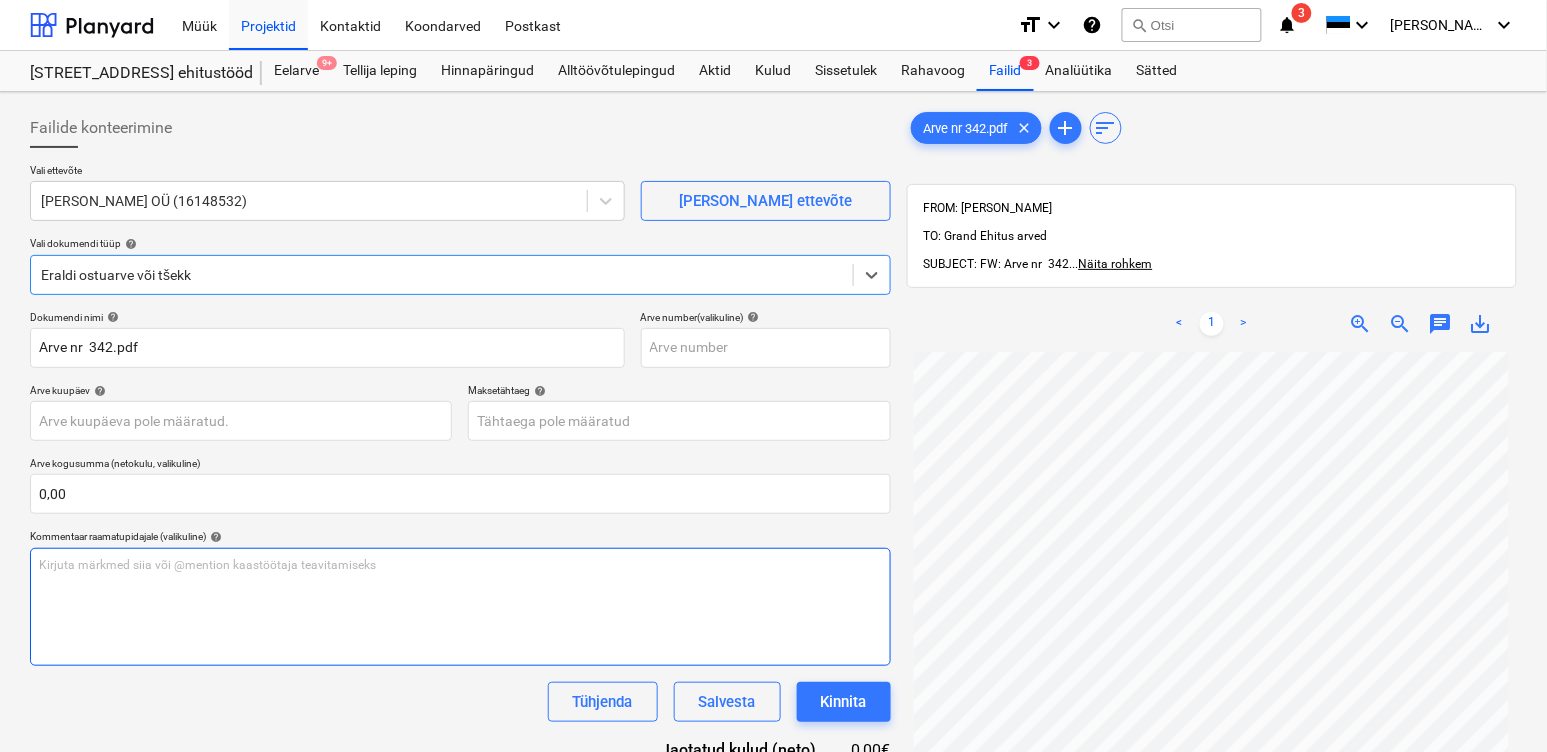 type on "[DATE]" 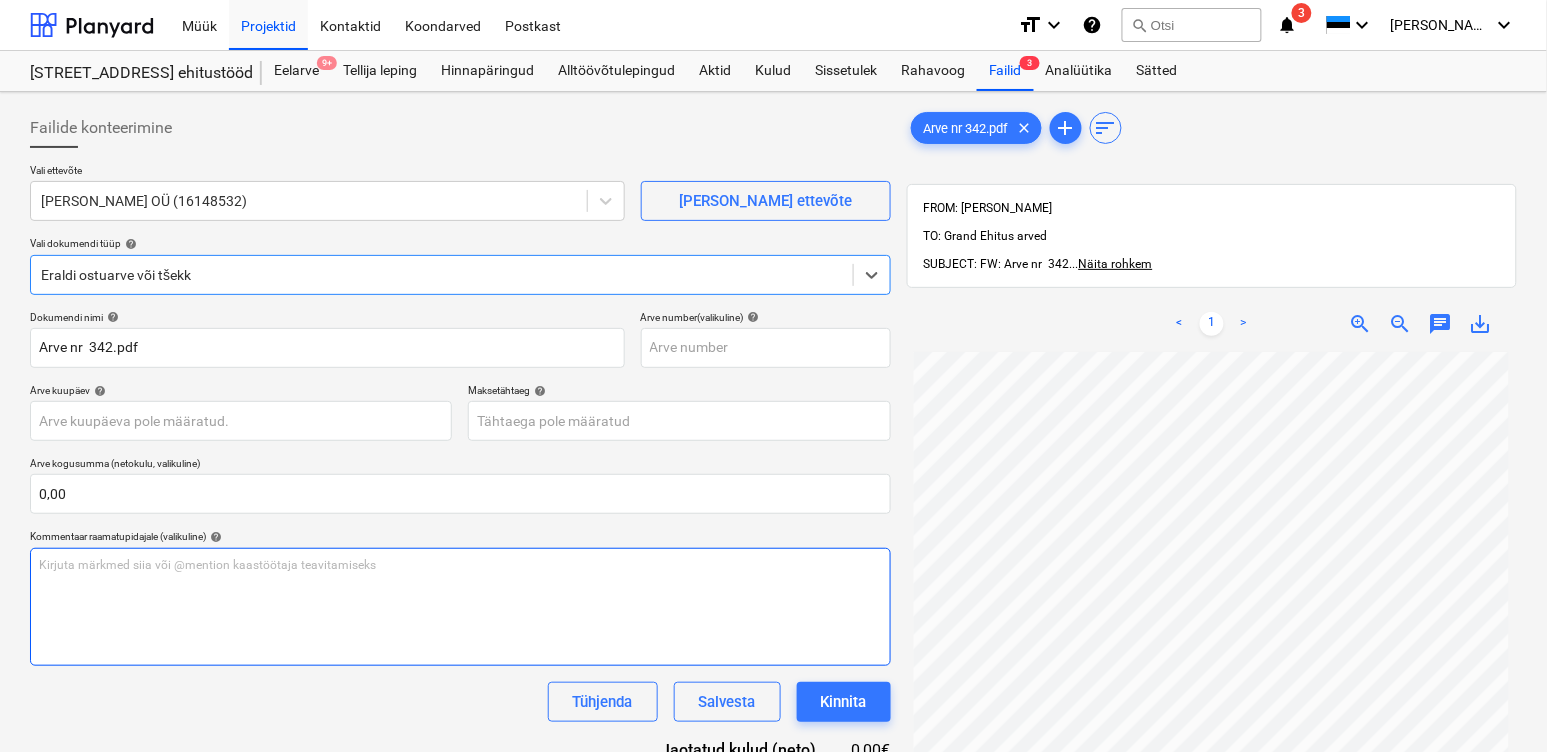 type on "[DATE]" 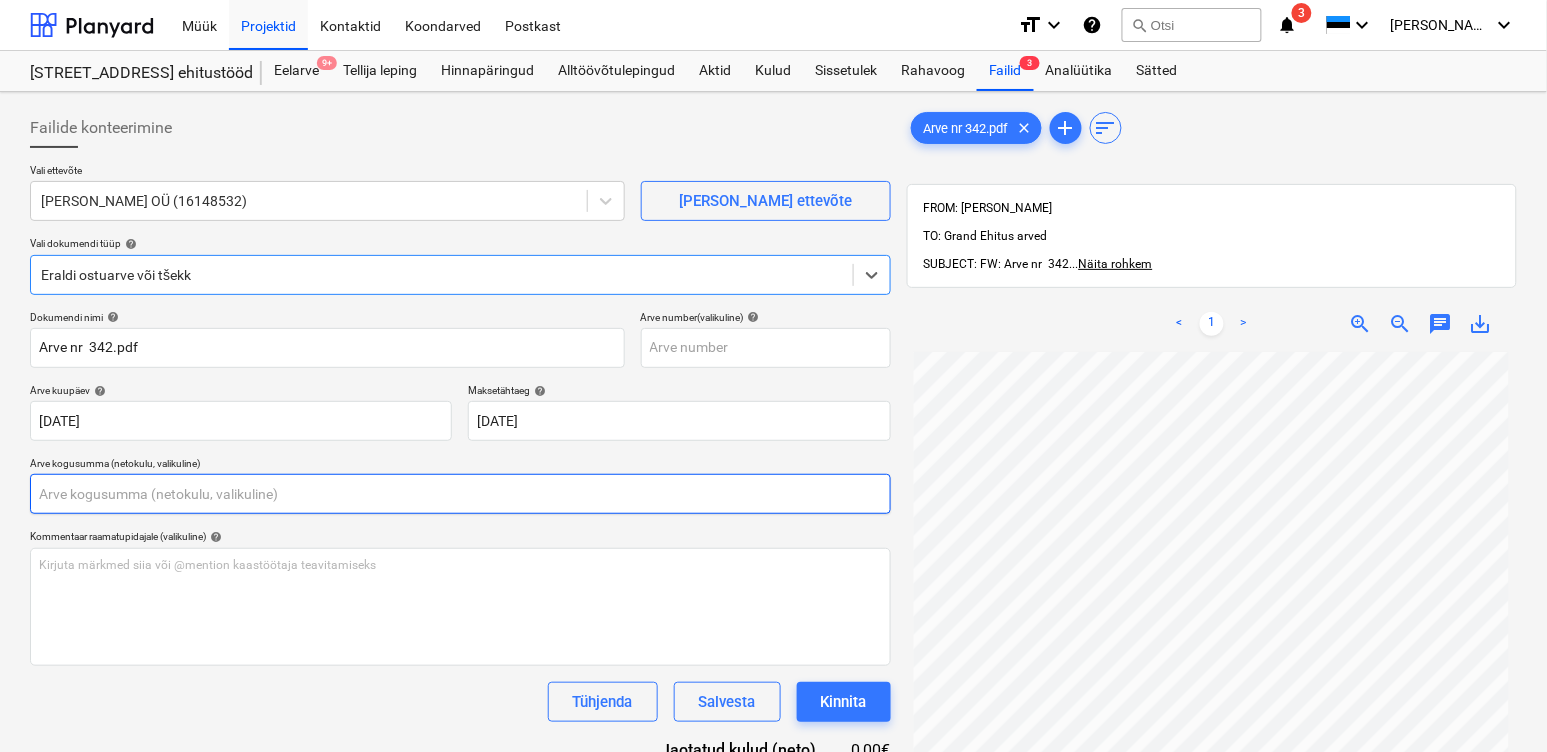 click at bounding box center [460, 494] 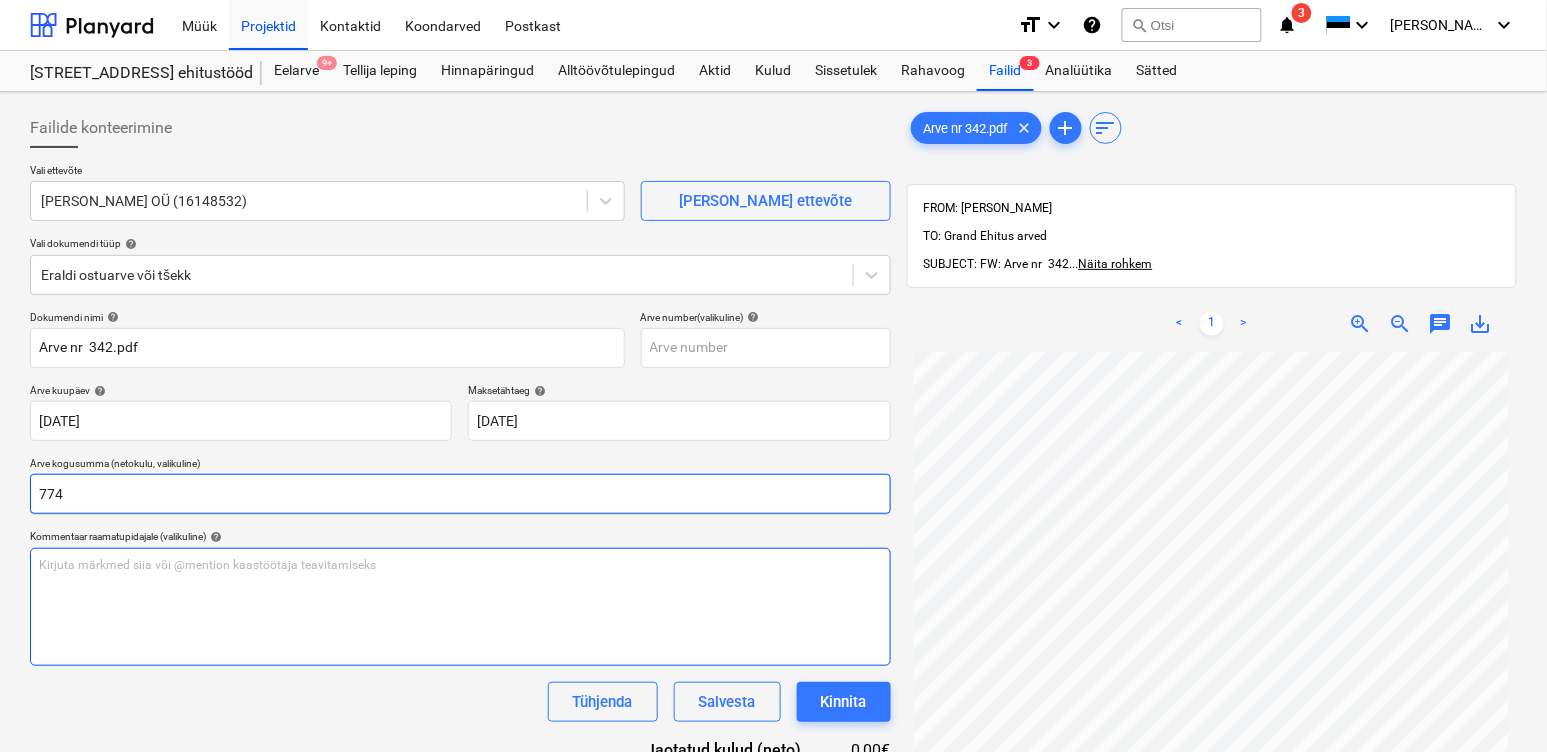 type on "774" 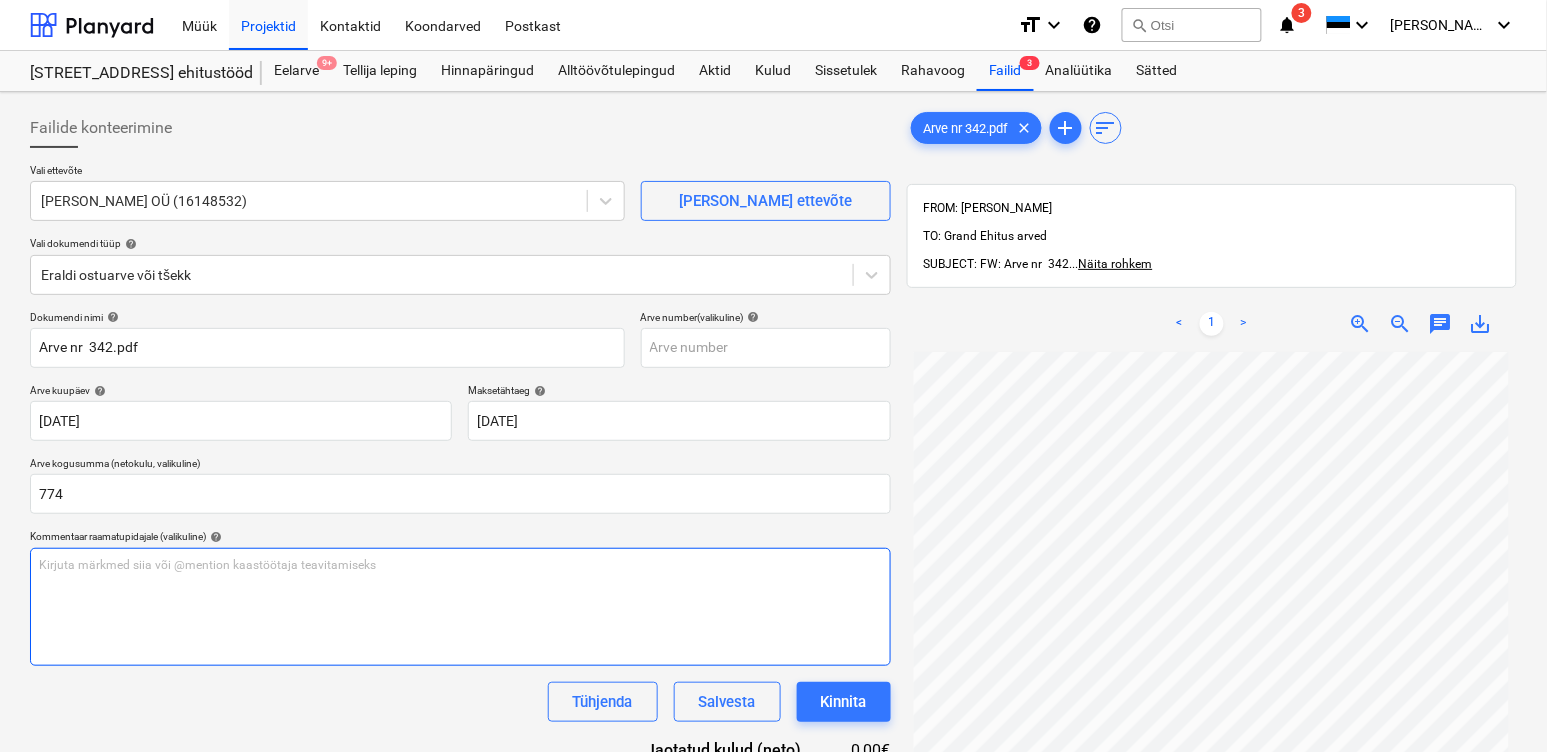 click on "Kirjuta märkmed siia või @mention kaastöötaja teavitamiseks ﻿" at bounding box center (460, 607) 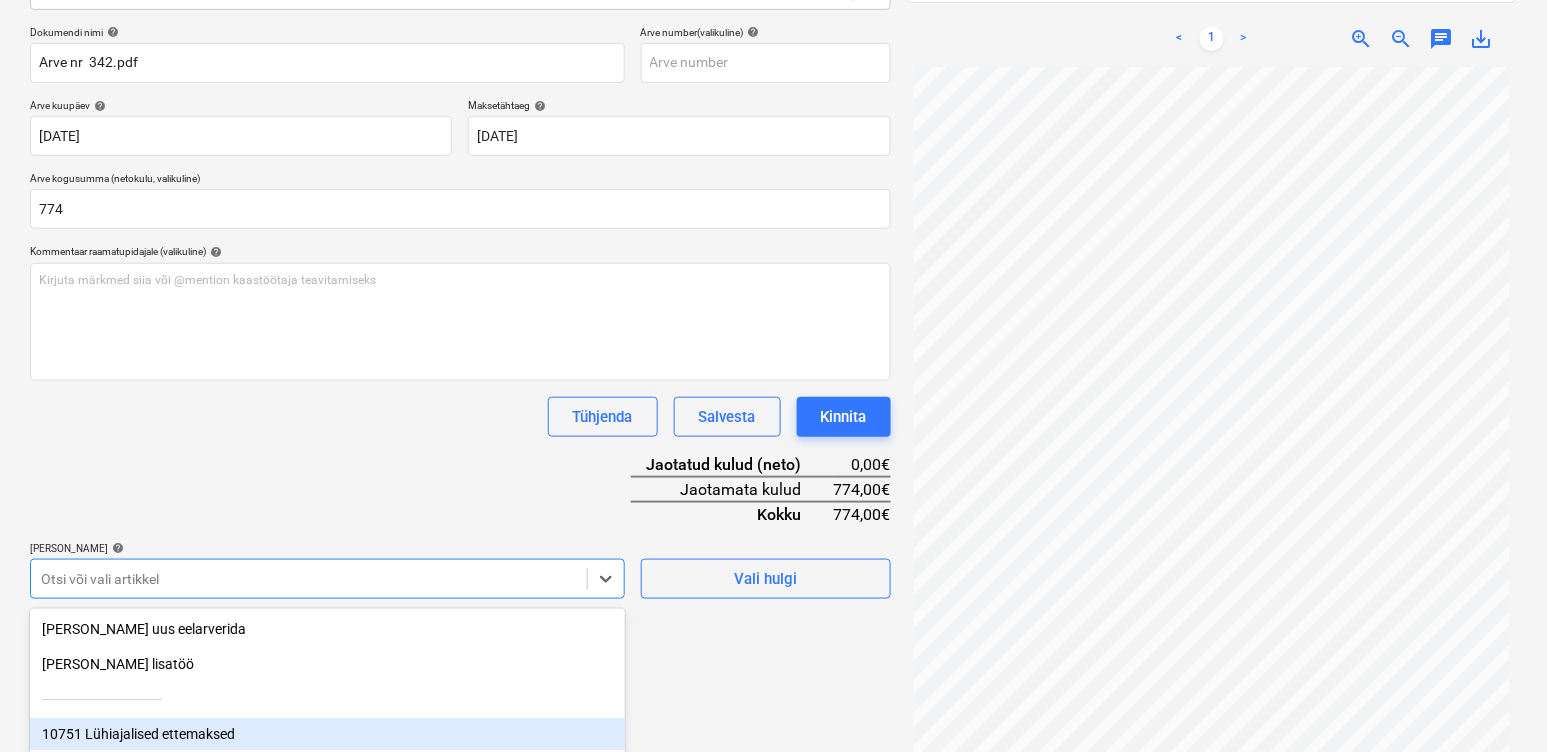 scroll, scrollTop: 445, scrollLeft: 0, axis: vertical 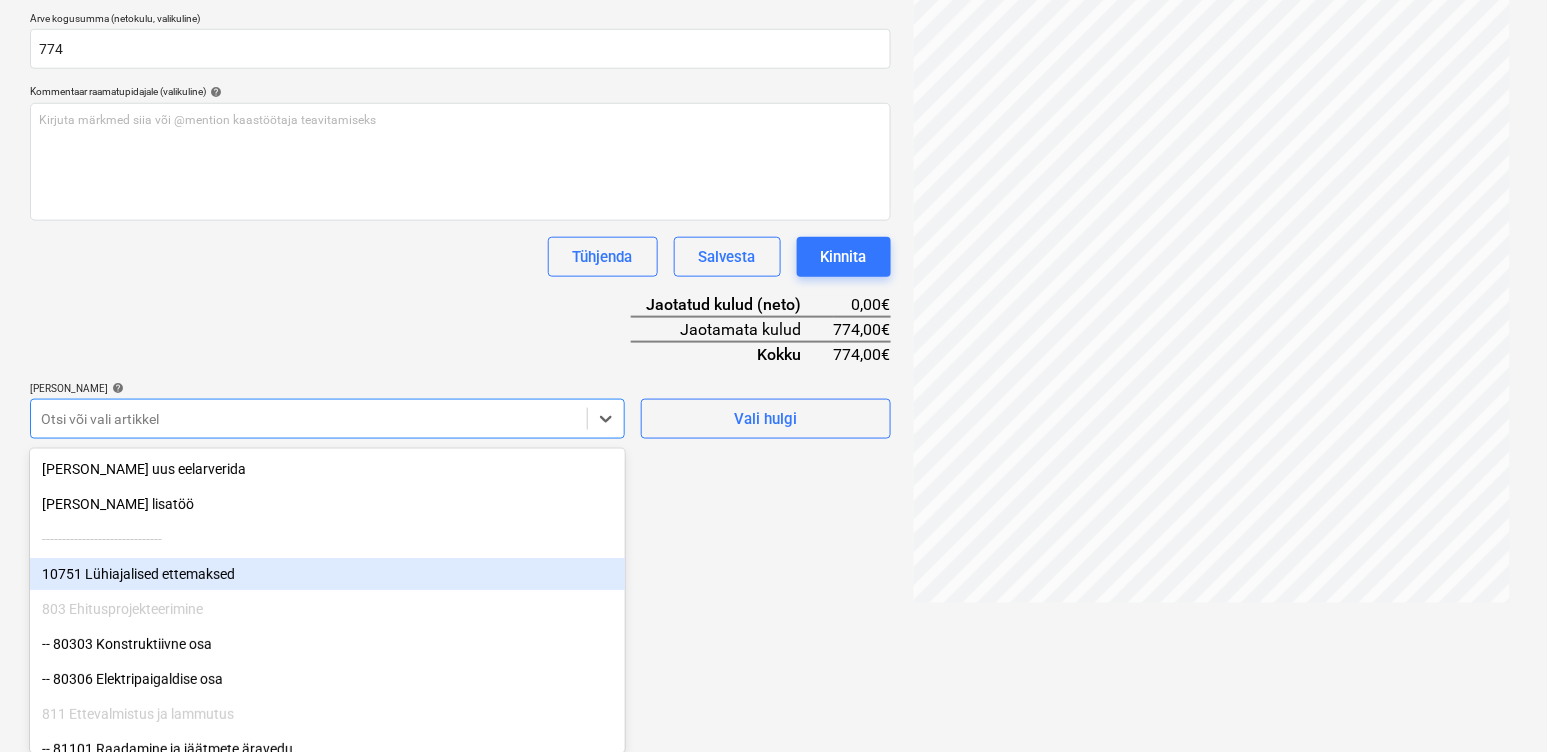 click on "Müük Projektid Kontaktid Koondarved Postkast format_size keyboard_arrow_down help search Otsi notifications 3 keyboard_arrow_down [PERSON_NAME] keyboard_arrow_down Maasika tee 7 ehitustööd Eelarve 9+ Tellija leping Hinnapäringud Alltöövõtulepingud Aktid [PERSON_NAME] Rahavoog Failid 3 Analüütika Sätted Failide konteerimine Vali ettevõte [PERSON_NAME] OÜ (16148532)  [PERSON_NAME] uus ettevõte Vali dokumendi tüüp help Eraldi ostuarve või tšekk Dokumendi nimi help Arve nr  342.pdf Arve number  (valikuline) help Arve kuupäev help [DATE] [DATE] Press the down arrow key to interact with the calendar and
select a date. Press the question mark key to get the keyboard shortcuts for changing dates. Maksetähtaeg help [DATE] [DATE] Press the down arrow key to interact with the calendar and
select a date. Press the question mark key to get the keyboard shortcuts for changing dates. Arve kogusumma (netokulu, valikuline) 774 Kommentaar raamatupidajale (valikuline) help ﻿ [PERSON_NAME]" at bounding box center [773, -69] 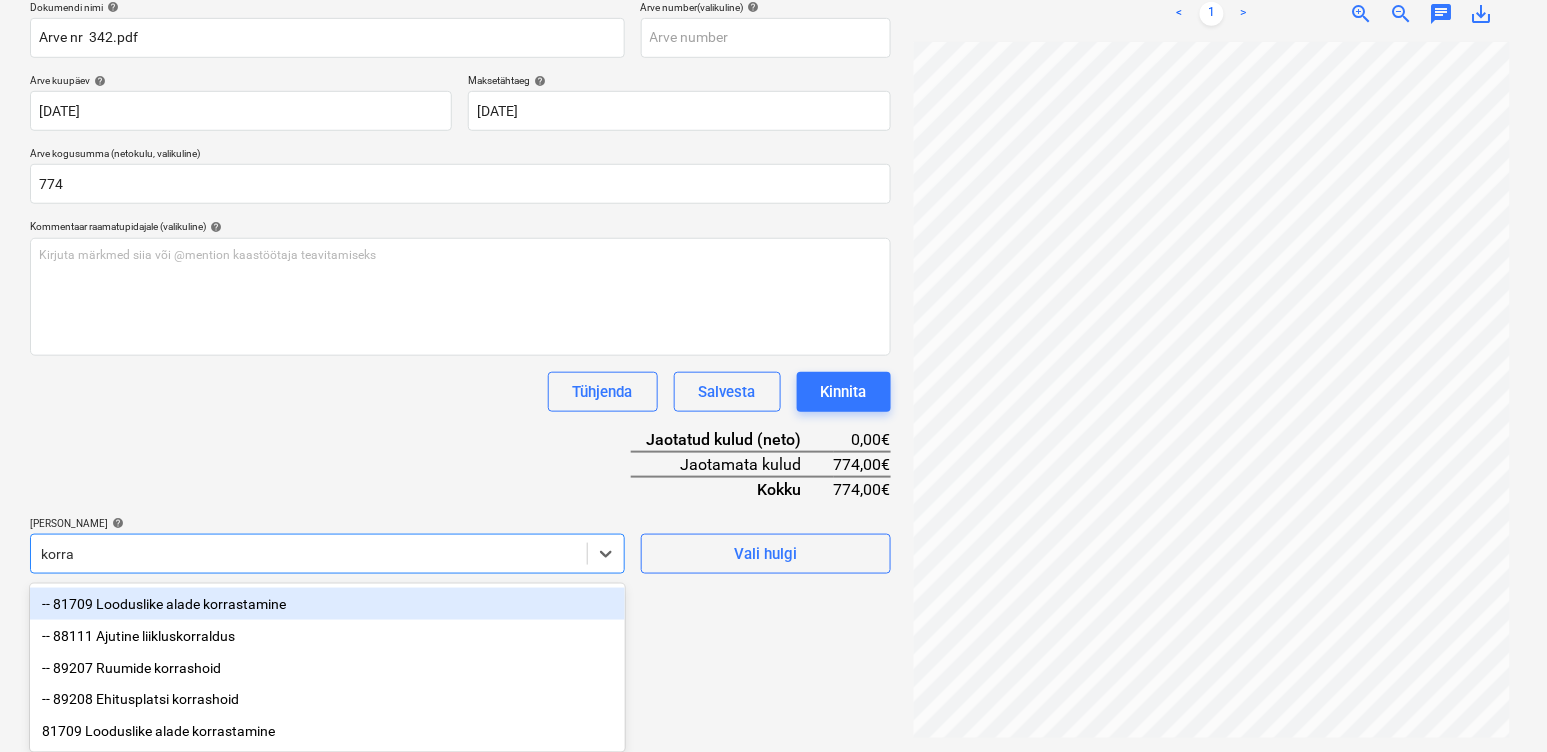 type on "korras" 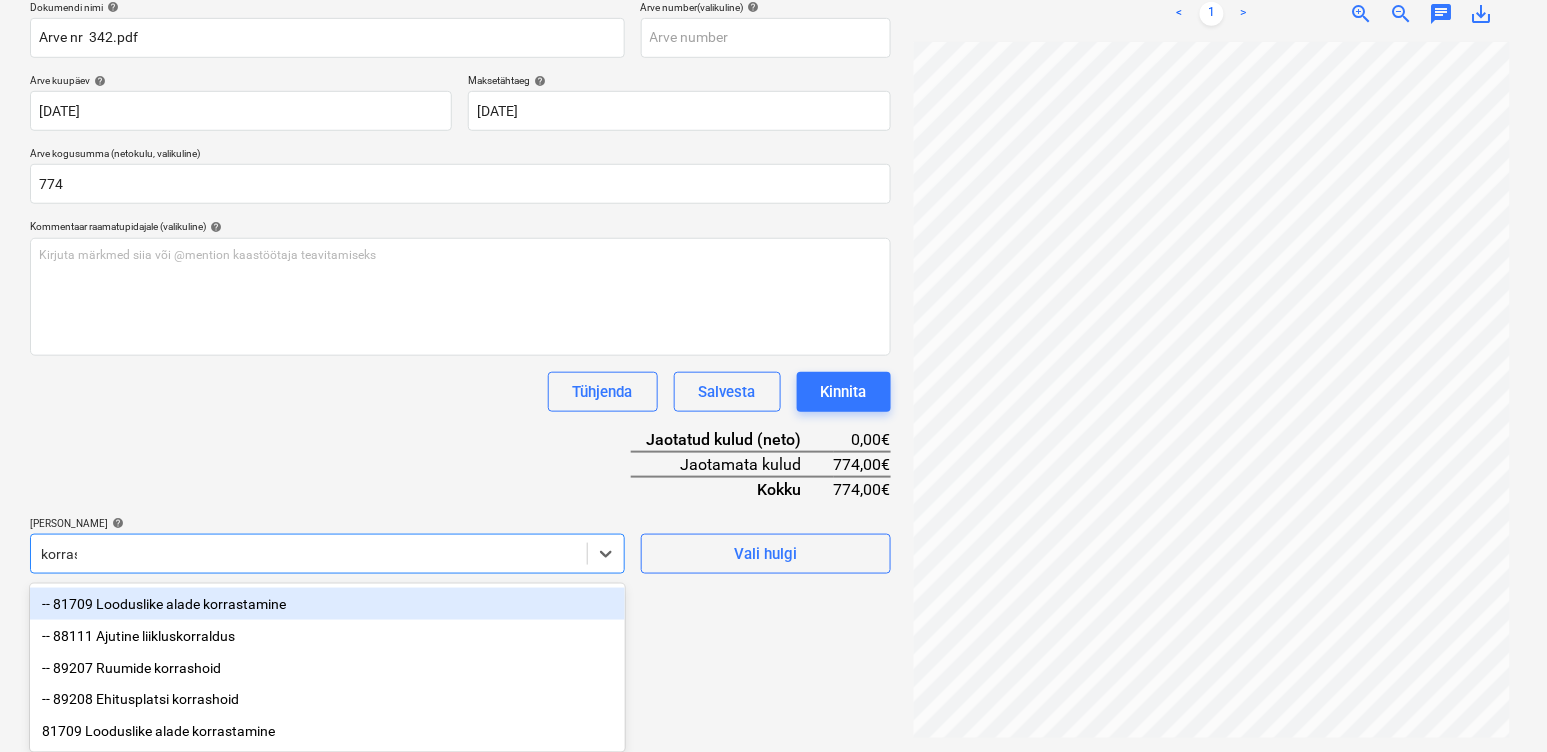 scroll, scrollTop: 285, scrollLeft: 0, axis: vertical 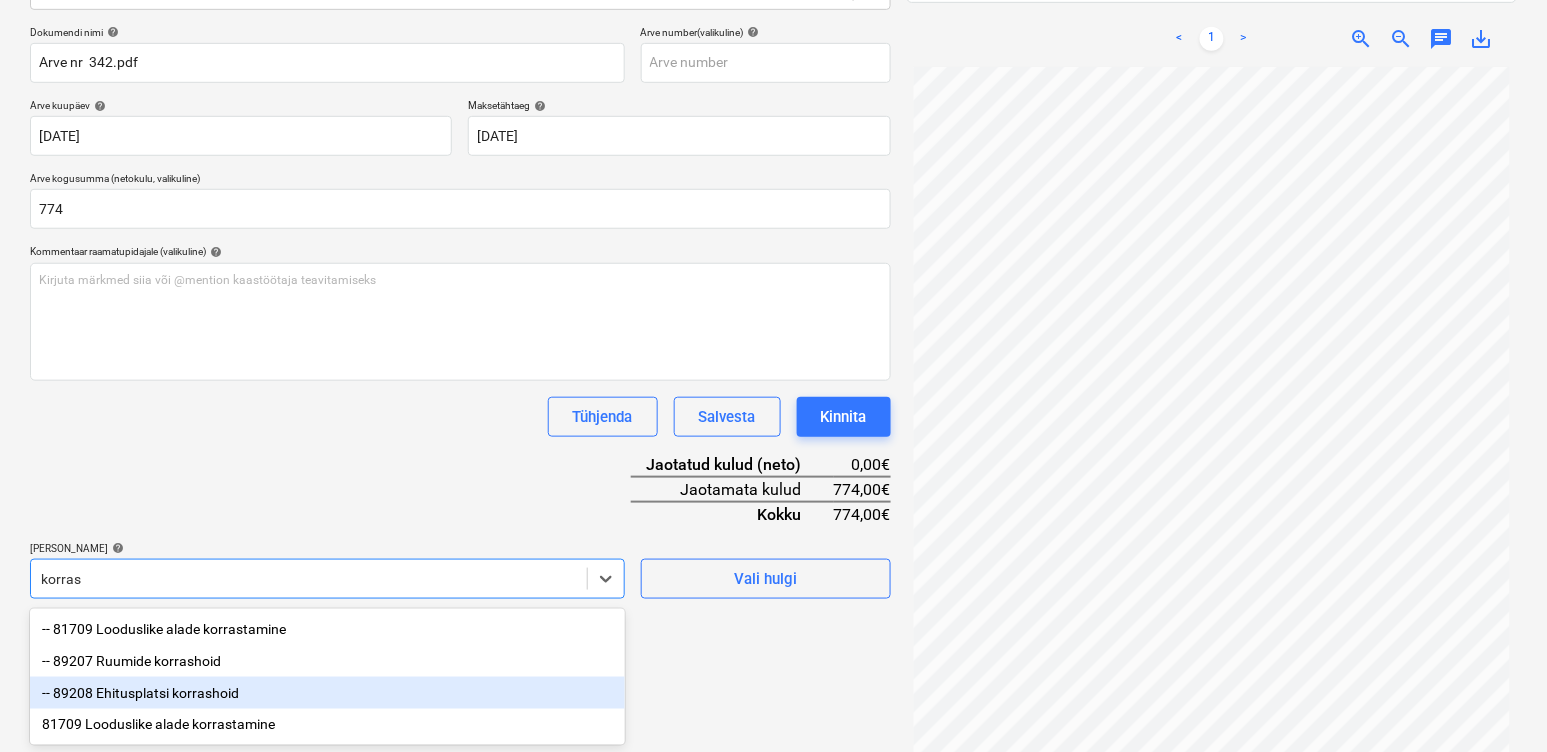 click on "--  89208 Ehitusplatsi korrashoid" at bounding box center (327, 693) 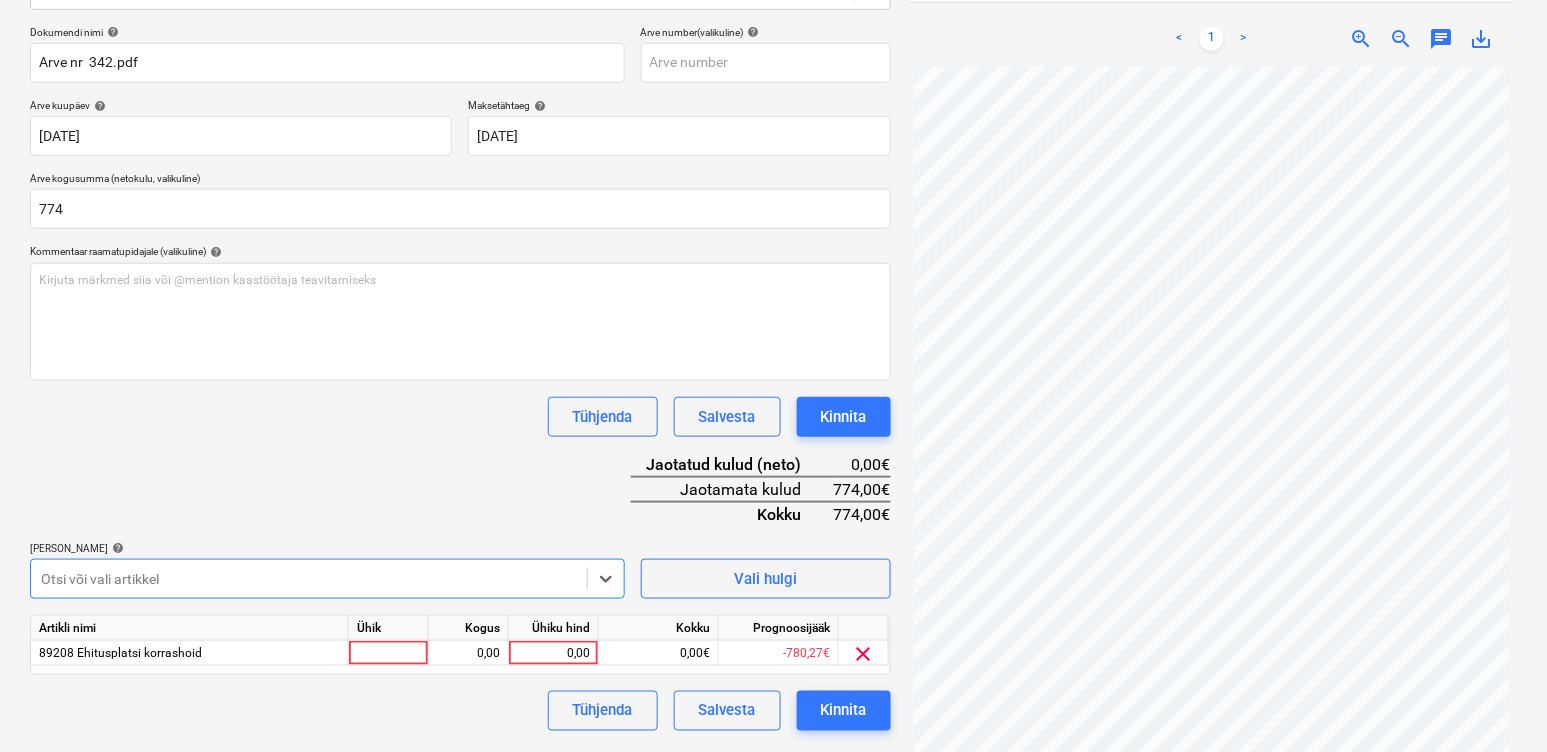 click at bounding box center [309, 579] 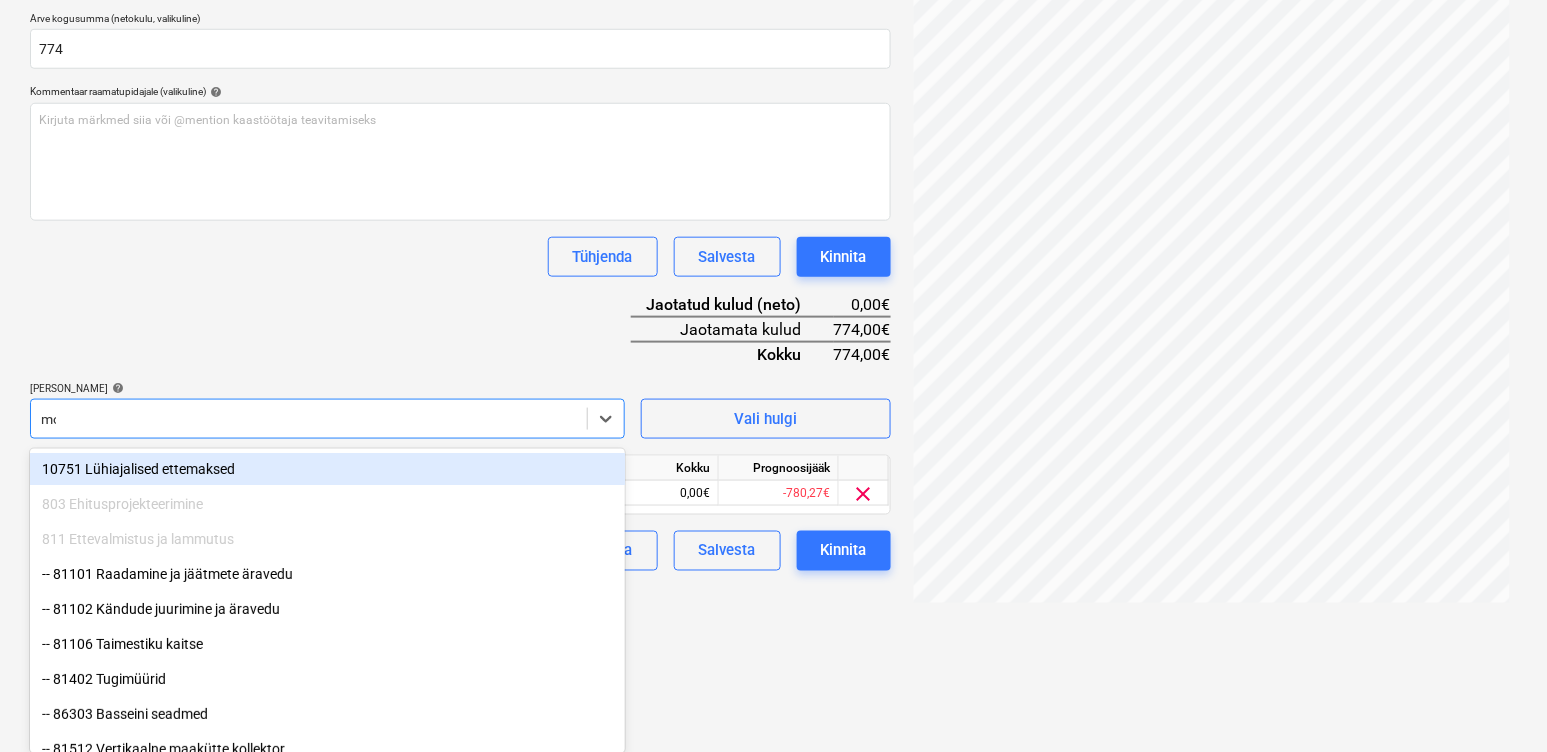 scroll, scrollTop: 285, scrollLeft: 0, axis: vertical 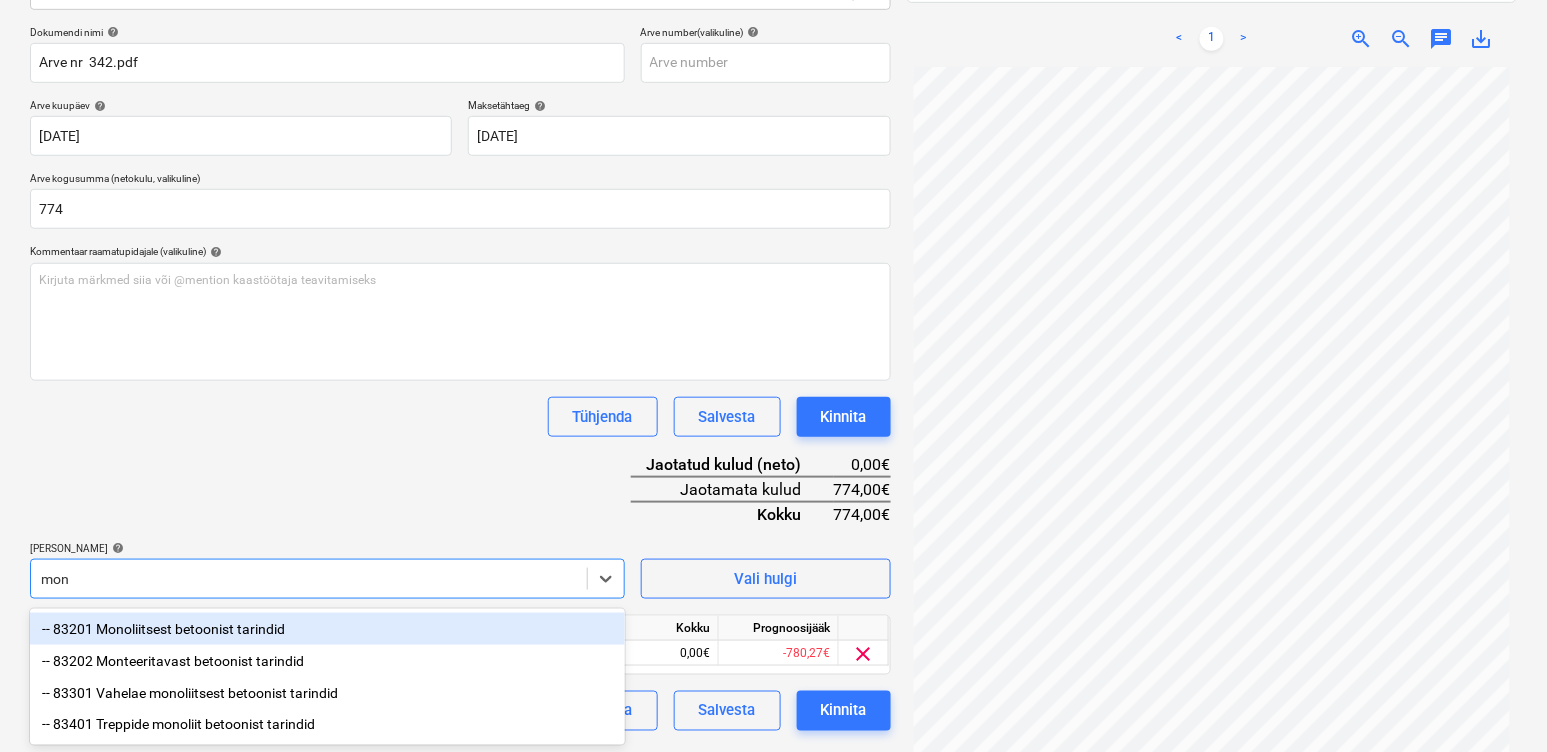 type on "mont" 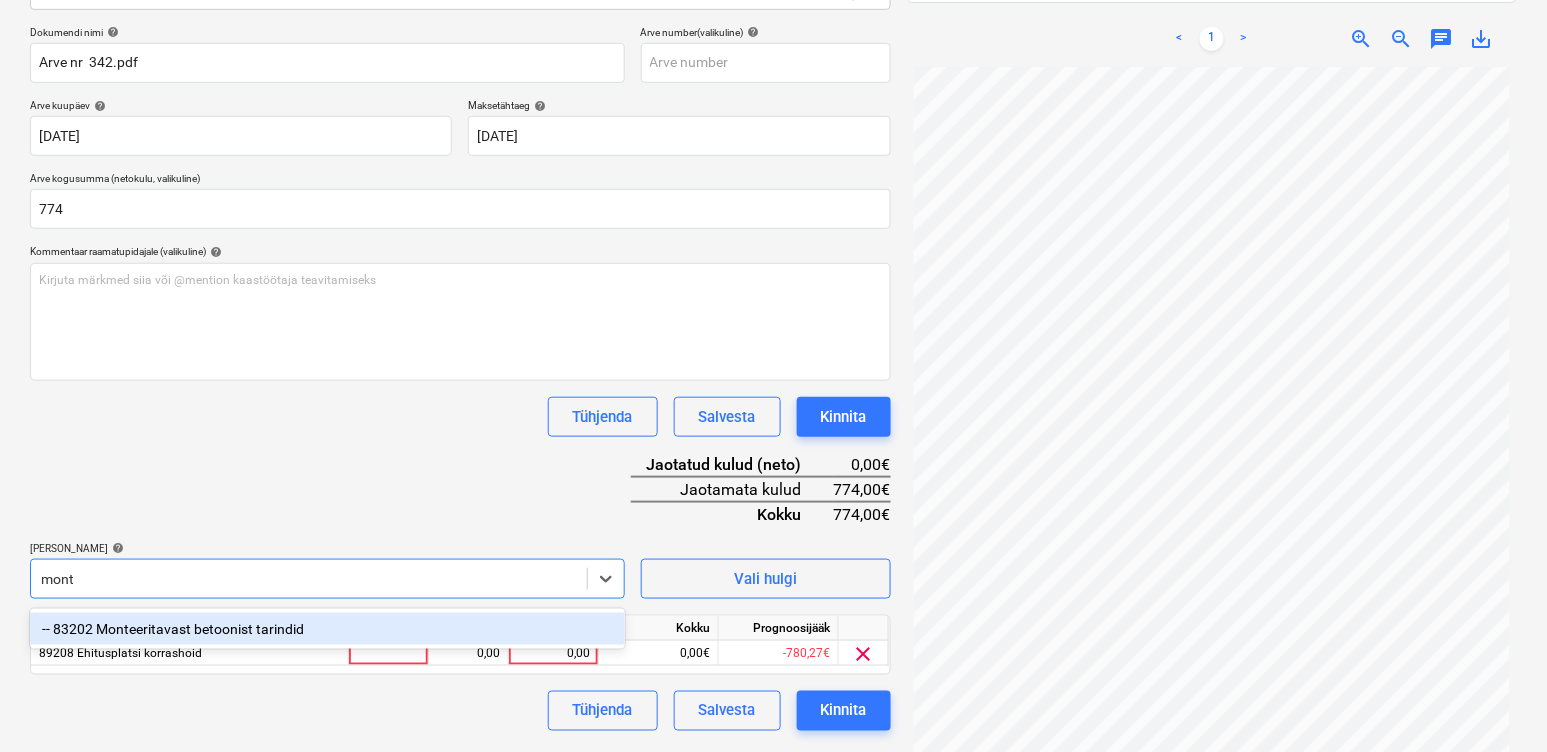 click on "--  83202 Monteeritavast betoonist tarindid" at bounding box center (327, 629) 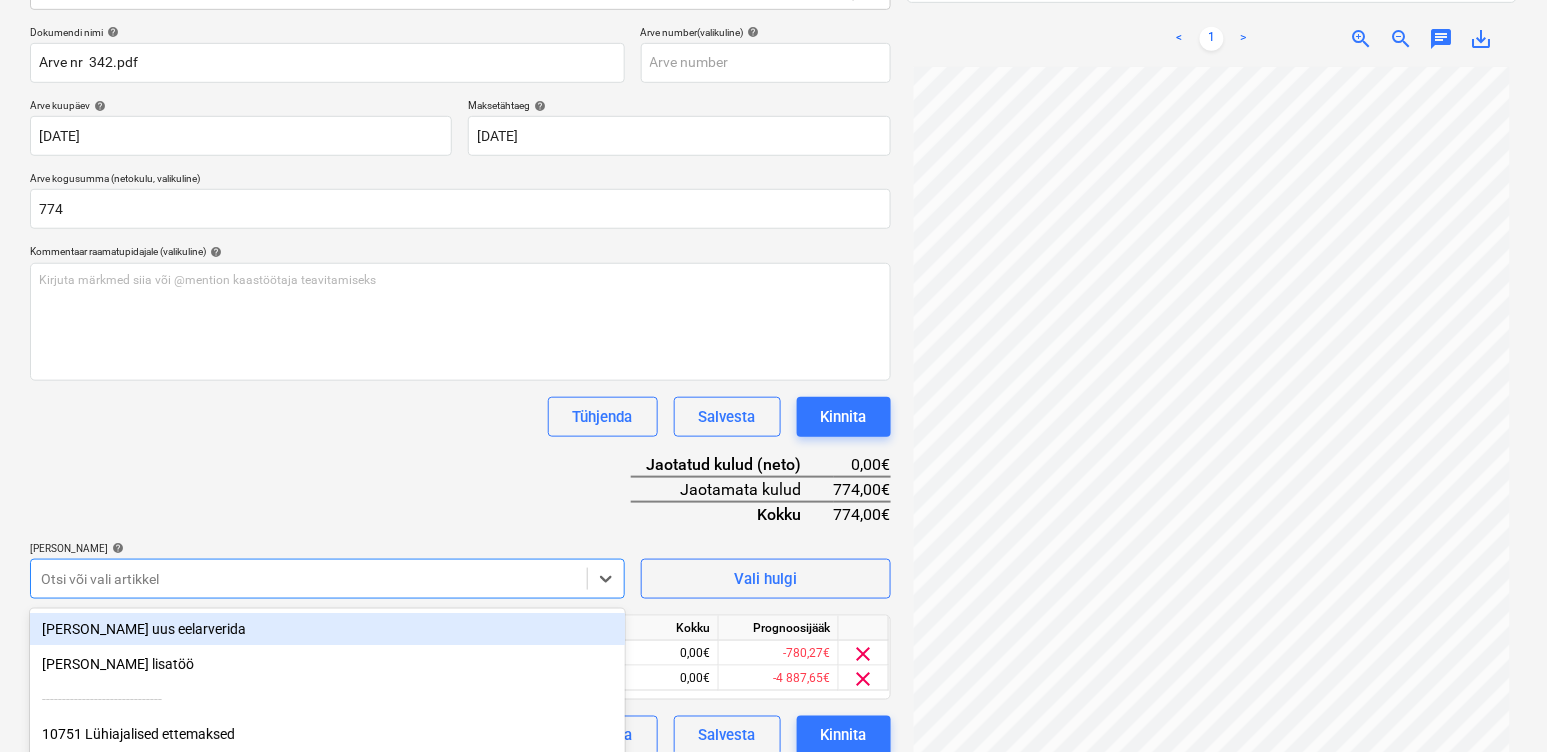 scroll, scrollTop: 445, scrollLeft: 0, axis: vertical 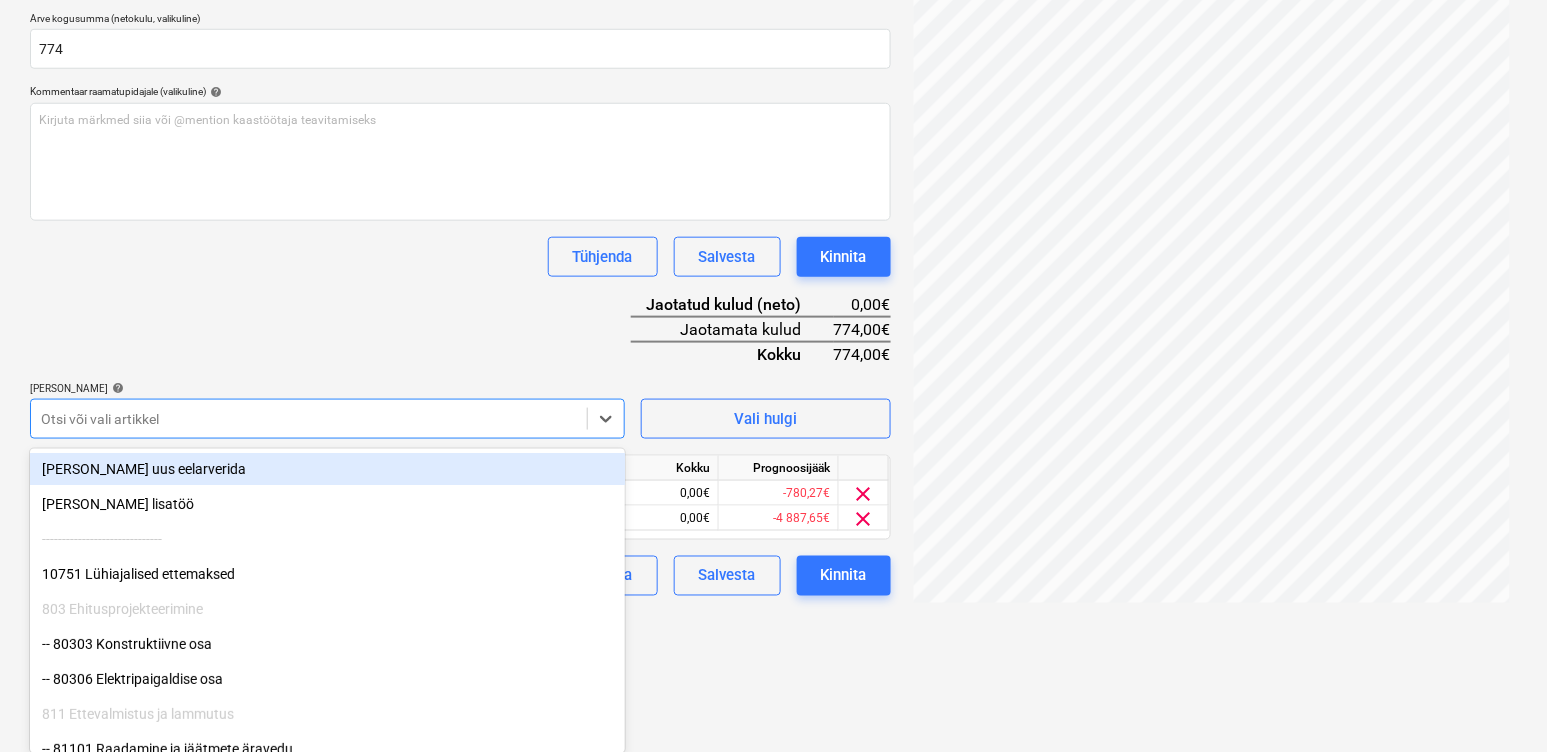 click on "Dokumendi nimi help Arve nr  342.pdf Arve number  (valikuline) help Arve kuupäev help [DATE] [DATE] Press the down arrow key to interact with the calendar and
select a date. Press the question mark key to get the keyboard shortcuts for changing dates. Maksetähtaeg help [DATE] [DATE] Press the down arrow key to interact with the calendar and
select a date. Press the question mark key to get the keyboard shortcuts for changing dates. Arve kogusumma (netokulu, valikuline) 774 Kommentaar raamatupidajale (valikuline) help [PERSON_NAME] märkmed siia või @mention kaastöötaja teavitamiseks ﻿ Tühjenda Salvesta Kinnita Jaotatud kulud (neto) 0,00€ Jaotamata kulud 774,00€ Kokku 774,00€ [PERSON_NAME] artiklid help option --  83202 Monteeritavast betoonist tarindid, selected. Otsi või vali artikkel Vali hulgi Artikli nimi Ühik Kogus Ühiku hind Kokku Prognoosijääk 89208 Ehitusplatsi korrashoid 0,00 0,00 0,00€ -780,27€ clear 83202 Monteeritavast betoonist tarindid 0,00 0,00 0,00€ -4 887,65€" at bounding box center (460, 231) 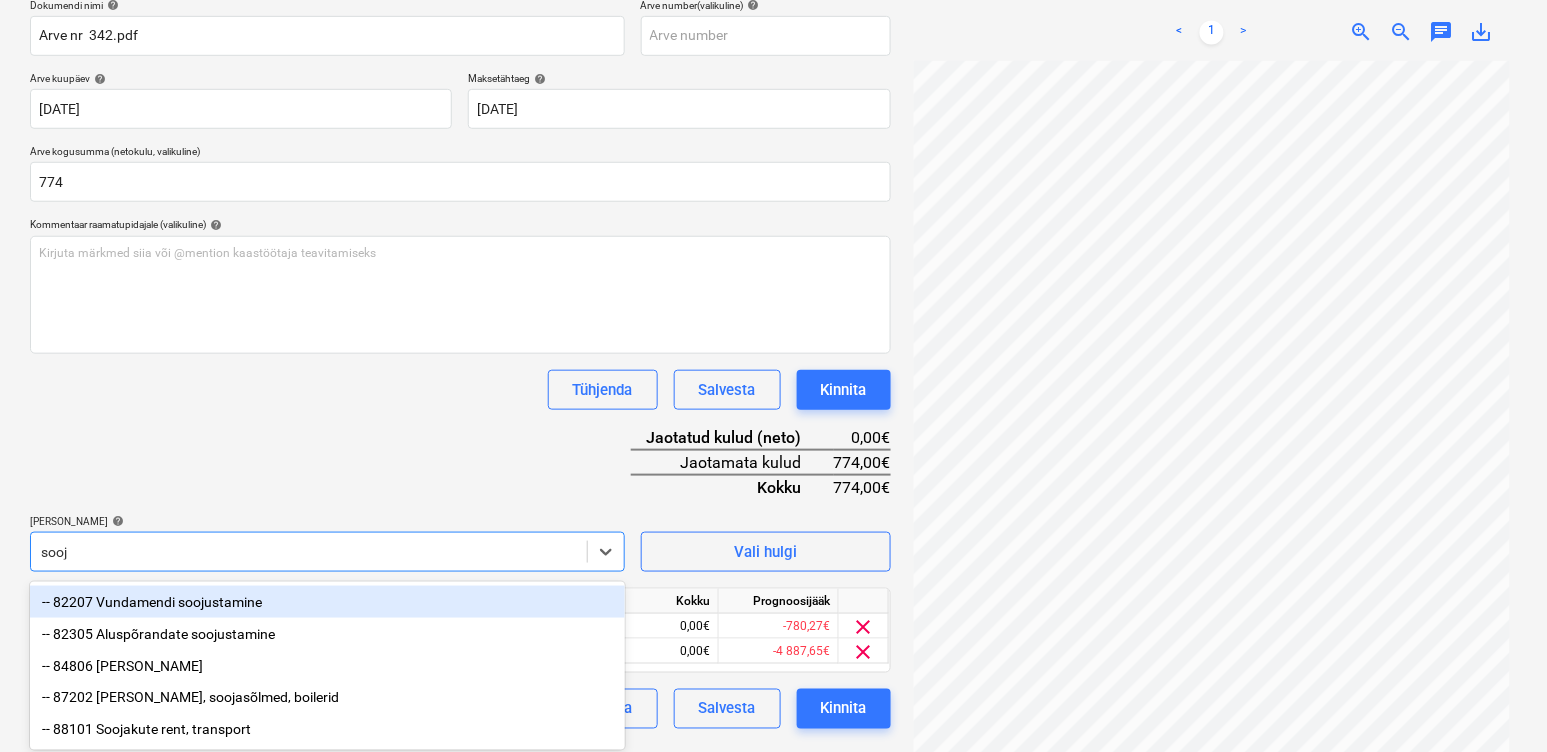 type on "sooju" 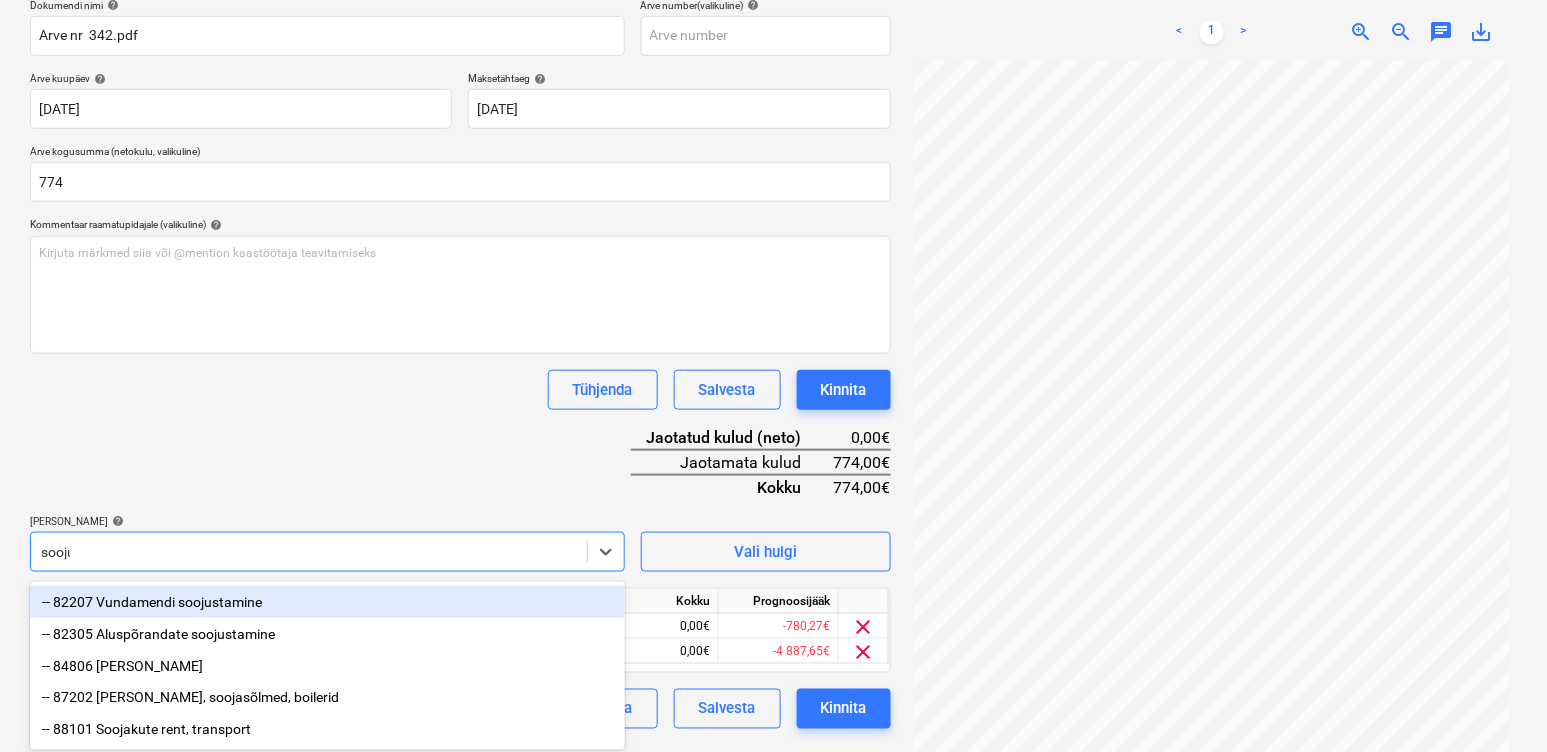 scroll, scrollTop: 306, scrollLeft: 0, axis: vertical 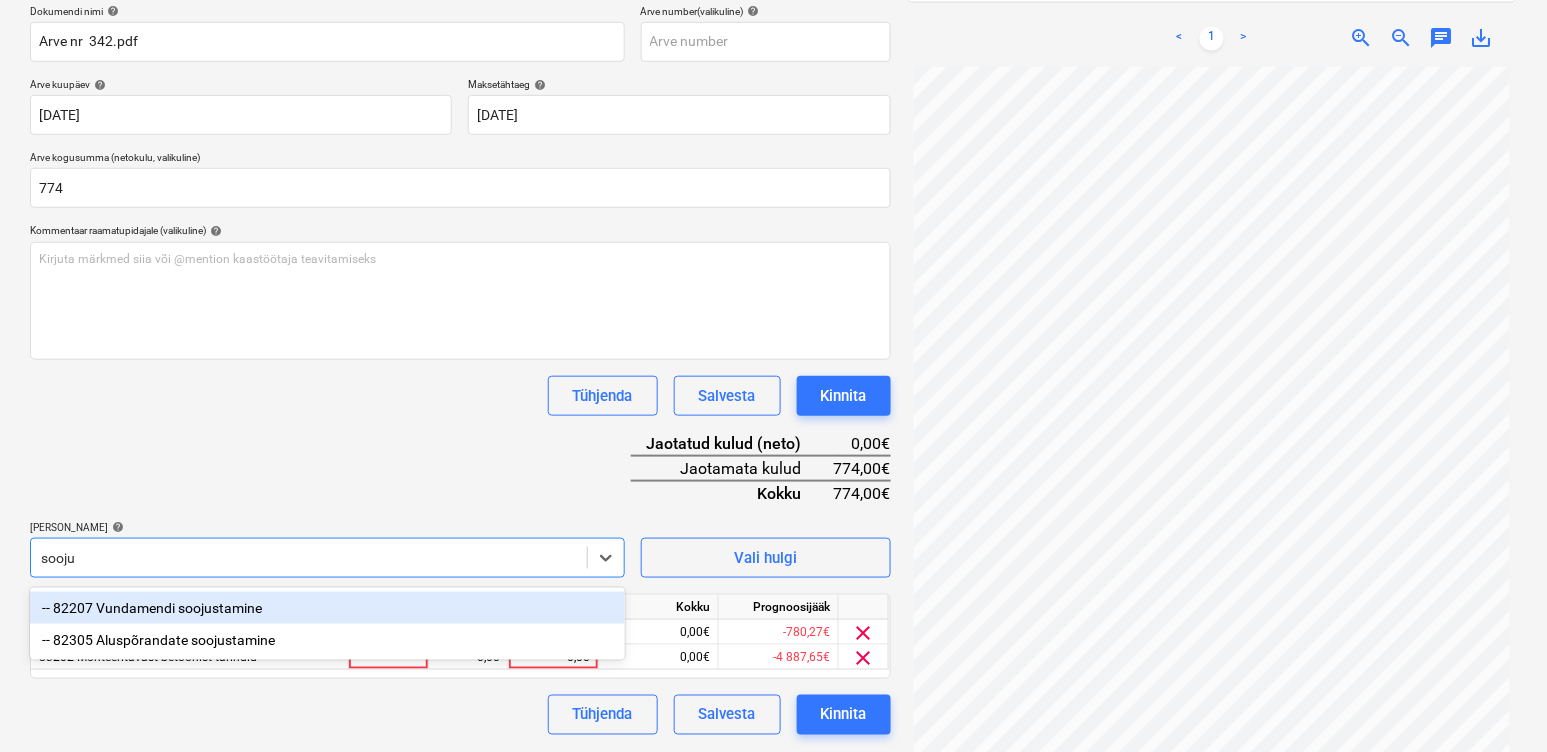 click on "--  82207 Vundamendi soojustamine" at bounding box center [327, 608] 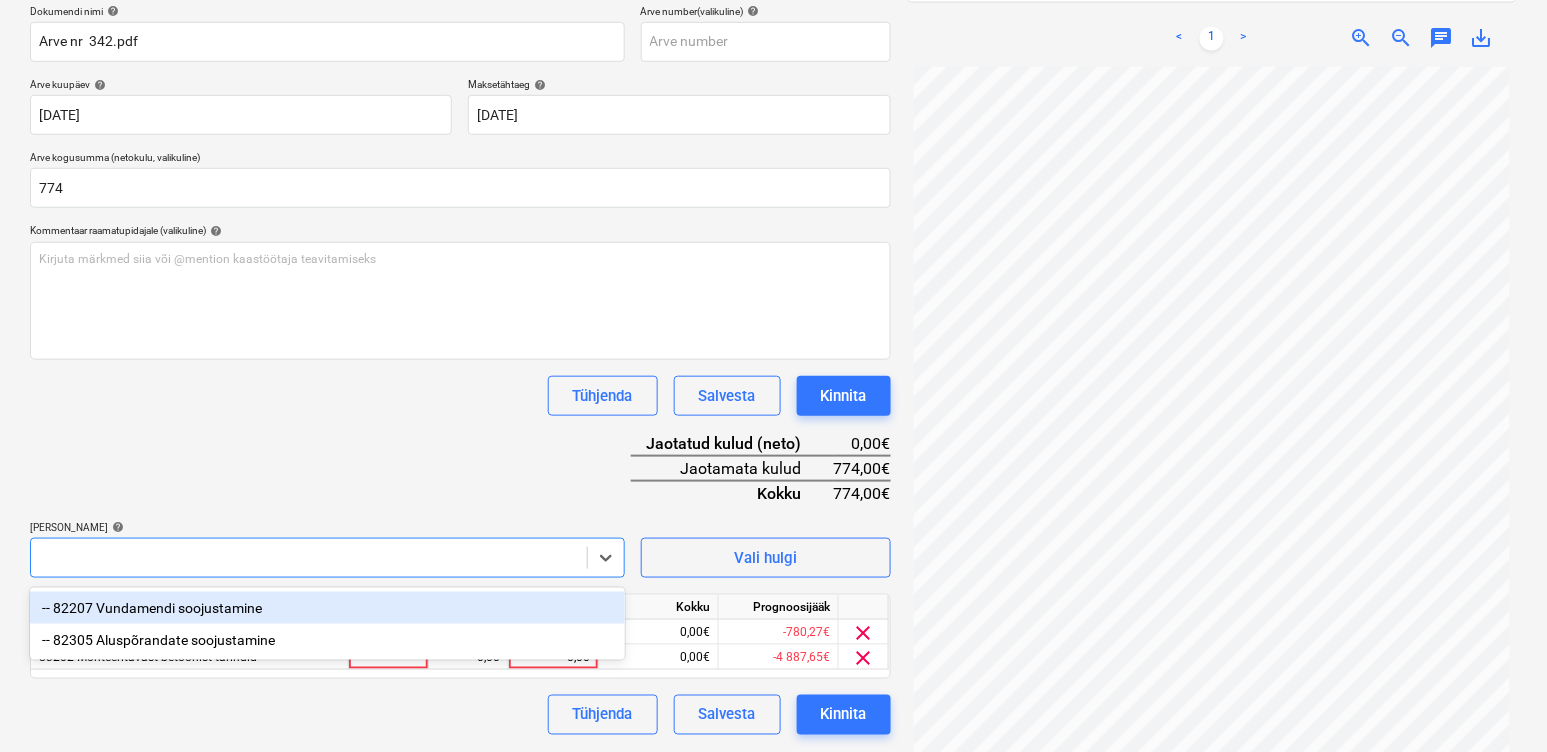 scroll, scrollTop: 445, scrollLeft: 0, axis: vertical 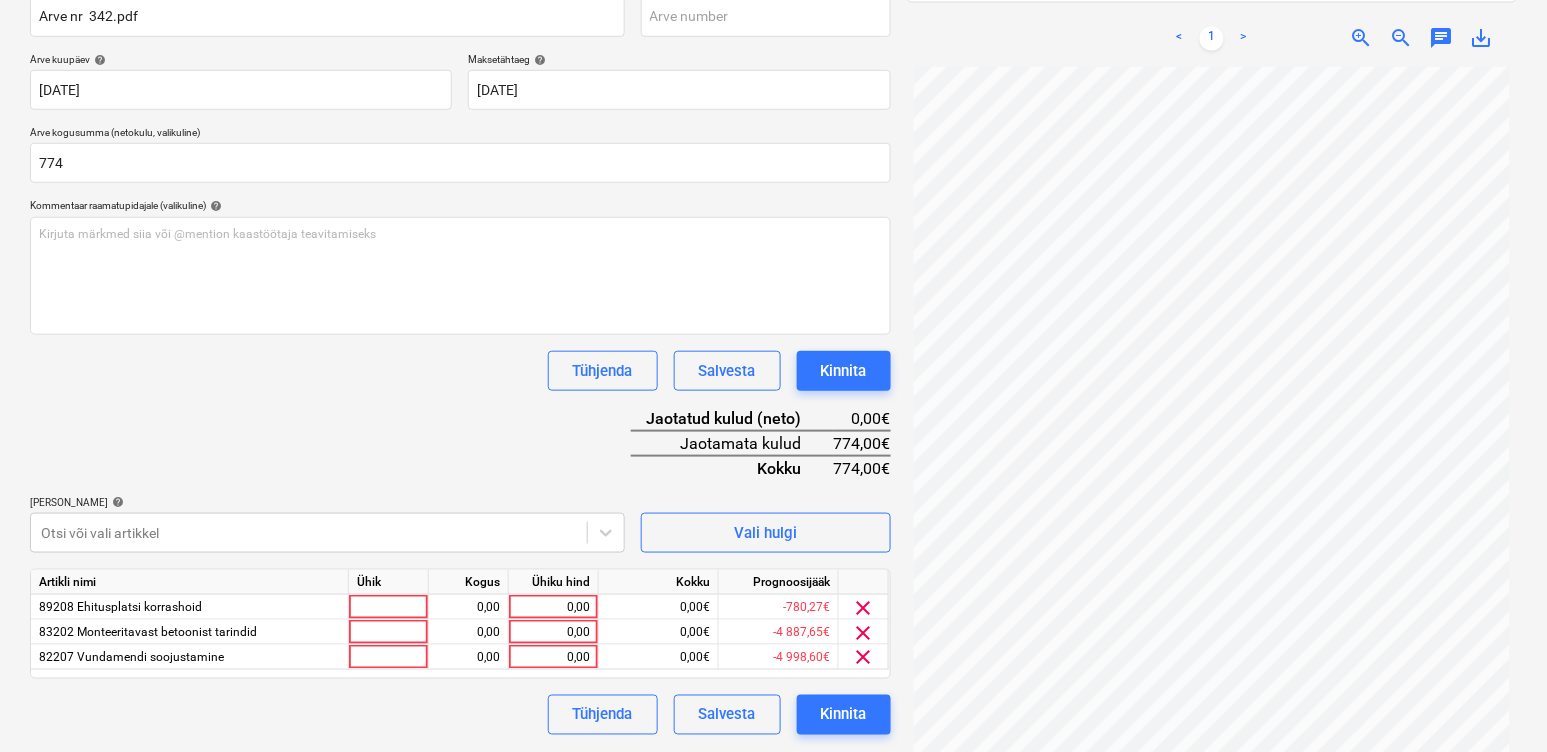 click on "Dokumendi nimi help Arve nr  342.pdf Arve number  (valikuline) help Arve kuupäev help [DATE] [DATE] Press the down arrow key to interact with the calendar and
select a date. Press the question mark key to get the keyboard shortcuts for changing dates. Maksetähtaeg help [DATE] [DATE] Press the down arrow key to interact with the calendar and
select a date. Press the question mark key to get the keyboard shortcuts for changing dates. Arve kogusumma (netokulu, valikuline) 774 Kommentaar raamatupidajale (valikuline) help Kirjuta märkmed siia või @mention kaastöötaja teavitamiseks ﻿ Tühjenda Salvesta Kinnita Jaotatud kulud (neto) 0,00€ Jaotamata kulud 774,00€ Kokku 774,00€ [PERSON_NAME] artiklid help Otsi või vali artikkel Vali hulgi Artikli nimi Ühik Kogus Ühiku hind Kokku Prognoosijääk 89208 Ehitusplatsi korrashoid 0,00 0,00 0,00€ -780,27€ clear 83202 Monteeritavast betoonist tarindid 0,00 0,00 0,00€ -4 887,65€ clear 82207 Vundamendi soojustamine 0,00 0,00 0,00€ clear" at bounding box center [460, 357] 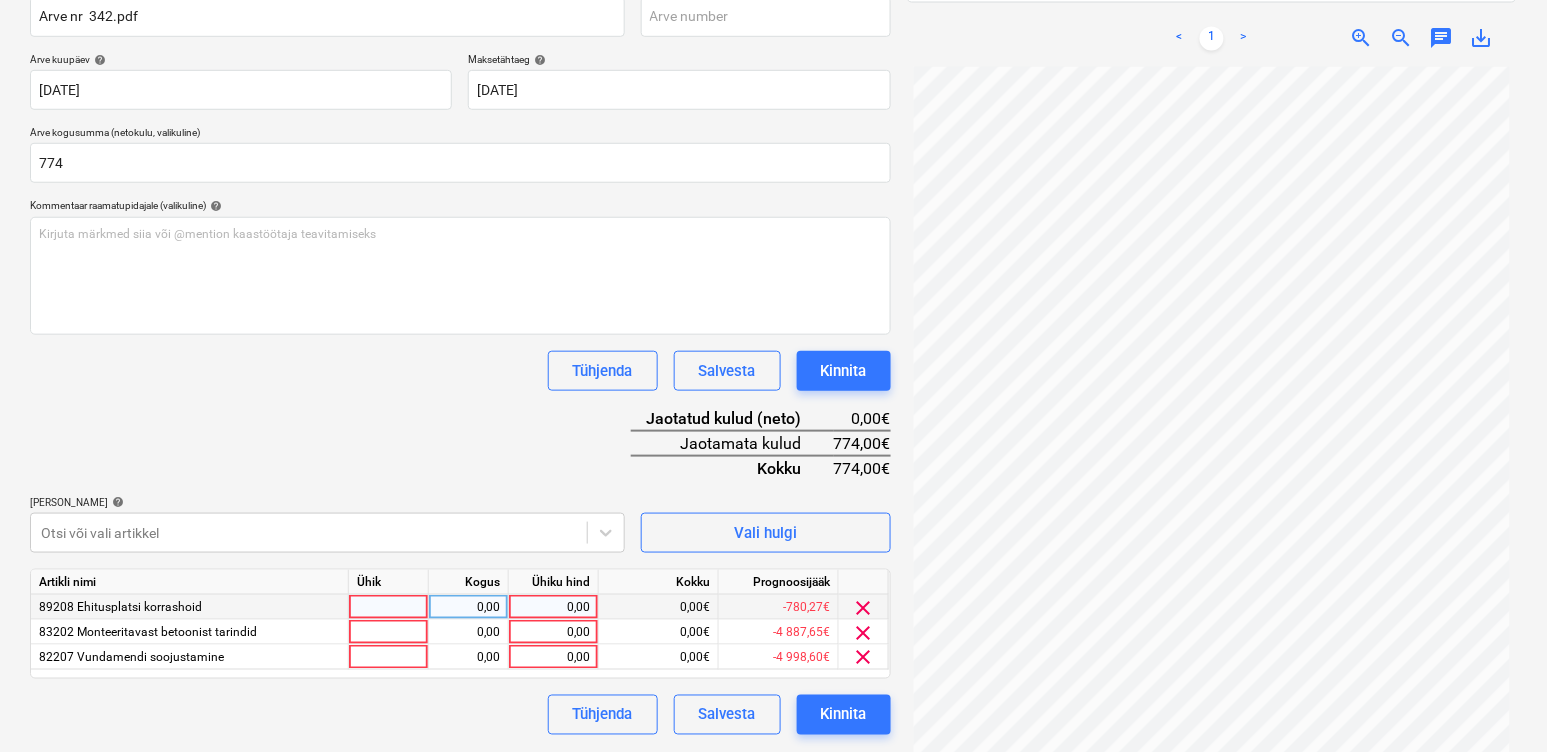 click at bounding box center [389, 607] 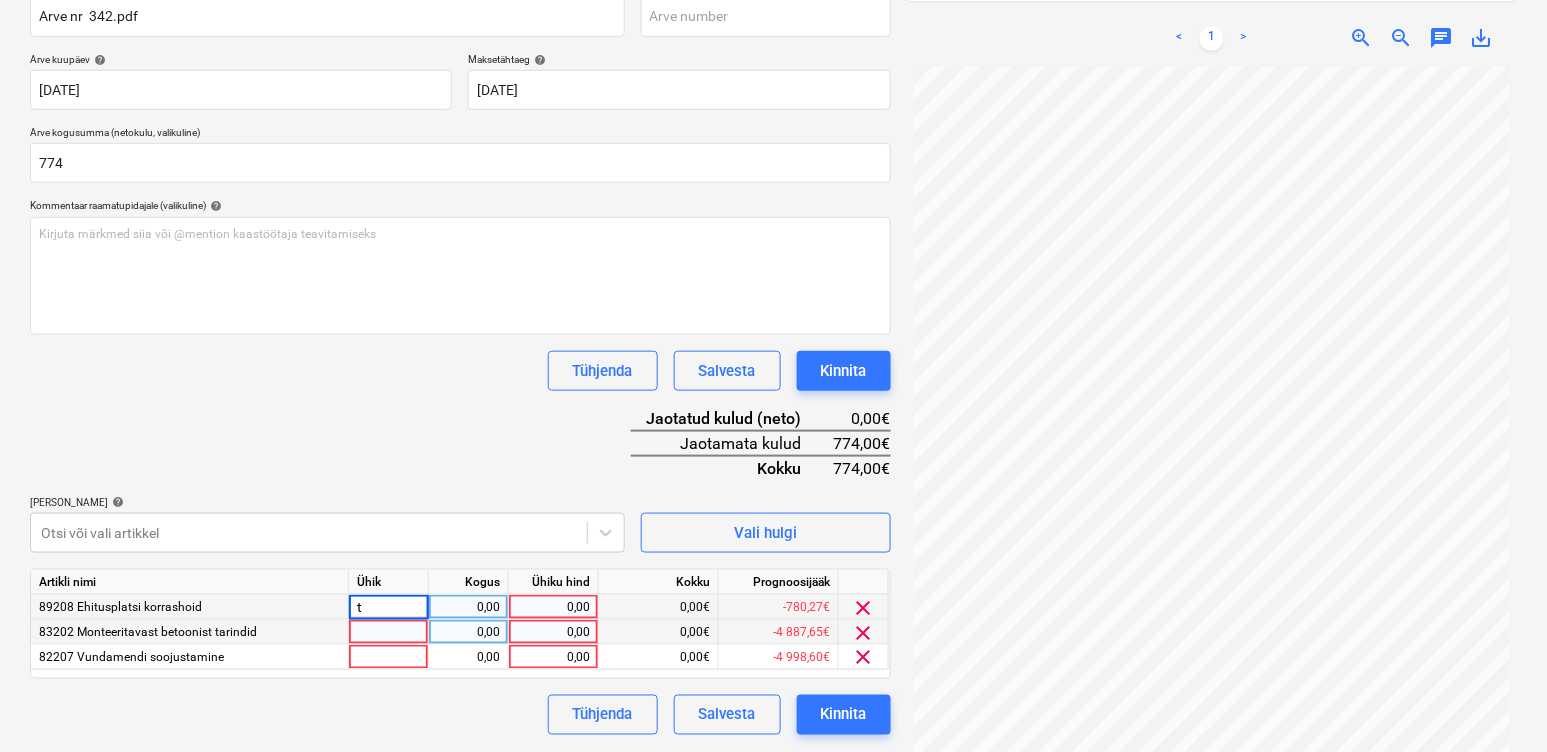 type on "tk" 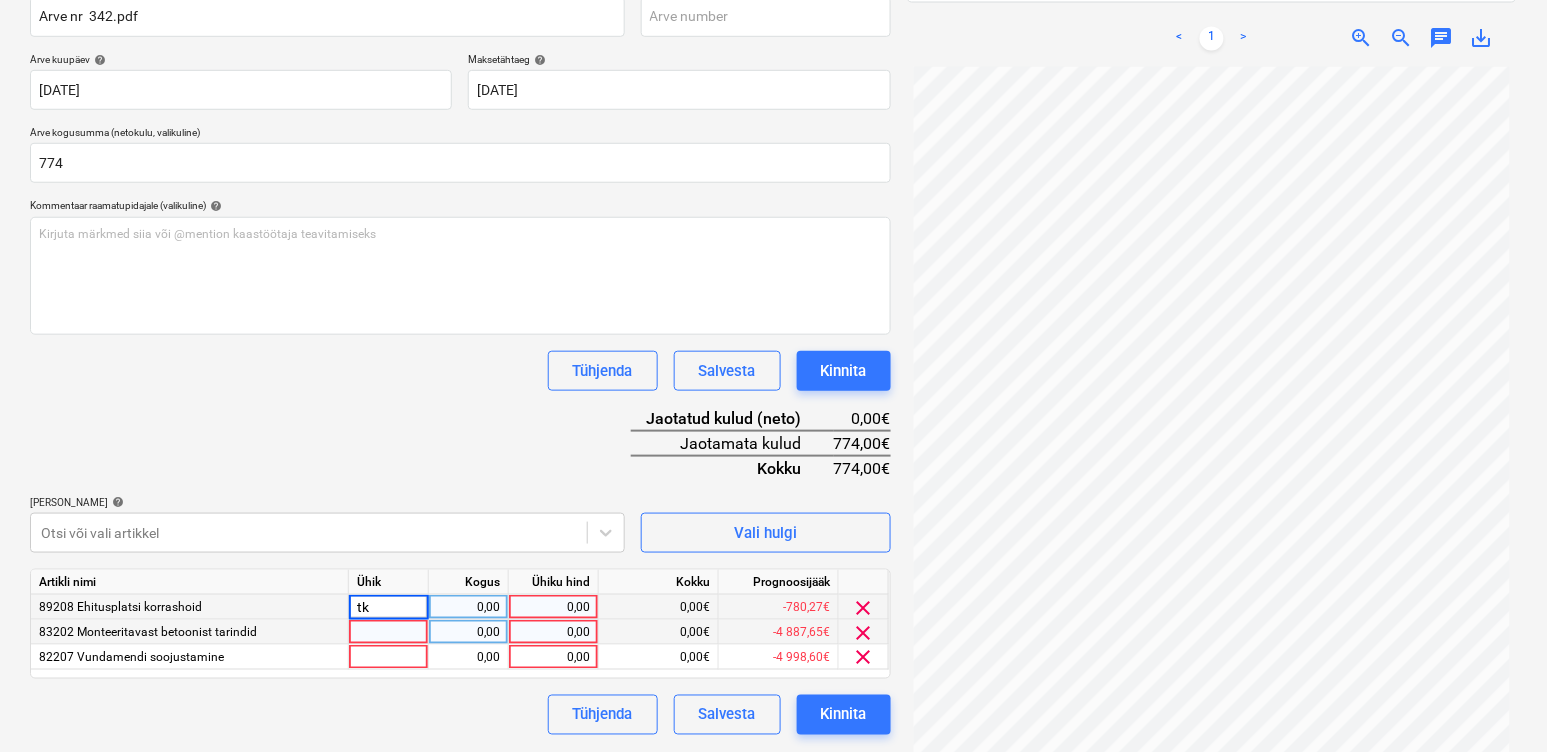 click at bounding box center [389, 632] 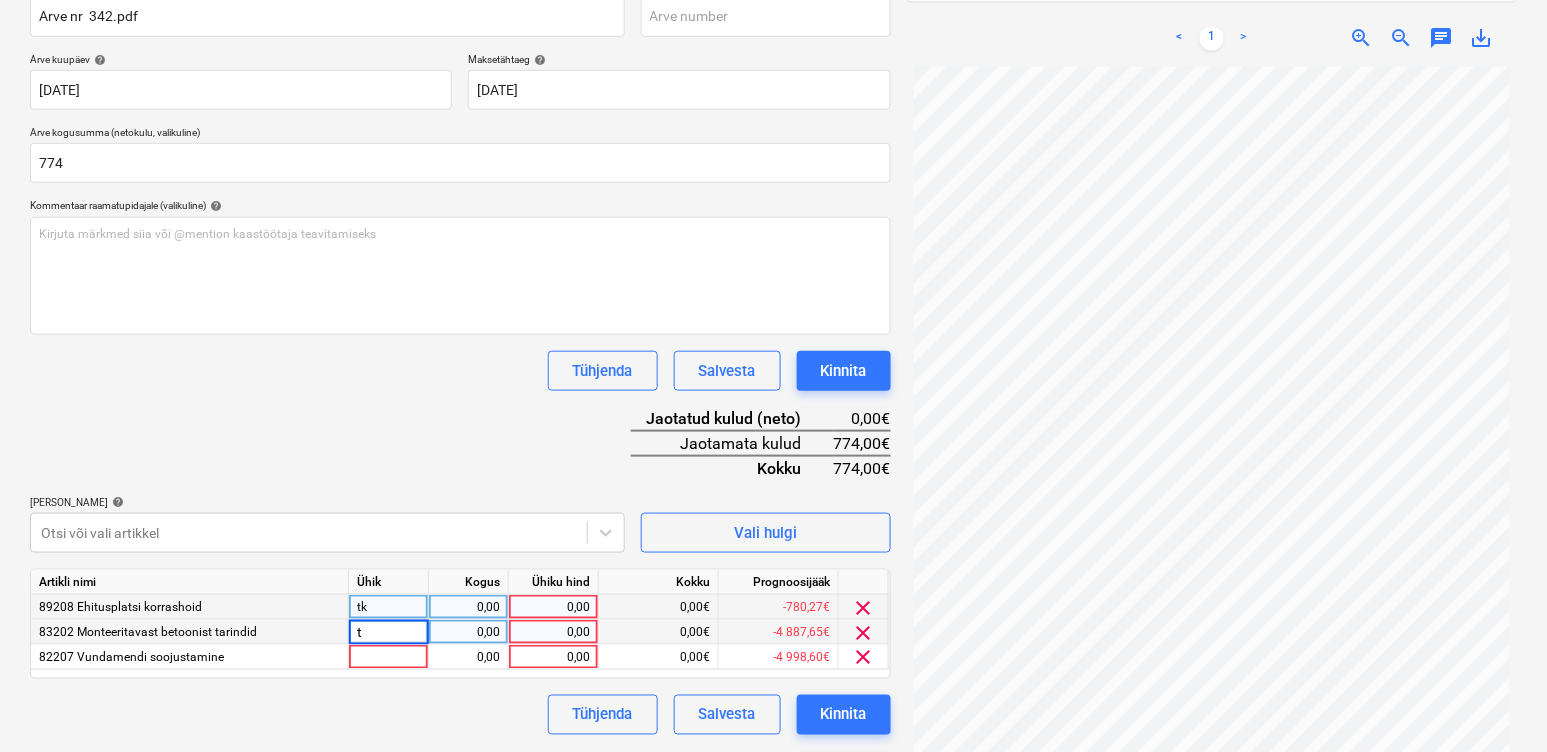 type on "tk" 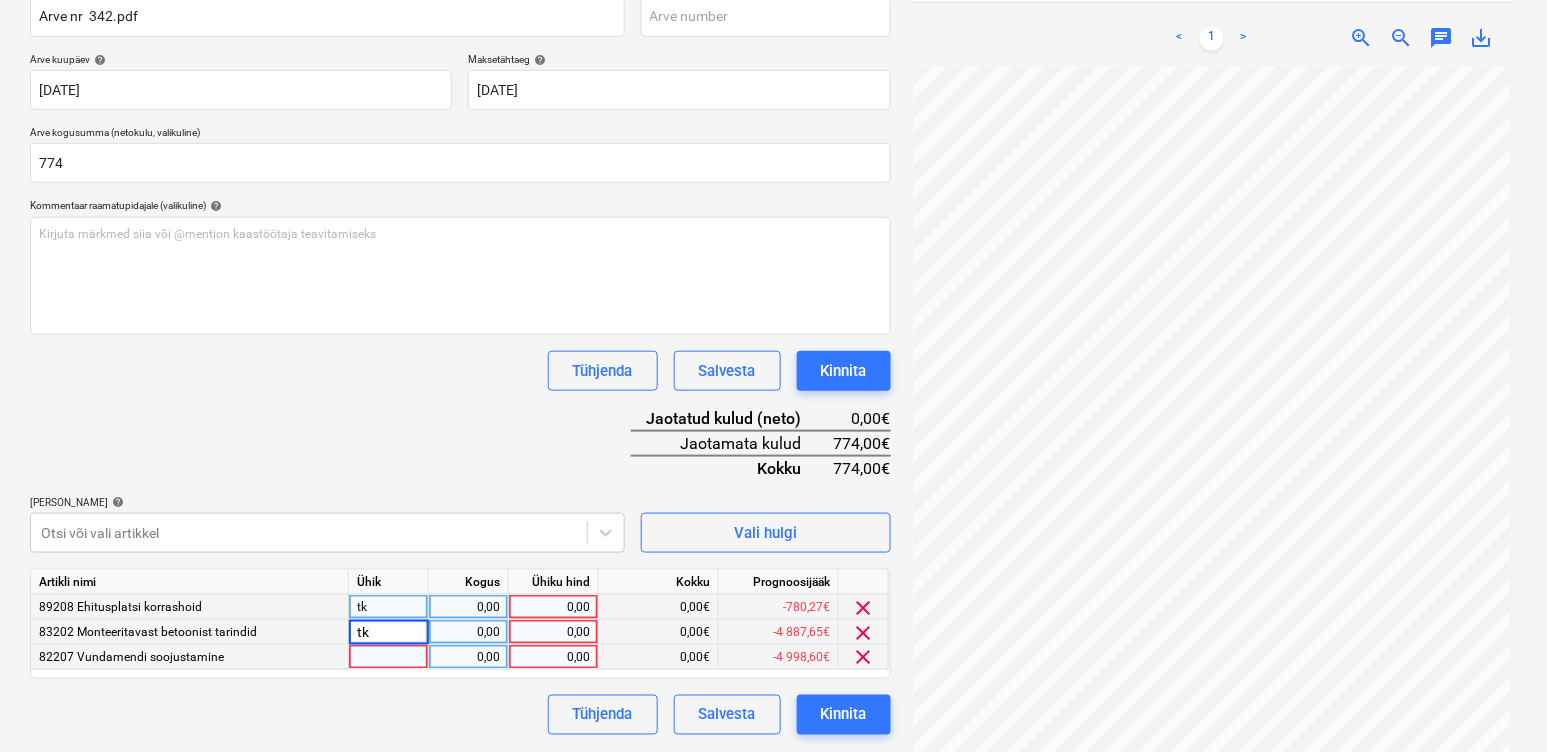 click at bounding box center [389, 657] 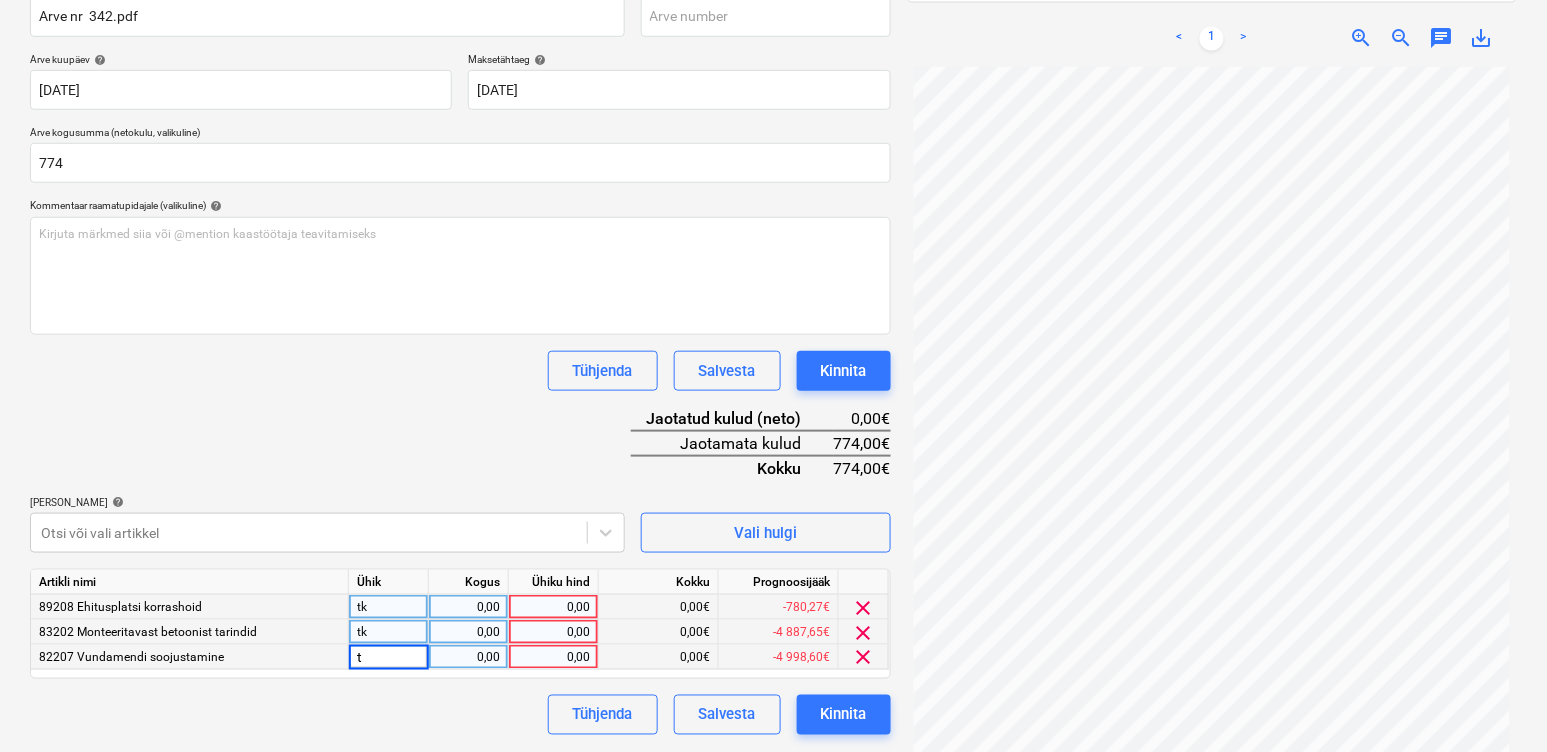 type on "tk" 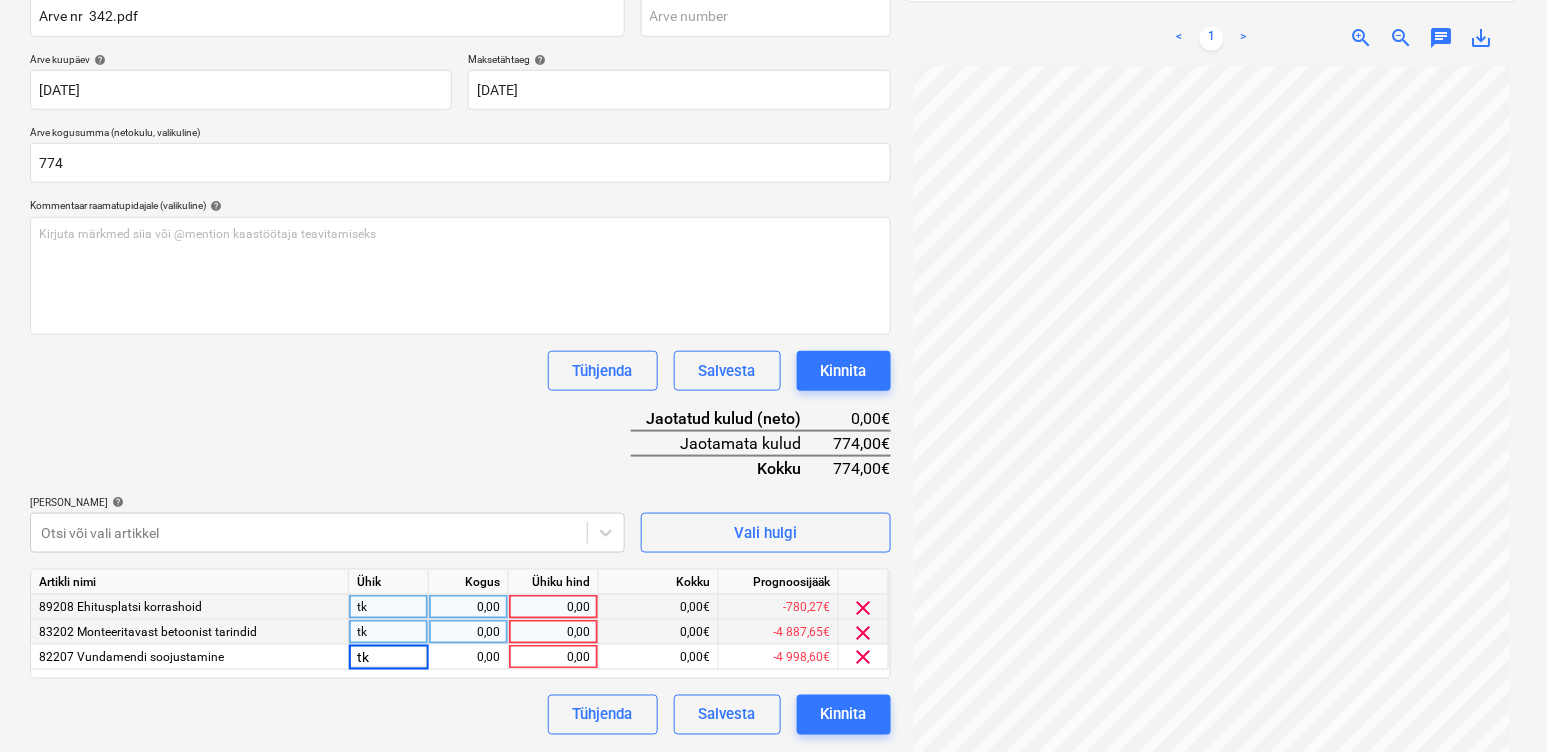 click on "0,00" at bounding box center [468, 607] 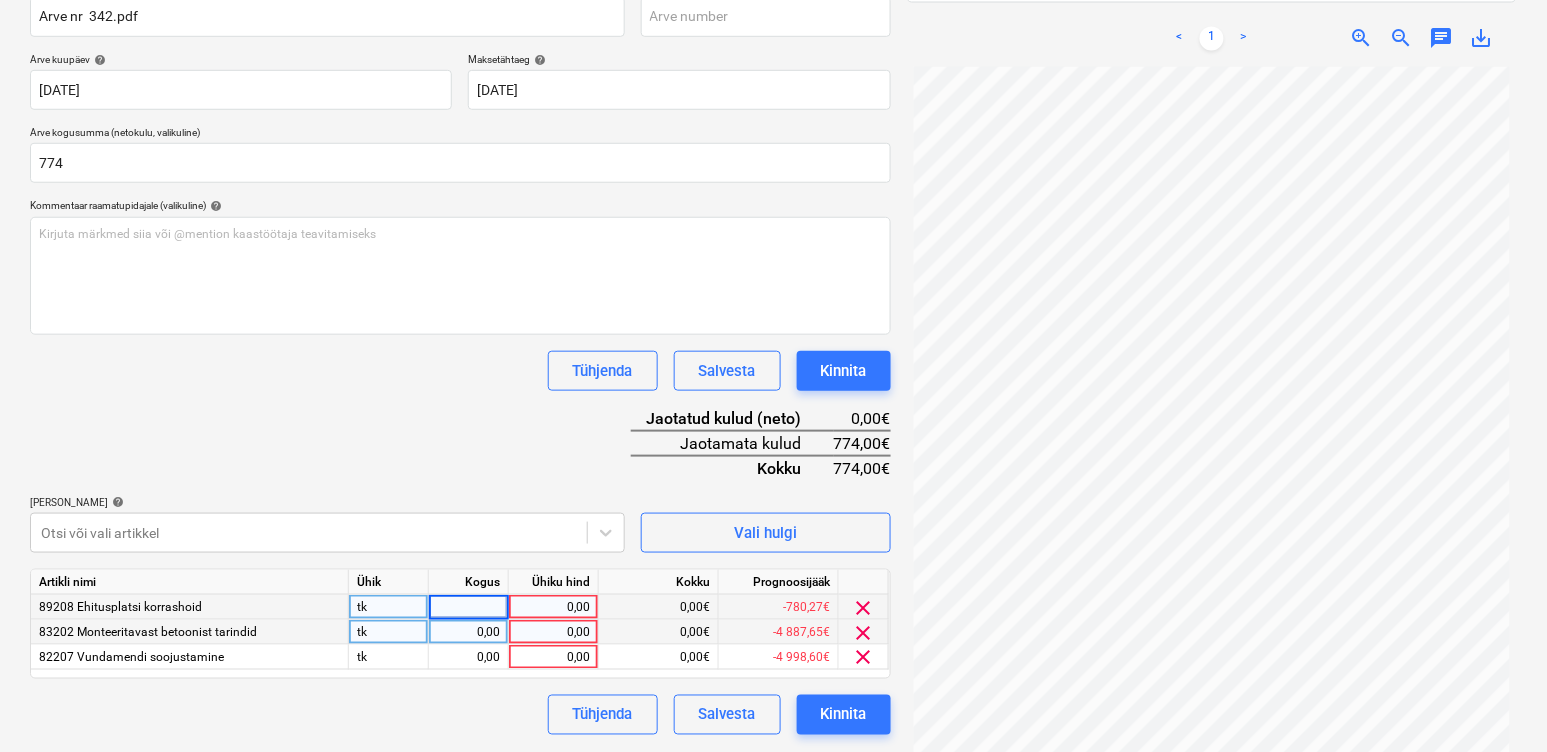 type on "1" 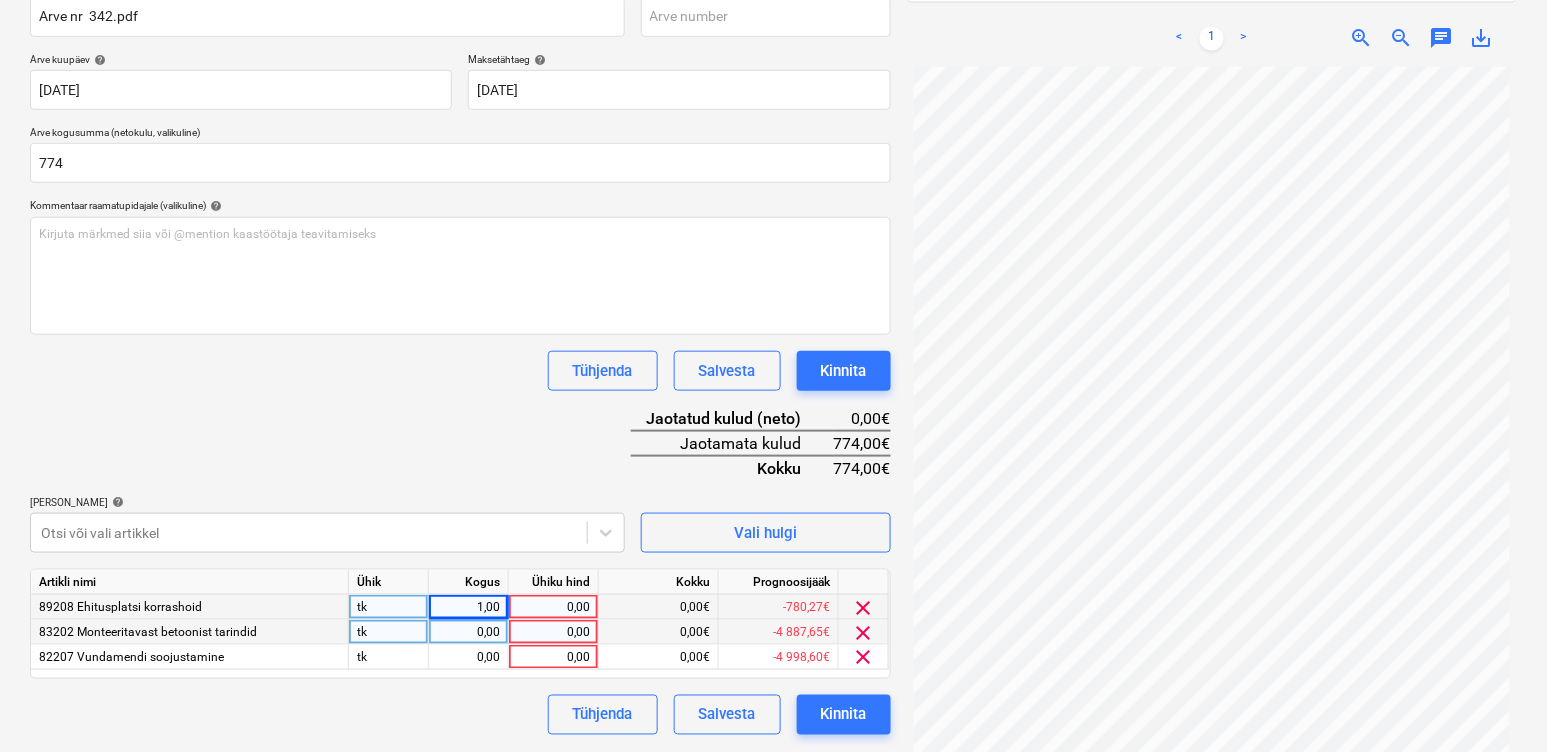 click on "0,00" at bounding box center (468, 632) 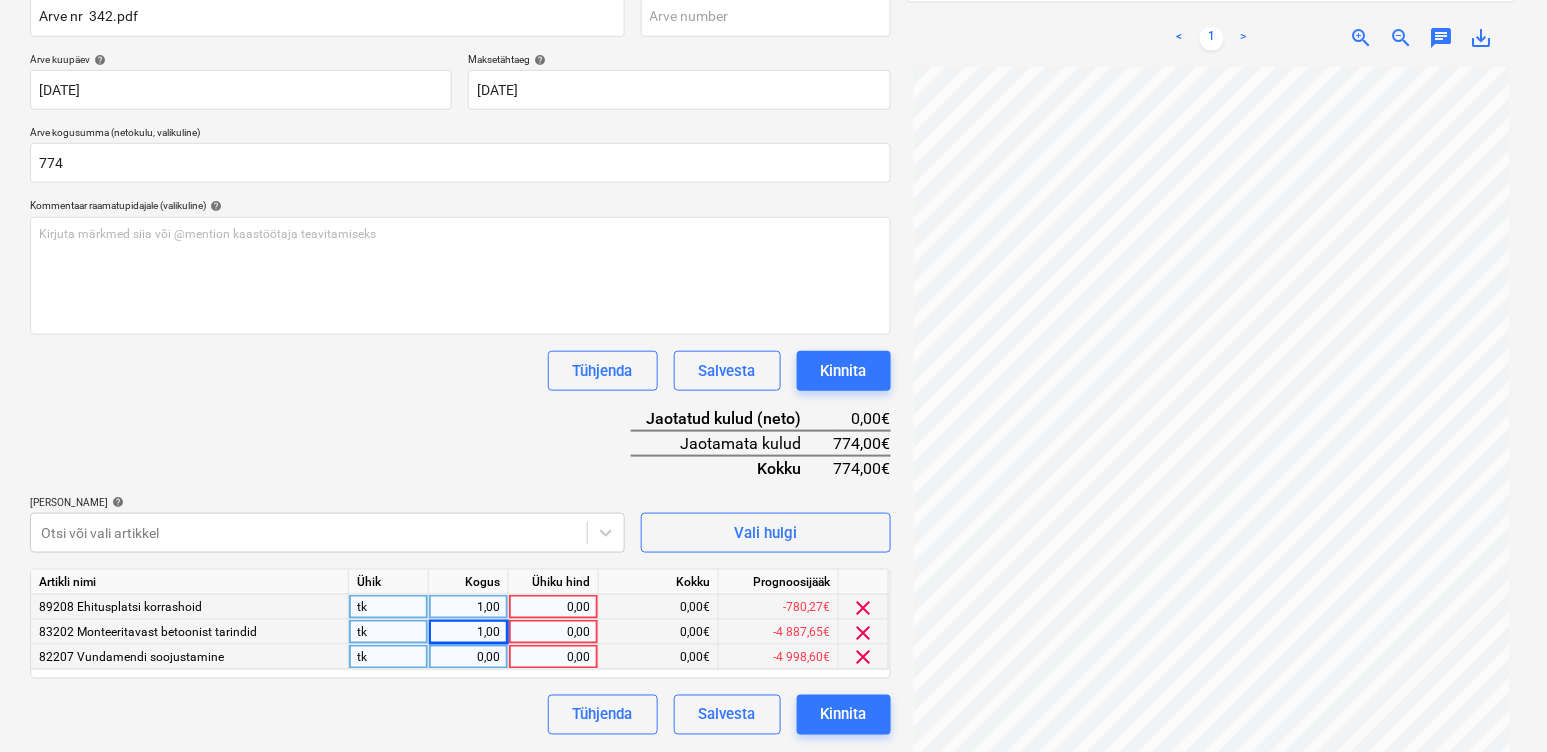 click on "0,00" at bounding box center (468, 657) 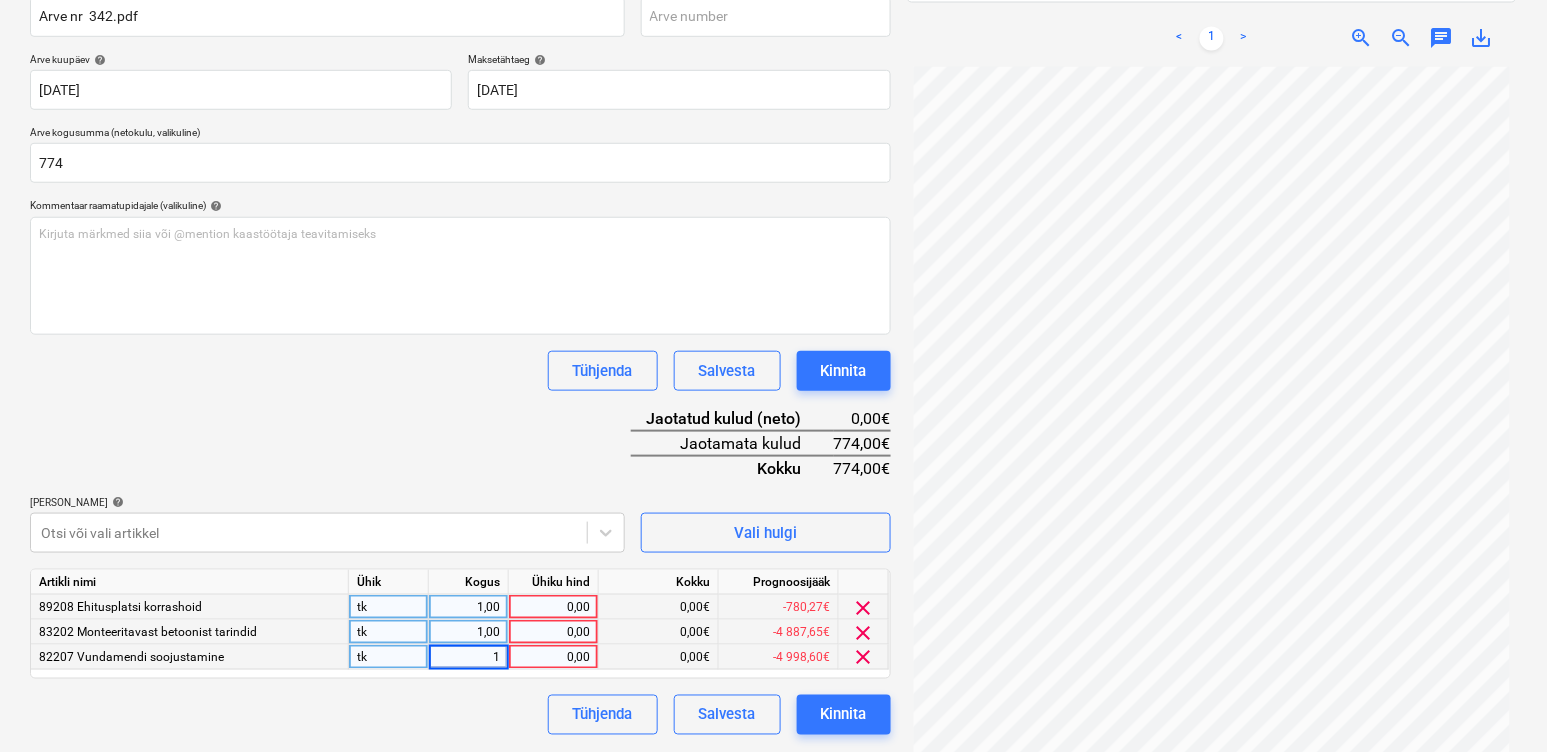 click on "0,00" at bounding box center [553, 607] 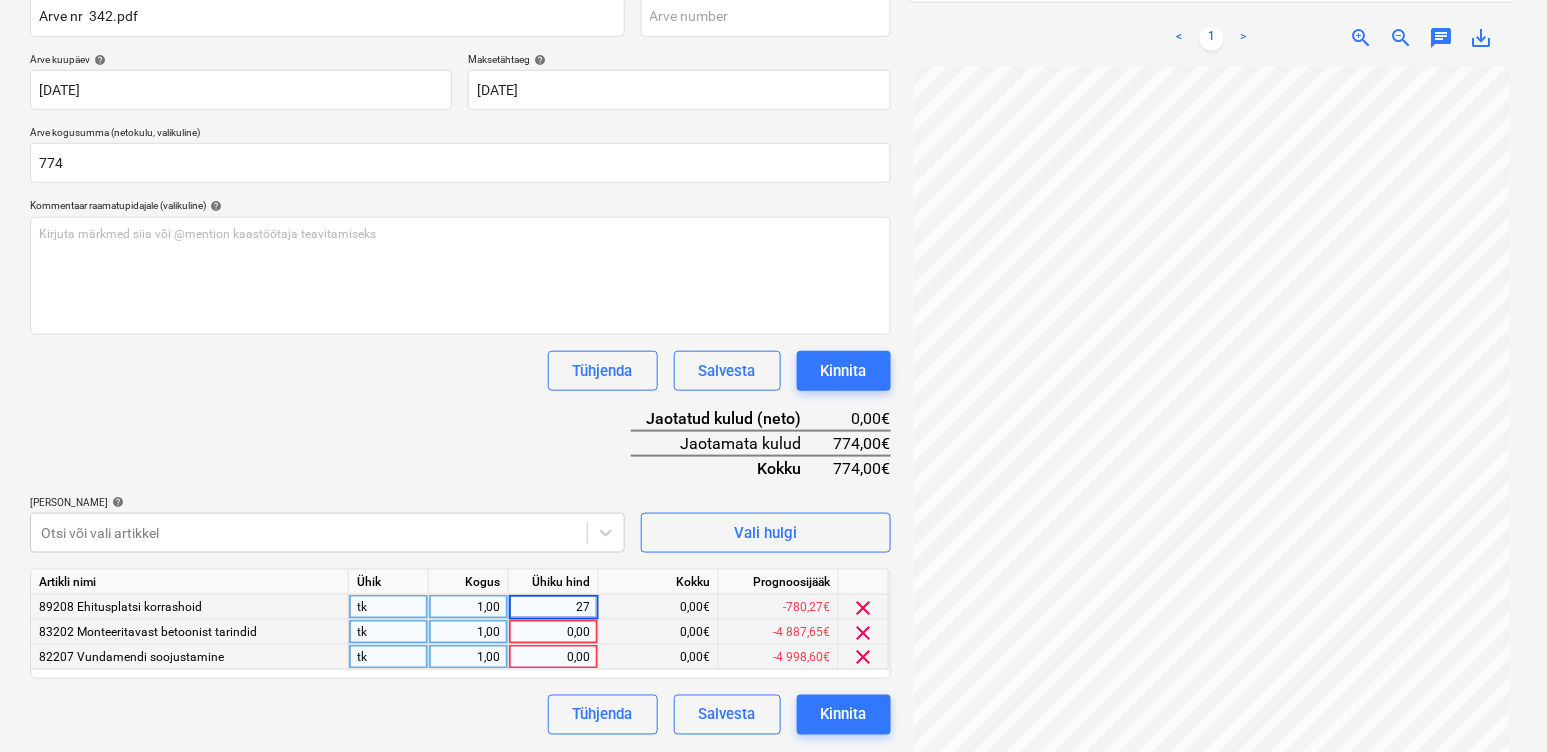 type on "274" 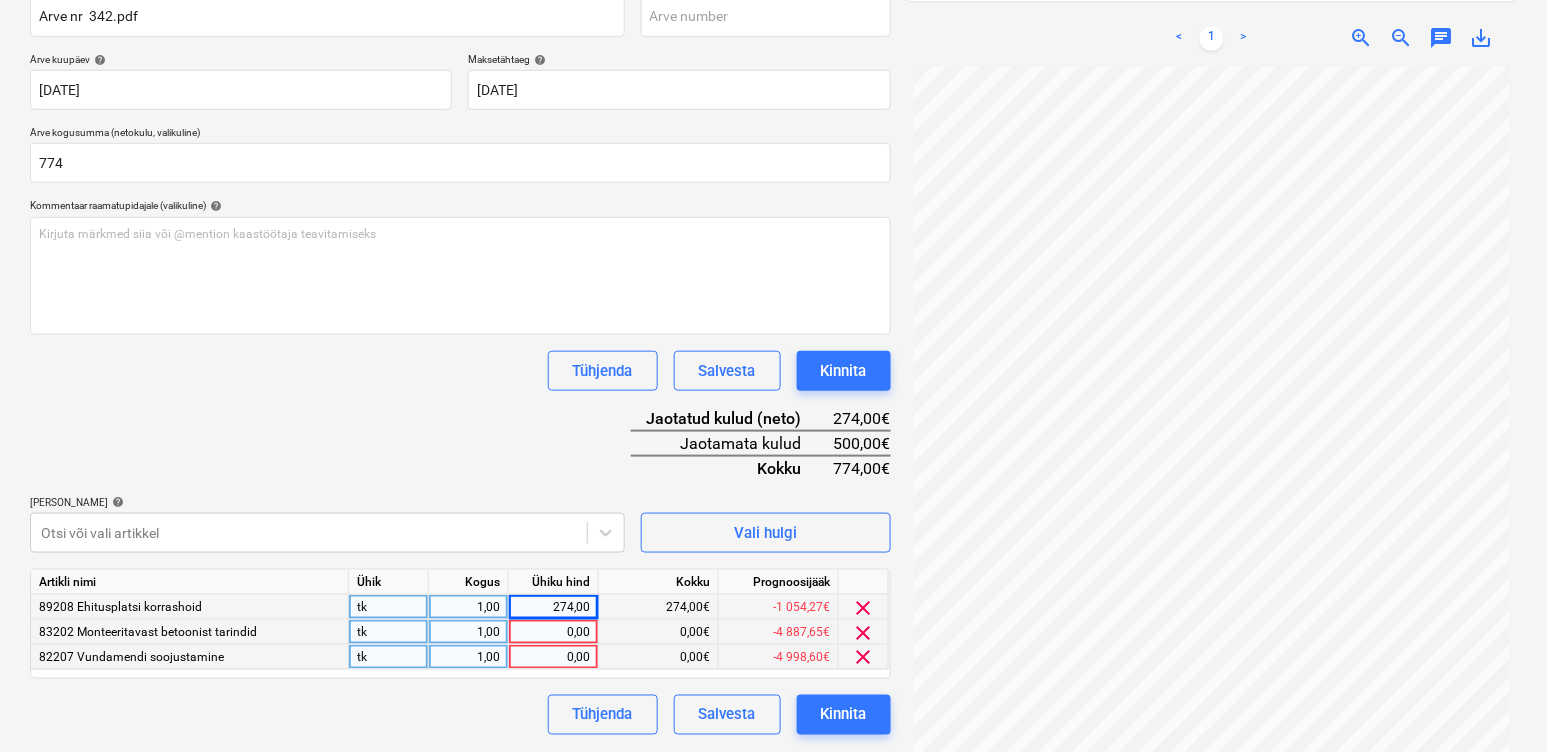 click on "0,00" at bounding box center [553, 632] 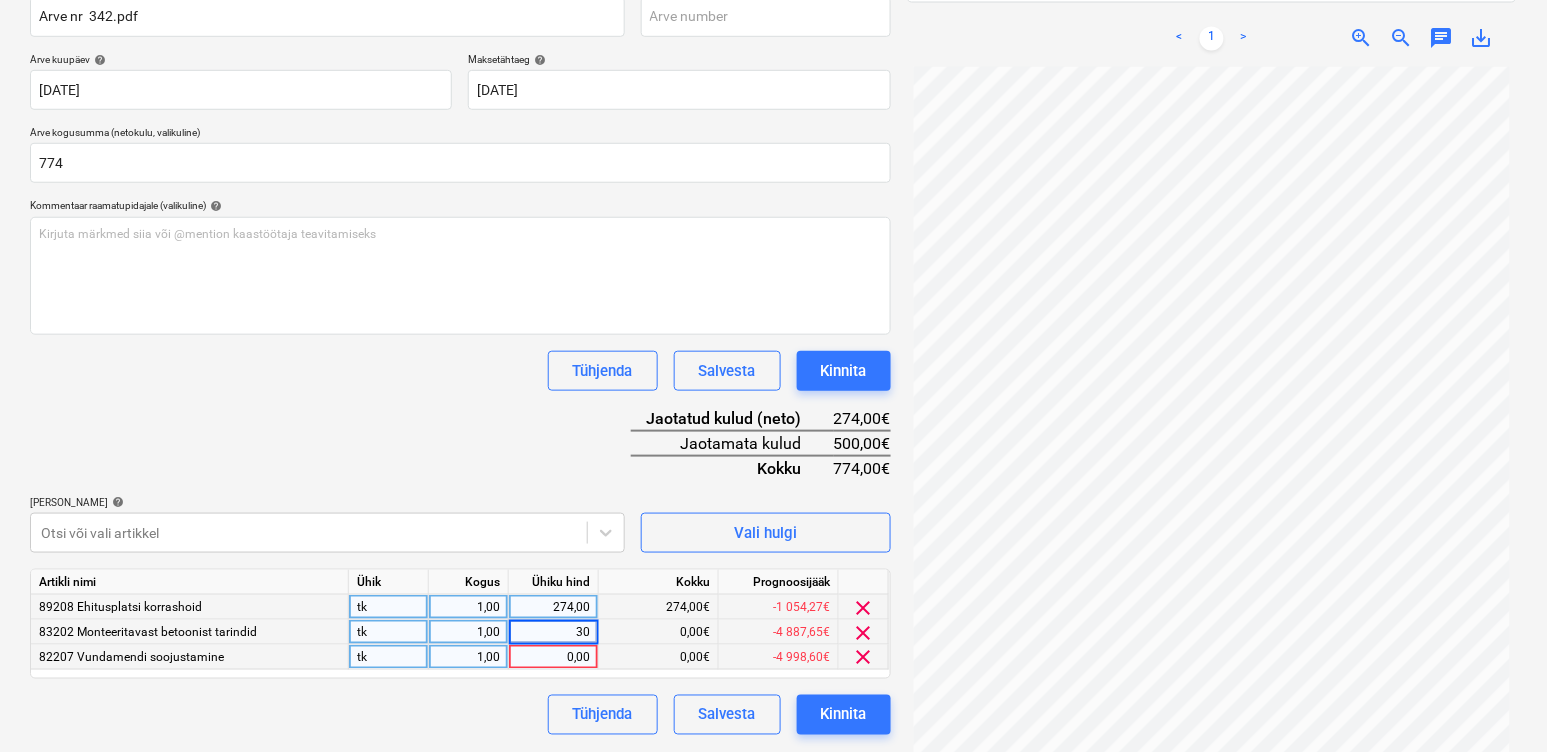 type on "300" 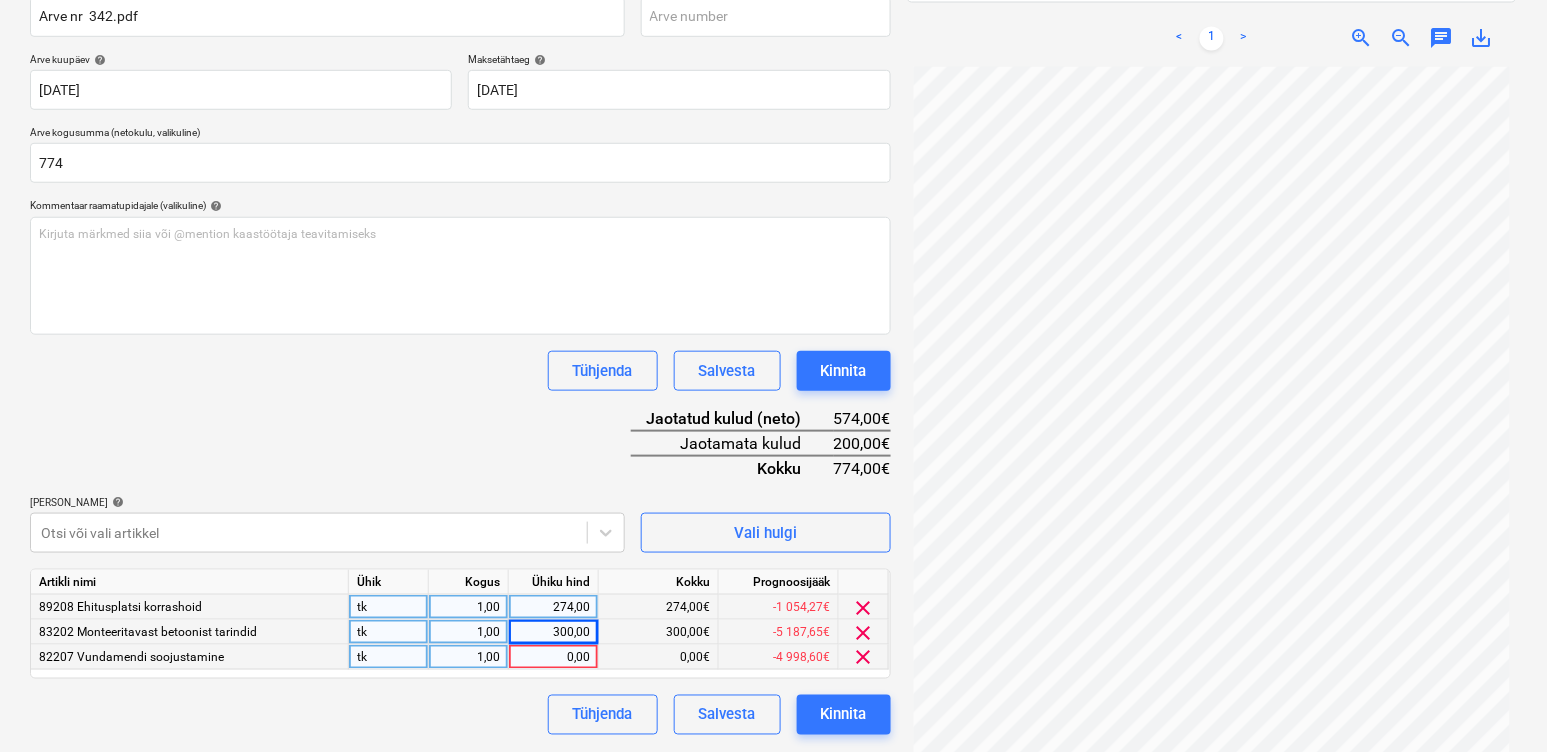 click on "0,00" at bounding box center (553, 657) 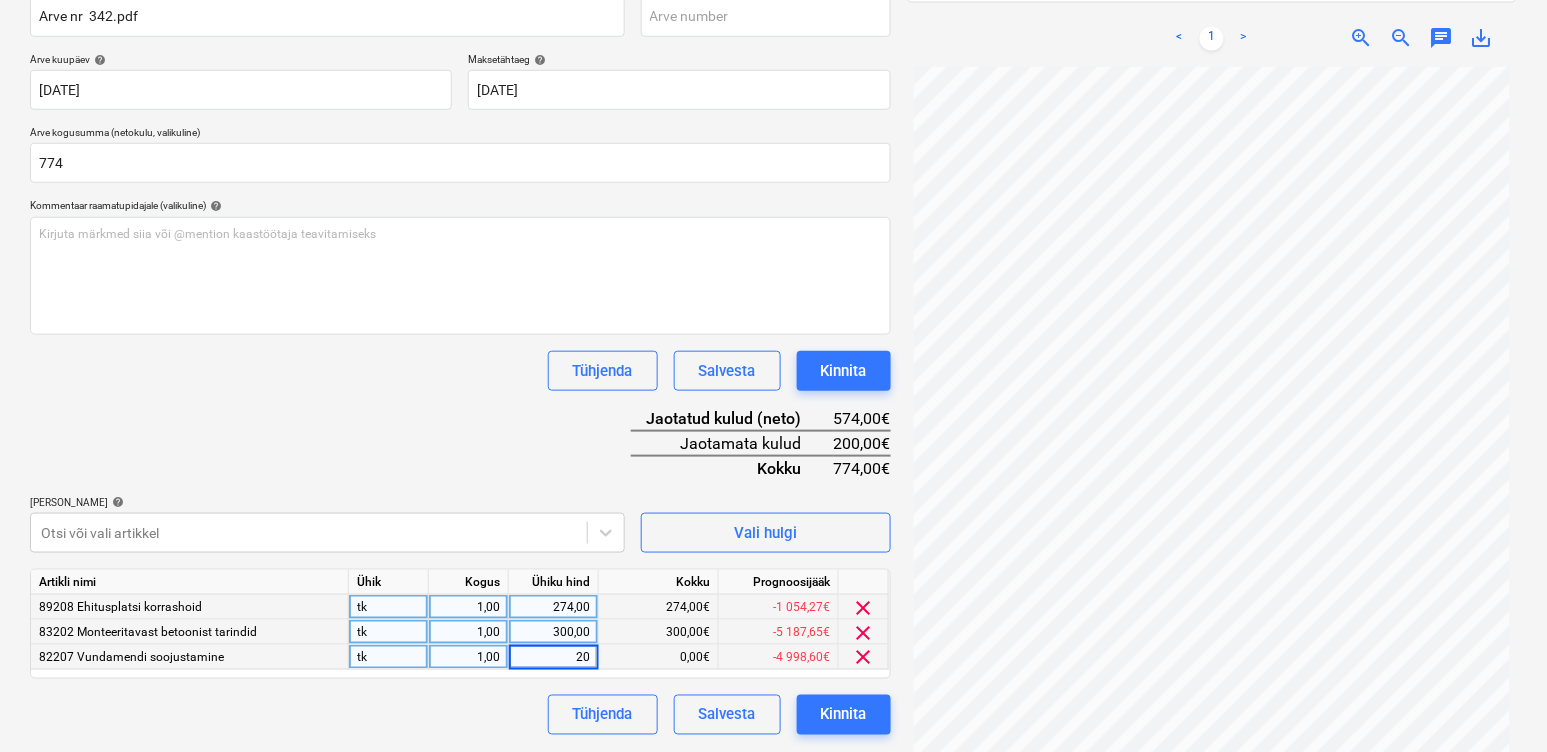 type on "200" 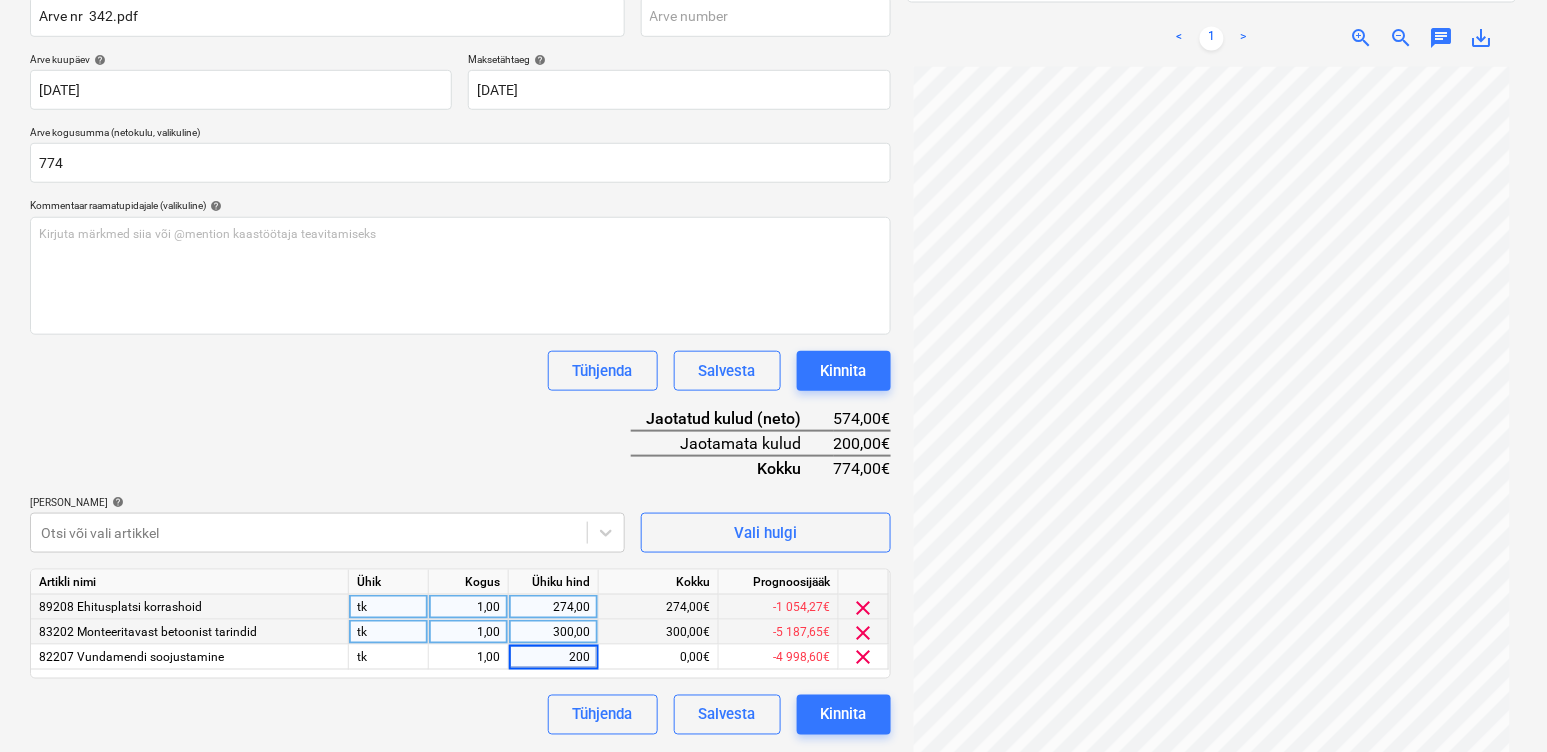 click on "Tühjenda Salvesta Kinnita" at bounding box center (460, 715) 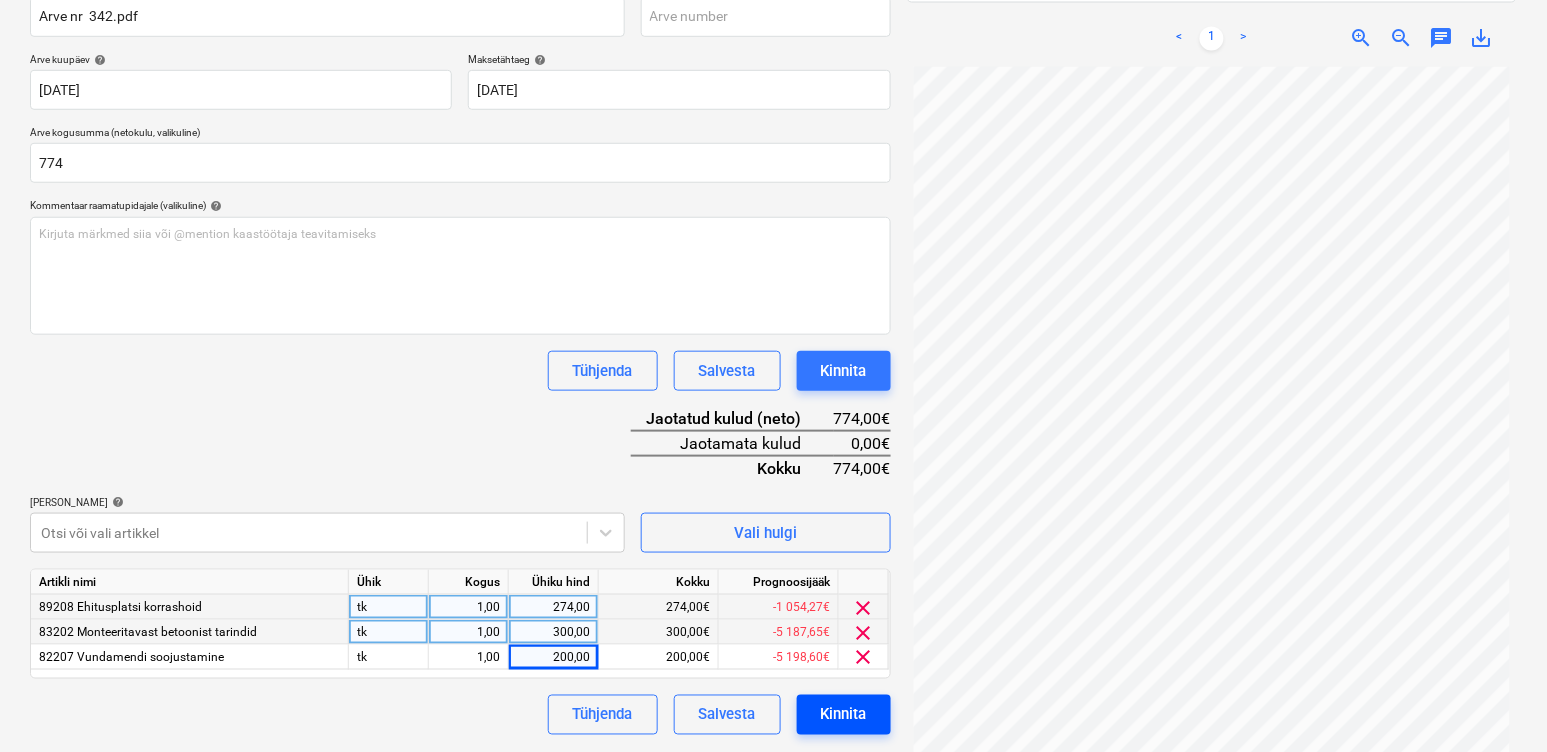 click on "Kinnita" at bounding box center [844, 715] 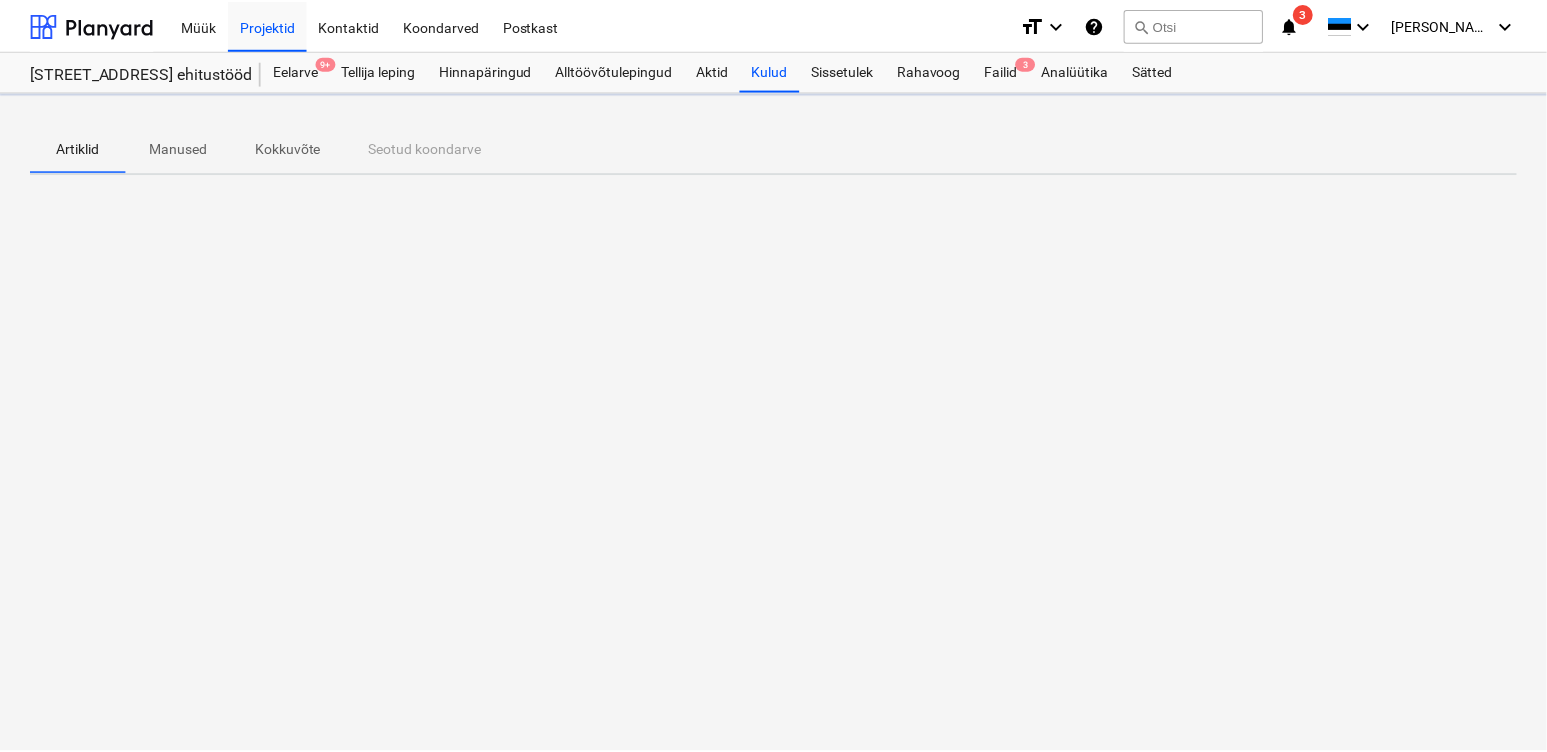 scroll, scrollTop: 0, scrollLeft: 0, axis: both 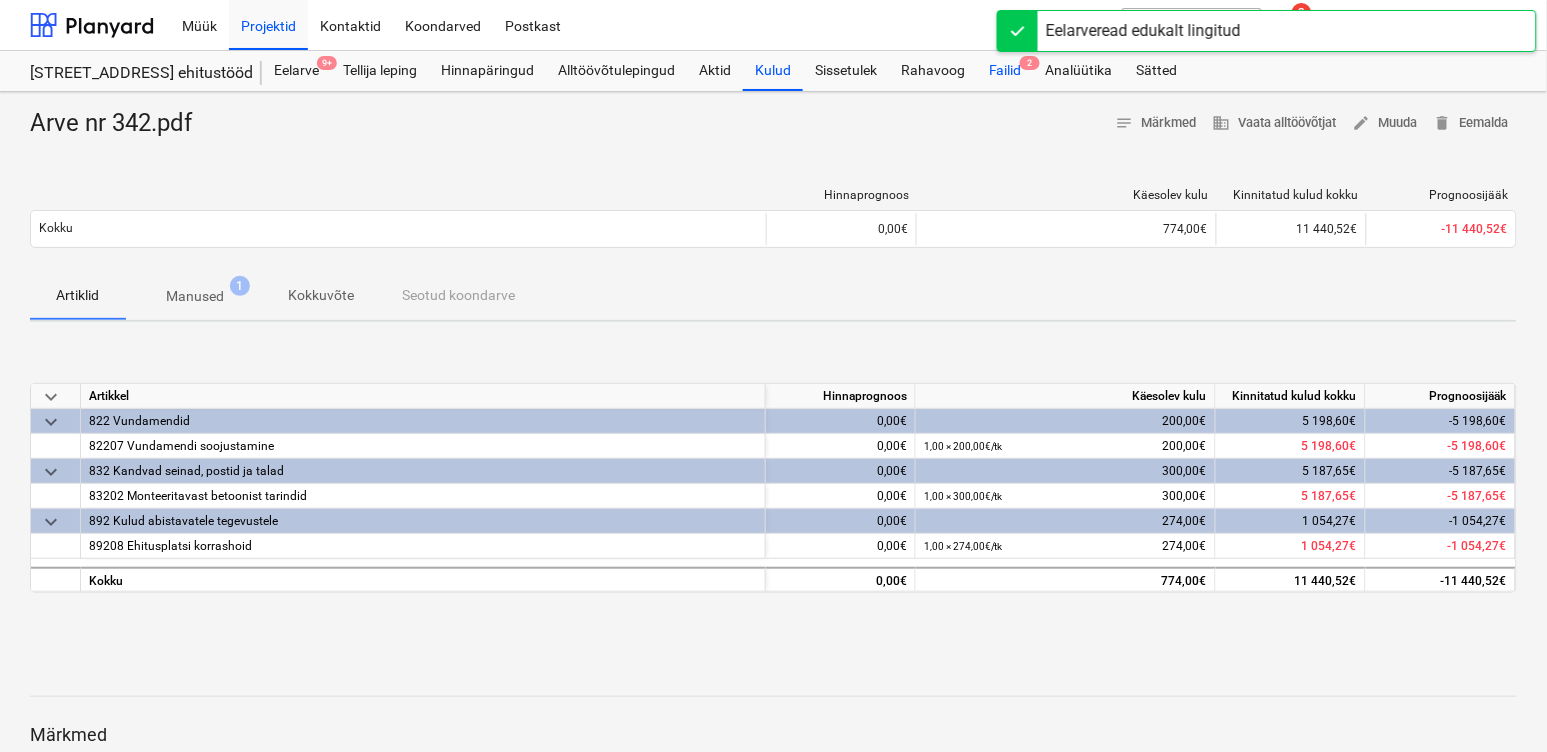 click on "Failid 2" at bounding box center [1005, 71] 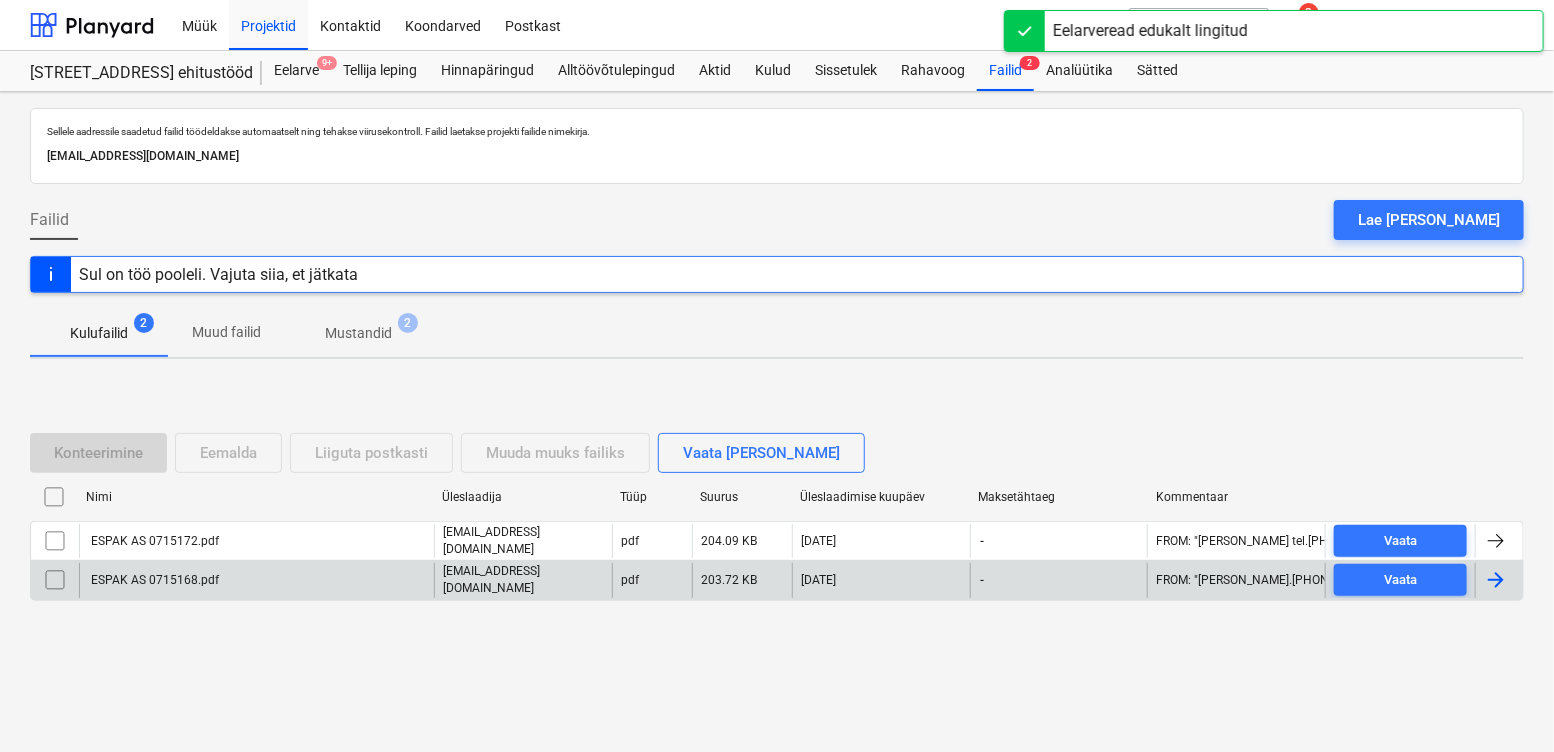 click on "ESPAK AS 0715168.pdf" at bounding box center [256, 580] 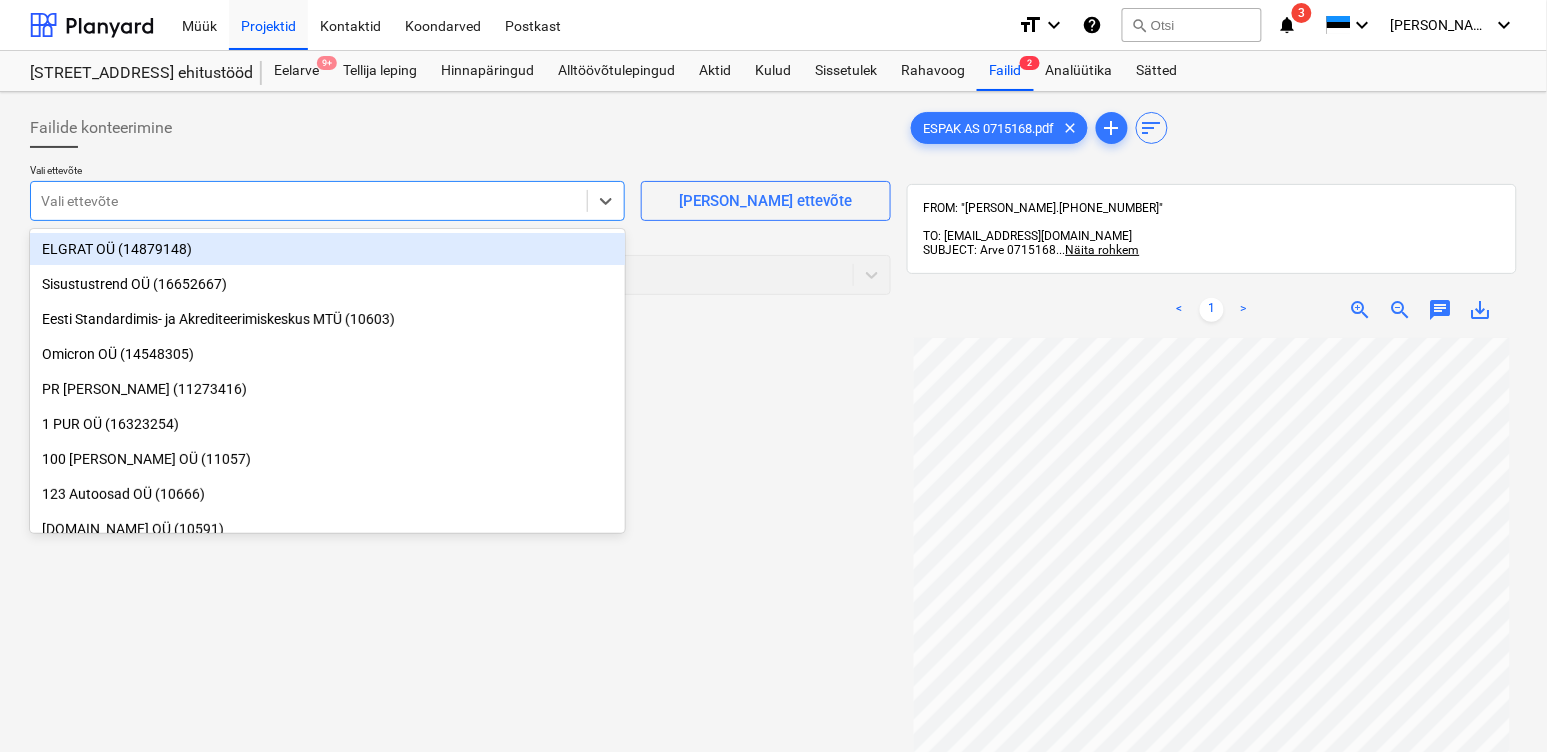 click at bounding box center (309, 201) 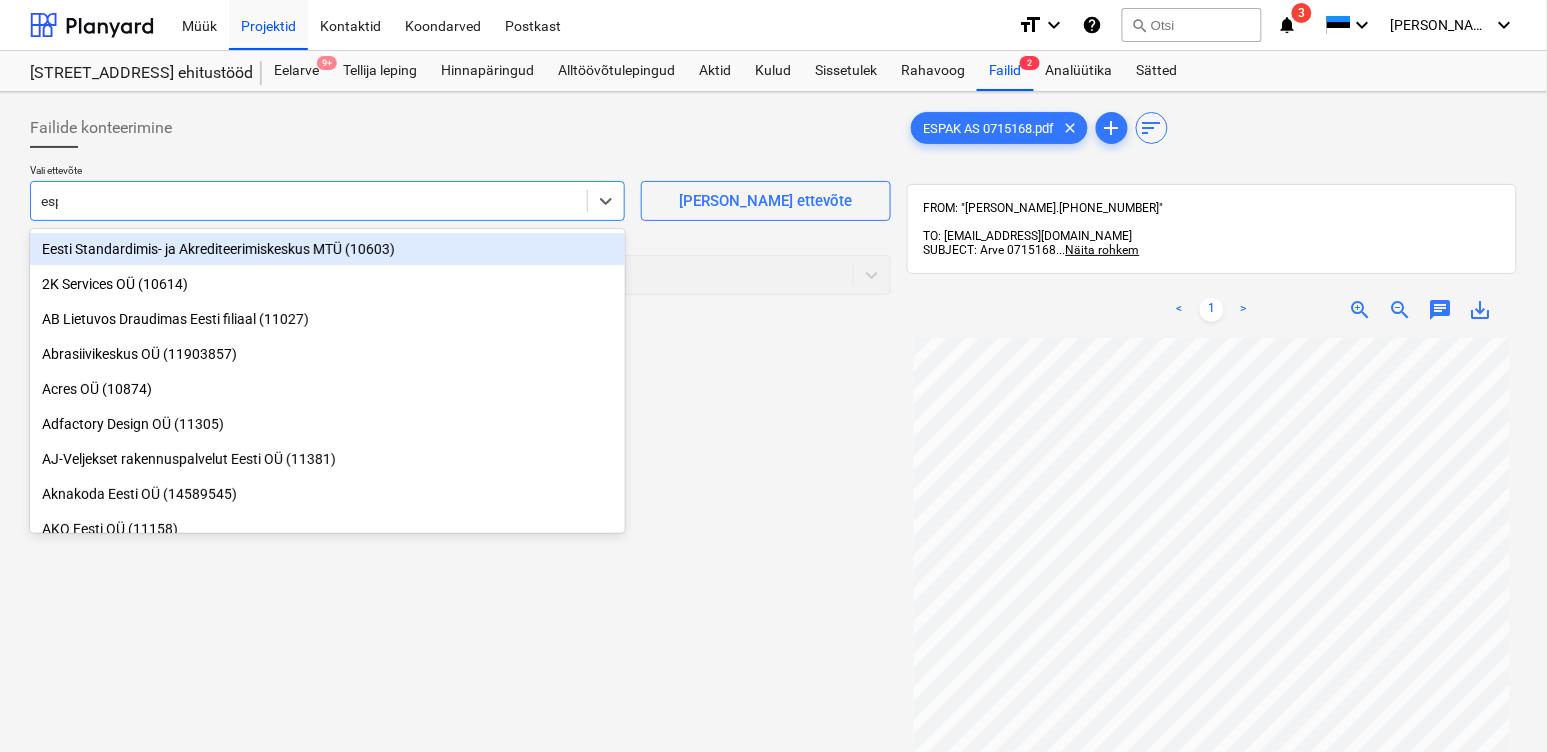 type on "espa" 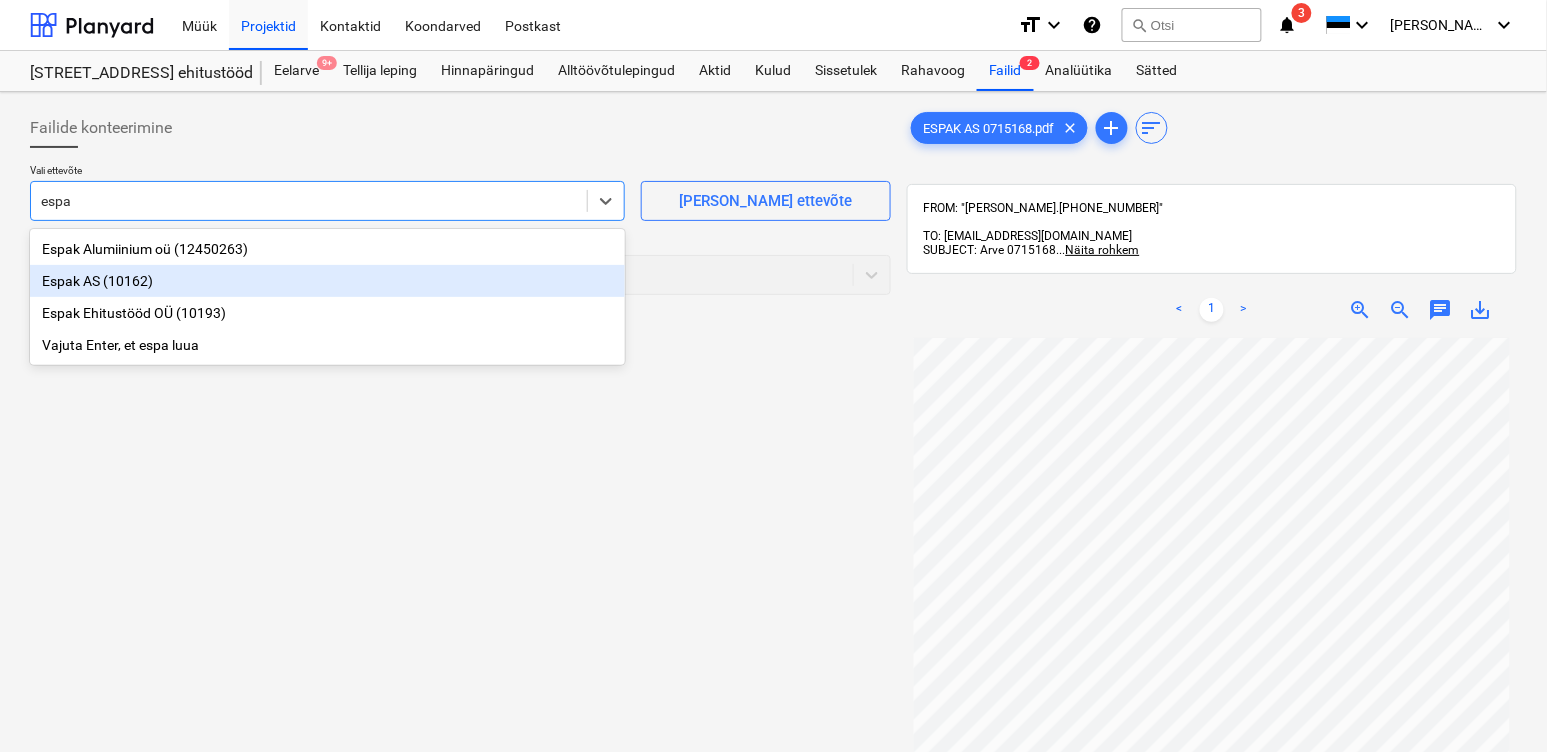 click on "Espak AS (10162)" at bounding box center (327, 281) 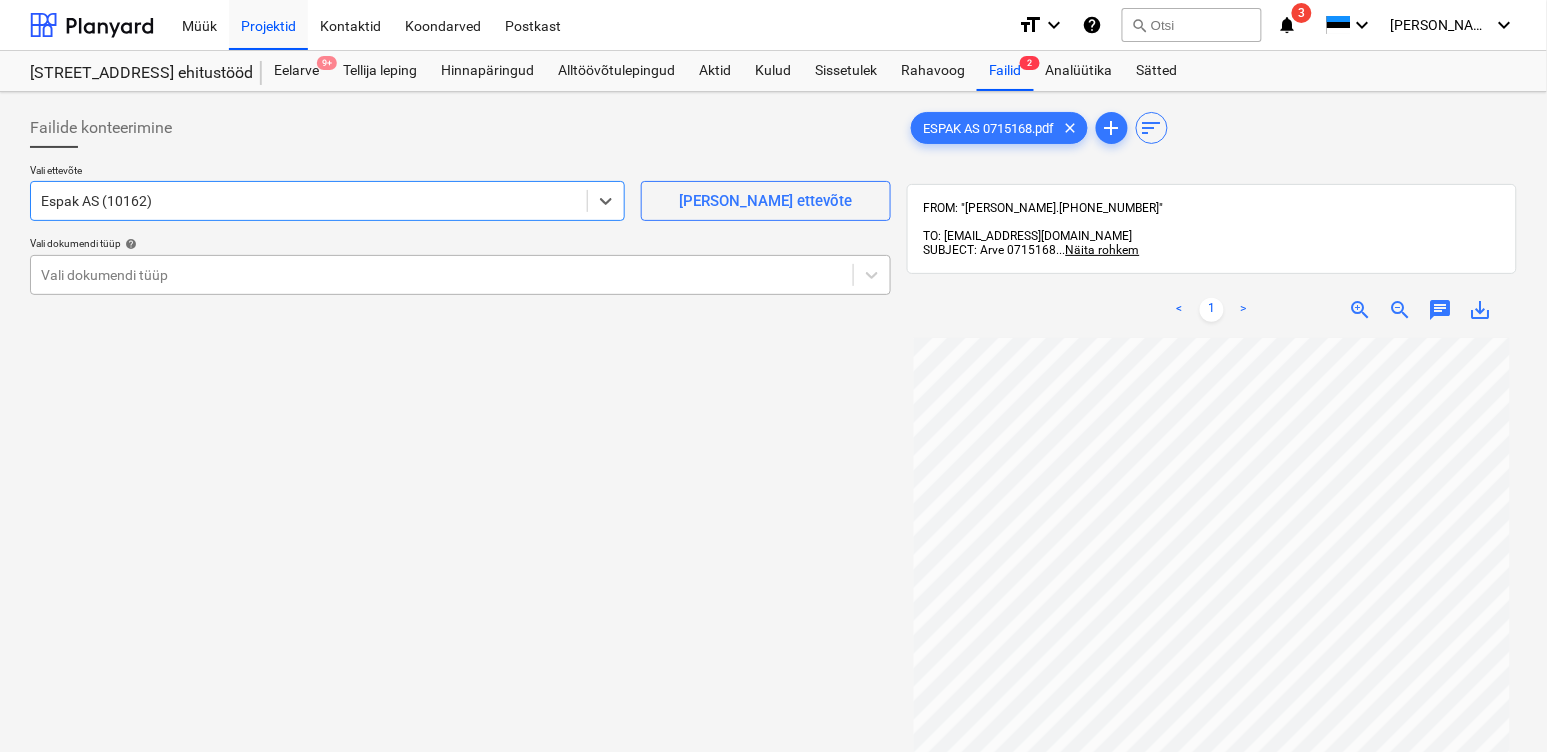 click at bounding box center (442, 275) 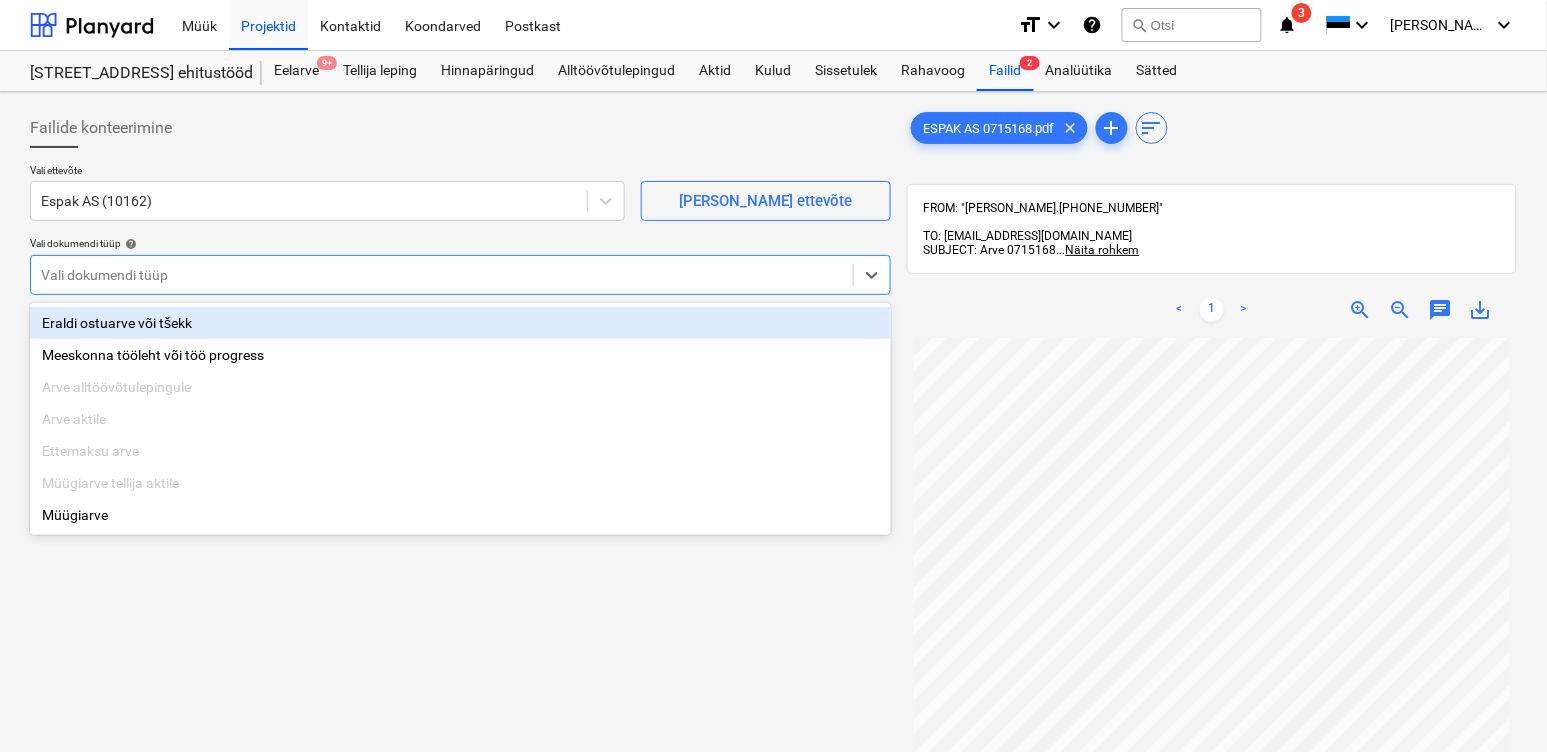 click on "Eraldi ostuarve või tšekk" at bounding box center [460, 323] 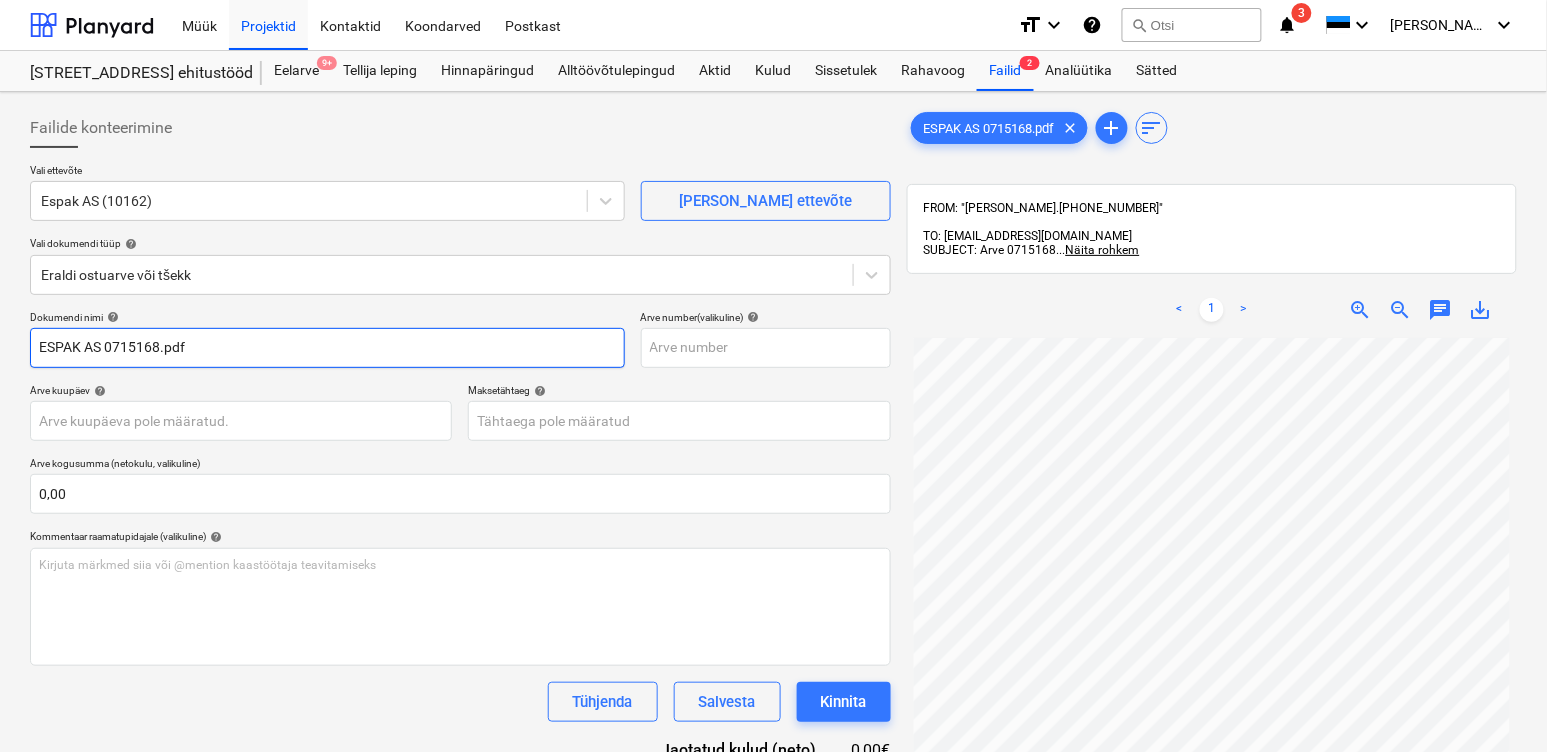 drag, startPoint x: 106, startPoint y: 351, endPoint x: 18, endPoint y: 342, distance: 88.45903 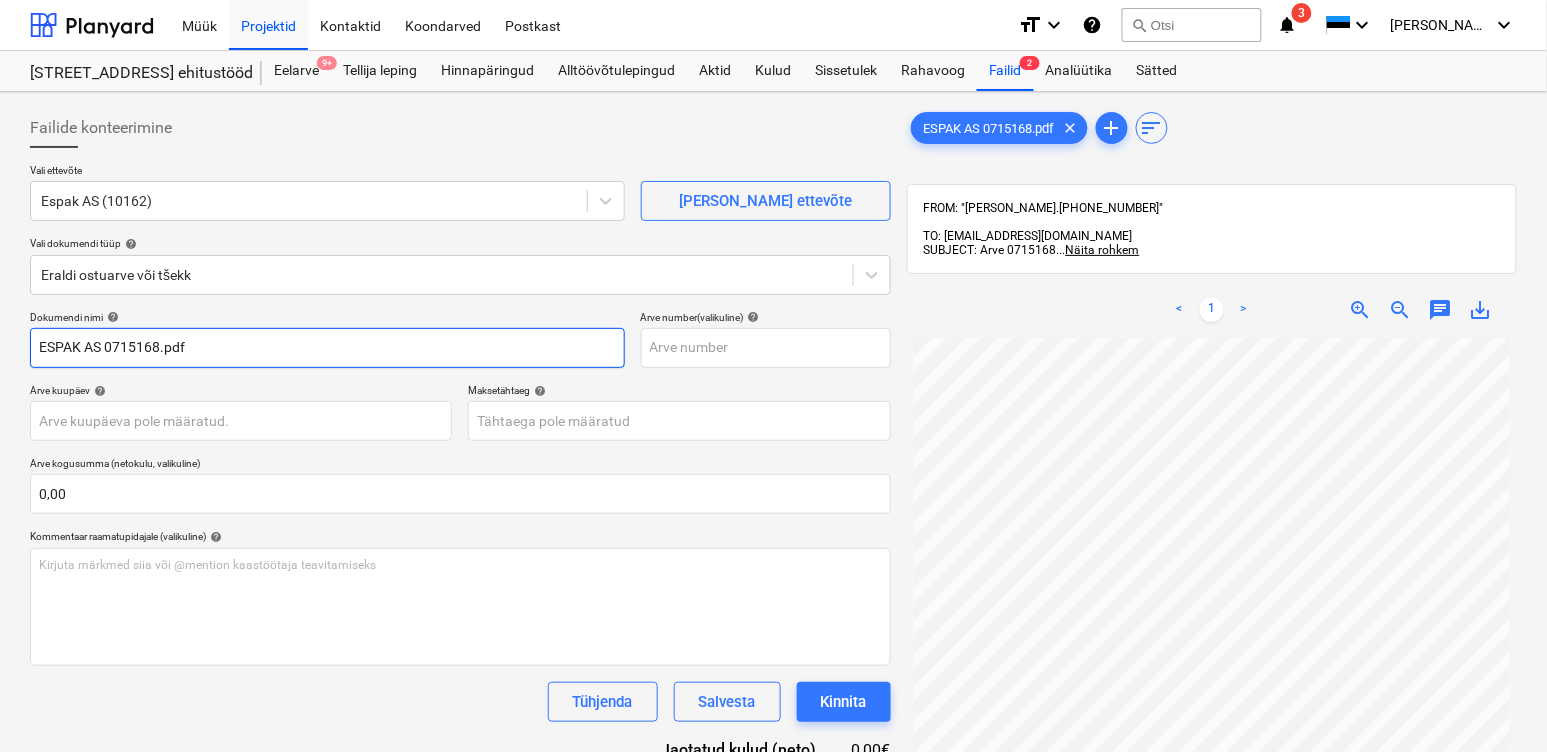 click on "Failide konteerimine Vali ettevõte Espak AS (10162)  [PERSON_NAME] uus ettevõte Vali dokumendi tüüp help Eraldi ostuarve või tšekk Dokumendi nimi help ESPAK AS 0715168.pdf Arve number  (valikuline) help Arve kuupäev help Press the down arrow key to interact with the calendar and
select a date. Press the question mark key to get the keyboard shortcuts for changing dates. Maksetähtaeg help Press the down arrow key to interact with the calendar and
select a date. Press the question mark key to get the keyboard shortcuts for changing dates. Arve kogusumma (netokulu, valikuline) 0,00 Kommentaar raamatupidajale (valikuline) help [PERSON_NAME] märkmed siia või @mention kaastöötaja teavitamiseks ﻿ Tühjenda Salvesta Kinnita Jaotatud kulud (neto) 0,00€ [PERSON_NAME] artiklid help [PERSON_NAME] või vali artikkel Vali hulgi ESPAK AS 0715168.pdf clear add sort FROM: "[PERSON_NAME].[PHONE_NUMBER]"  TO: [EMAIL_ADDRESS][DOMAIN_NAME] SUBJECT: Arve 0715168 ...  Näita rohkem ...  Näita rohkem < 1 > zoom_in zoom_out chat 0 save_alt" at bounding box center (773, 571) 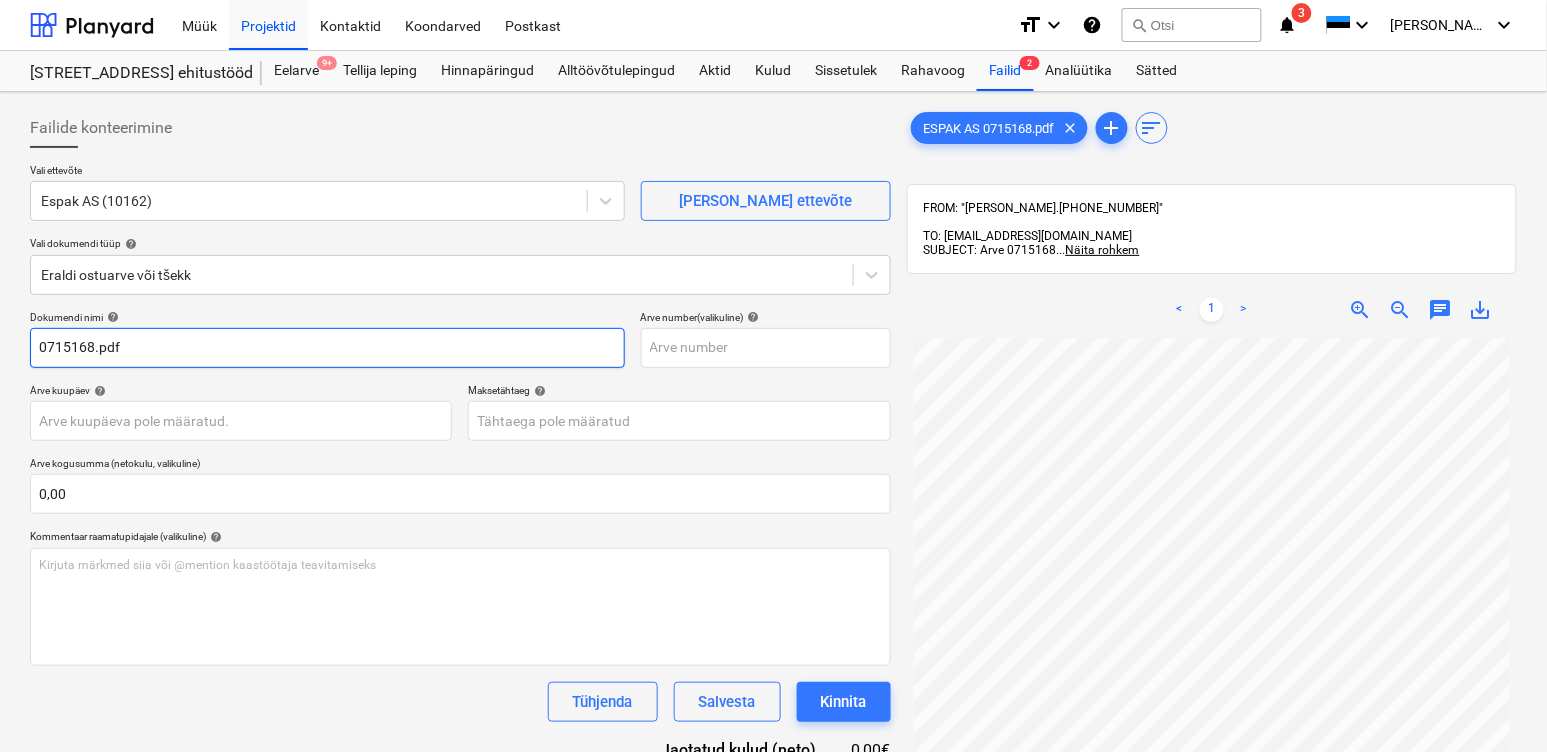 drag, startPoint x: 136, startPoint y: 347, endPoint x: 93, endPoint y: 351, distance: 43.185646 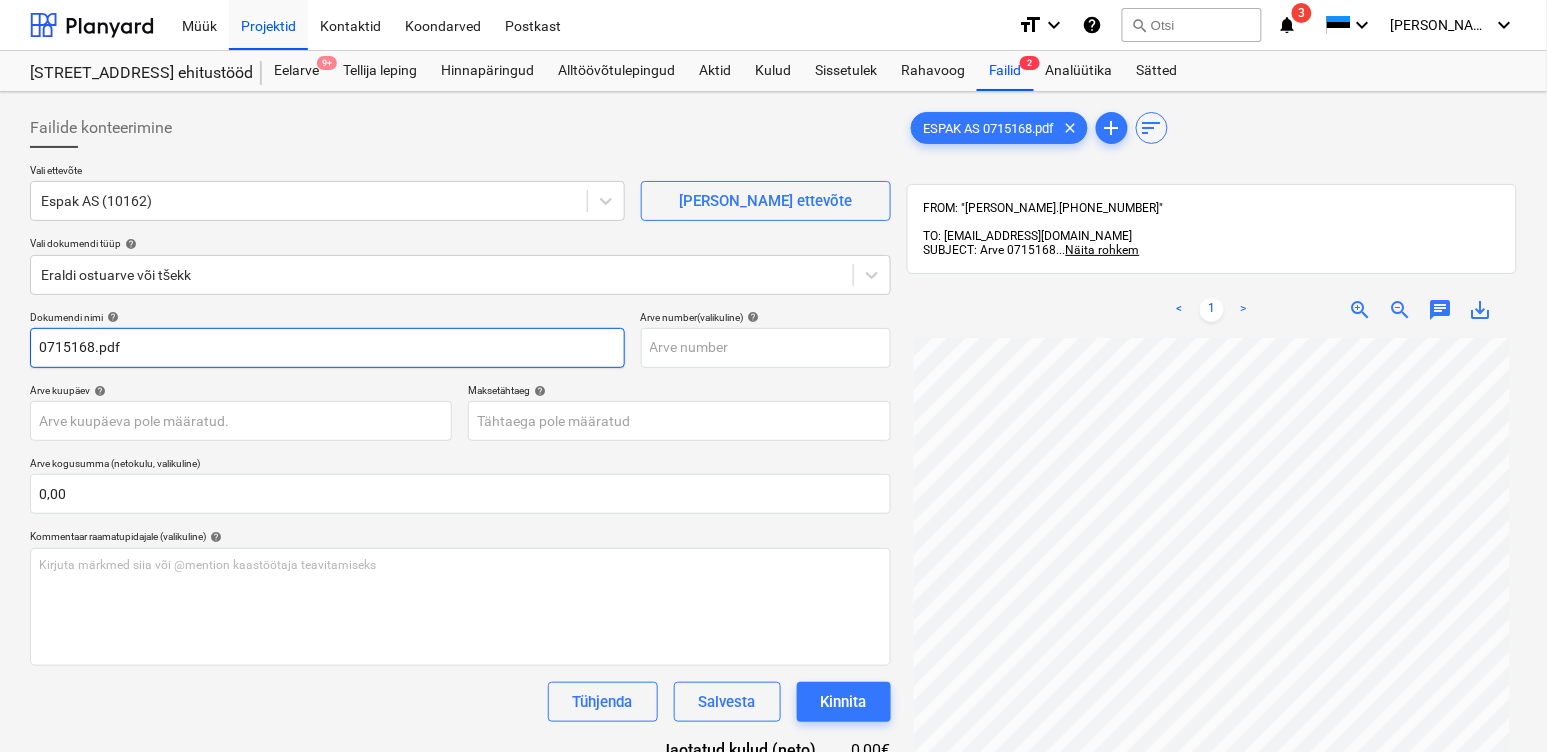 click on "0715168.pdf" at bounding box center [327, 348] 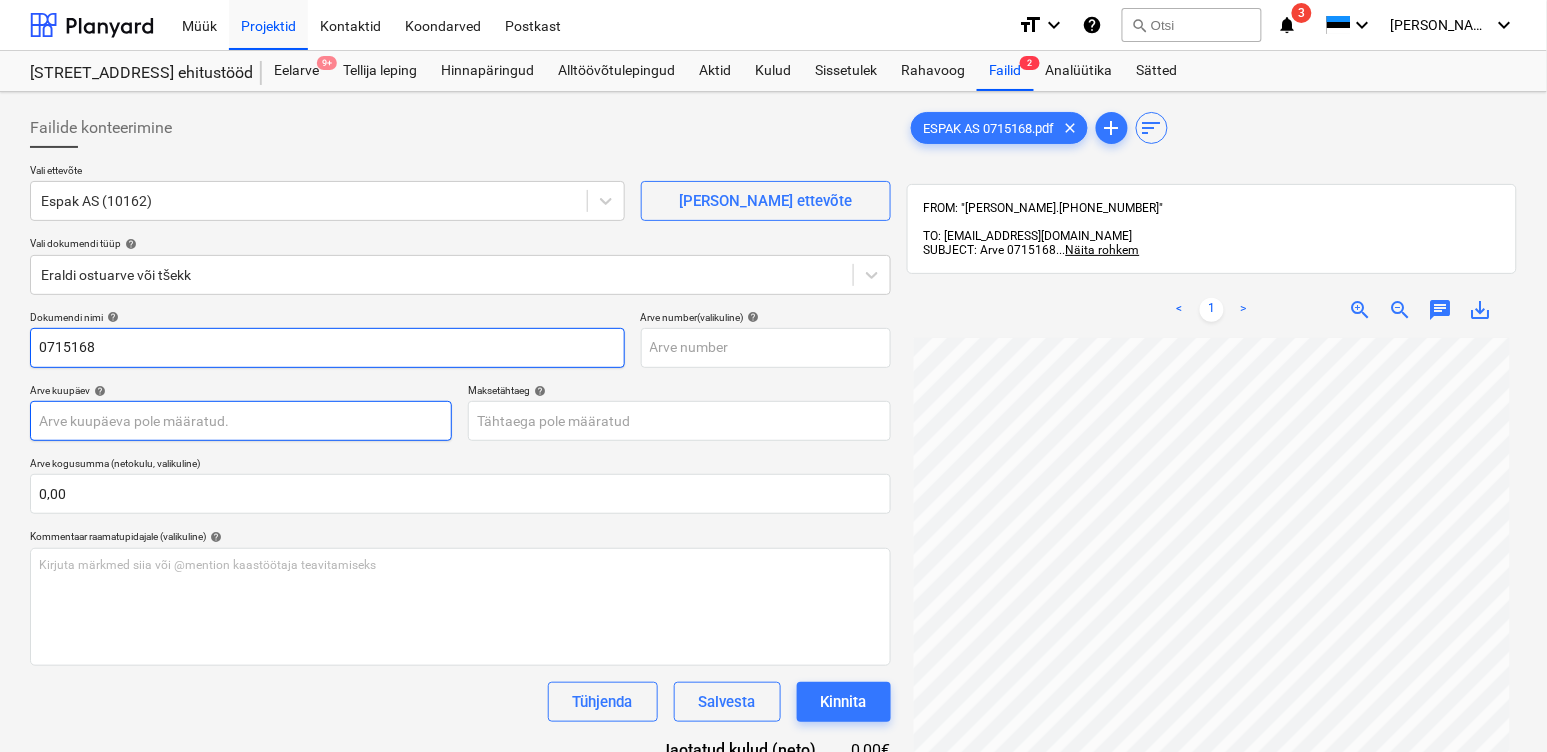 type on "0715168" 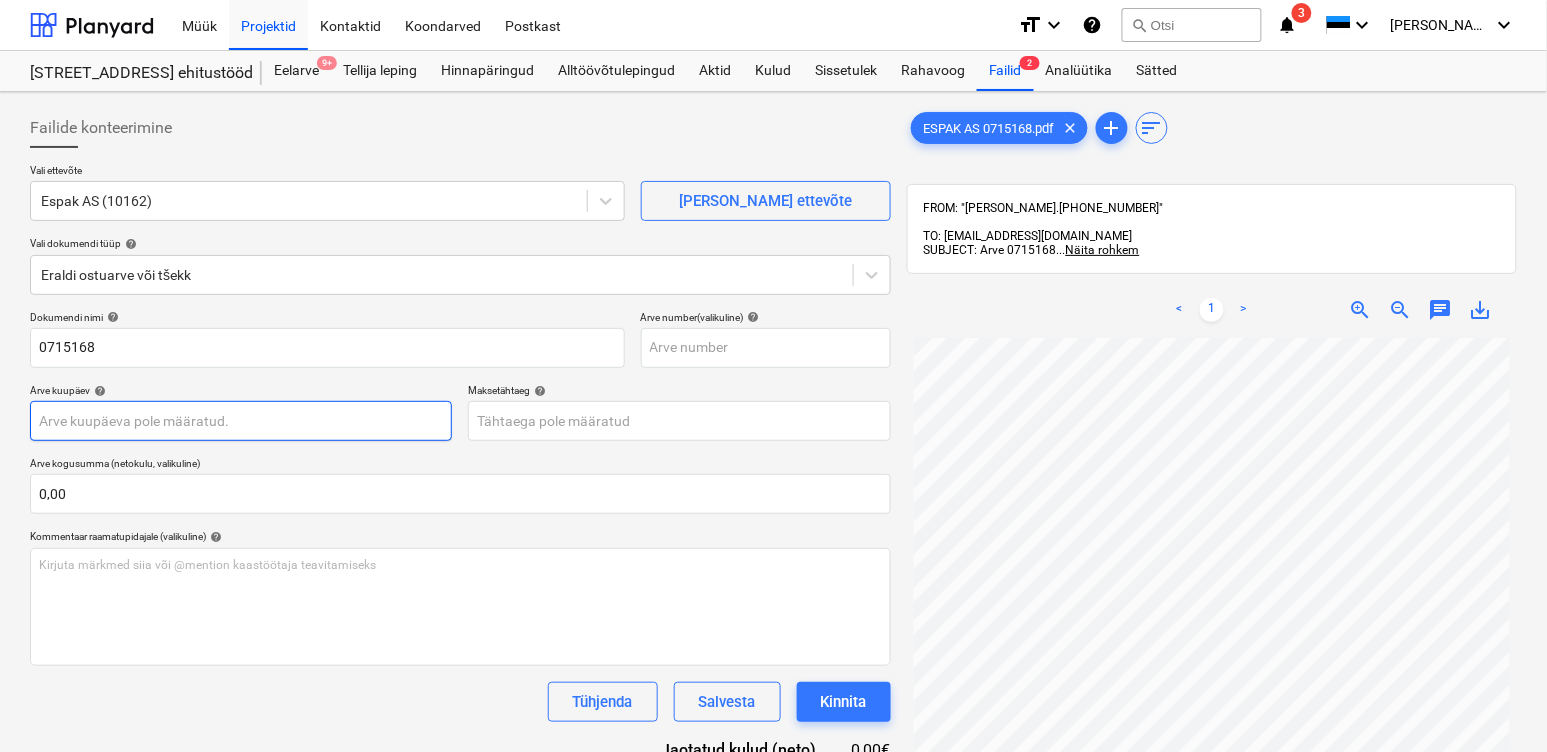 click on "Müük Projektid Kontaktid Koondarved Postkast format_size keyboard_arrow_down help search Otsi notifications 3 keyboard_arrow_down [PERSON_NAME] keyboard_arrow_down Maasika tee 7 ehitustööd Eelarve 9+ Tellija leping Hinnapäringud Alltöövõtulepingud Aktid [PERSON_NAME] Rahavoog Failid 2 Analüütika Sätted Failide konteerimine Vali ettevõte Espak AS (10162)  [PERSON_NAME] uus ettevõte Vali dokumendi tüüp help Eraldi ostuarve või tšekk Dokumendi nimi help 0715168 Arve number  (valikuline) help Arve kuupäev help Press the down arrow key to interact with the calendar and
select a date. Press the question mark key to get the keyboard shortcuts for changing dates. Maksetähtaeg help Press the down arrow key to interact with the calendar and
select a date. Press the question mark key to get the keyboard shortcuts for changing dates. Arve kogusumma (netokulu, valikuline) 0,00 Kommentaar raamatupidajale (valikuline) help [PERSON_NAME] märkmed siia või @mention kaastöötaja teavitamiseks ﻿ Tühjenda Kinnita" at bounding box center (773, 376) 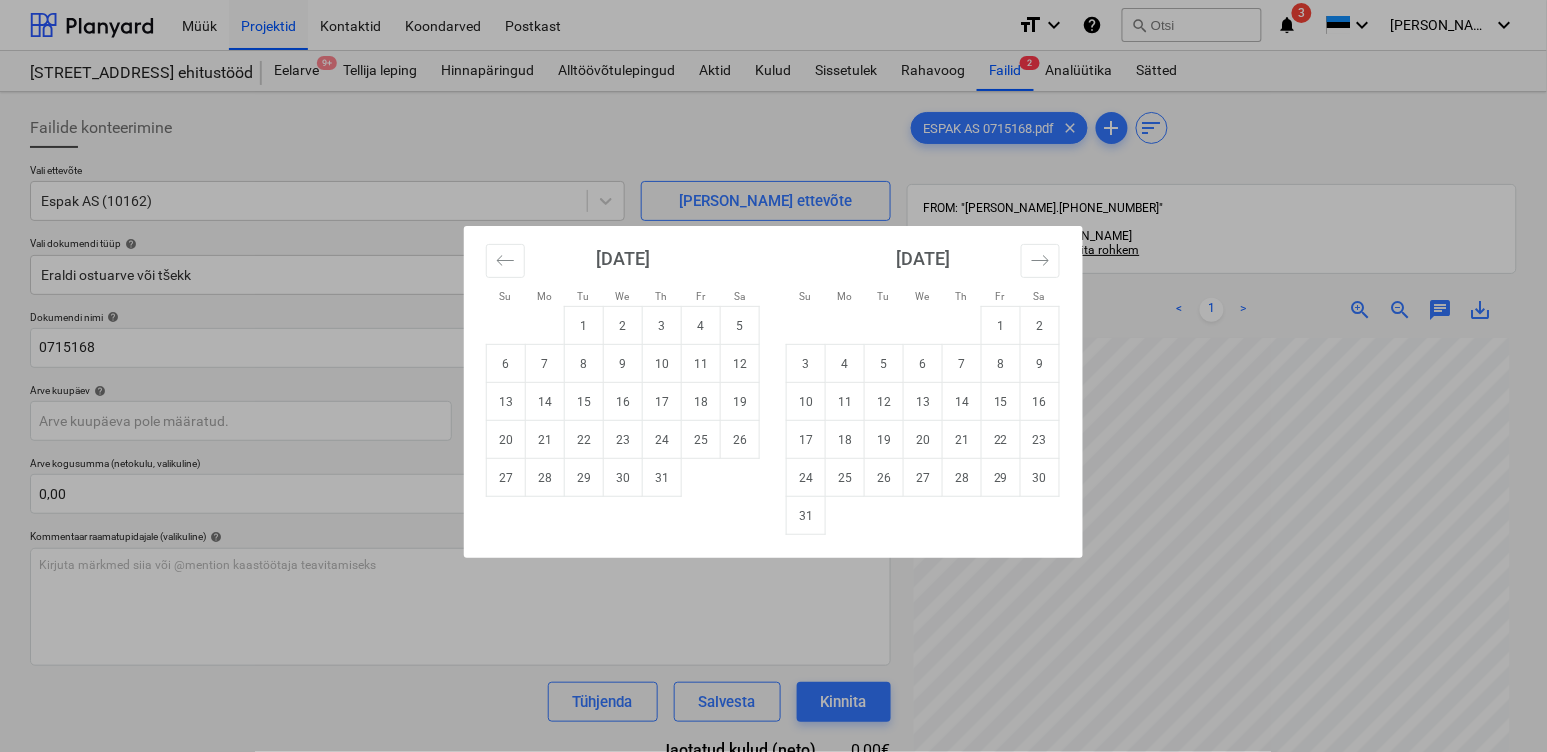 click on "Su Mo Tu We Th Fr Sa Su Mo Tu We Th Fr Sa [DATE] 1 2 3 4 5 6 7 8 9 10 11 12 13 14 15 16 17 18 19 20 21 22 23 24 25 26 27 28 29 [DATE] 1 2 3 4 5 6 7 8 9 10 11 12 13 14 15 16 17 18 19 20 21 22 23 24 25 26 27 28 29 30 [DATE] 1 2 3 4 5 6 7 8 9 10 11 12 13 14 15 16 17 18 19 20 21 22 23 24 25 26 27 28 29 30 31 [DATE] 1 2 3 4 5 6 7 8 9 10 11 12 13 14 15 16 17 18 19 20 21 22 23 24 25 26 27 28 29 30" at bounding box center (773, 376) 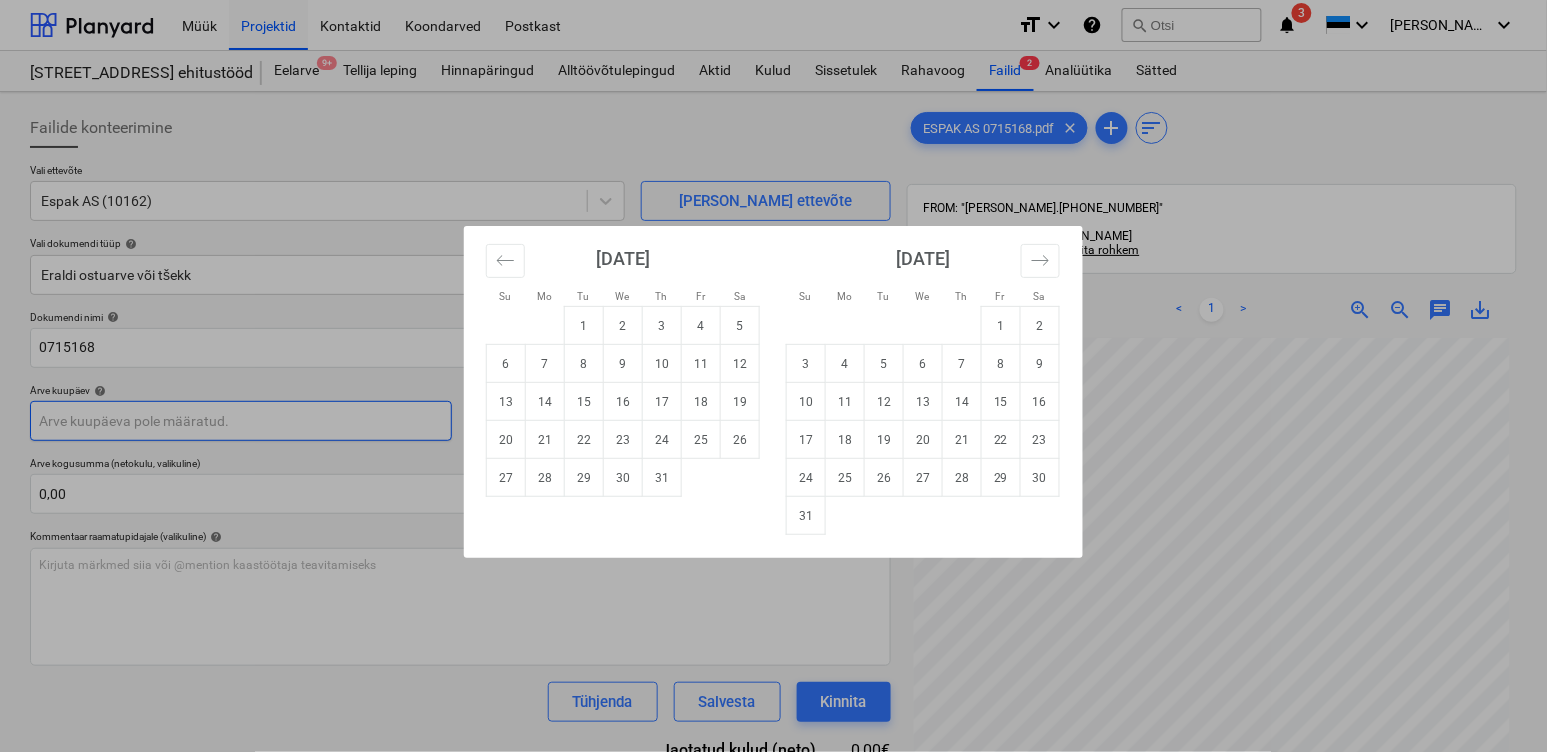 click on "Müük Projektid Kontaktid Koondarved Postkast format_size keyboard_arrow_down help search Otsi notifications 3 keyboard_arrow_down [PERSON_NAME] keyboard_arrow_down Maasika tee 7 ehitustööd Eelarve 9+ Tellija leping Hinnapäringud Alltöövõtulepingud Aktid [PERSON_NAME] Rahavoog Failid 2 Analüütika Sätted Failide konteerimine Vali ettevõte Espak AS (10162)  [PERSON_NAME] uus ettevõte Vali dokumendi tüüp help Eraldi ostuarve või tšekk Dokumendi nimi help 0715168 Arve number  (valikuline) help Arve kuupäev help Press the down arrow key to interact with the calendar and
select a date. Press the question mark key to get the keyboard shortcuts for changing dates. Maksetähtaeg help Press the down arrow key to interact with the calendar and
select a date. Press the question mark key to get the keyboard shortcuts for changing dates. Arve kogusumma (netokulu, valikuline) 0,00 Kommentaar raamatupidajale (valikuline) help [PERSON_NAME] märkmed siia või @mention kaastöötaja teavitamiseks ﻿ Tühjenda Kinnita" at bounding box center (773, 376) 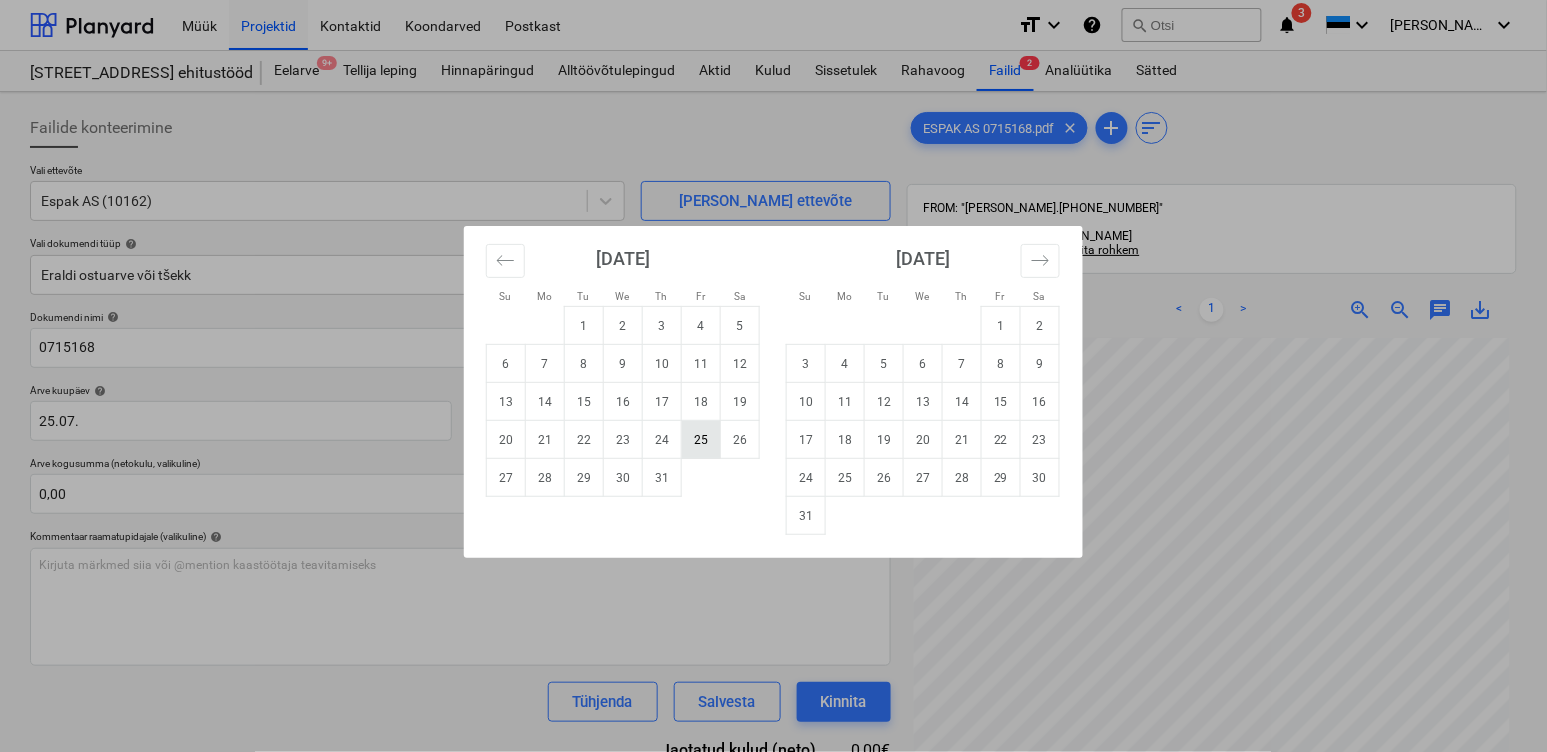 click on "25" at bounding box center (701, 440) 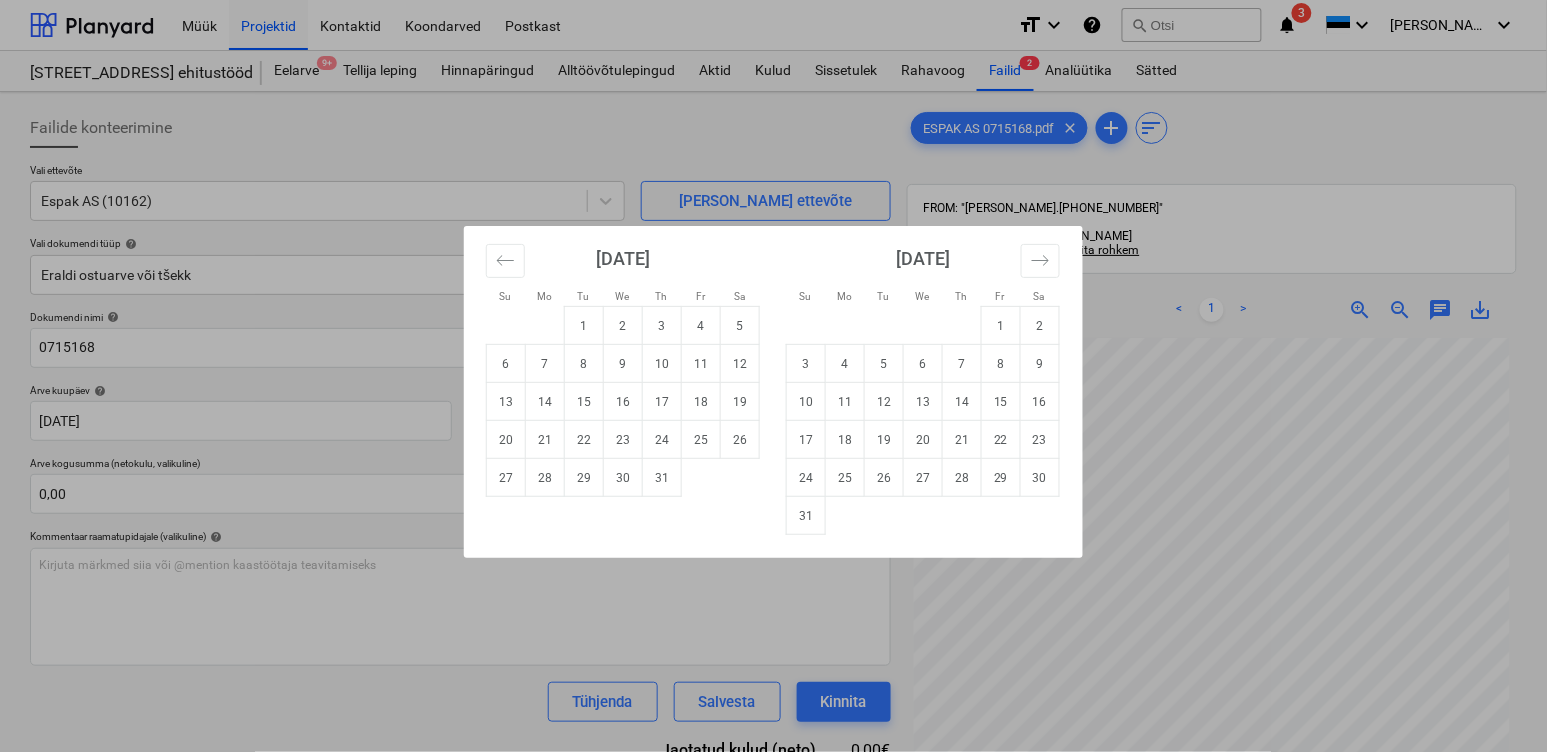 click on "Müük Projektid Kontaktid Koondarved Postkast format_size keyboard_arrow_down help search Otsi notifications 3 keyboard_arrow_down [PERSON_NAME] keyboard_arrow_down Maasika tee 7 ehitustööd Eelarve 9+ Tellija leping Hinnapäringud Alltöövõtulepingud Aktid [PERSON_NAME] Rahavoog Failid 2 Analüütika Sätted Failide konteerimine Vali ettevõte Espak AS (10162)  [PERSON_NAME] uus ettevõte Vali dokumendi tüüp help Eraldi ostuarve või tšekk Dokumendi nimi help 0715168 Arve number  (valikuline) help Arve kuupäev help [DATE] [DATE] Press the down arrow key to interact with the calendar and
select a date. Press the question mark key to get the keyboard shortcuts for changing dates. Maksetähtaeg help Press the down arrow key to interact with the calendar and
select a date. Press the question mark key to get the keyboard shortcuts for changing dates. Arve kogusumma (netokulu, valikuline) 0,00 Kommentaar raamatupidajale (valikuline) help ﻿ [PERSON_NAME] kulud (neto) 0,00€ <" at bounding box center (773, 376) 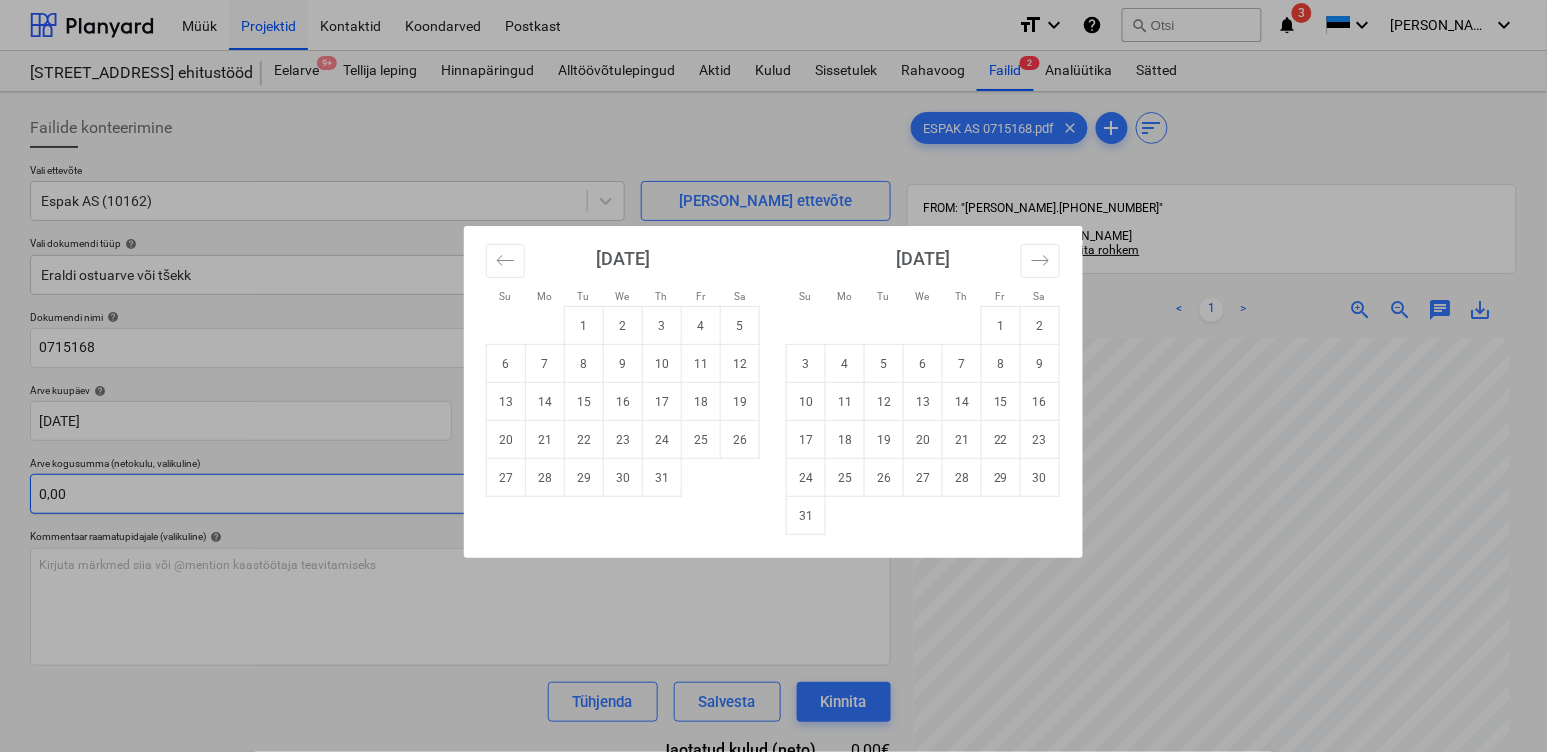 drag, startPoint x: 812, startPoint y: 481, endPoint x: 533, endPoint y: 507, distance: 280.20886 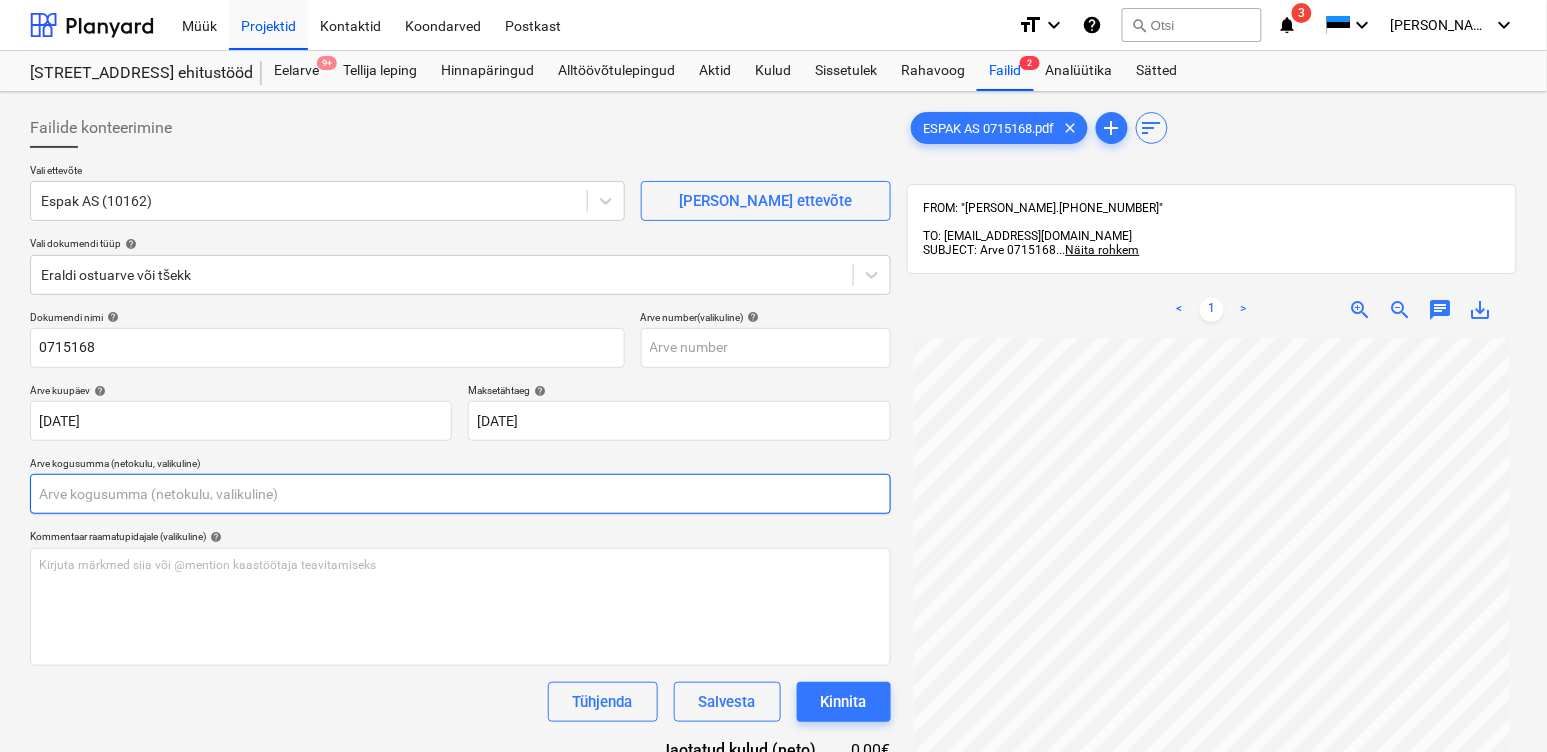 click at bounding box center [460, 494] 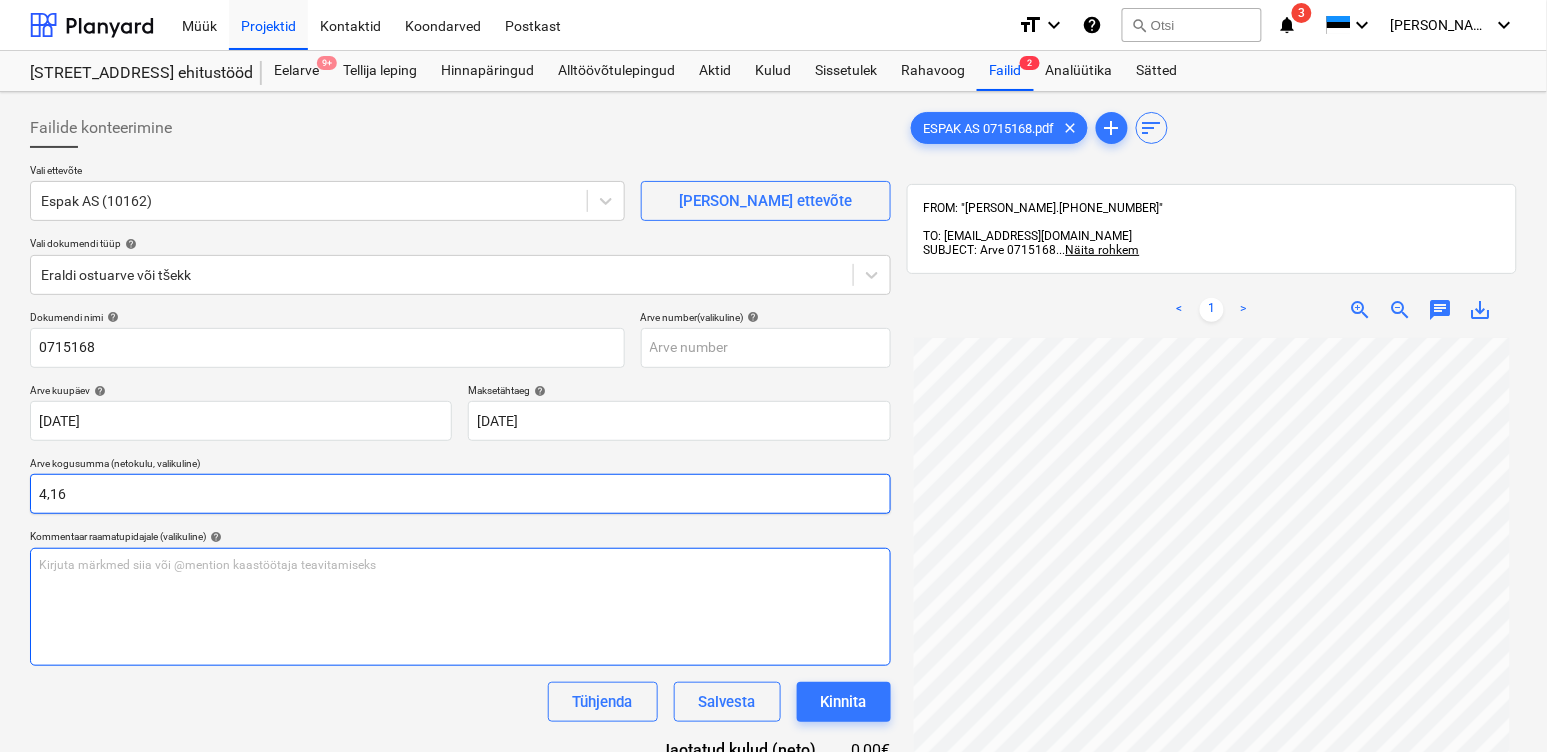 type on "4,16" 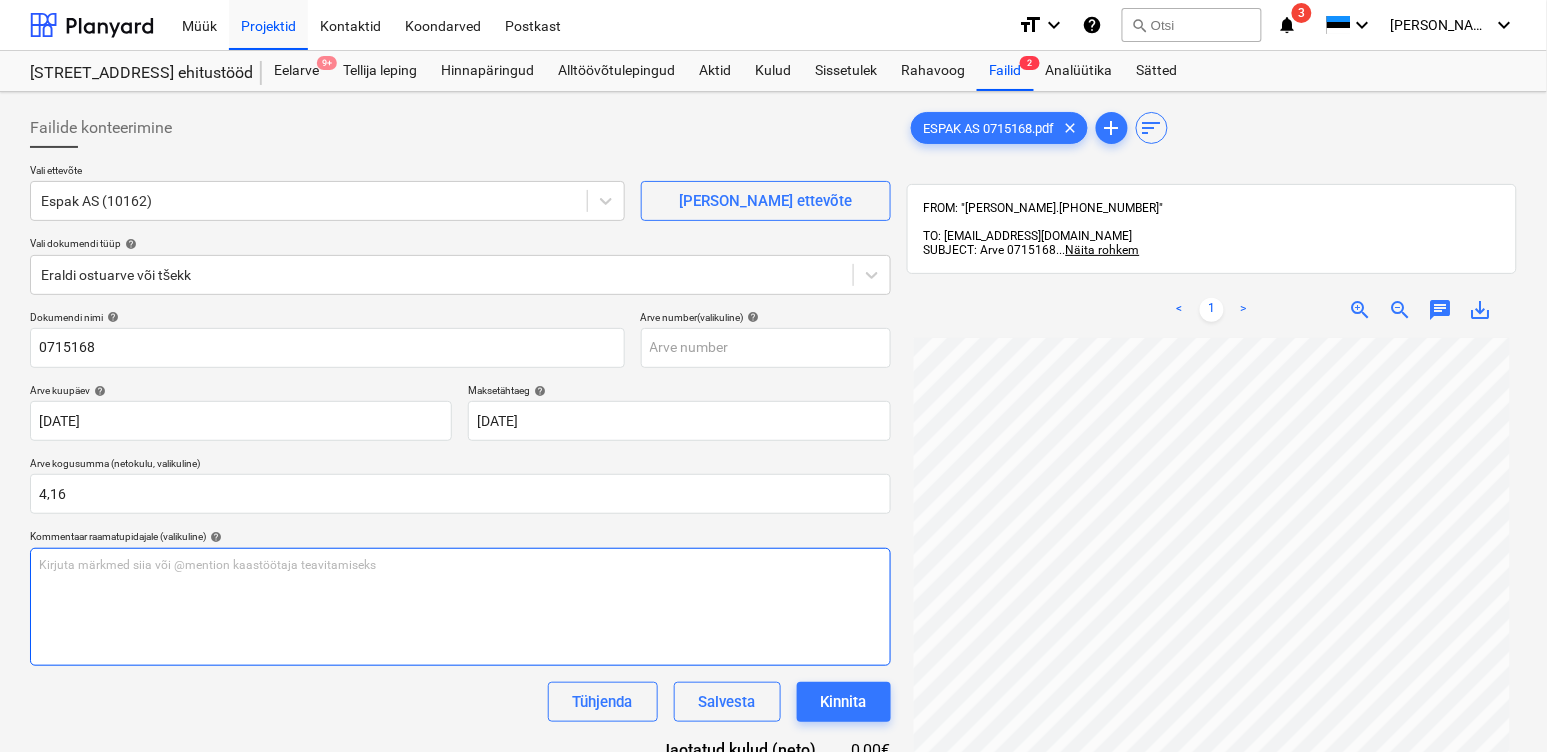 click on "Kirjuta märkmed siia või @mention kaastöötaja teavitamiseks ﻿" at bounding box center [460, 607] 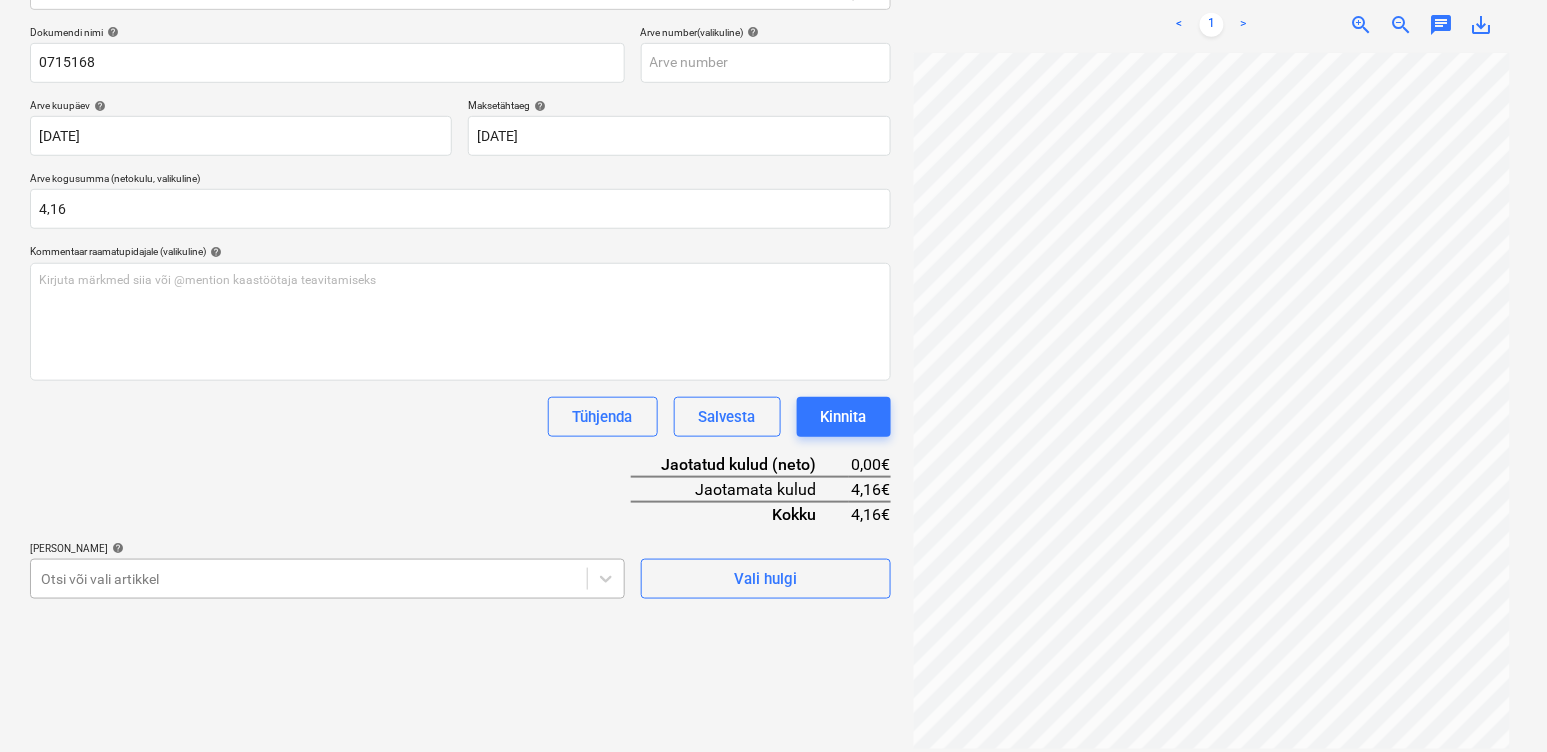 click on "Müük Projektid Kontaktid Koondarved Postkast format_size keyboard_arrow_down help search Otsi notifications 3 keyboard_arrow_down [PERSON_NAME] keyboard_arrow_down Maasika tee 7 ehitustööd Eelarve 9+ Tellija leping Hinnapäringud Alltöövõtulepingud Aktid [PERSON_NAME] Rahavoog Failid 2 Analüütika Sätted Failide konteerimine Vali ettevõte Espak AS (10162)  [PERSON_NAME] uus ettevõte Vali dokumendi tüüp help Eraldi ostuarve või tšekk Dokumendi nimi help 0715168 Arve number  (valikuline) help Arve kuupäev help [DATE] [DATE] Press the down arrow key to interact with the calendar and
select a date. Press the question mark key to get the keyboard shortcuts for changing dates. Maksetähtaeg help [DATE] [DATE] Press the down arrow key to interact with the calendar and
select a date. Press the question mark key to get the keyboard shortcuts for changing dates. Arve kogusumma (netokulu, valikuline) 4,16 Kommentaar raamatupidajale (valikuline) help ﻿ Tühjenda Salvesta Kinnita 0,00€" at bounding box center (773, 91) 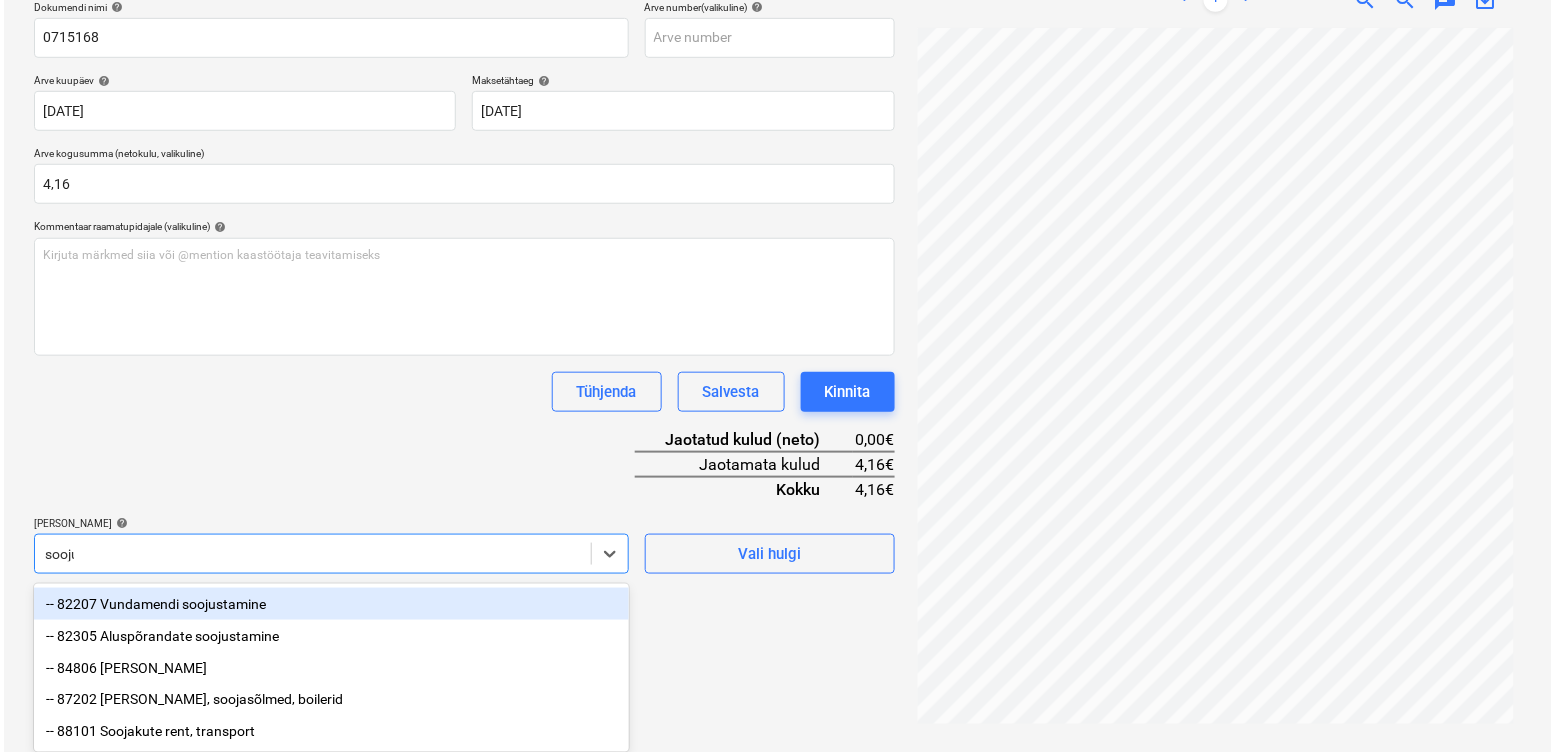 scroll, scrollTop: 285, scrollLeft: 0, axis: vertical 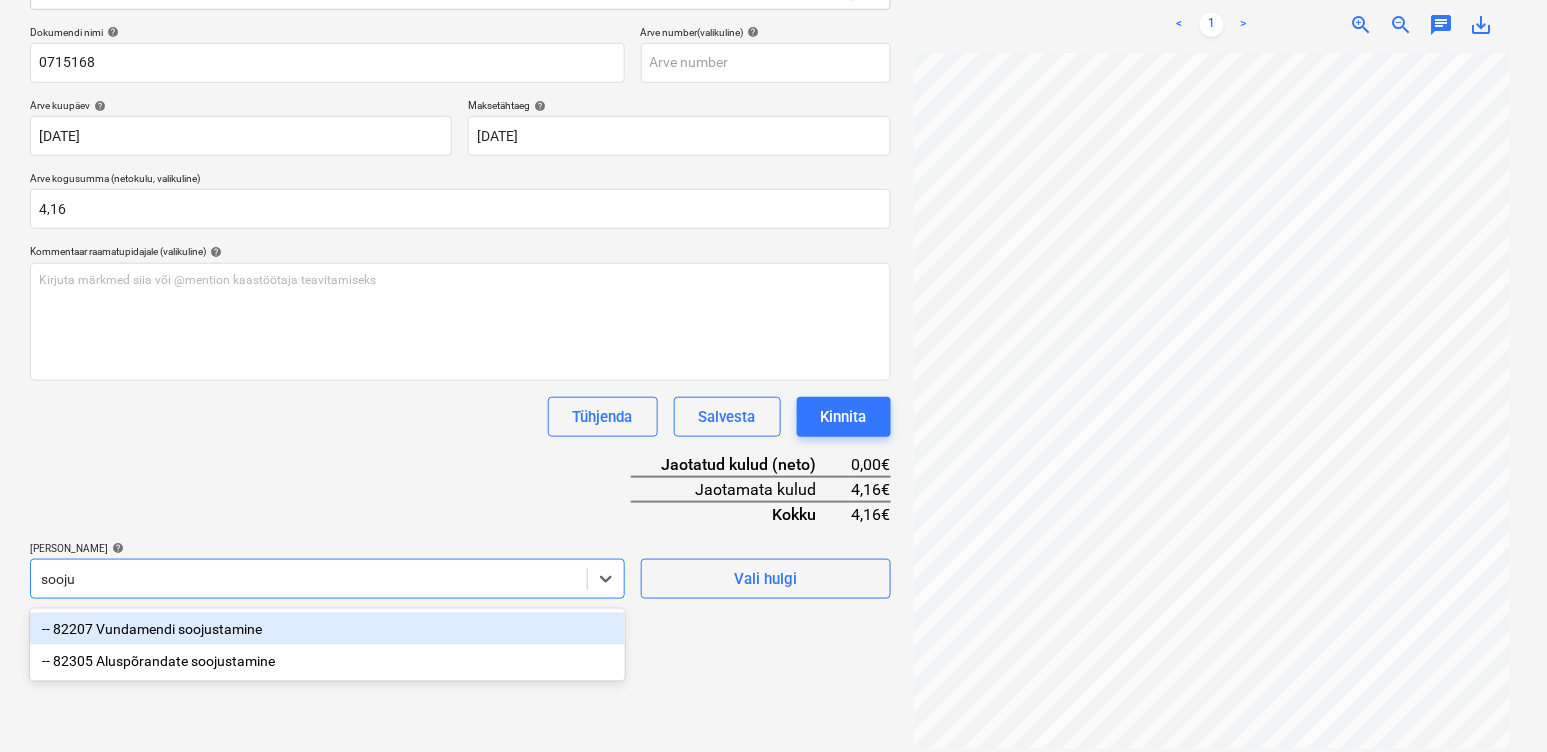 type on "soojus" 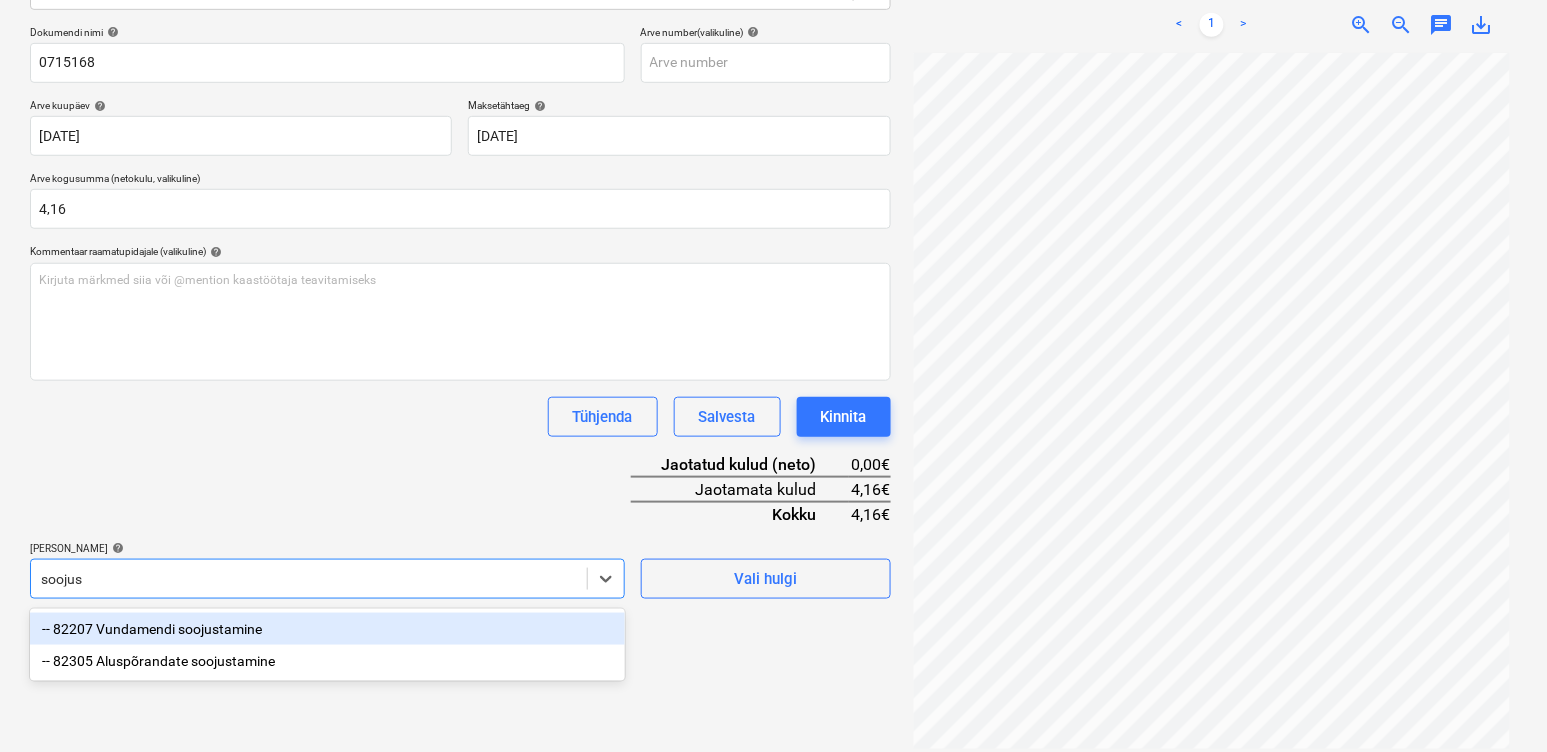 click on "--  82207 Vundamendi soojustamine" at bounding box center [327, 629] 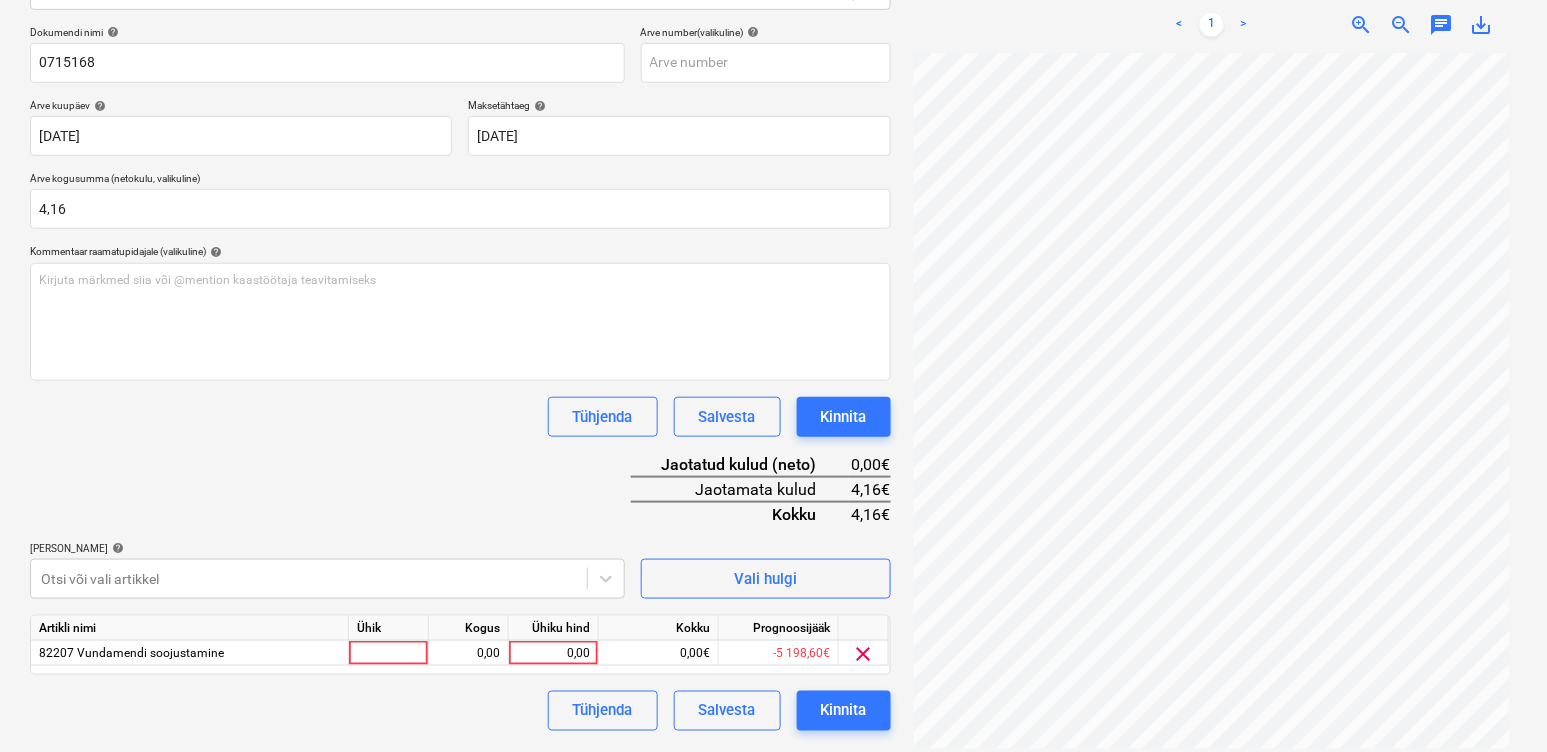 click on "Dokumendi nimi help 0715168 Arve number  (valikuline) help Arve kuupäev help [DATE] [DATE] Press the down arrow key to interact with the calendar and
select a date. Press the question mark key to get the keyboard shortcuts for changing dates. Maksetähtaeg help [DATE] [DATE] Press the down arrow key to interact with the calendar and
select a date. Press the question mark key to get the keyboard shortcuts for changing dates. Arve kogusumma (netokulu, valikuline) 4,16 Kommentaar raamatupidajale (valikuline) help Kirjuta märkmed siia või @mention kaastöötaja teavitamiseks ﻿ Tühjenda Salvesta Kinnita Jaotatud kulud (neto) 0,00€ Jaotamata kulud 4,16€ Kokku 4,16€ [PERSON_NAME] artiklid help Otsi või vali artikkel Vali hulgi Artikli nimi Ühik Kogus Ühiku hind Kokku Prognoosijääk 82207 Vundamendi soojustamine 0,00 0,00 0,00€ -5 198,60€ clear Tühjenda Salvesta Kinnita" at bounding box center (460, 378) 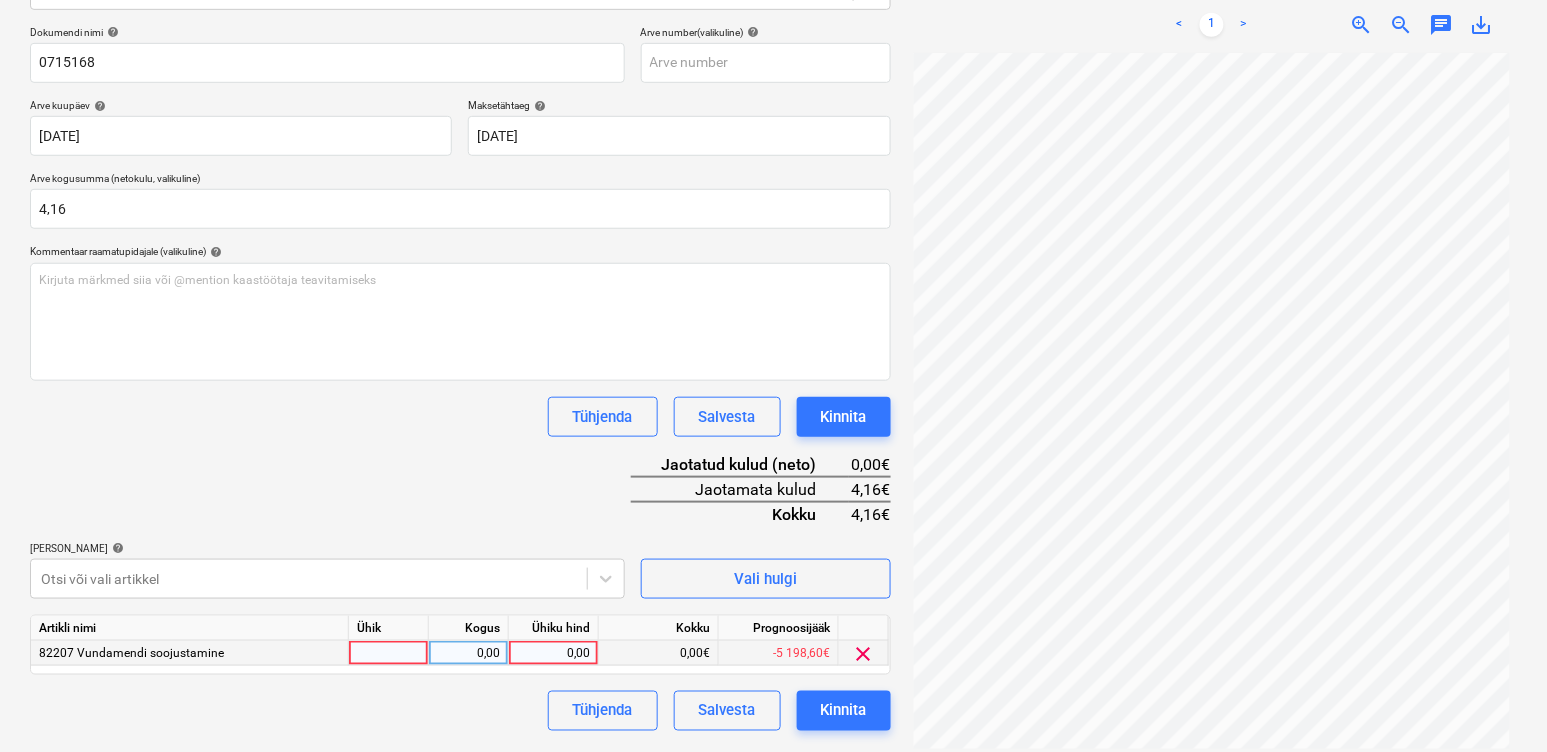 click at bounding box center (389, 653) 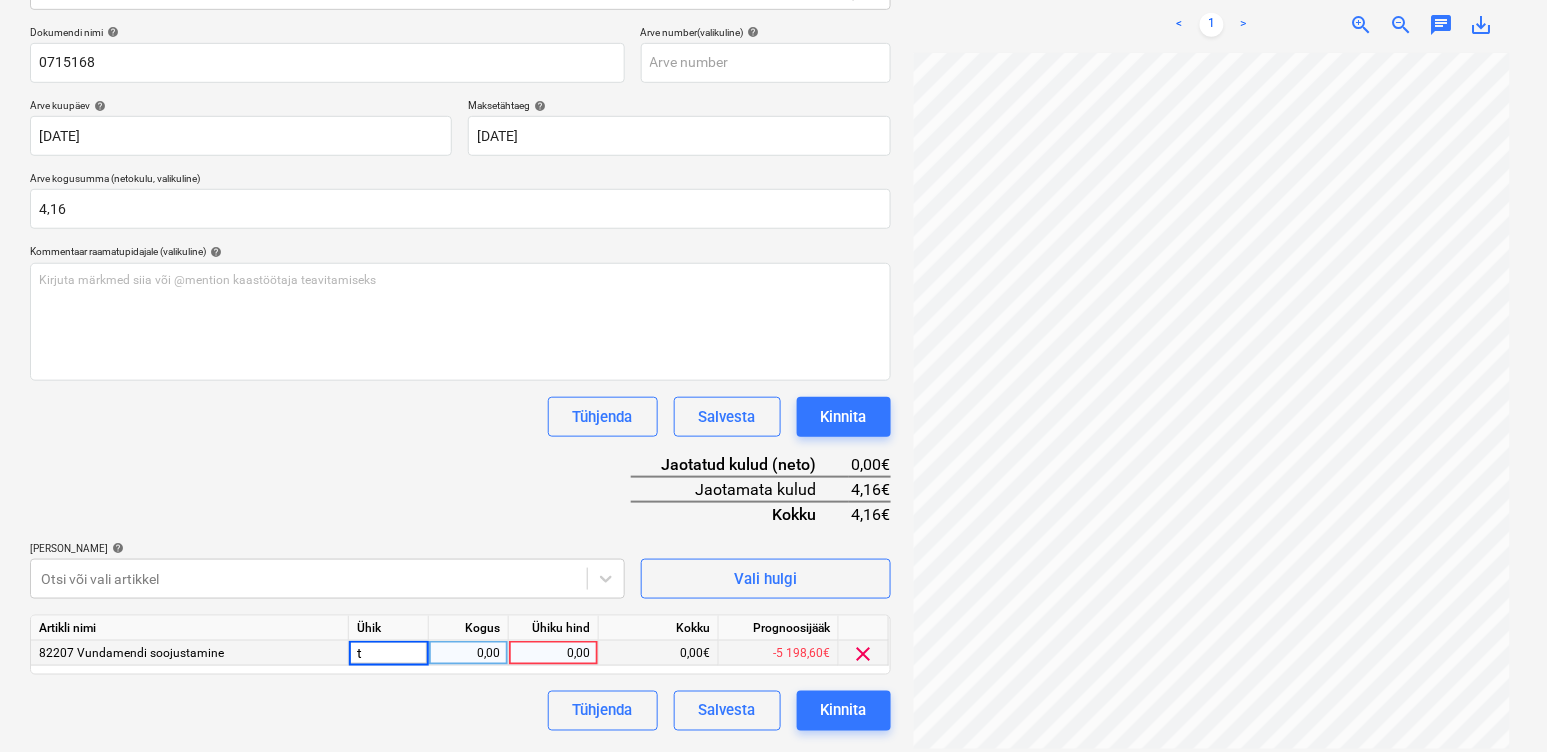 type on "tk" 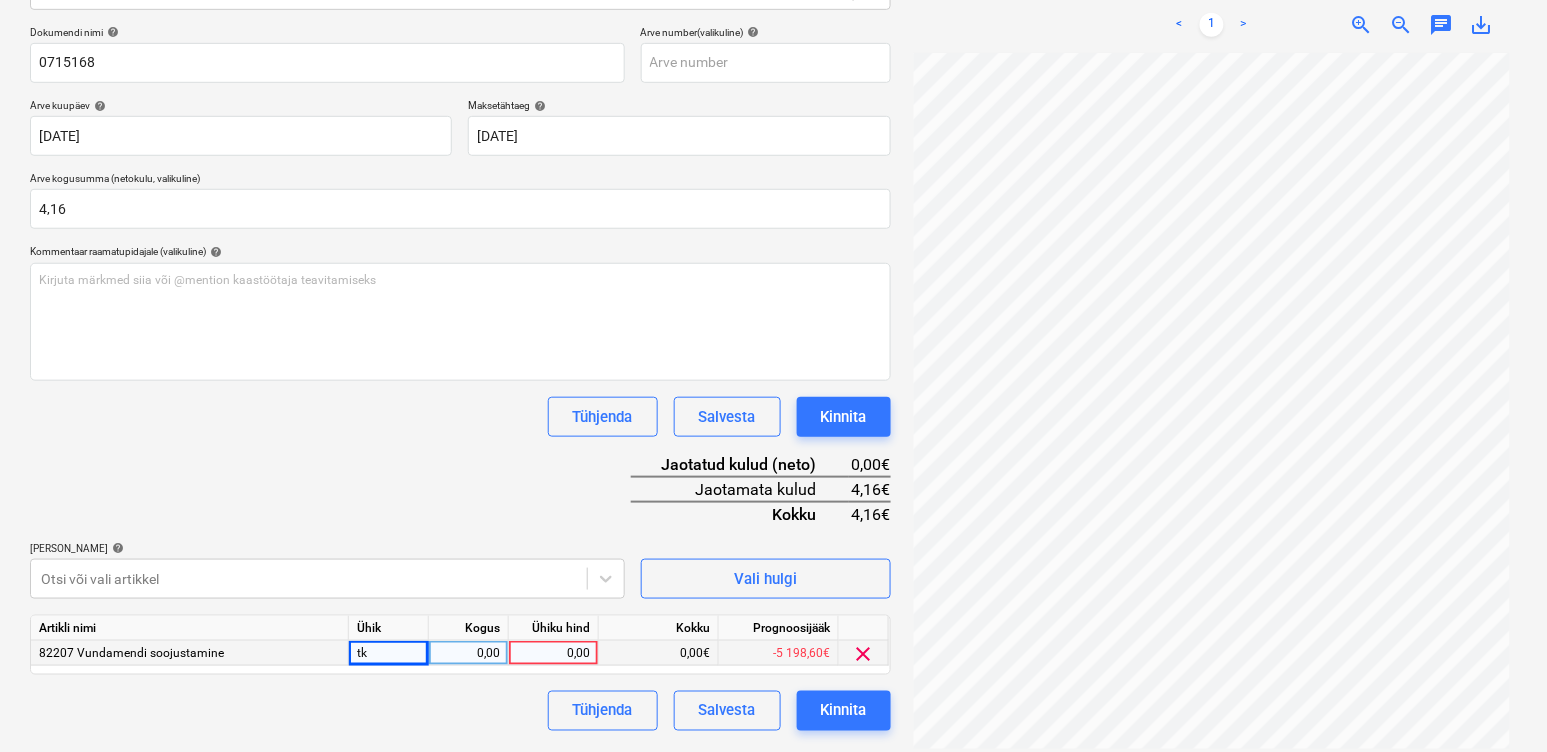click on "0,00" at bounding box center [468, 653] 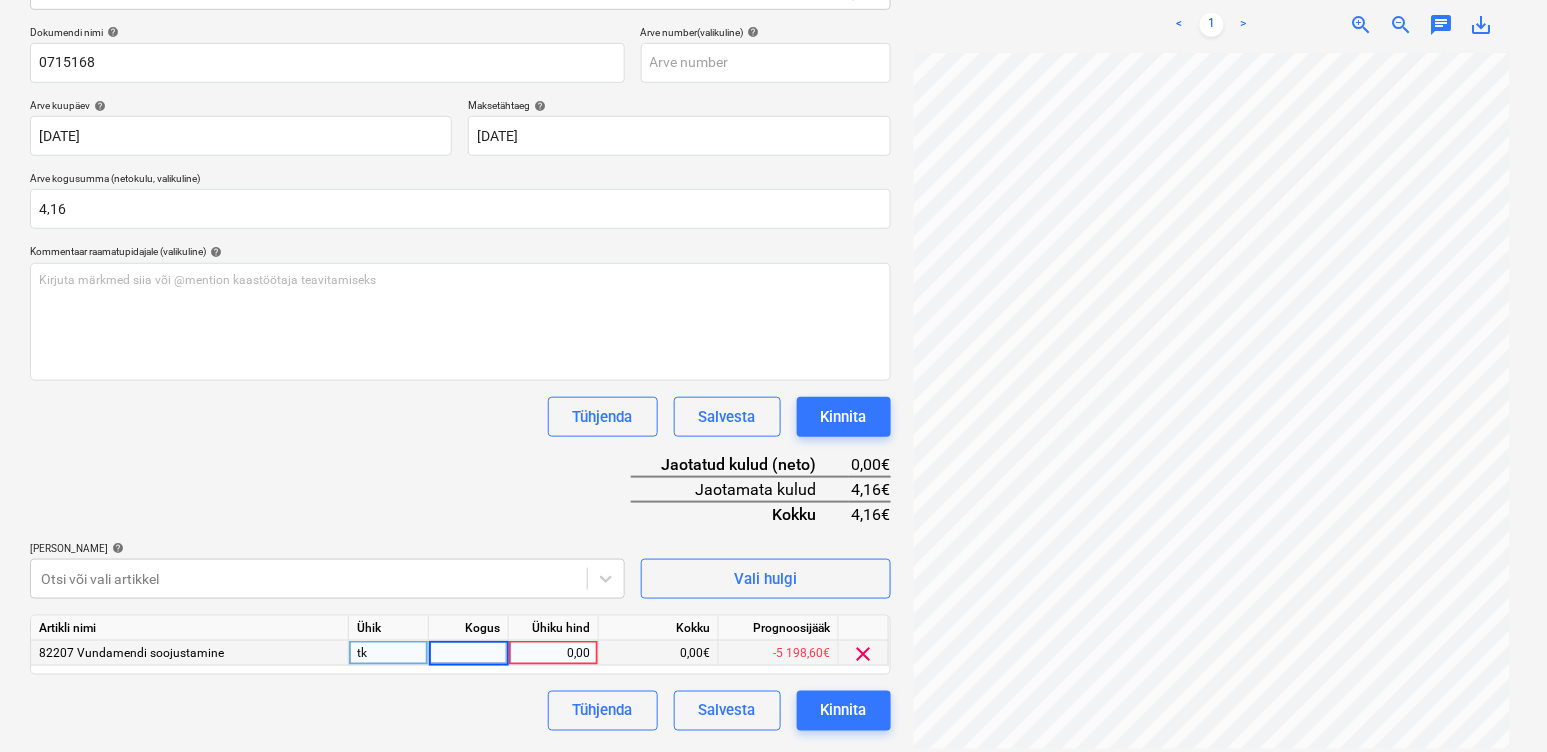 type on "1" 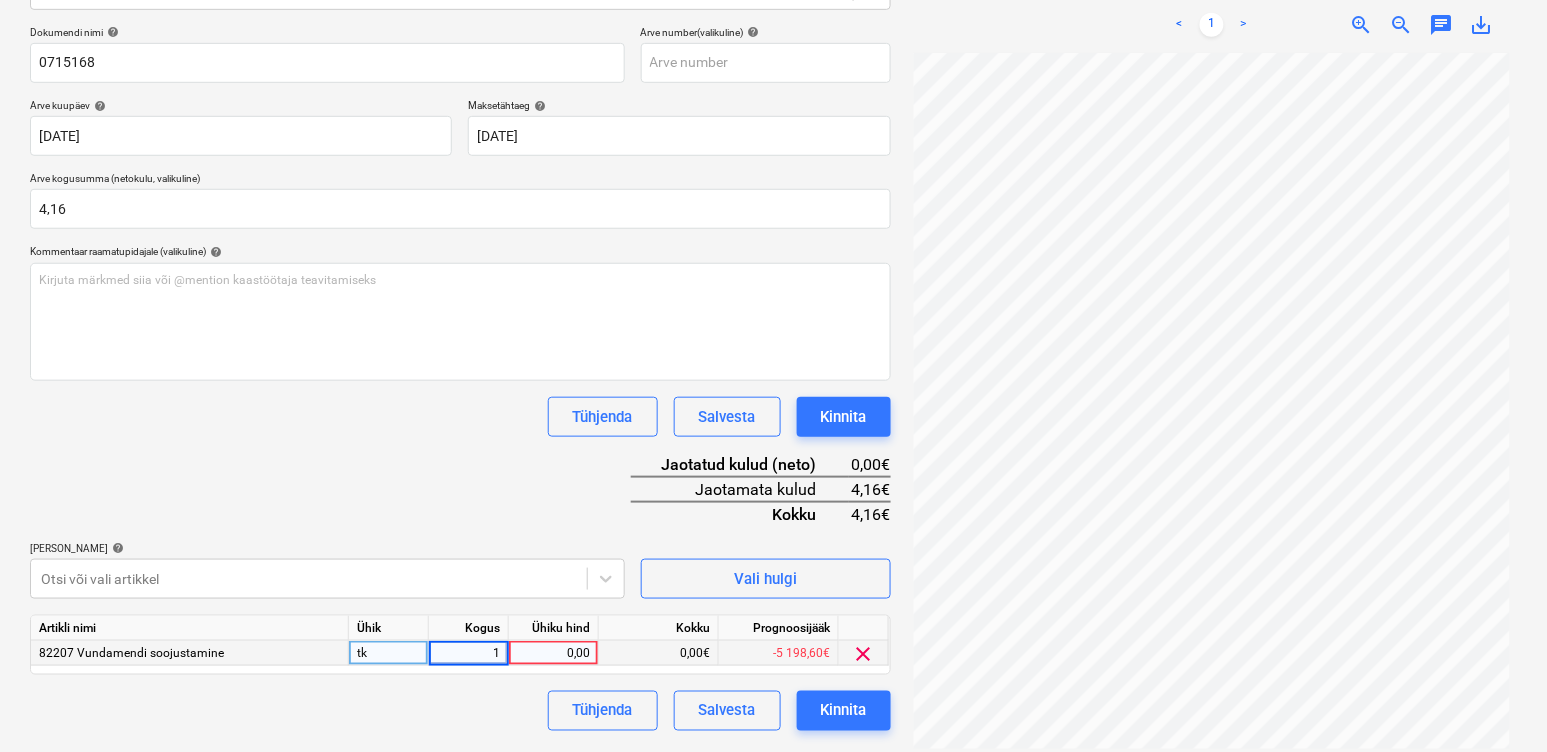 click on "0,00" at bounding box center (553, 653) 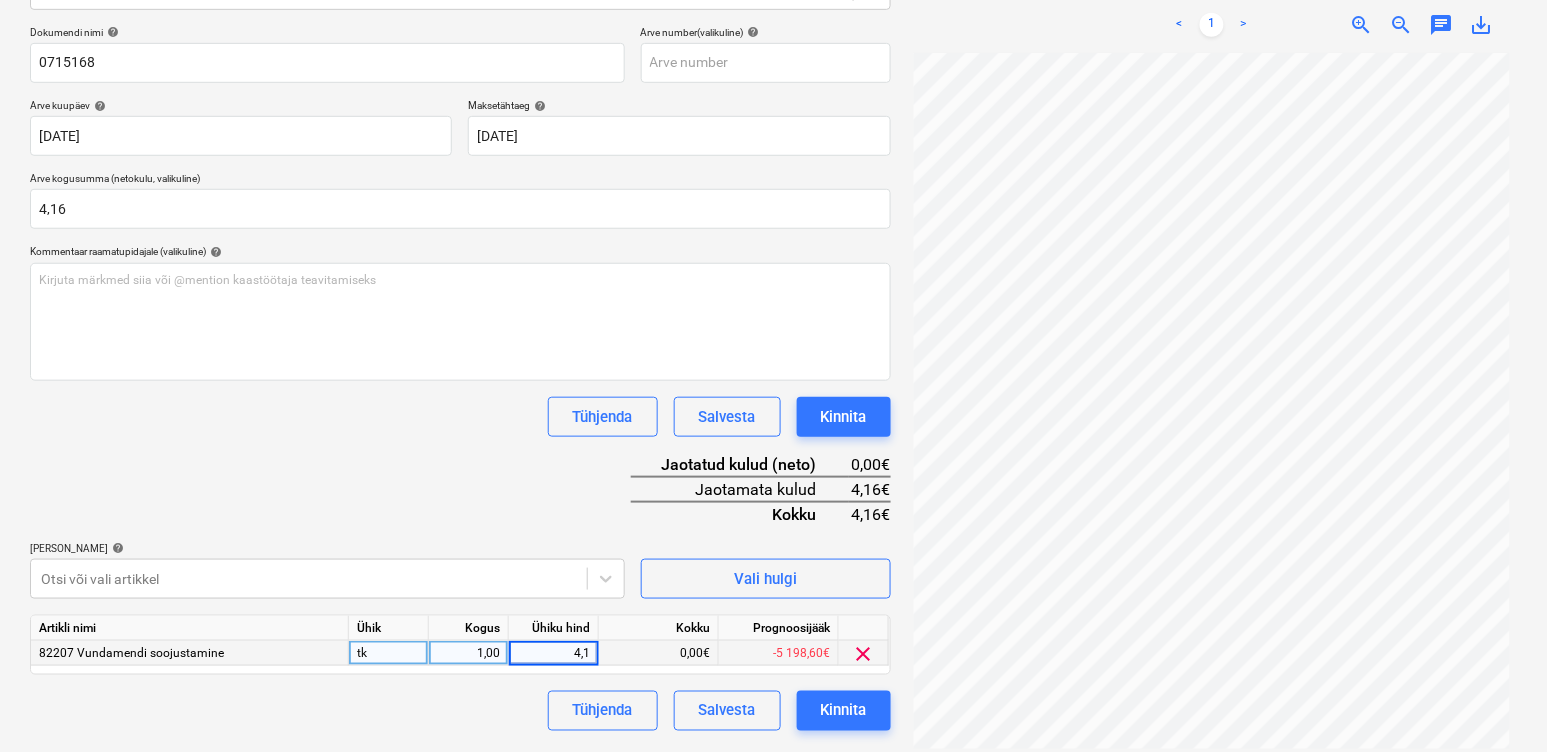 type on "4,16" 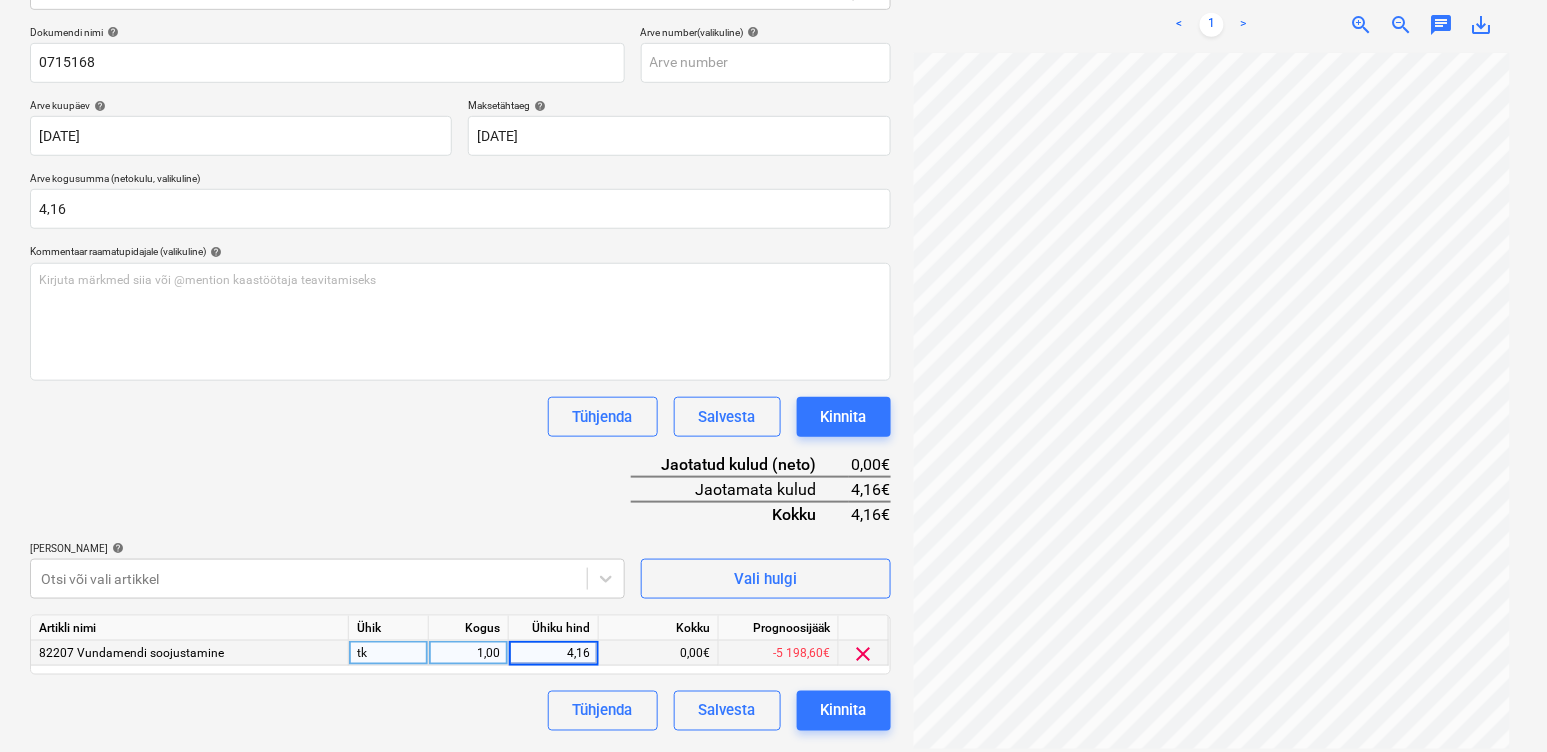 click on "Tühjenda Salvesta Kinnita" at bounding box center [460, 711] 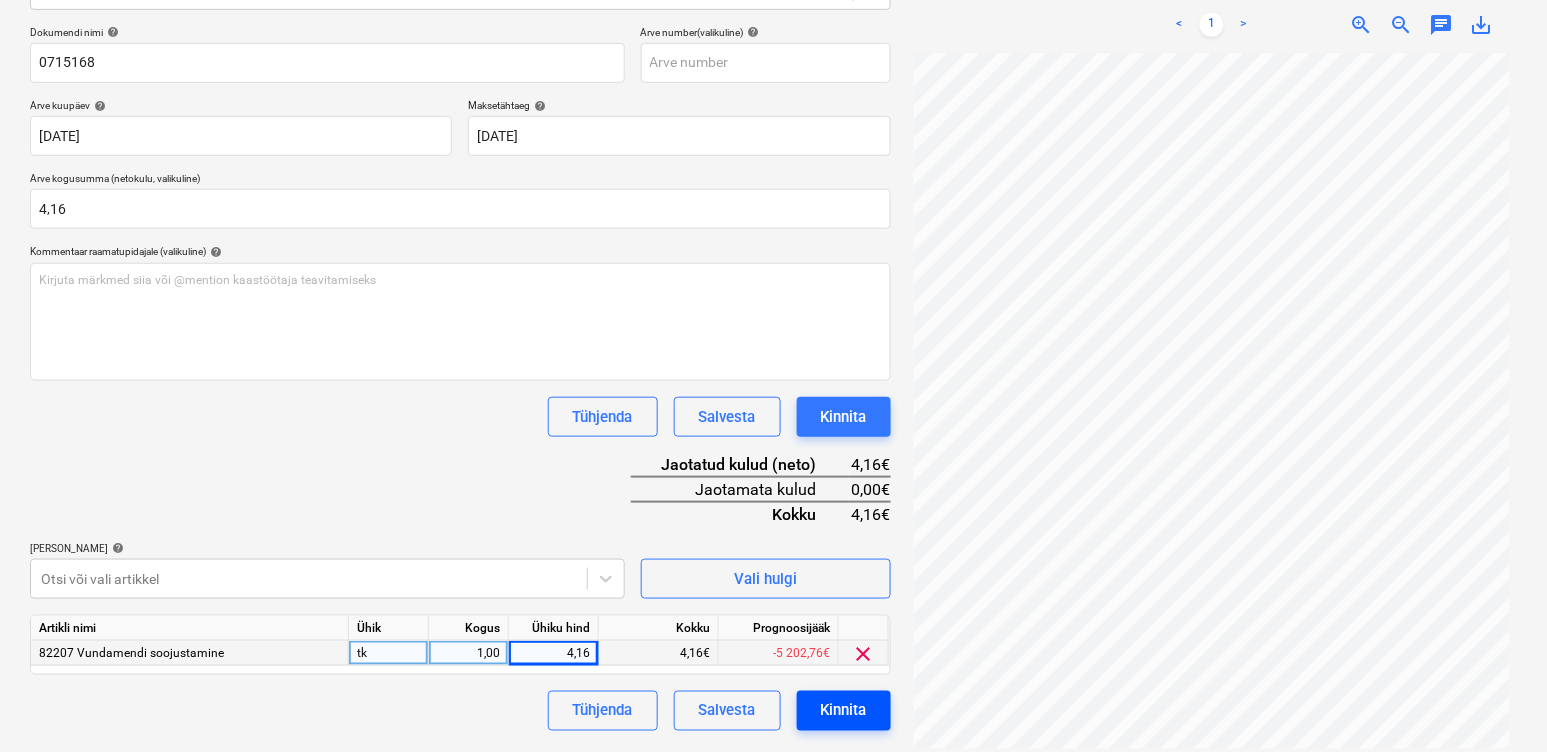 click on "Kinnita" at bounding box center (844, 711) 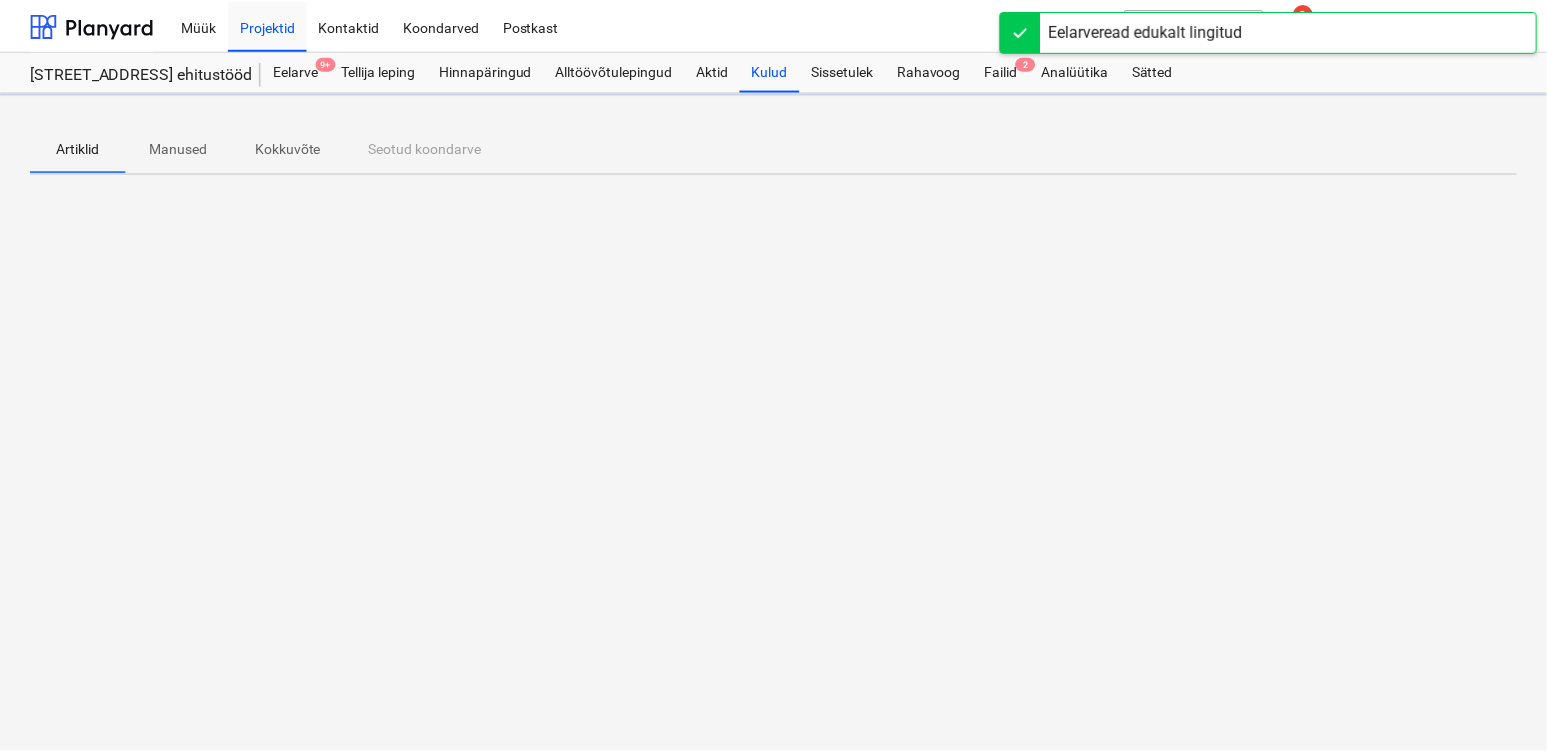 scroll, scrollTop: 0, scrollLeft: 0, axis: both 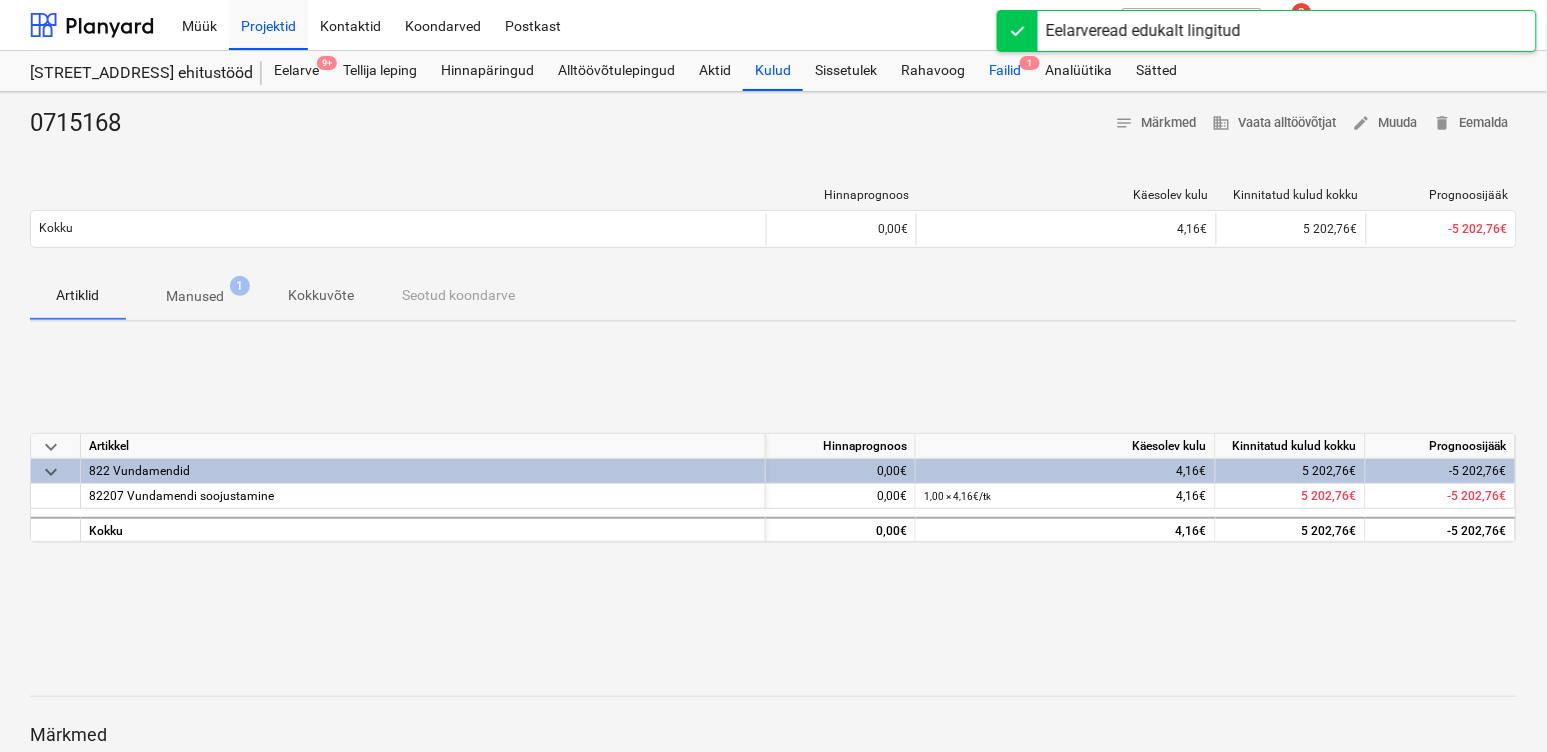 click on "Failid 1" at bounding box center (1005, 71) 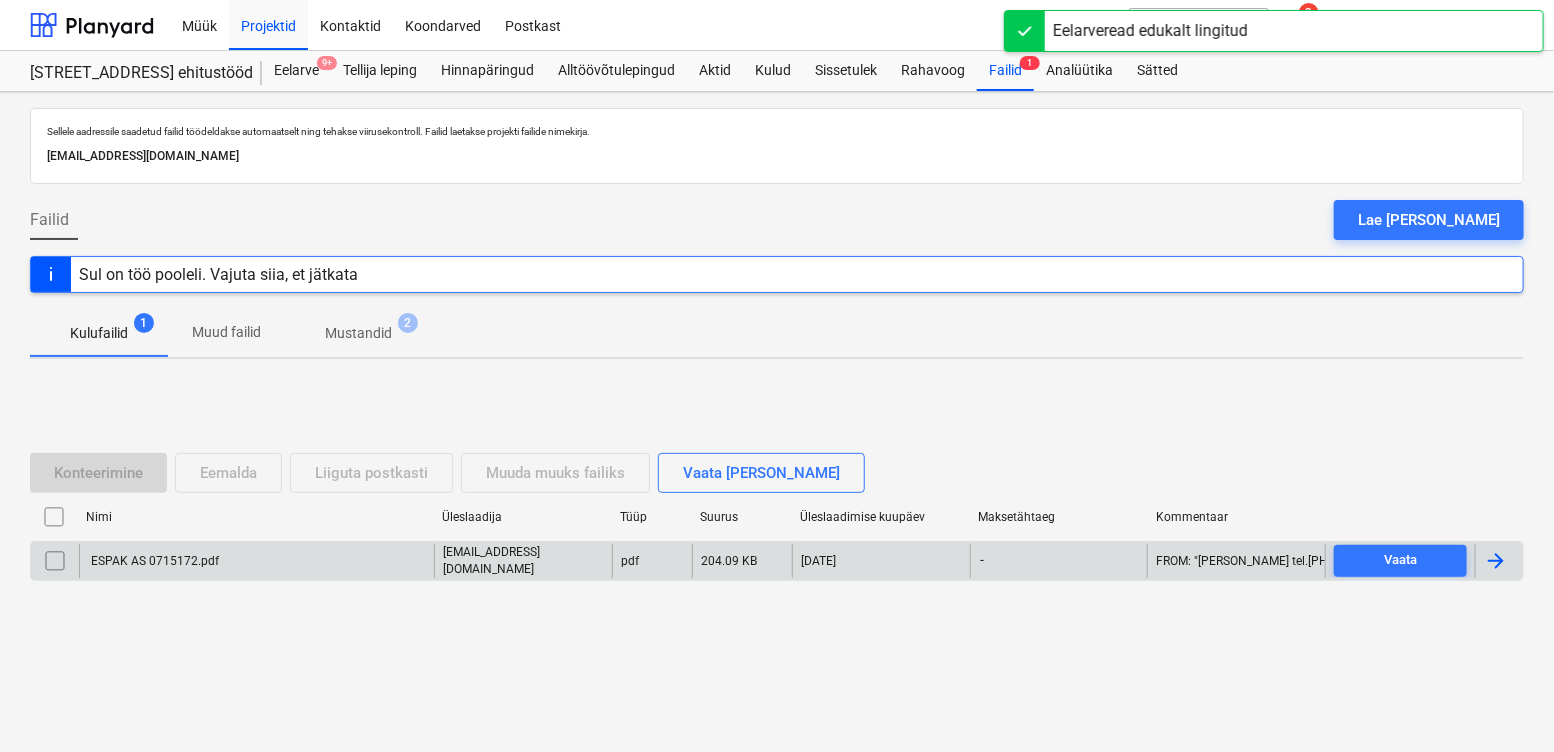 click on "ESPAK AS 0715172.pdf" at bounding box center (153, 561) 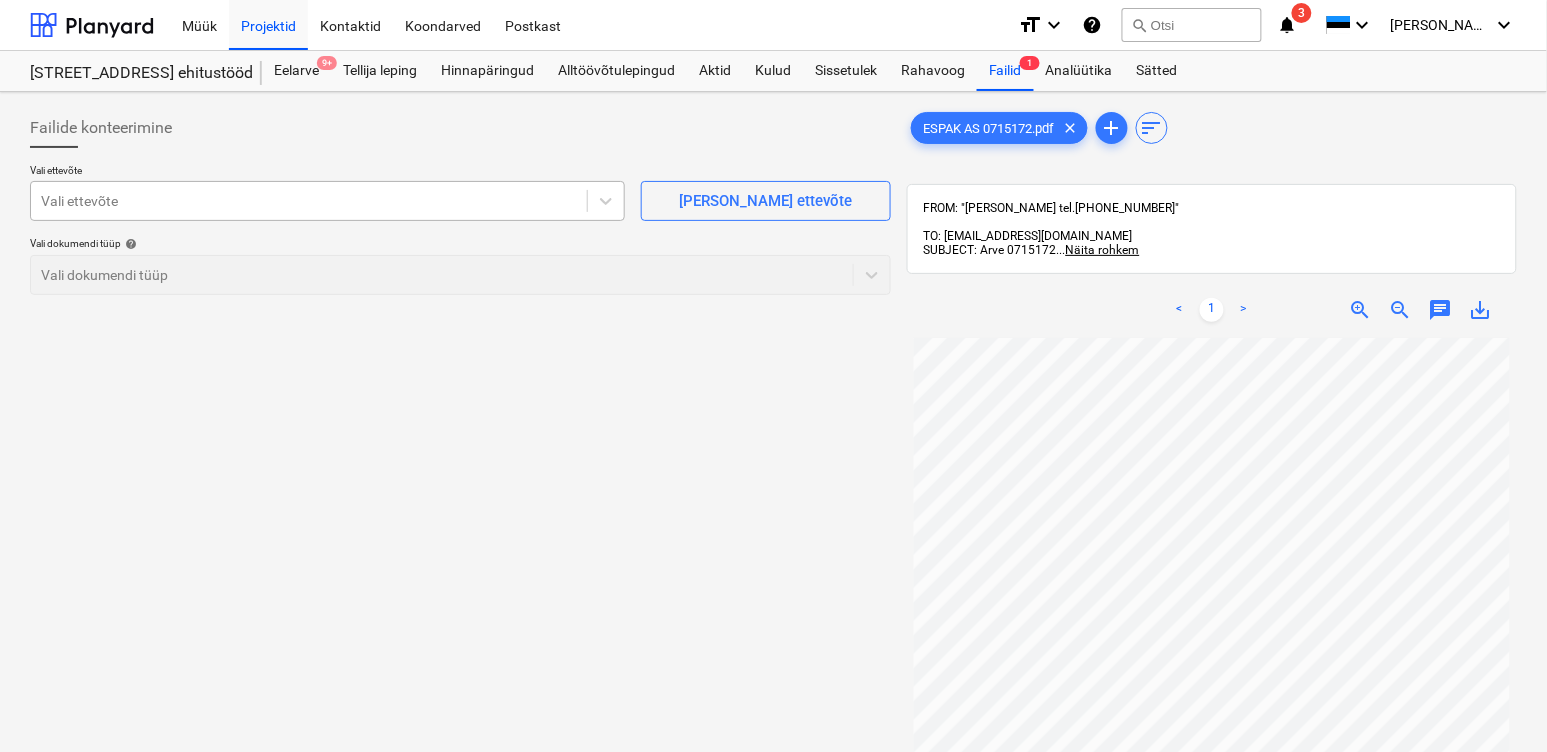 click on "Vali ettevõte" at bounding box center [309, 201] 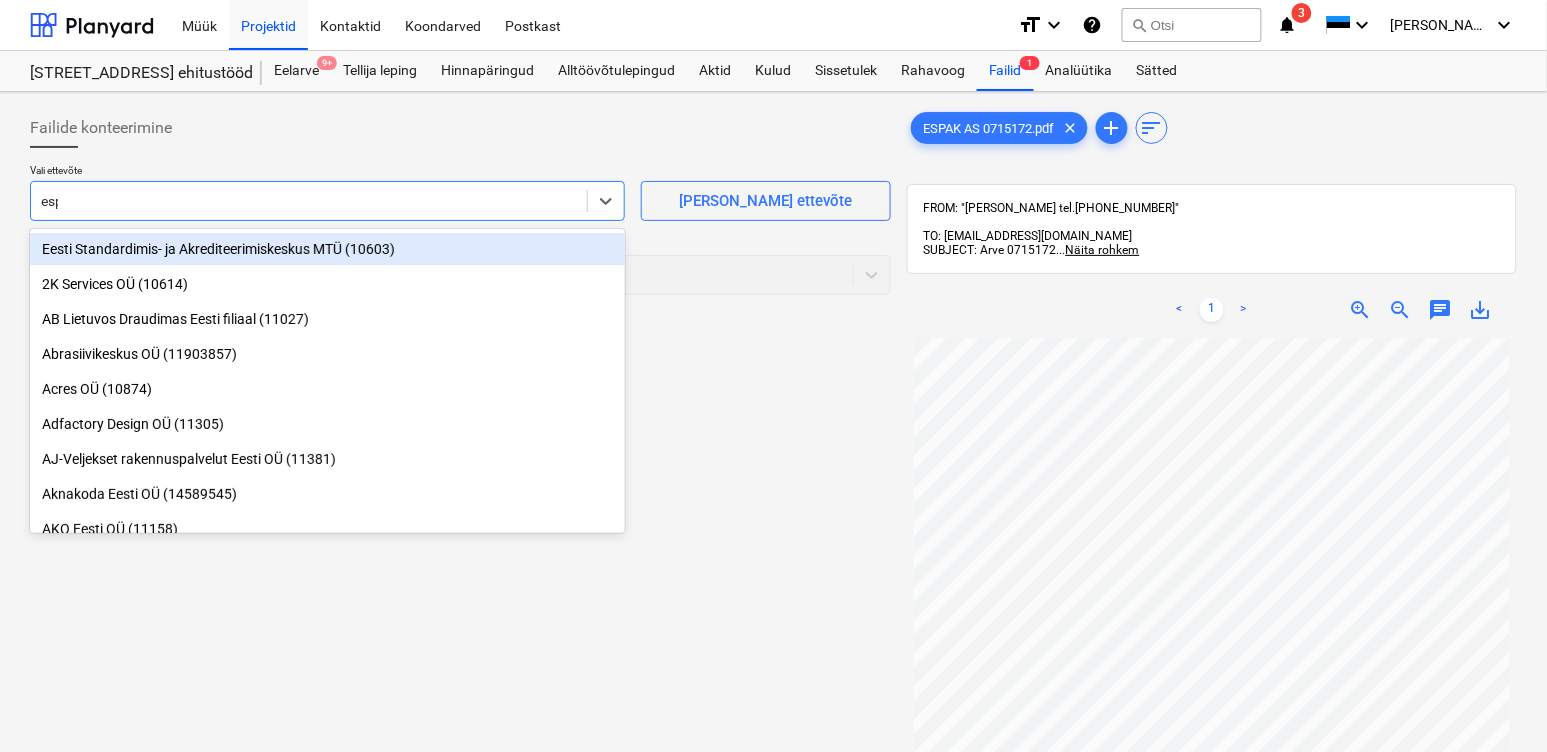 type on "espa" 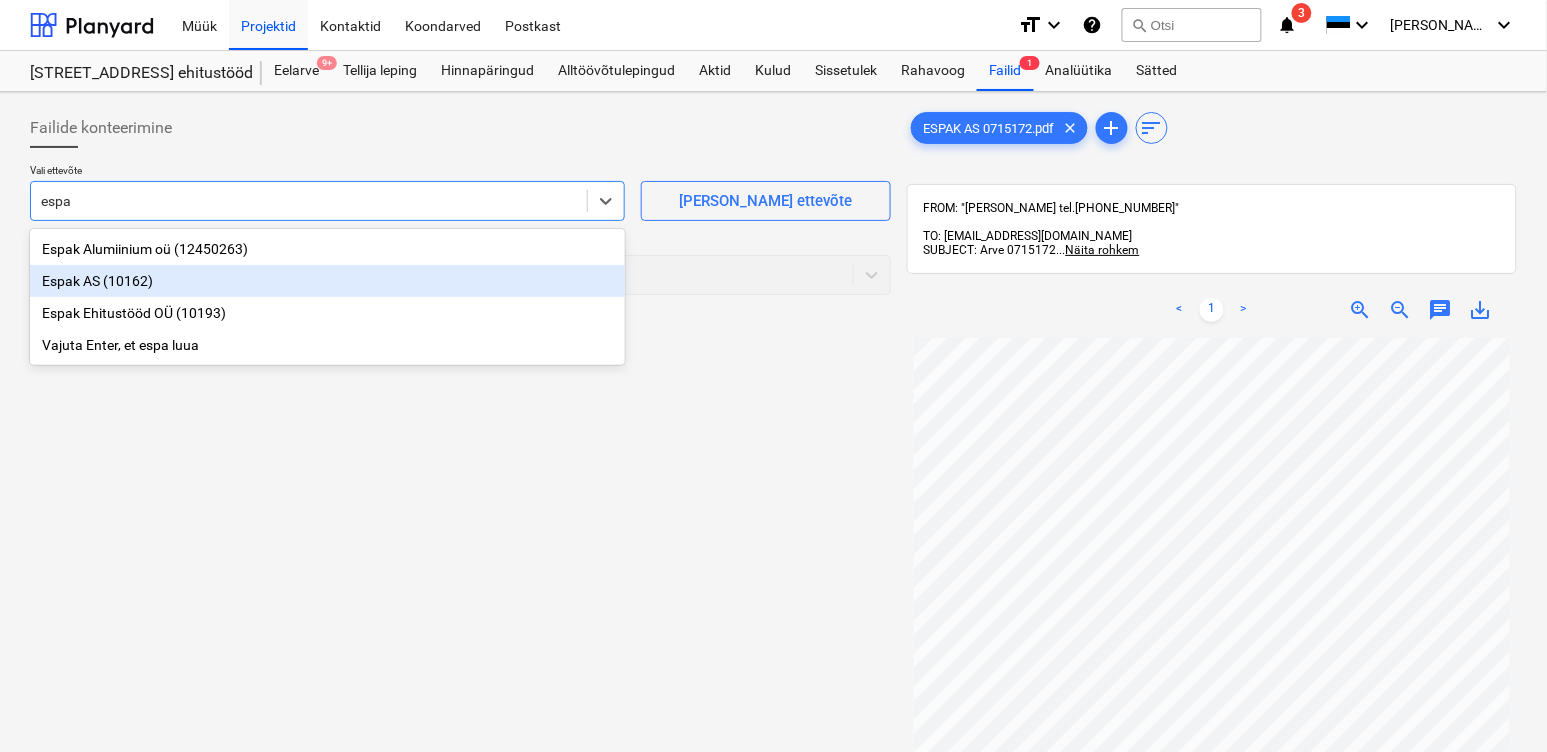 click on "Espak AS (10162)" at bounding box center (327, 281) 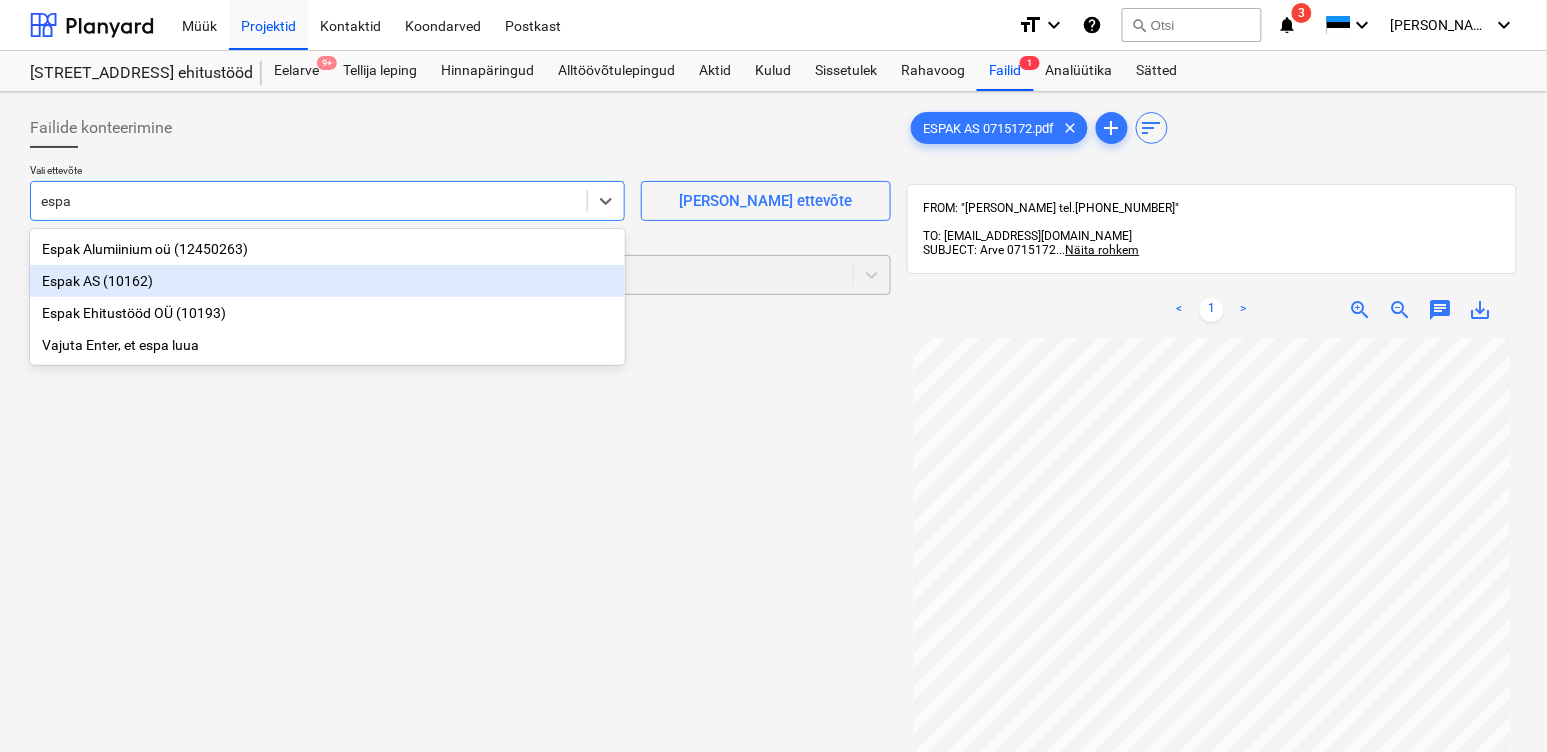 type 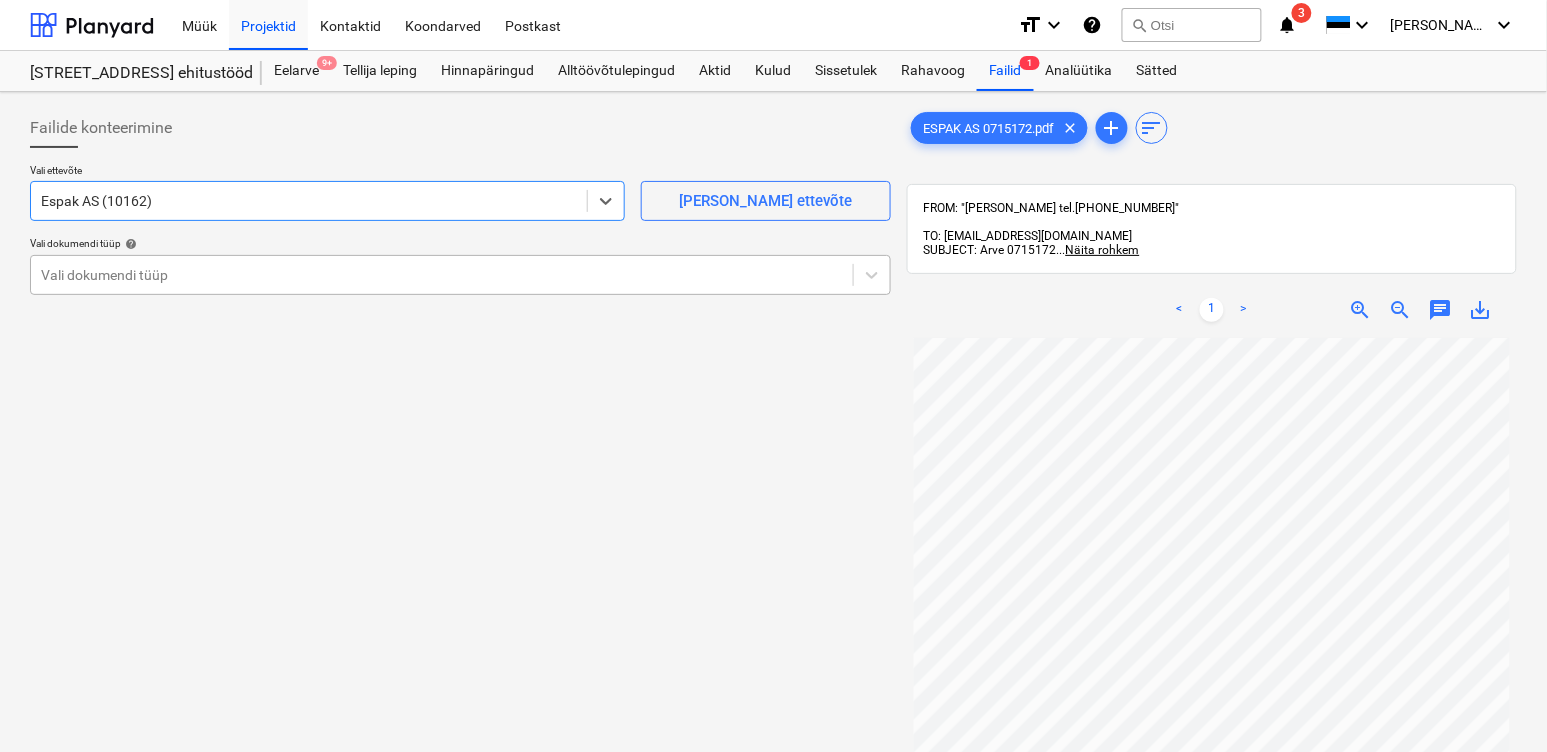 click at bounding box center (442, 275) 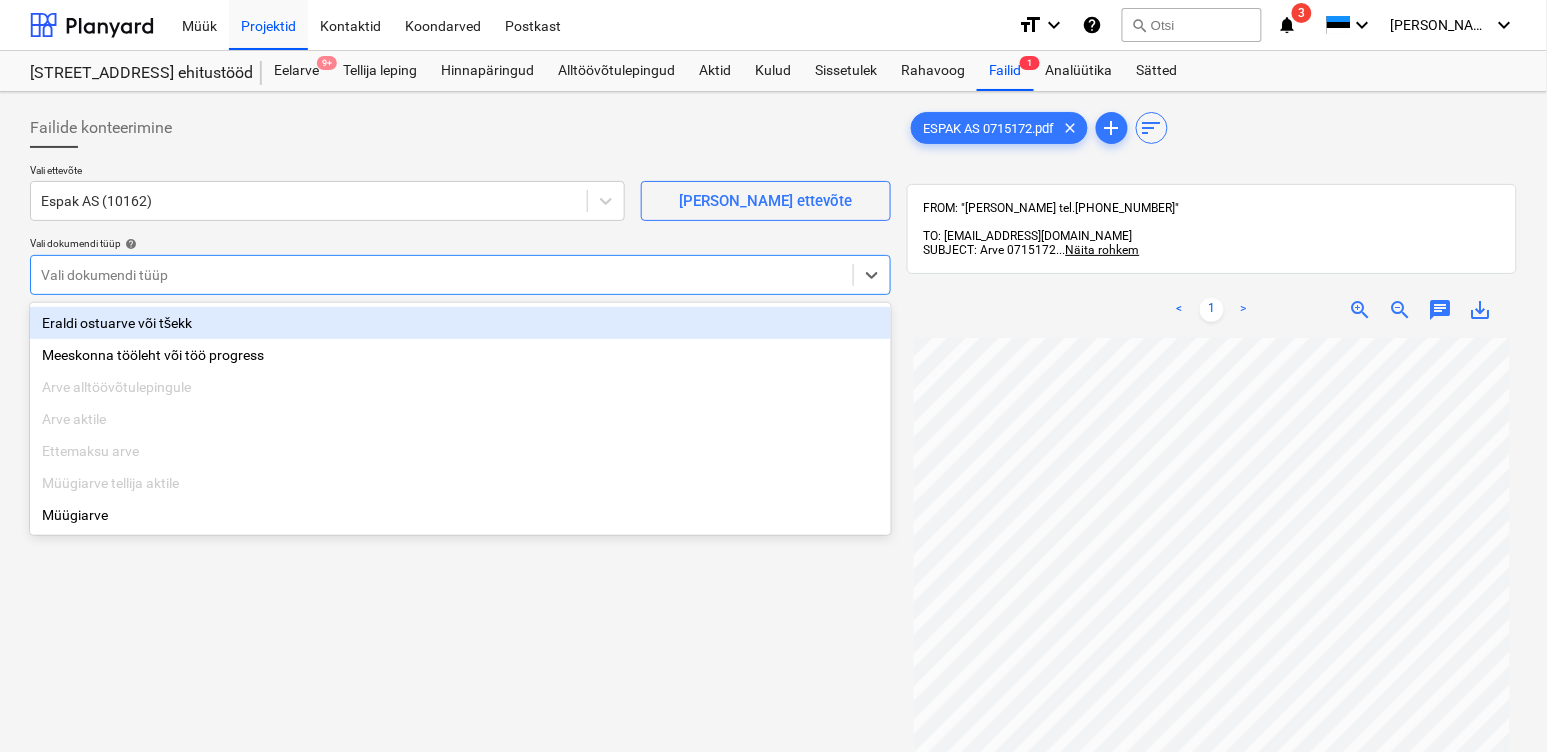 click on "Eraldi ostuarve või tšekk" at bounding box center [460, 323] 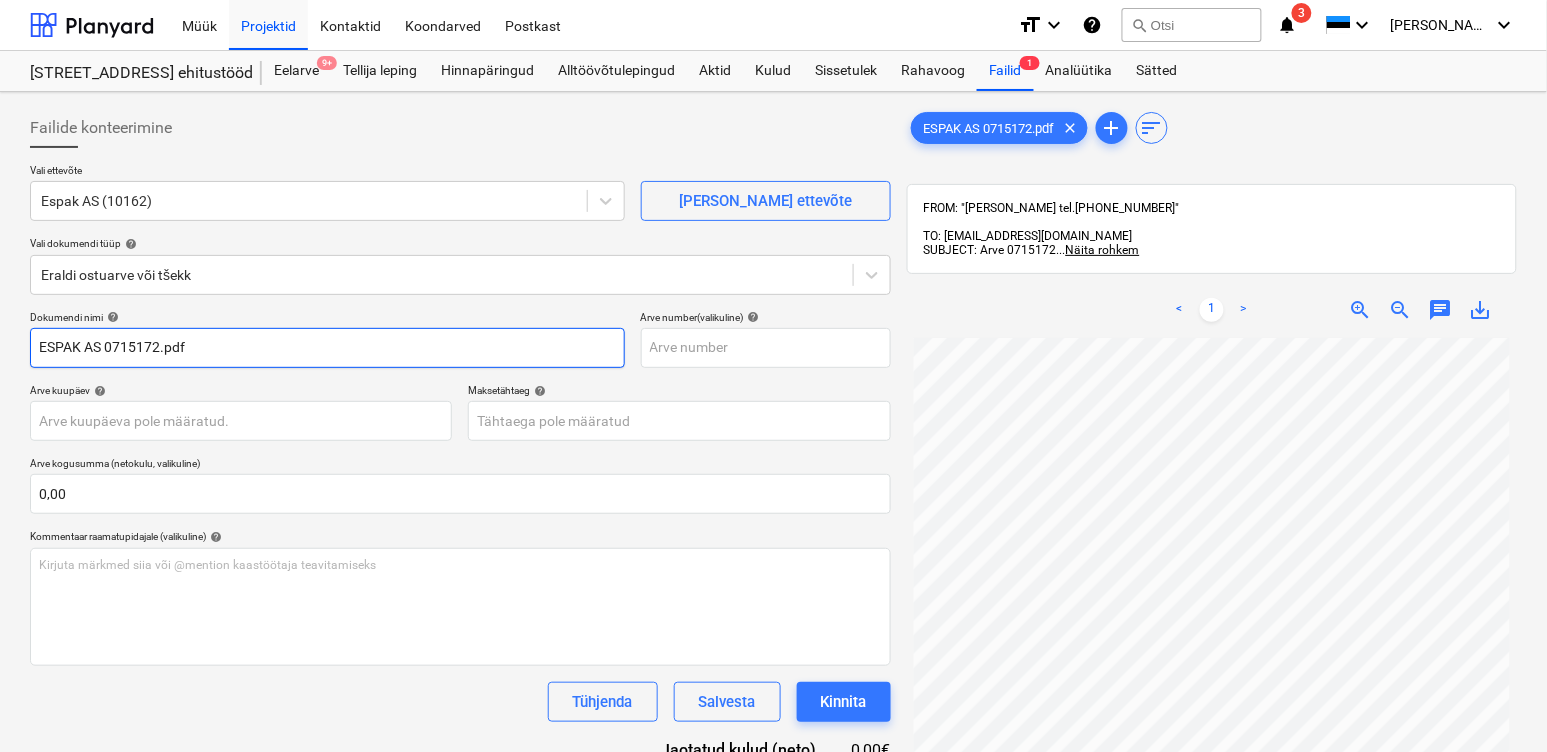 drag, startPoint x: 107, startPoint y: 350, endPoint x: -35, endPoint y: 336, distance: 142.68848 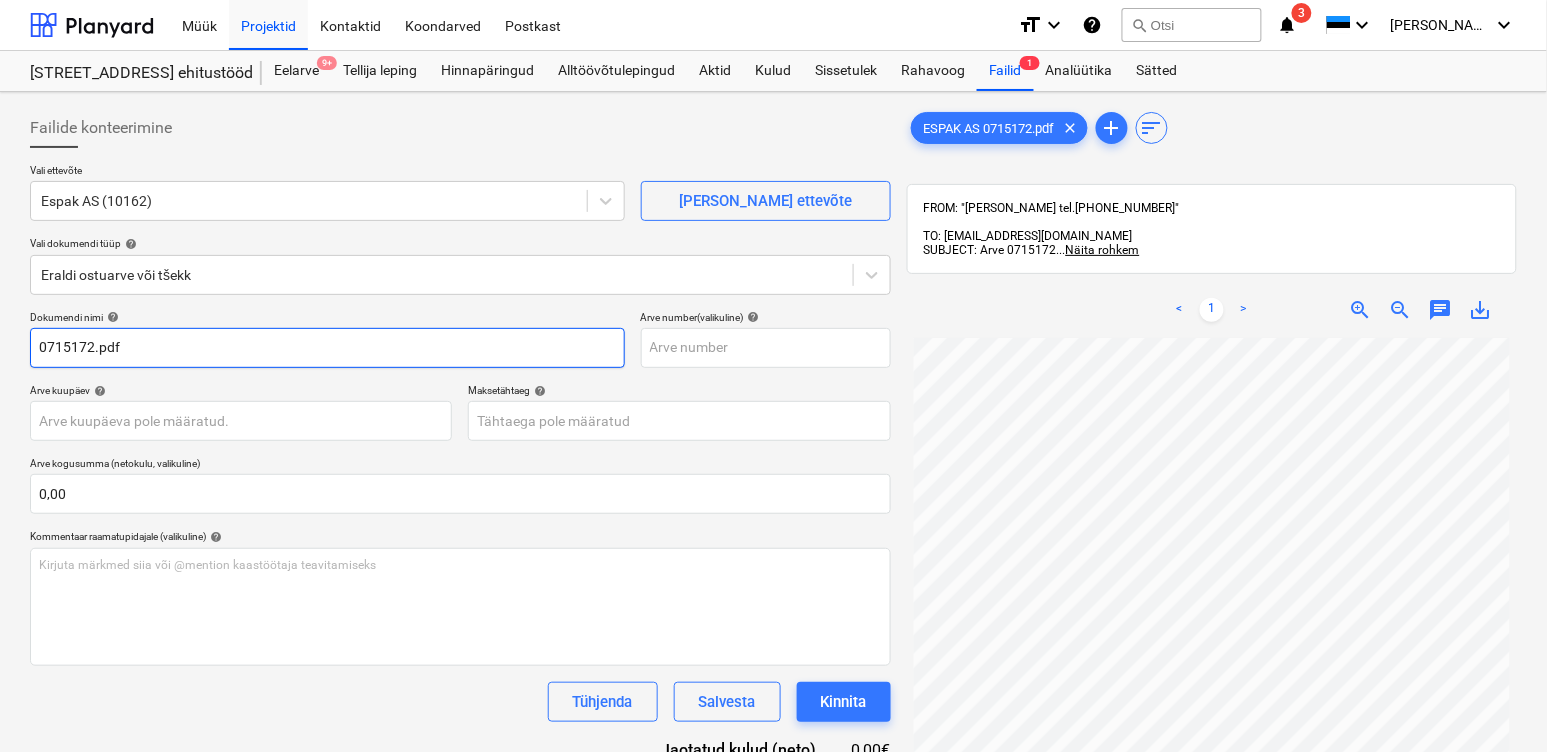 drag, startPoint x: 138, startPoint y: 335, endPoint x: 94, endPoint y: 346, distance: 45.35416 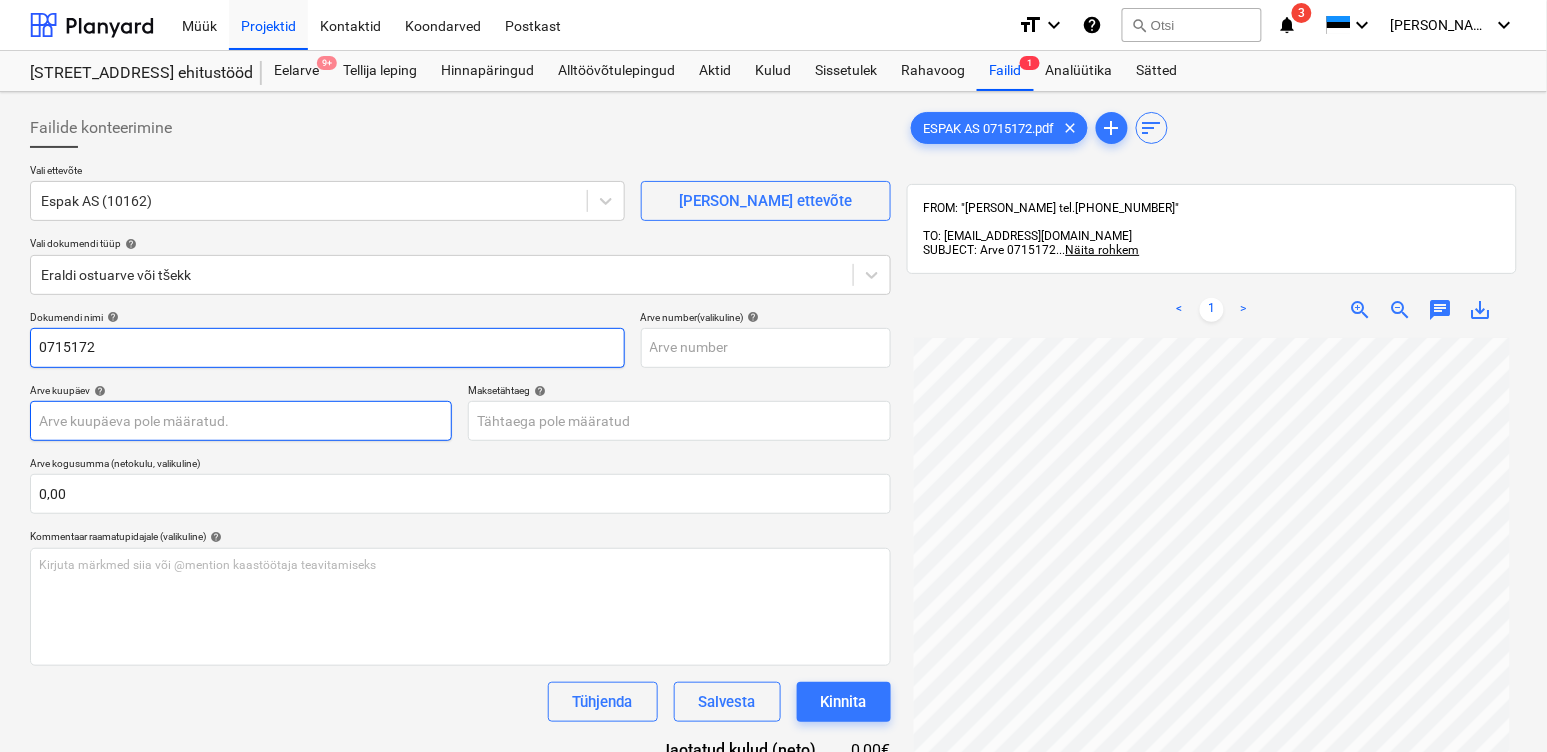 type on "0715172" 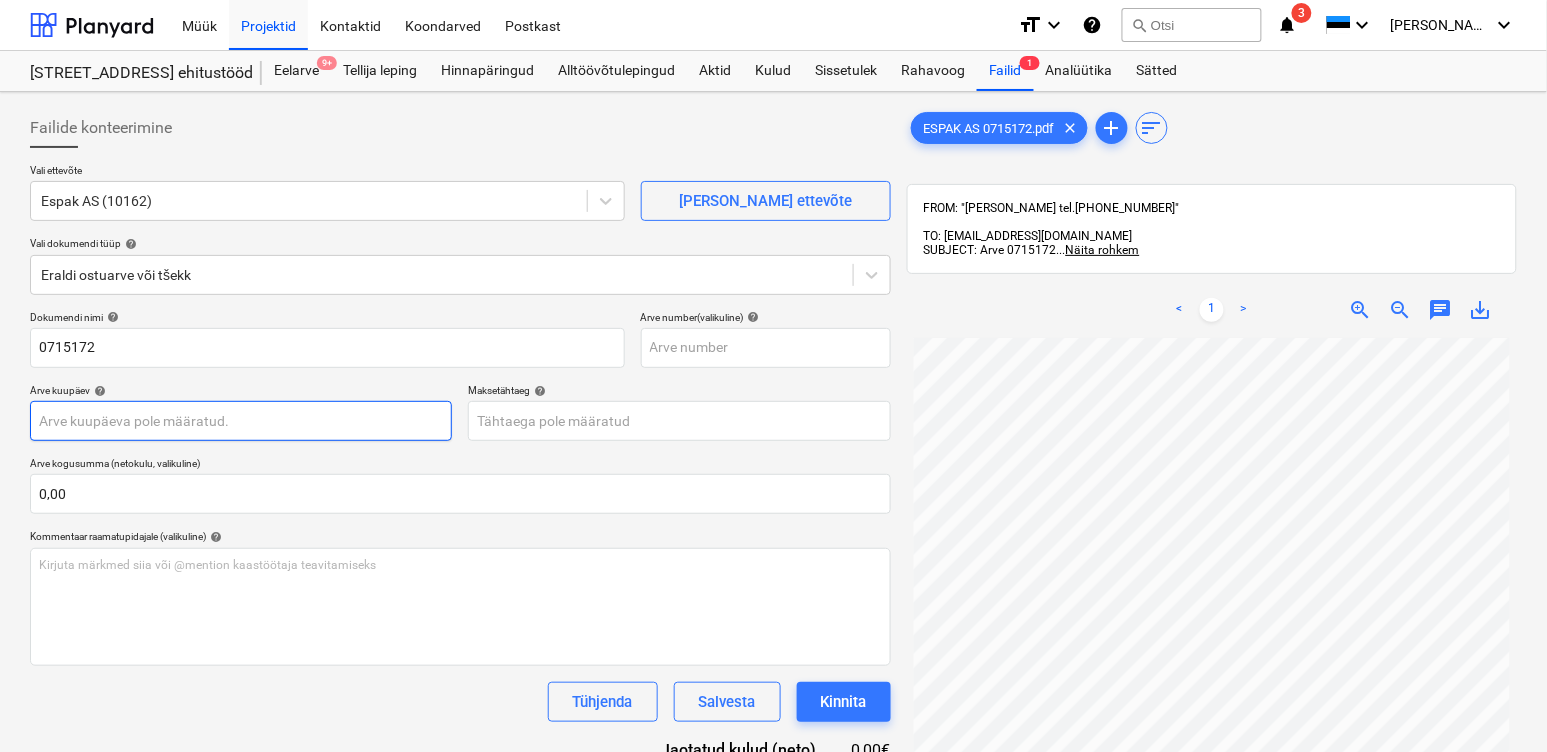 click on "Müük Projektid Kontaktid Koondarved Postkast format_size keyboard_arrow_down help search Otsi notifications 3 keyboard_arrow_down [PERSON_NAME] keyboard_arrow_down Maasika tee 7 ehitustööd Eelarve 9+ Tellija leping Hinnapäringud Alltöövõtulepingud Aktid [PERSON_NAME] Rahavoog Failid 1 Analüütika Sätted Failide konteerimine Vali ettevõte Espak AS (10162)  [PERSON_NAME] uus ettevõte Vali dokumendi tüüp help Eraldi ostuarve või tšekk Dokumendi nimi help 0715172 Arve number  (valikuline) help Arve kuupäev help Press the down arrow key to interact with the calendar and
select a date. Press the question mark key to get the keyboard shortcuts for changing dates. Maksetähtaeg help Press the down arrow key to interact with the calendar and
select a date. Press the question mark key to get the keyboard shortcuts for changing dates. Arve kogusumma (netokulu, valikuline) 0,00 Kommentaar raamatupidajale (valikuline) help [PERSON_NAME] märkmed siia või @mention kaastöötaja teavitamiseks ﻿ Tühjenda Kinnita" at bounding box center (773, 376) 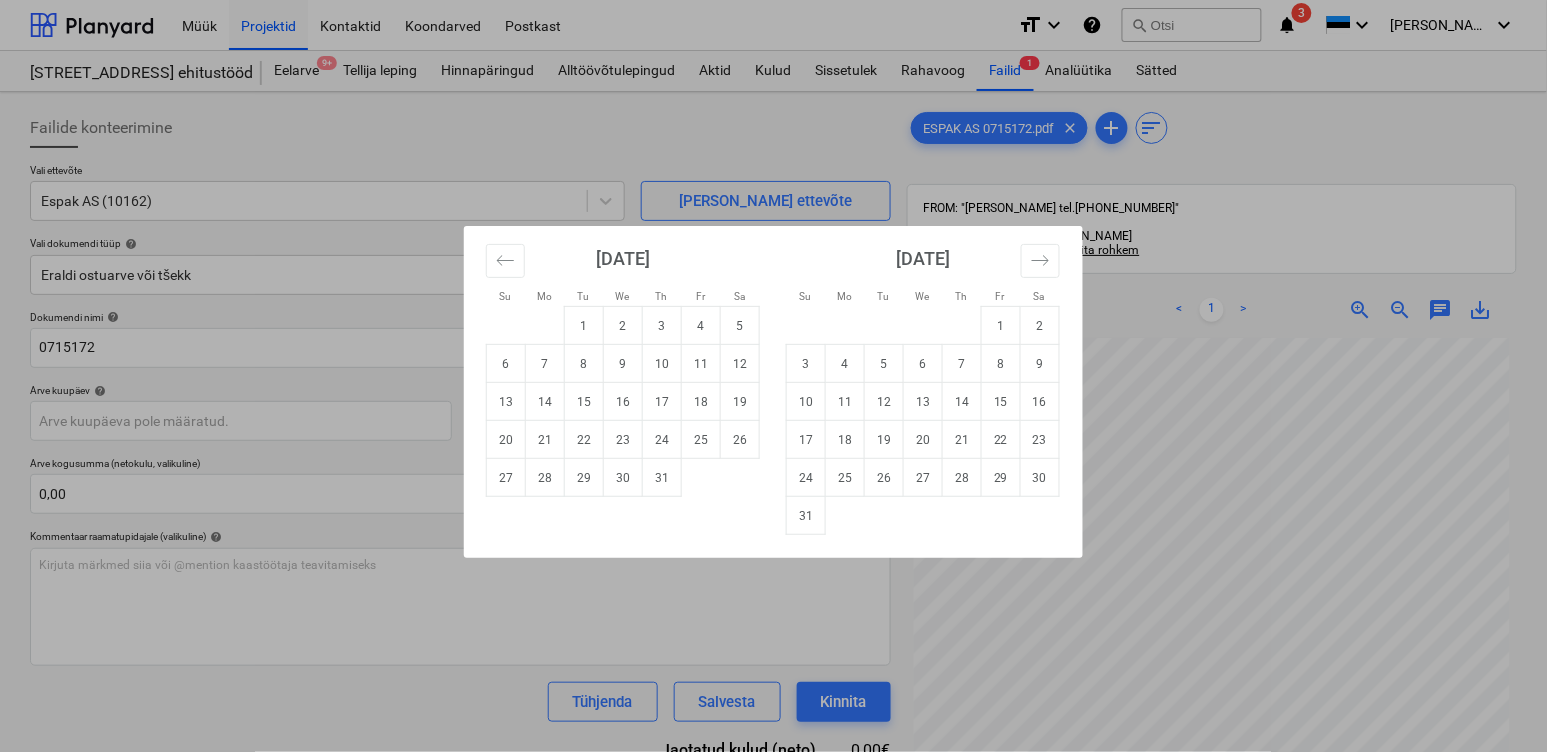 click on "Su Mo Tu We Th Fr Sa Su Mo Tu We Th Fr Sa [DATE] 1 2 3 4 5 6 7 8 9 10 11 12 13 14 15 16 17 18 19 20 21 22 23 24 25 26 27 28 29 [DATE] 1 2 3 4 5 6 7 8 9 10 11 12 13 14 15 16 17 18 19 20 21 22 23 24 25 26 27 28 29 30 [DATE] 1 2 3 4 5 6 7 8 9 10 11 12 13 14 15 16 17 18 19 20 21 22 23 24 25 26 27 28 29 30 31 [DATE] 1 2 3 4 5 6 7 8 9 10 11 12 13 14 15 16 17 18 19 20 21 22 23 24 25 26 27 28 29 30" at bounding box center (773, 376) 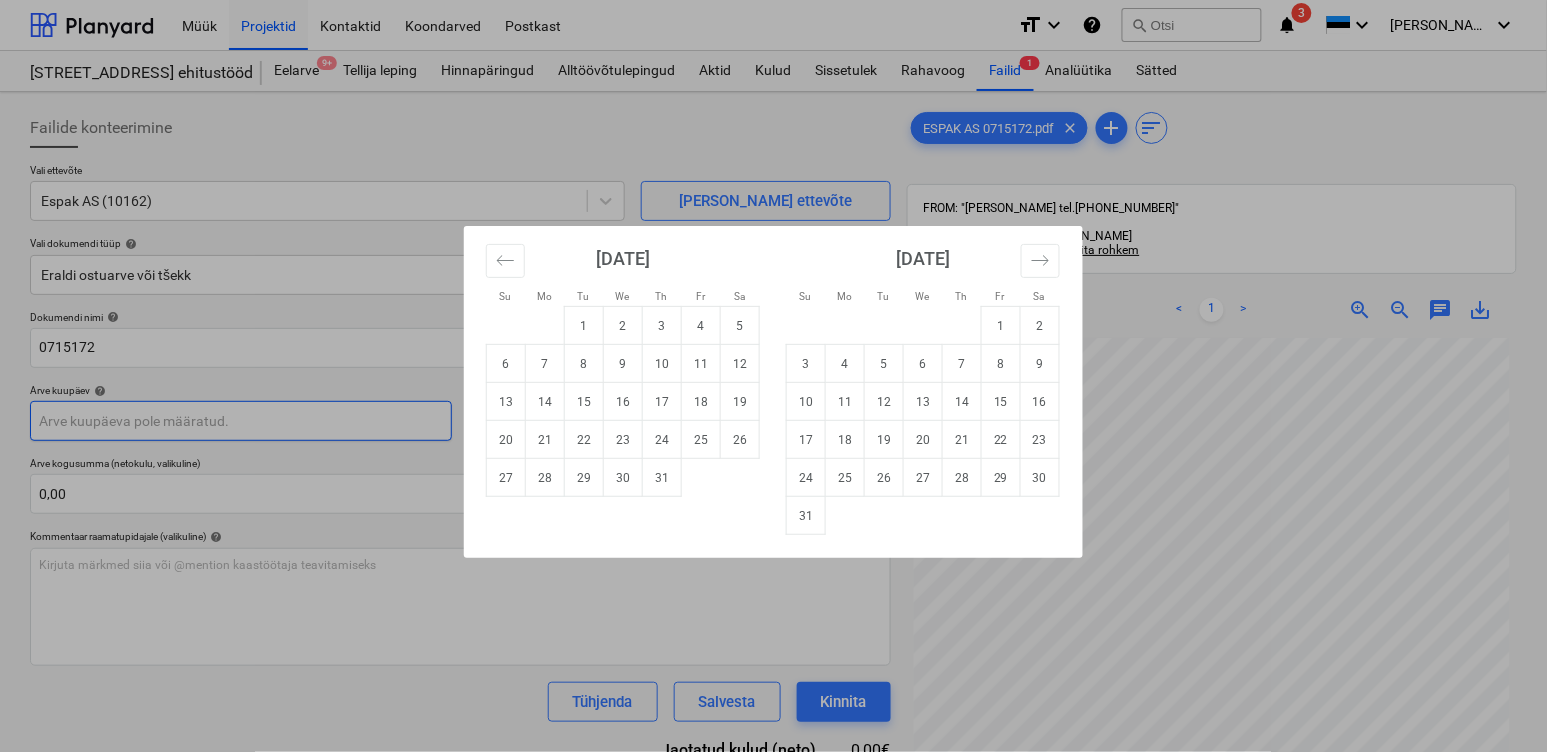 click on "Müük Projektid Kontaktid Koondarved Postkast format_size keyboard_arrow_down help search Otsi notifications 3 keyboard_arrow_down [PERSON_NAME] keyboard_arrow_down Maasika tee 7 ehitustööd Eelarve 9+ Tellija leping Hinnapäringud Alltöövõtulepingud Aktid [PERSON_NAME] Rahavoog Failid 1 Analüütika Sätted Failide konteerimine Vali ettevõte Espak AS (10162)  [PERSON_NAME] uus ettevõte Vali dokumendi tüüp help Eraldi ostuarve või tšekk Dokumendi nimi help 0715172 Arve number  (valikuline) help Arve kuupäev help Press the down arrow key to interact with the calendar and
select a date. Press the question mark key to get the keyboard shortcuts for changing dates. Maksetähtaeg help Press the down arrow key to interact with the calendar and
select a date. Press the question mark key to get the keyboard shortcuts for changing dates. Arve kogusumma (netokulu, valikuline) 0,00 Kommentaar raamatupidajale (valikuline) help [PERSON_NAME] märkmed siia või @mention kaastöötaja teavitamiseks ﻿ Tühjenda Kinnita" at bounding box center (773, 376) 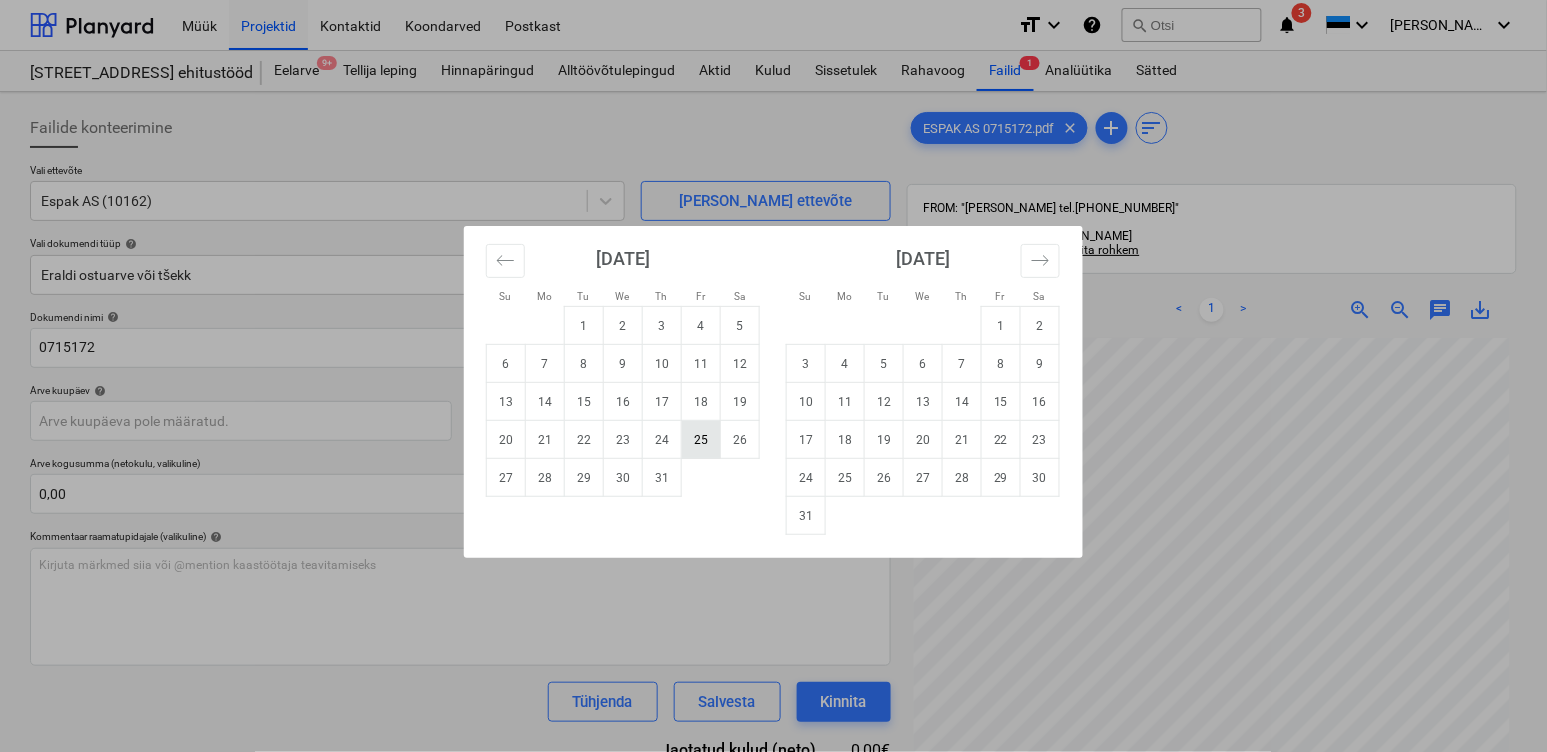 click on "25" at bounding box center [701, 440] 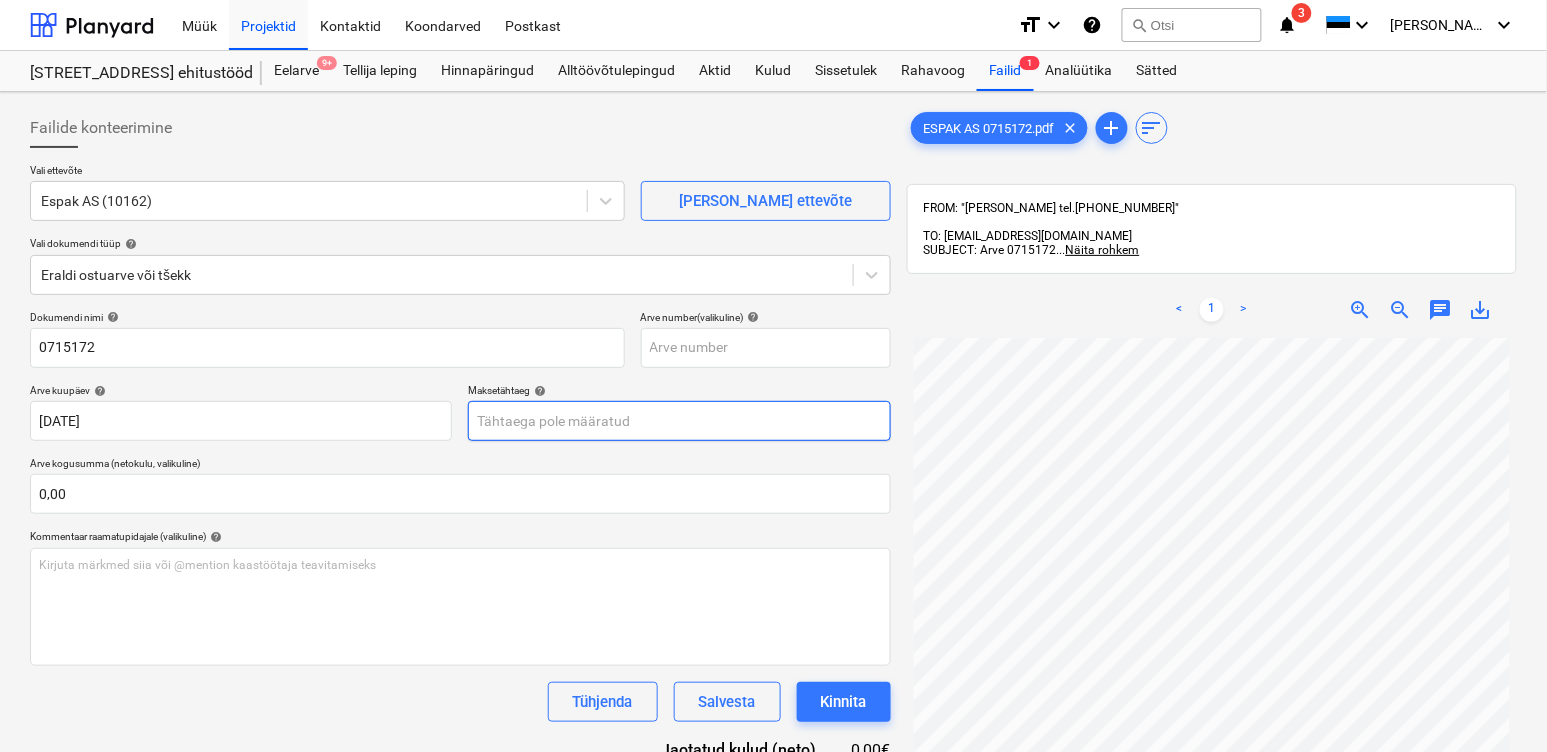 click on "Müük Projektid Kontaktid Koondarved Postkast format_size keyboard_arrow_down help search Otsi notifications 3 keyboard_arrow_down [PERSON_NAME] keyboard_arrow_down Maasika tee 7 ehitustööd Eelarve 9+ Tellija leping Hinnapäringud Alltöövõtulepingud Aktid [PERSON_NAME] Rahavoog Failid 1 Analüütika Sätted Failide konteerimine Vali ettevõte Espak AS (10162)  [PERSON_NAME] uus ettevõte Vali dokumendi tüüp help [PERSON_NAME] või tšekk Dokumendi nimi help 0715172 Arve number  (valikuline) help Arve kuupäev help [DATE] [DATE] Press the down arrow key to interact with the calendar and
select a date. Press the question mark key to get the keyboard shortcuts for changing dates. Maksetähtaeg help Press the down arrow key to interact with the calendar and
select a date. Press the question mark key to get the keyboard shortcuts for changing dates. Arve kogusumma (netokulu, valikuline) 0,00 Kommentaar raamatupidajale (valikuline) help ﻿ [PERSON_NAME] kulud (neto) 0,00€ <" at bounding box center (773, 376) 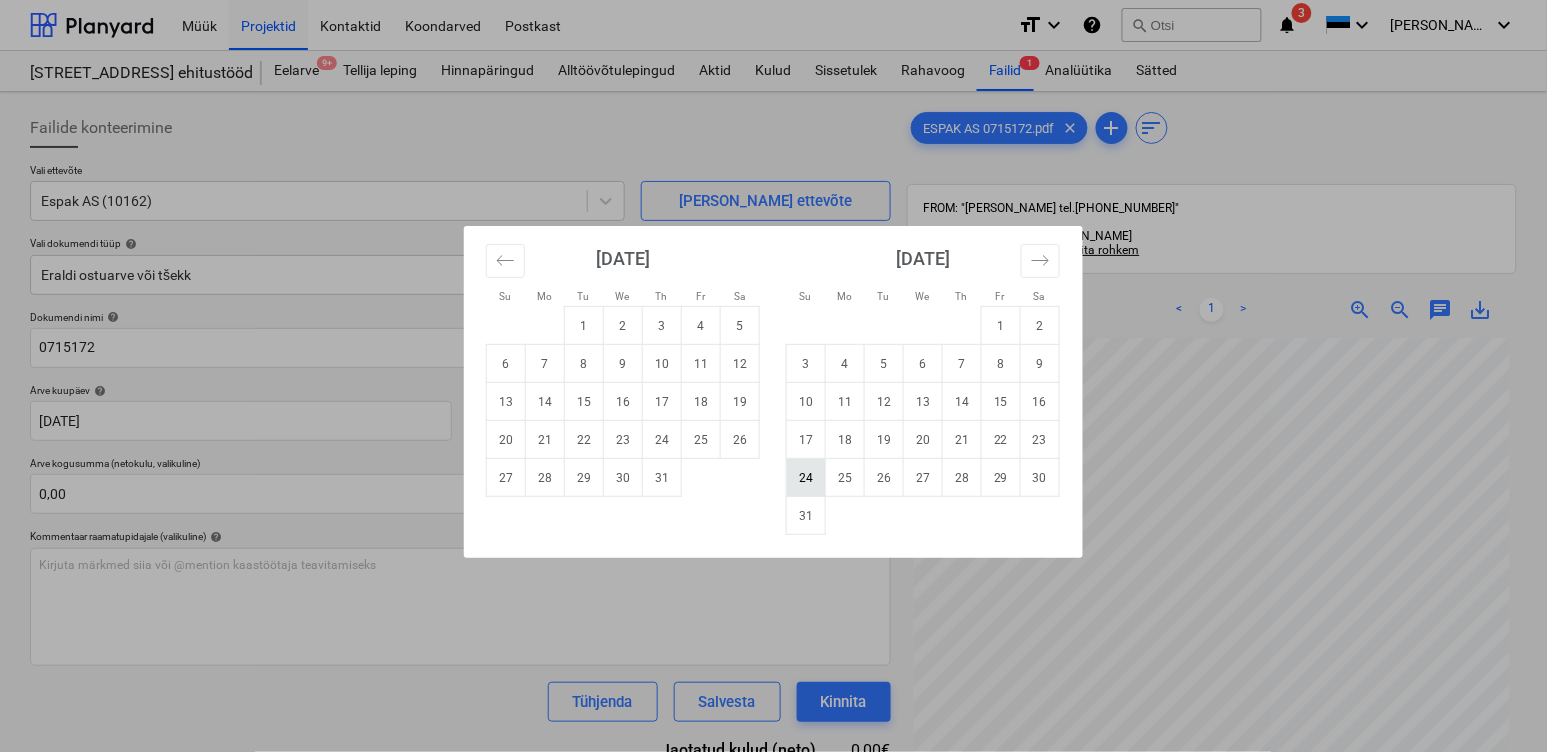 drag, startPoint x: 805, startPoint y: 474, endPoint x: 334, endPoint y: 513, distance: 472.61188 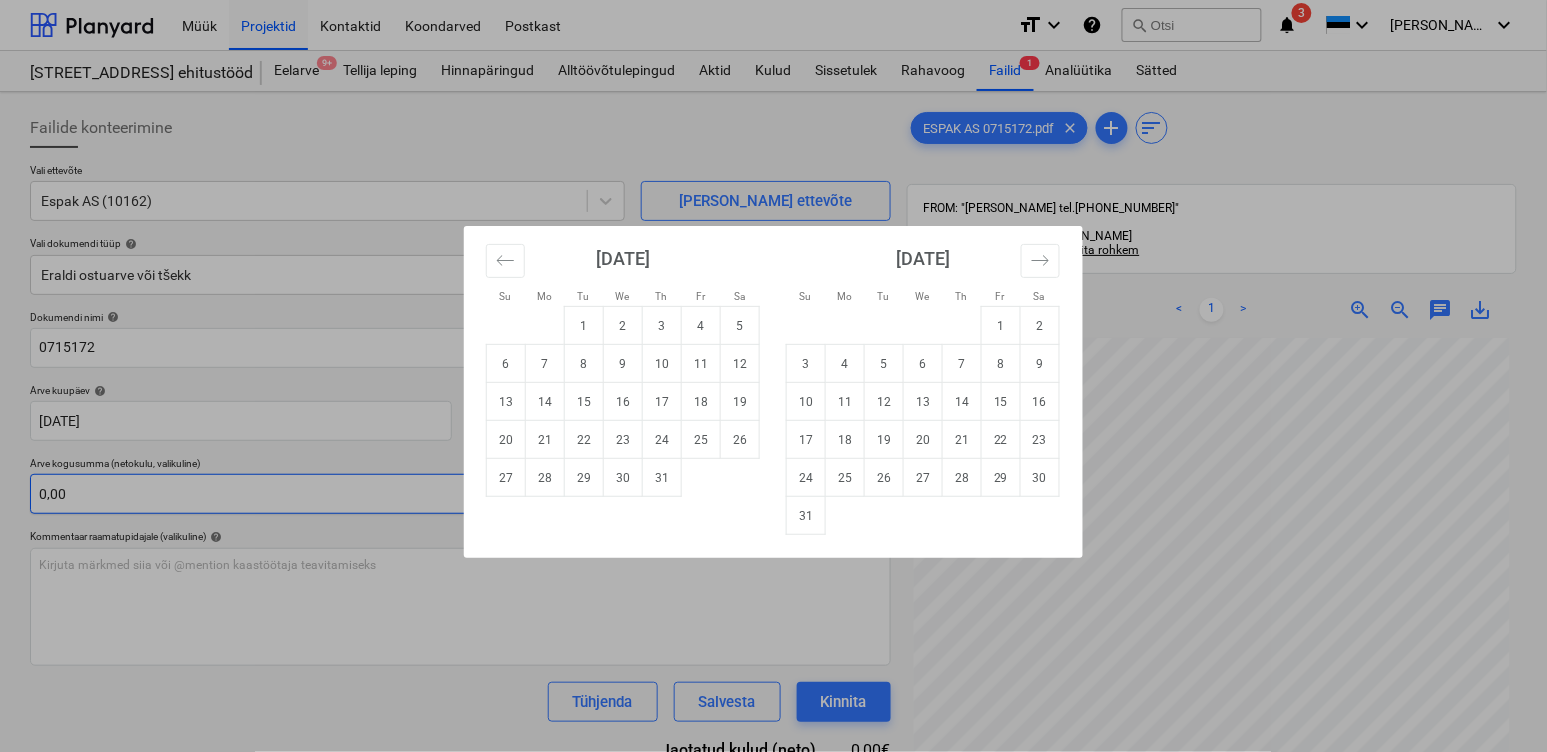 click on "24" at bounding box center (806, 478) 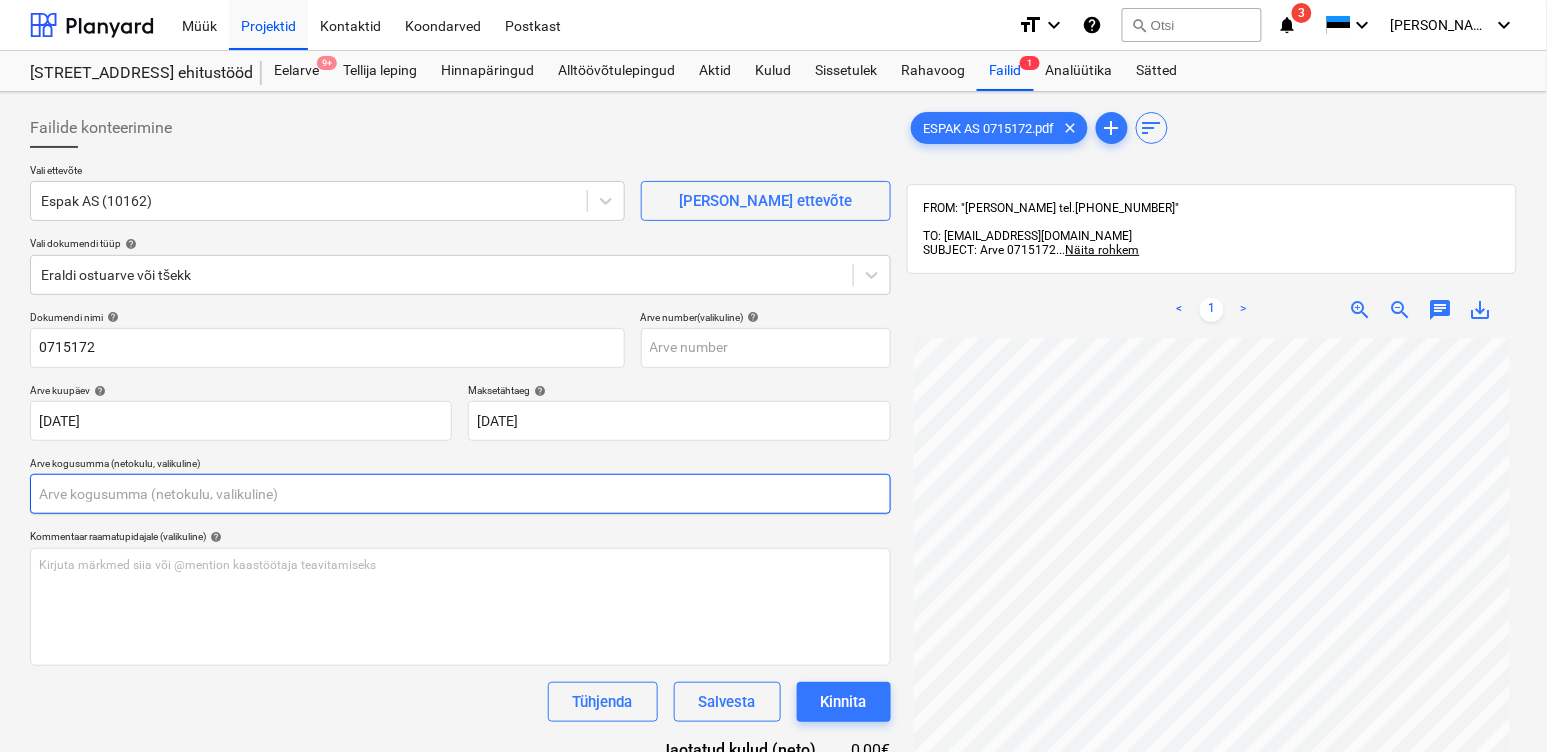 click at bounding box center [460, 494] 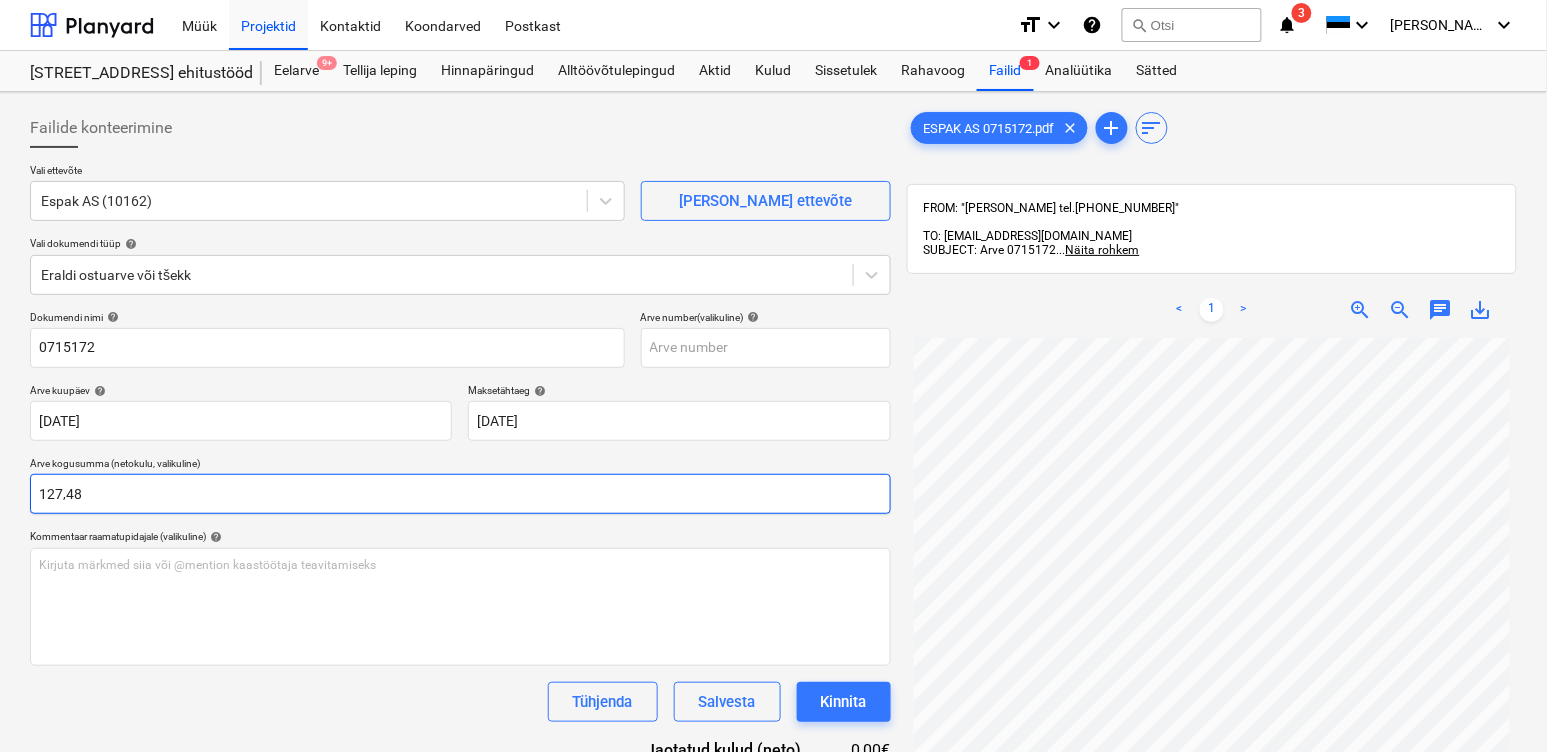 type on "127,48" 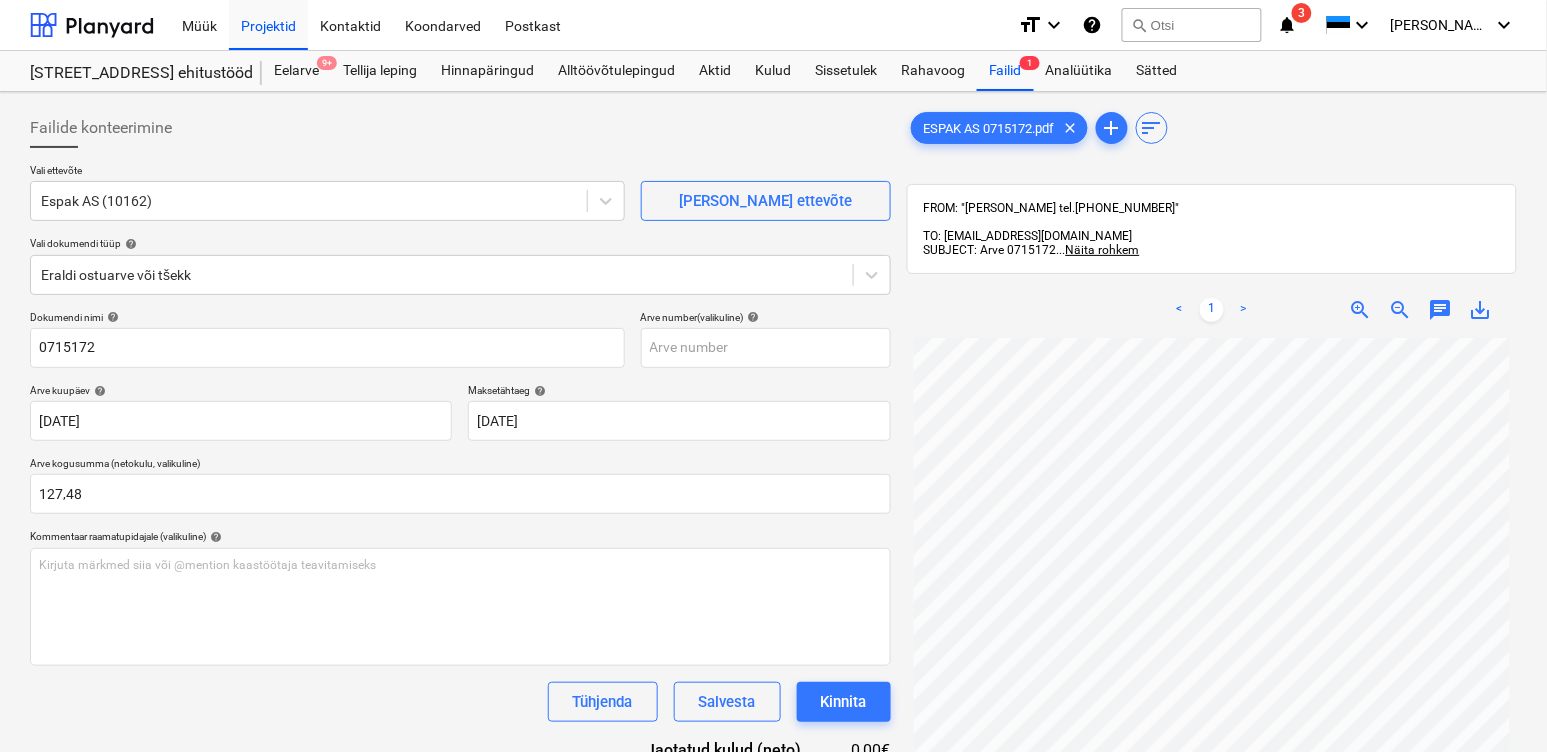 click on "Tühjenda Salvesta Kinnita" at bounding box center [460, 702] 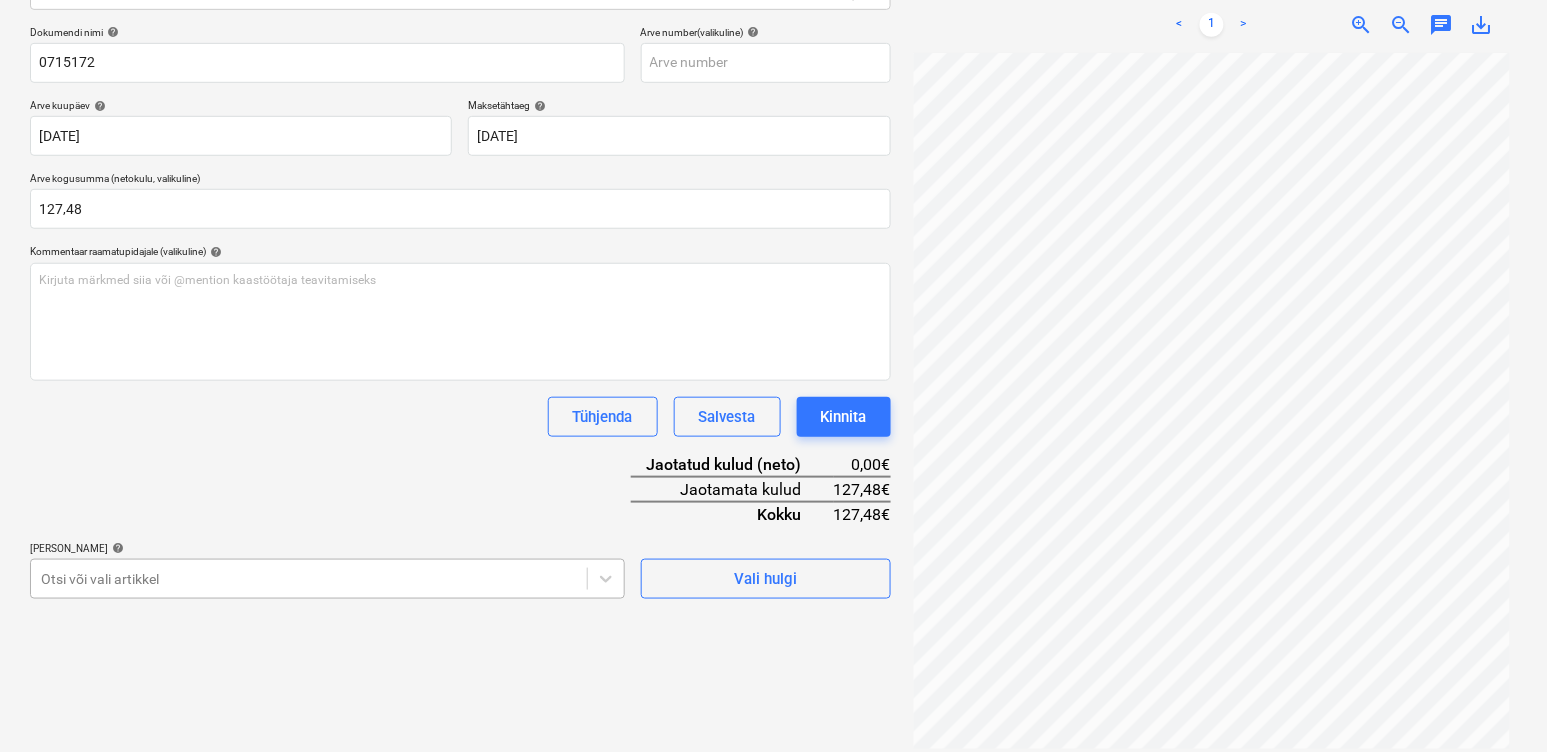 scroll, scrollTop: 445, scrollLeft: 0, axis: vertical 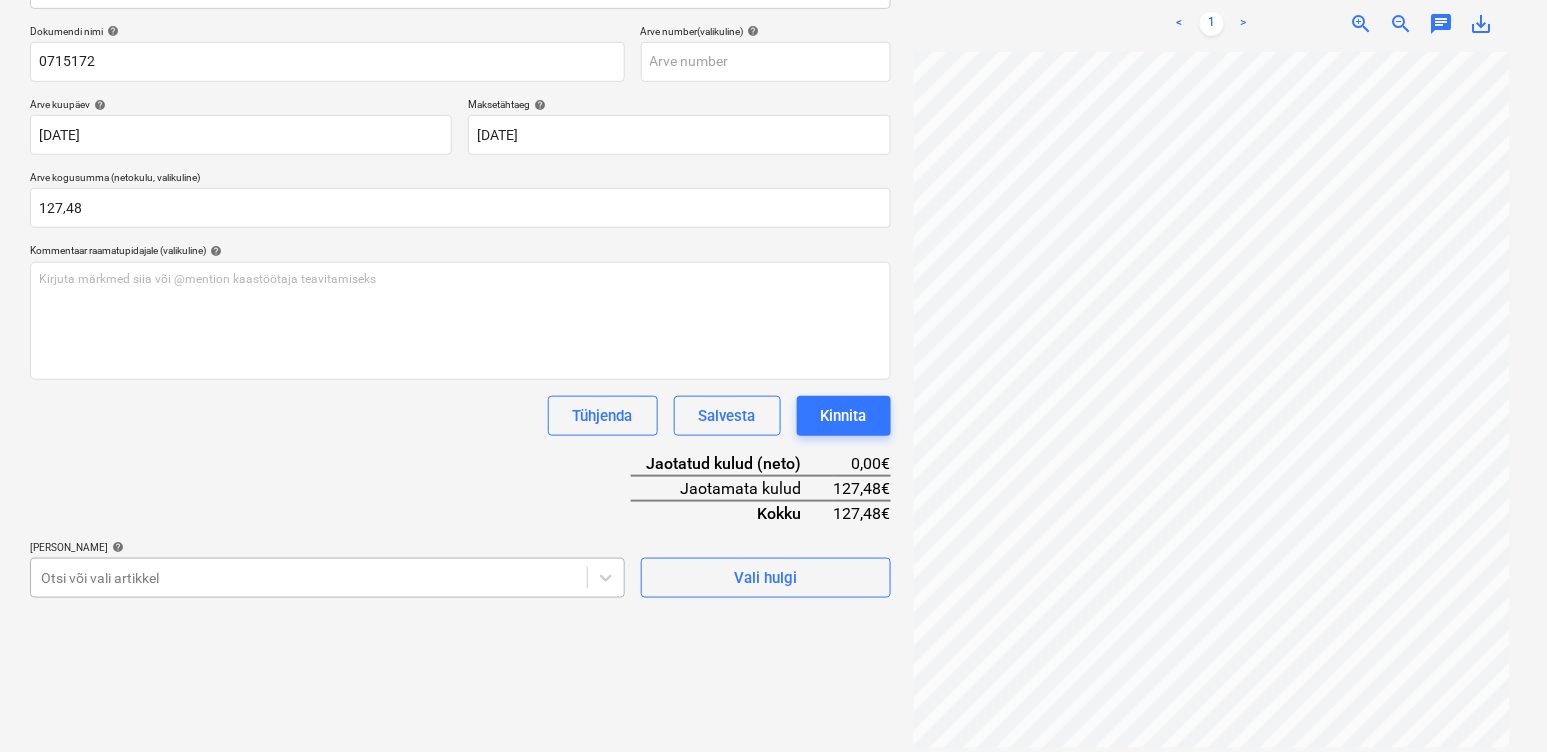 click on "Müük Projektid Kontaktid Koondarved Postkast format_size keyboard_arrow_down help search Otsi notifications 3 keyboard_arrow_down [PERSON_NAME] keyboard_arrow_down Maasika tee 7 ehitustööd Eelarve 9+ Tellija leping Hinnapäringud Alltöövõtulepingud Aktid [PERSON_NAME] Rahavoog Failid 1 Analüütika Sätted Failide konteerimine Vali ettevõte Espak AS (10162)  [PERSON_NAME] uus ettevõte Vali dokumendi tüüp help [PERSON_NAME] või tšekk Dokumendi nimi help 0715172 Arve number  (valikuline) help Arve kuupäev help [DATE] [DATE] Press the down arrow key to interact with the calendar and
select a date. Press the question mark key to get the keyboard shortcuts for changing dates. Maksetähtaeg help [DATE] [DATE] Press the down arrow key to interact with the calendar and
select a date. Press the question mark key to get the keyboard shortcuts for changing dates. Arve kogusumma (netokulu, valikuline) 127,48 Kommentaar raamatupidajale (valikuline) help ﻿ Tühjenda Salvesta Kinnita Kokku" at bounding box center [773, 90] 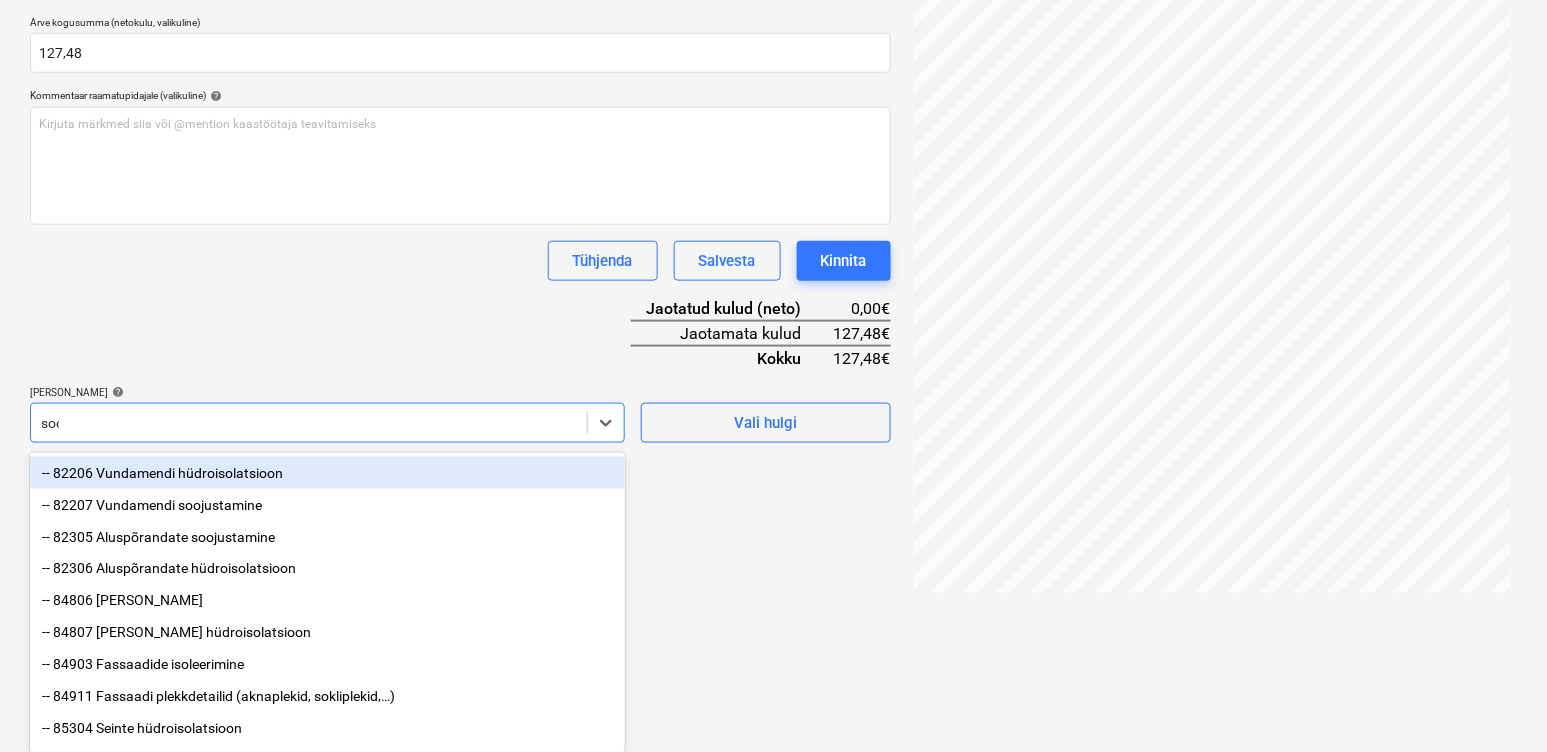 scroll, scrollTop: 312, scrollLeft: 0, axis: vertical 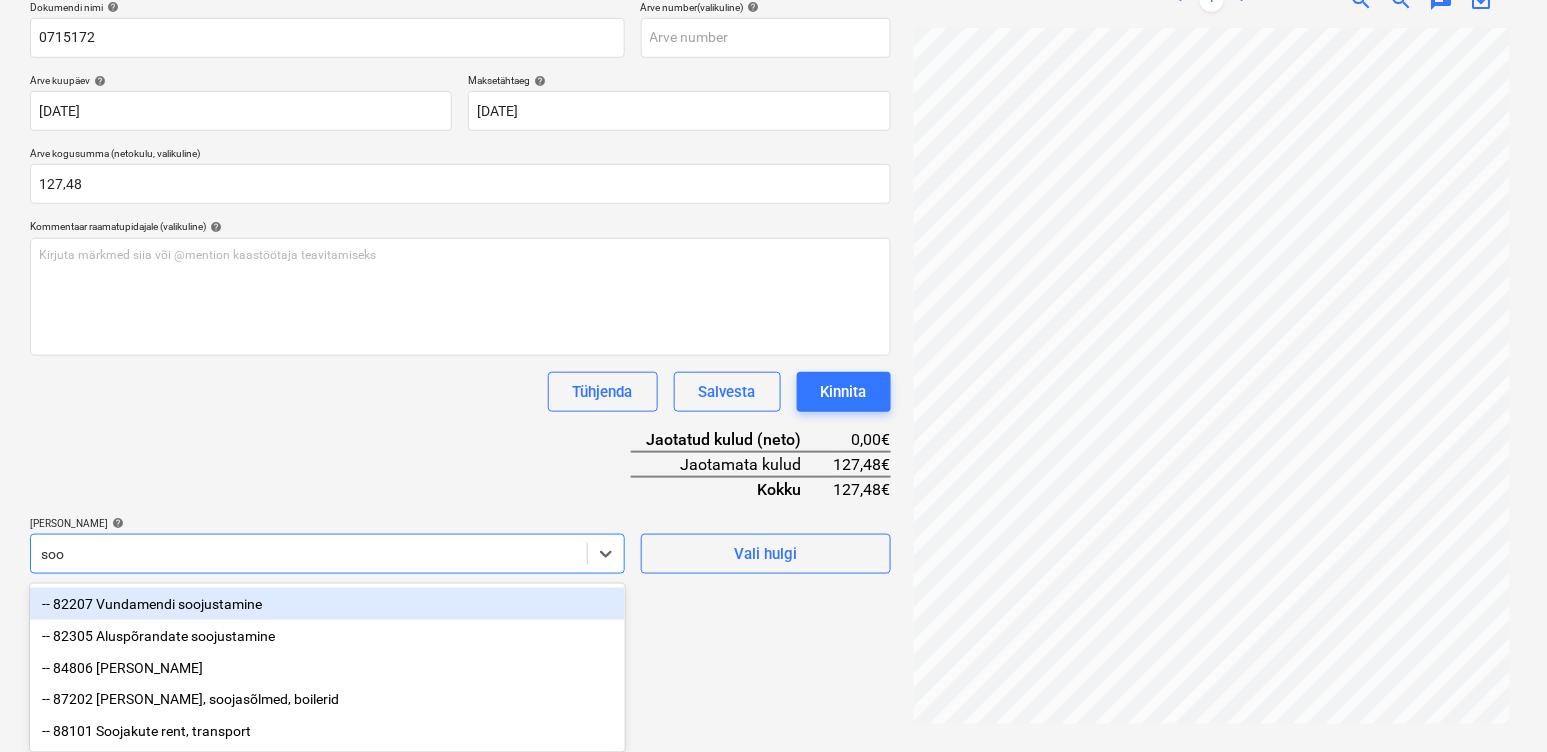 type on "sooj" 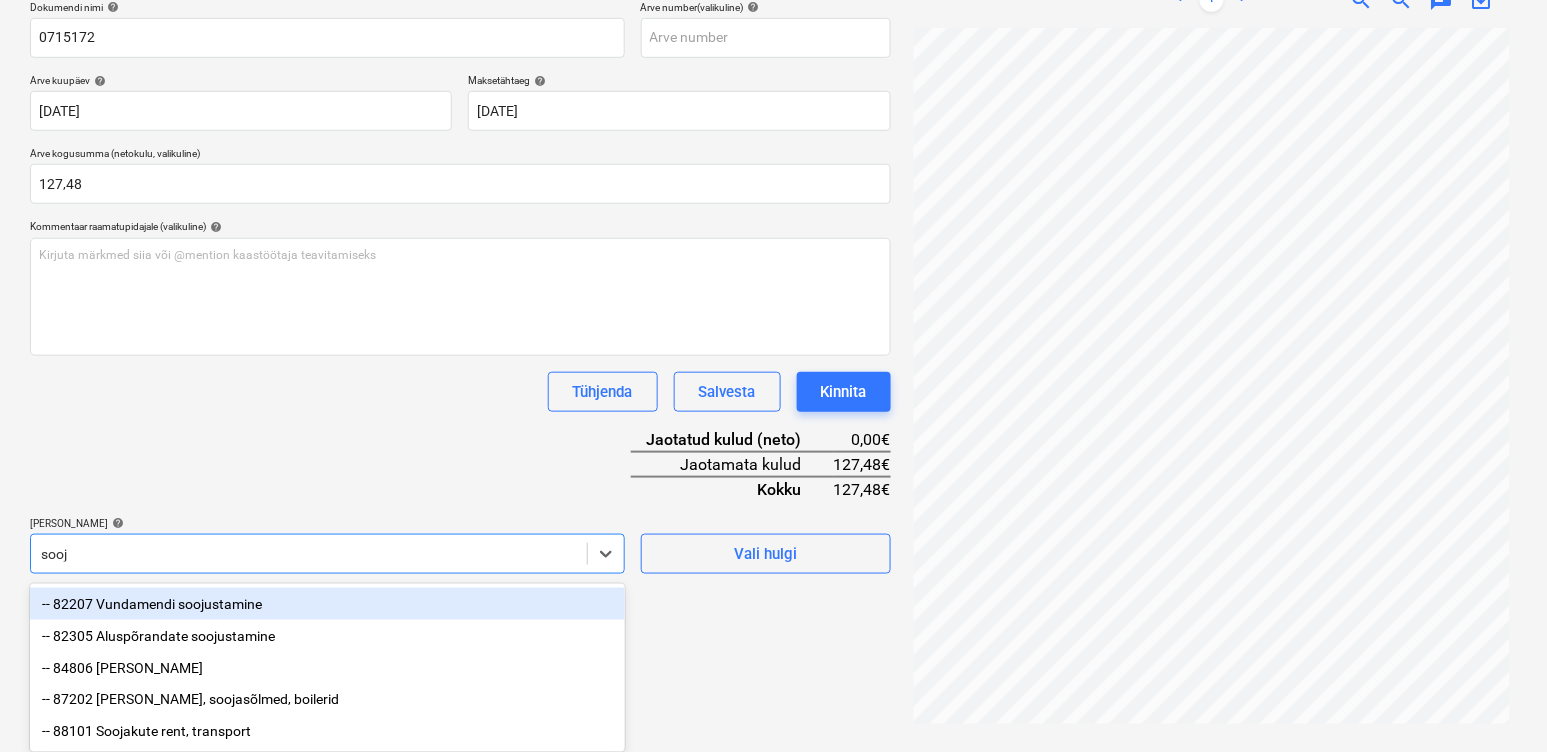 click on "--  82207 Vundamendi soojustamine" at bounding box center [327, 604] 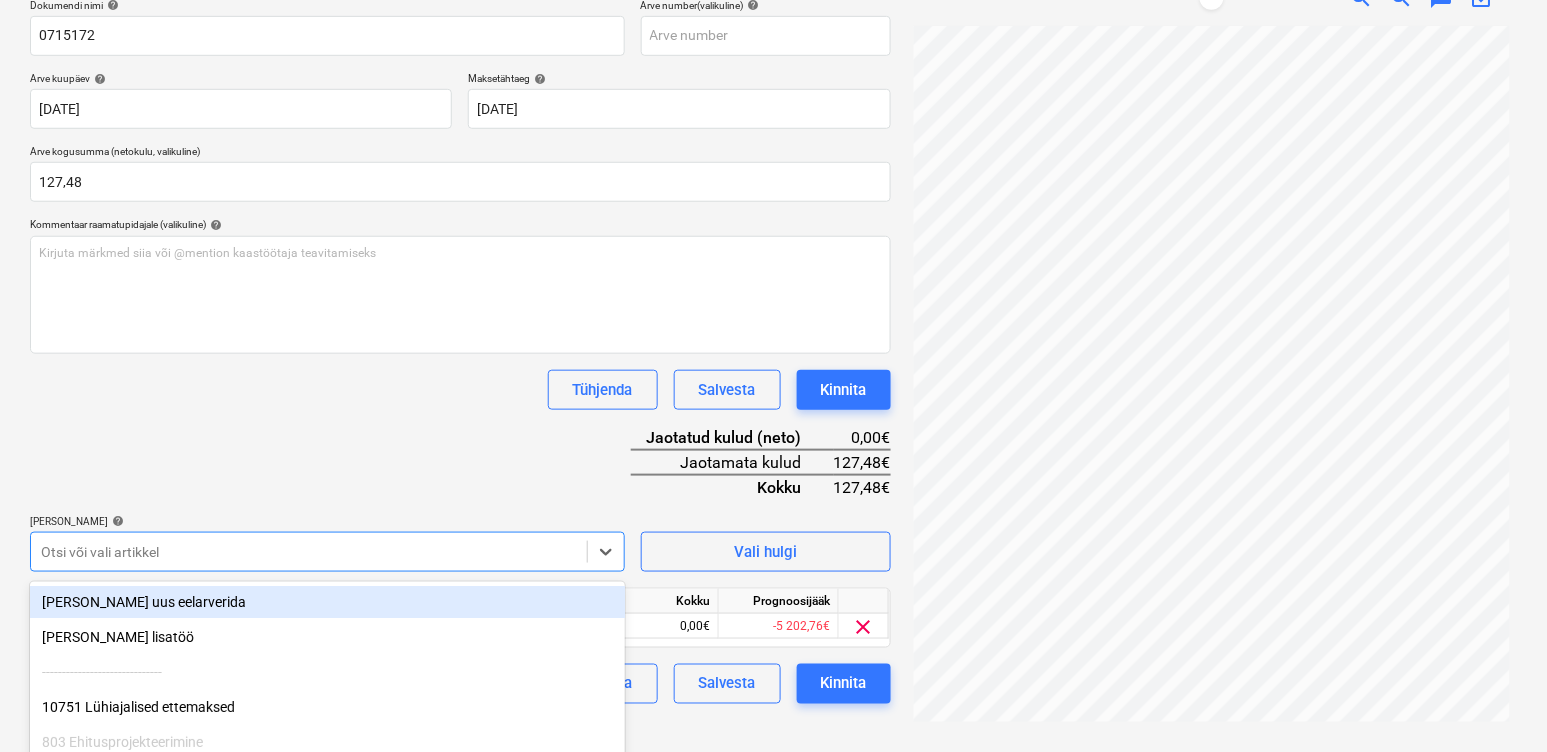 click on "Dokumendi nimi help 0715172 Arve number  (valikuline) help Arve kuupäev help [DATE] [DATE] Press the down arrow key to interact with the calendar and
select a date. Press the question mark key to get the keyboard shortcuts for changing dates. Maksetähtaeg help [DATE] [DATE] Press the down arrow key to interact with the calendar and
select a date. Press the question mark key to get the keyboard shortcuts for changing dates. Arve kogusumma (netokulu, valikuline) 127,48 Kommentaar raamatupidajale (valikuline) help [PERSON_NAME] märkmed siia või @mention kaastöötaja teavitamiseks ﻿ Tühjenda Salvesta Kinnita Jaotatud kulud (neto) 0,00€ Jaotamata kulud 127,48€ Kokku 127,48€ [PERSON_NAME] artiklid help option --  82207 [PERSON_NAME] soojustamine, selected. option [PERSON_NAME] uus eelarverida focused, 1 of 208. 208 results available. Use Up and Down to choose options, press Enter to select the currently focused option, press Escape to exit the menu, press Tab to select the option and exit the menu. Ühik" at bounding box center (460, 351) 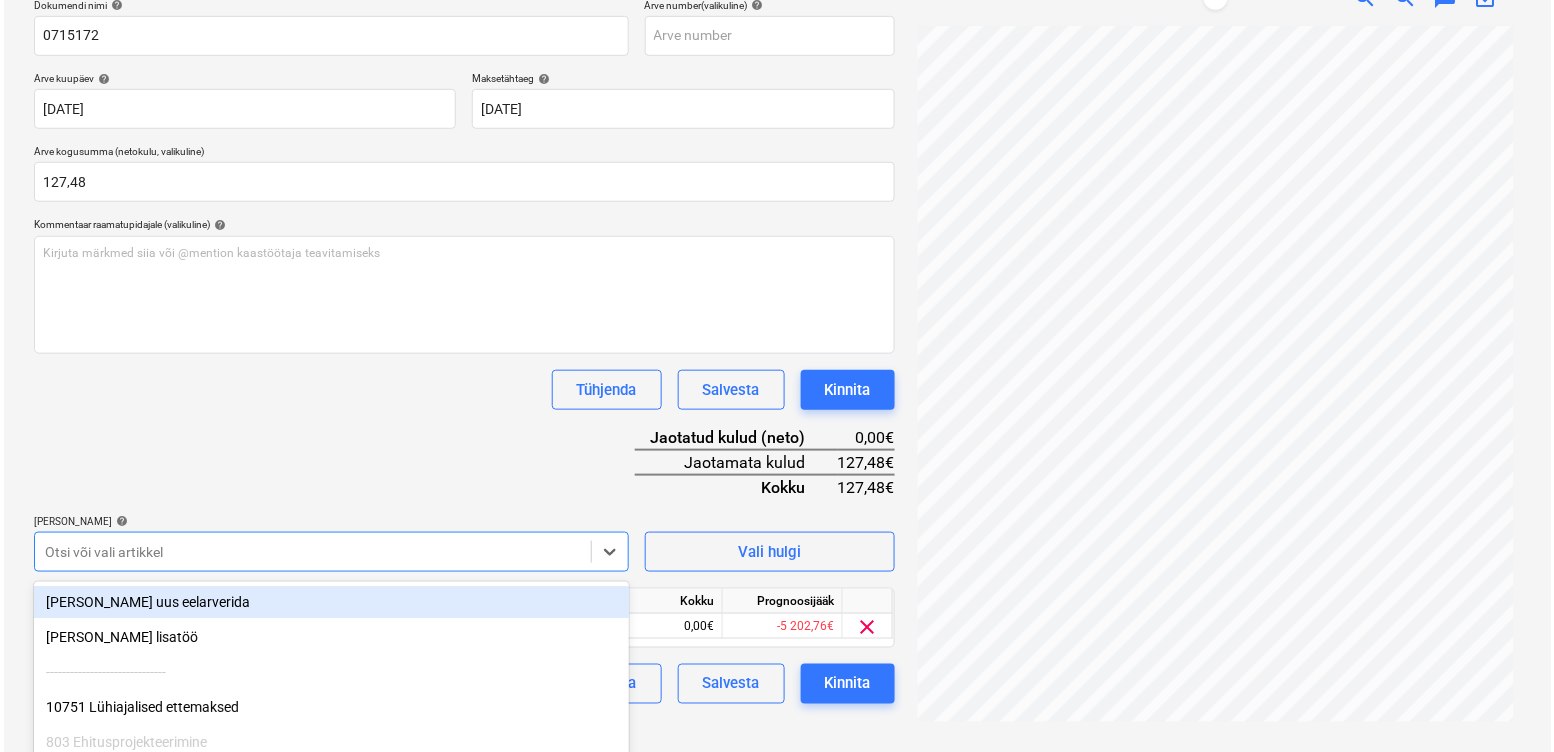 scroll, scrollTop: 285, scrollLeft: 0, axis: vertical 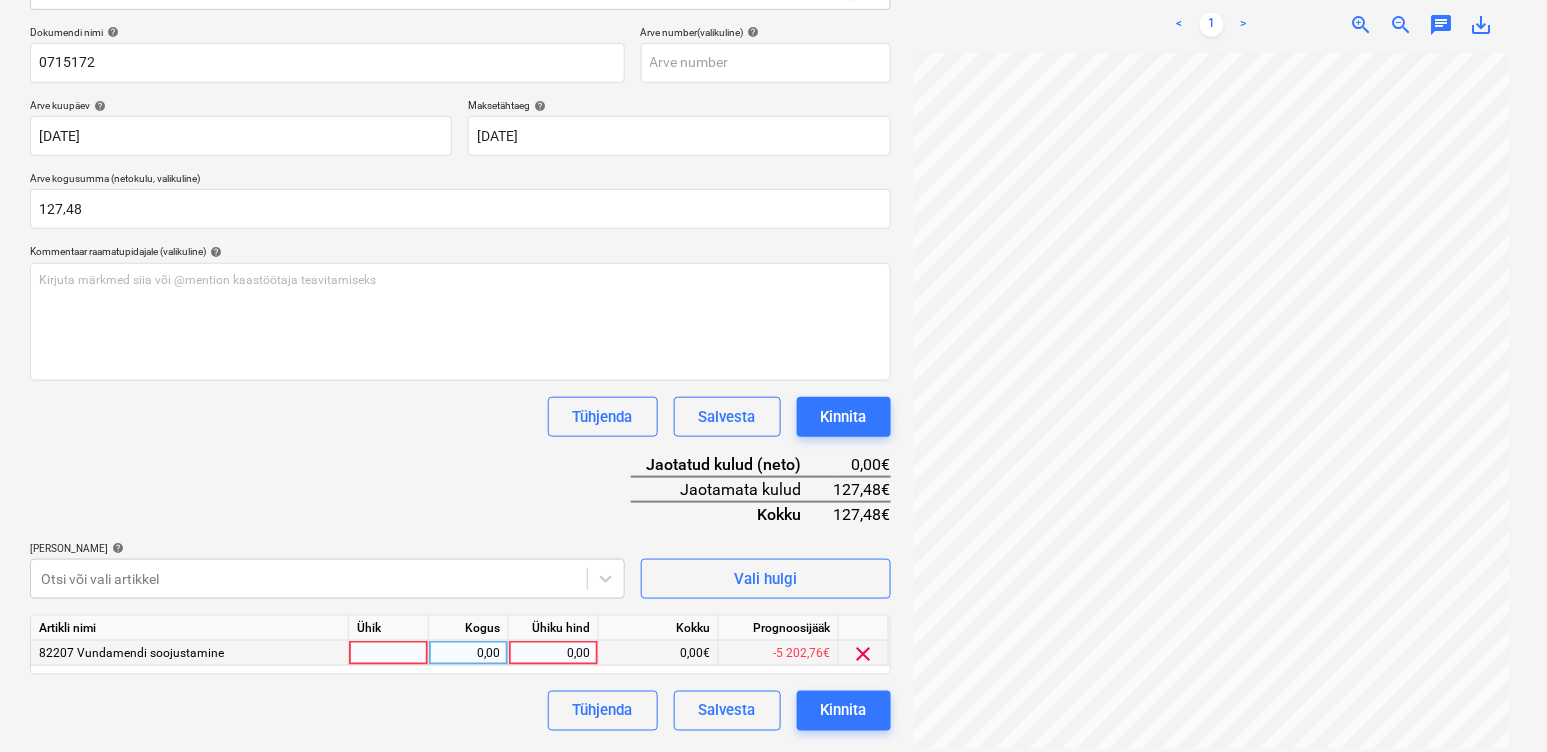 click at bounding box center [389, 653] 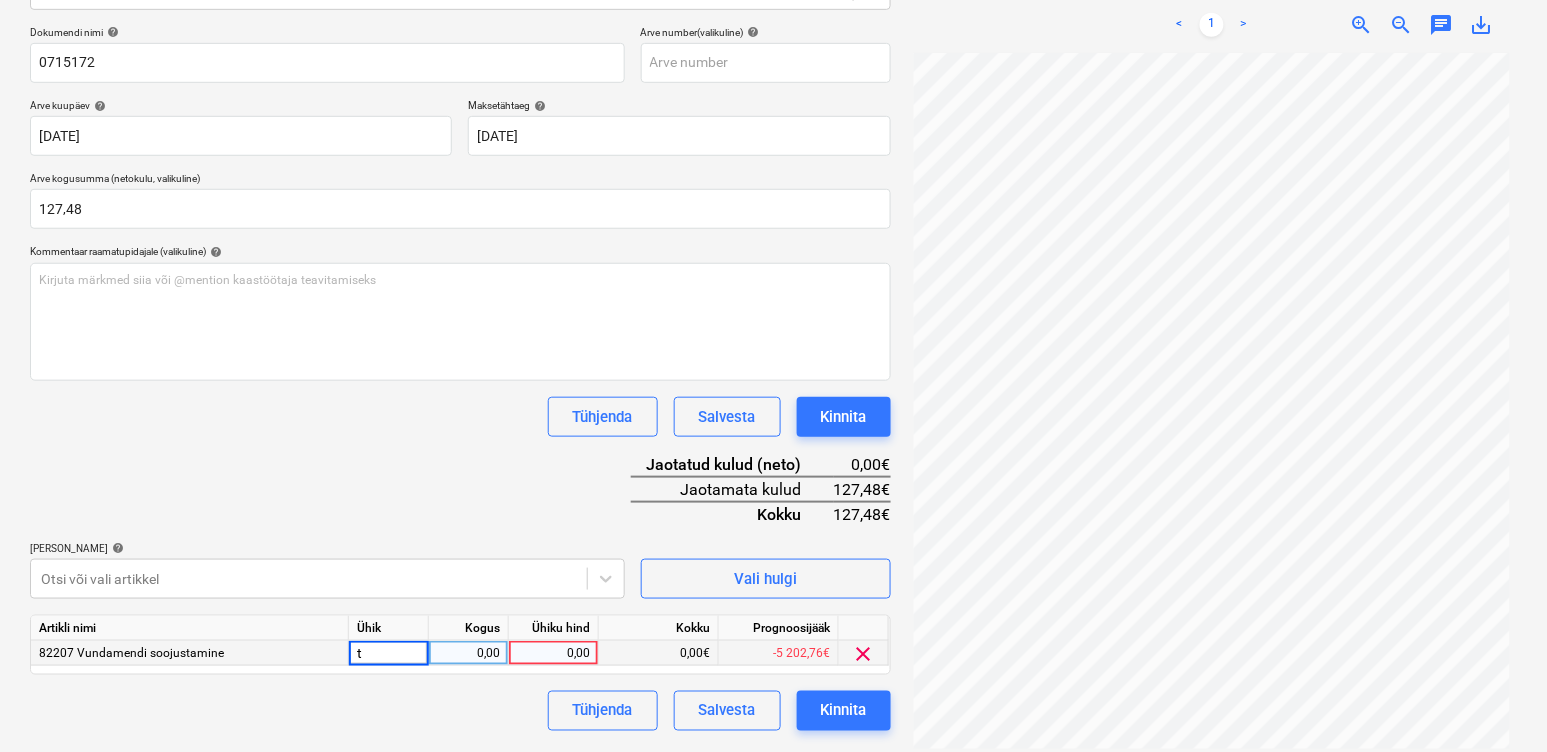 type on "tk" 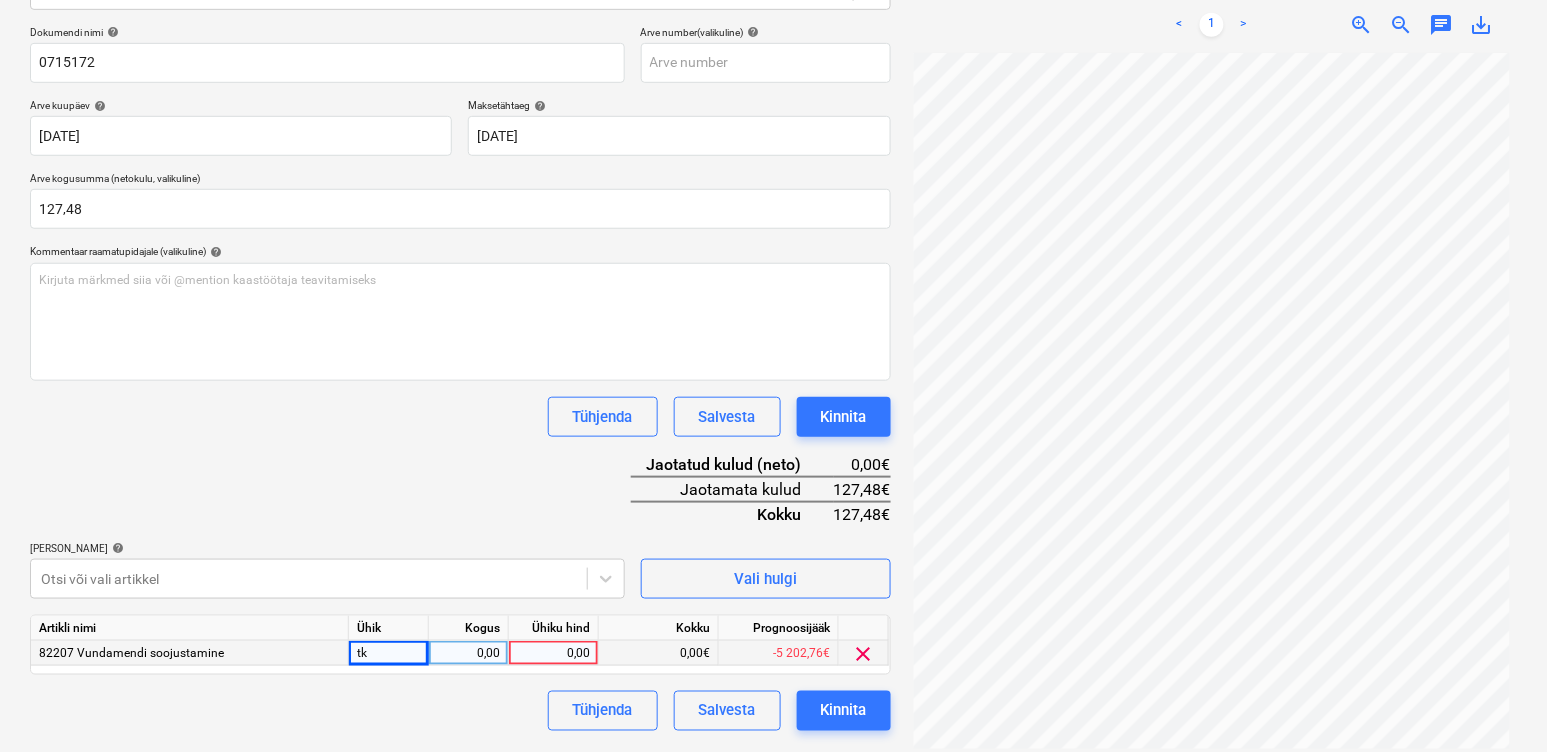 click on "0,00" at bounding box center [468, 653] 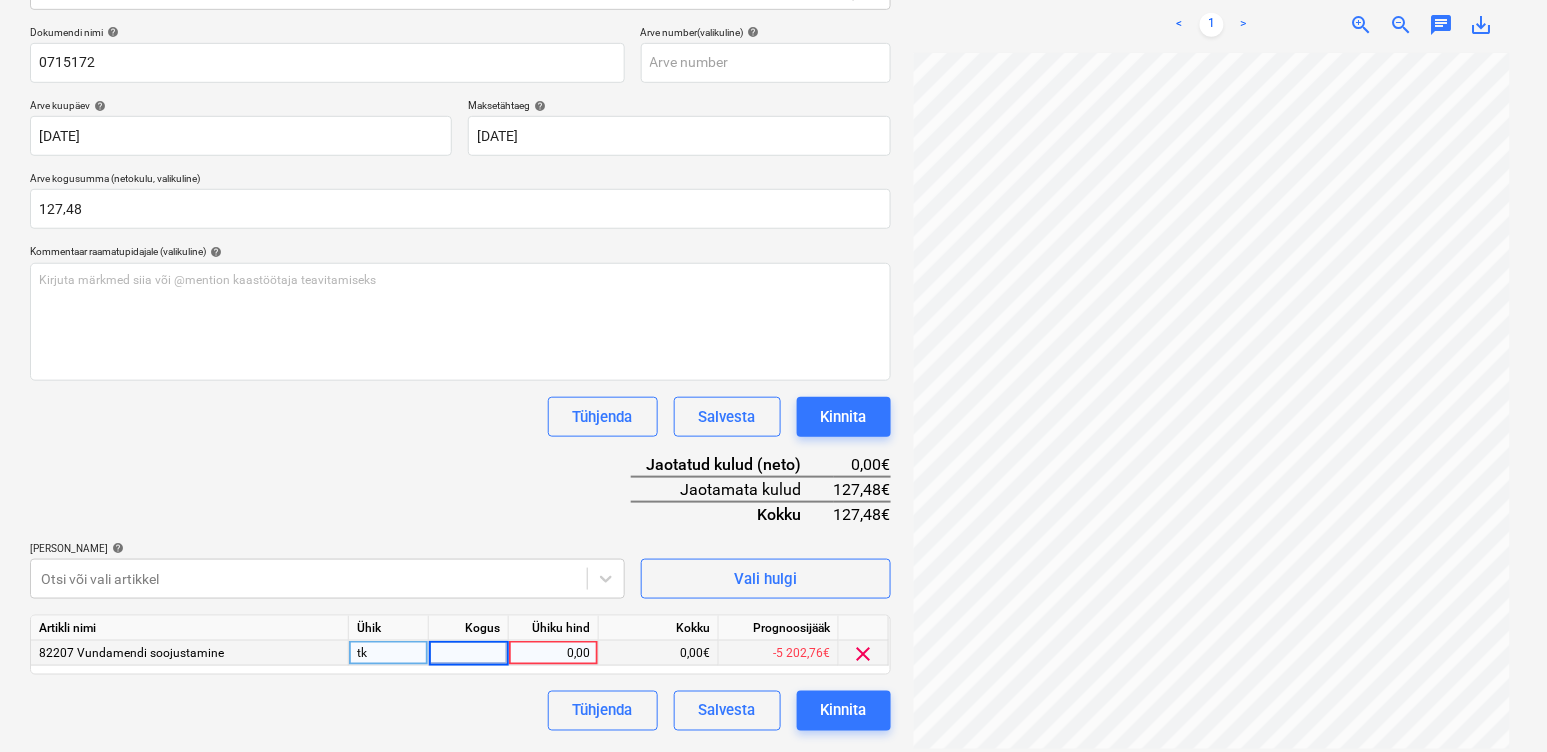 type on "1" 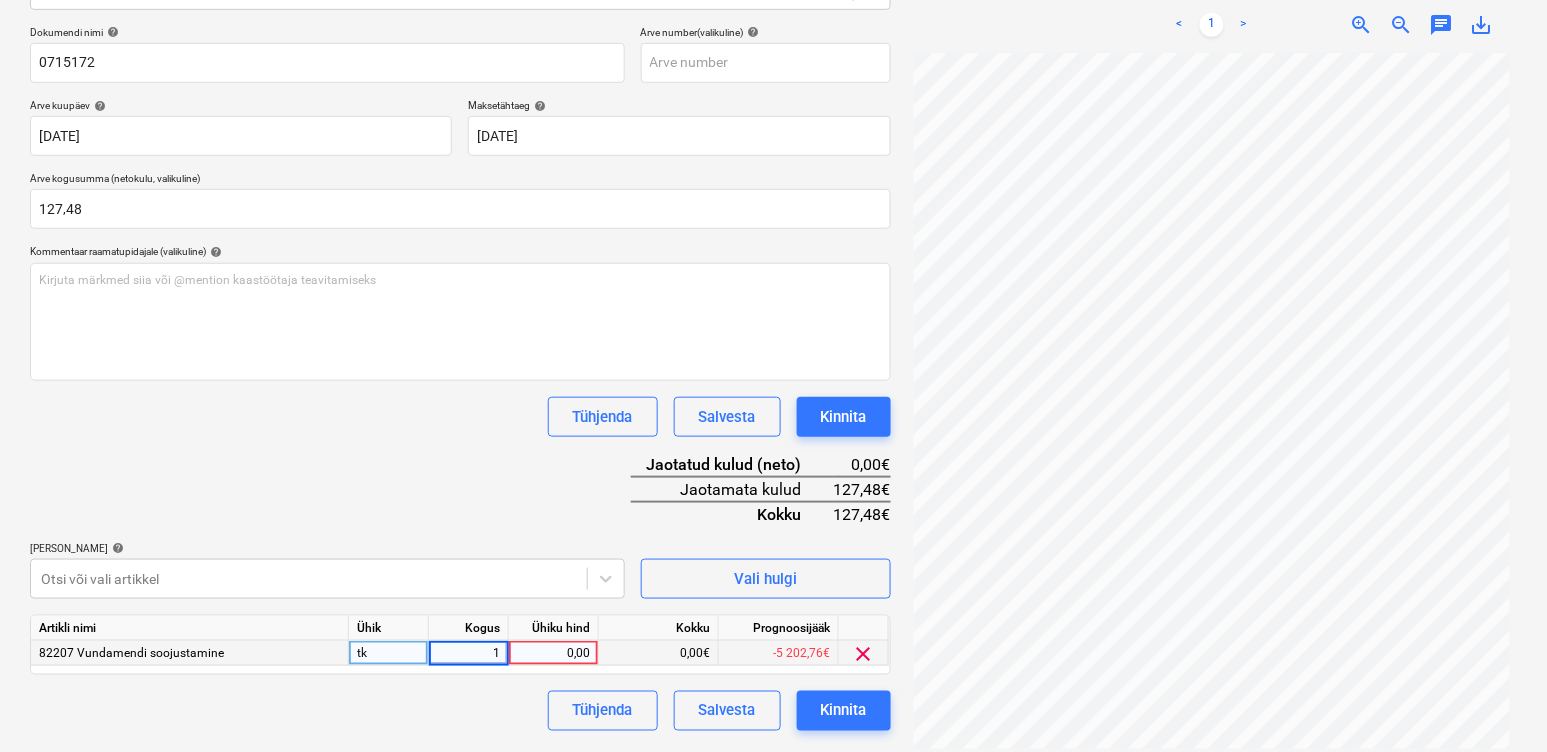 click on "0,00" at bounding box center (553, 653) 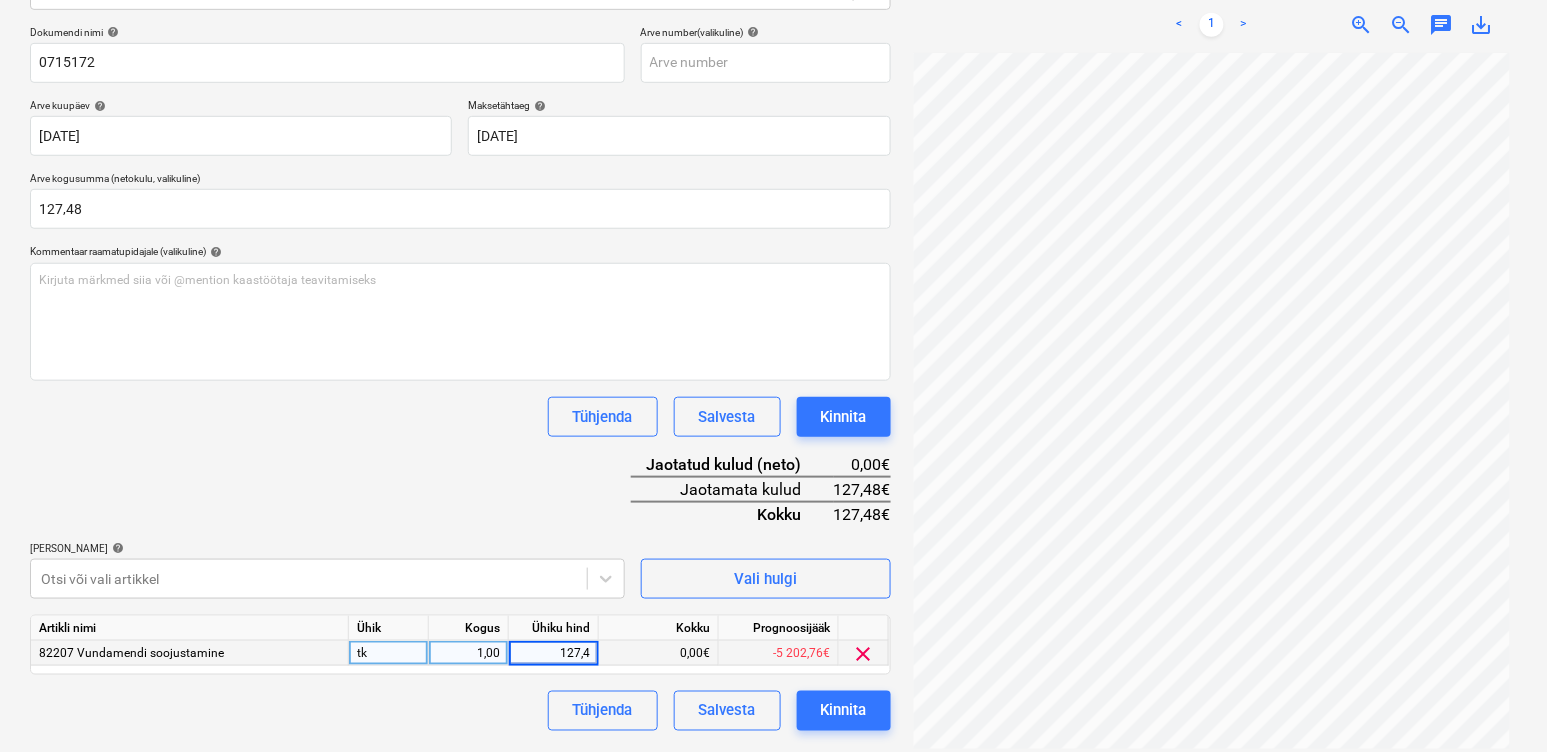 type on "127,48" 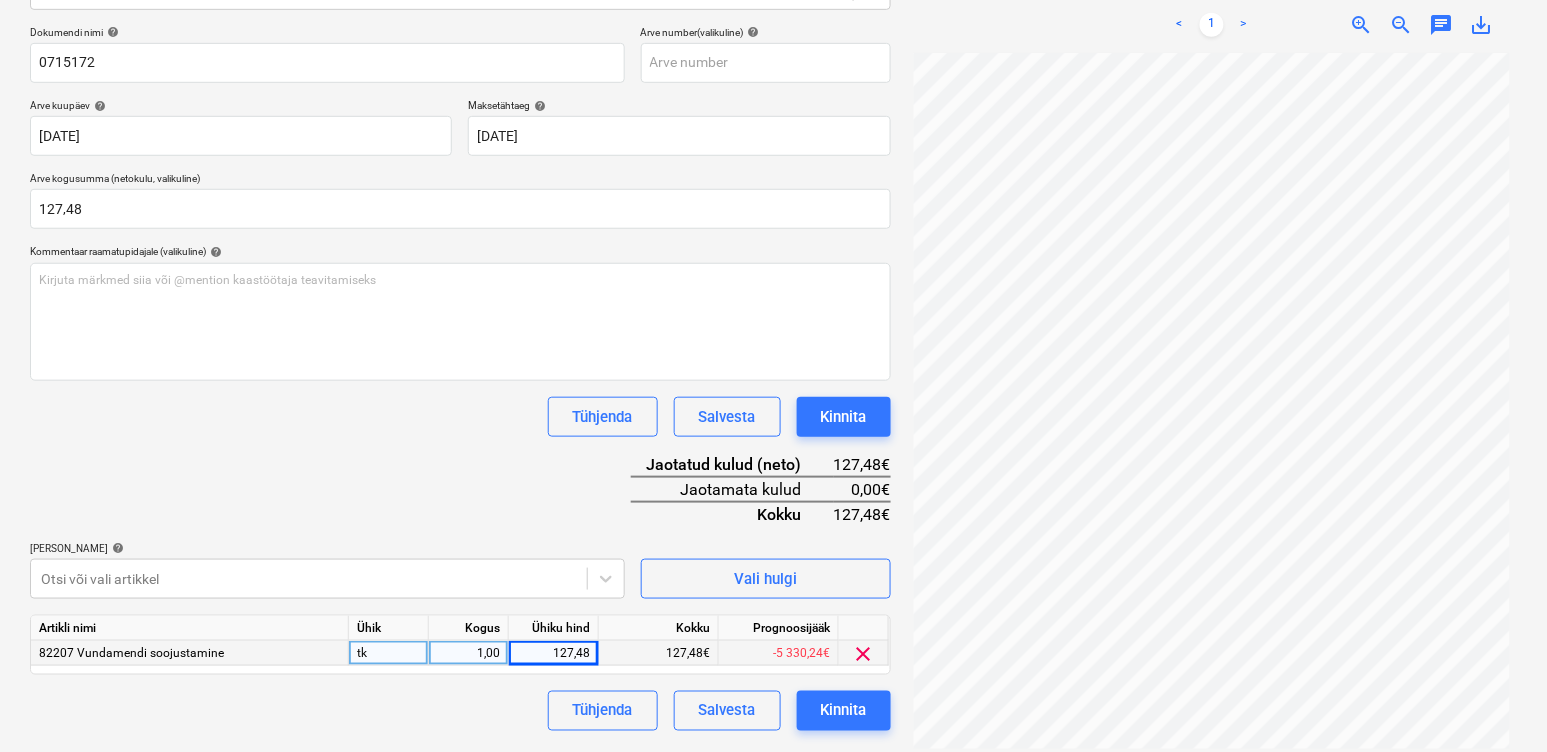 click on "Tühjenda Salvesta Kinnita" at bounding box center [460, 711] 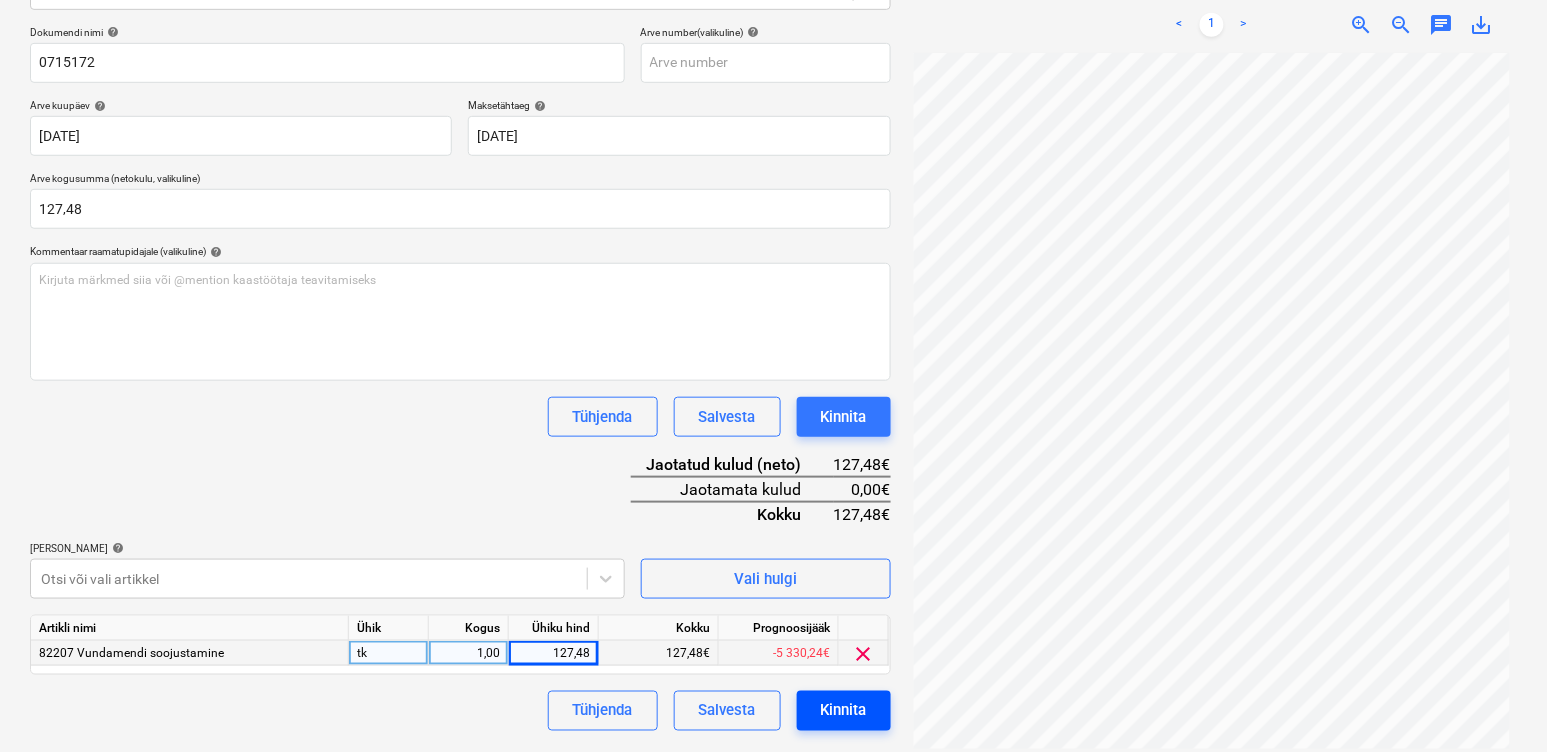 click on "Kinnita" at bounding box center (844, 711) 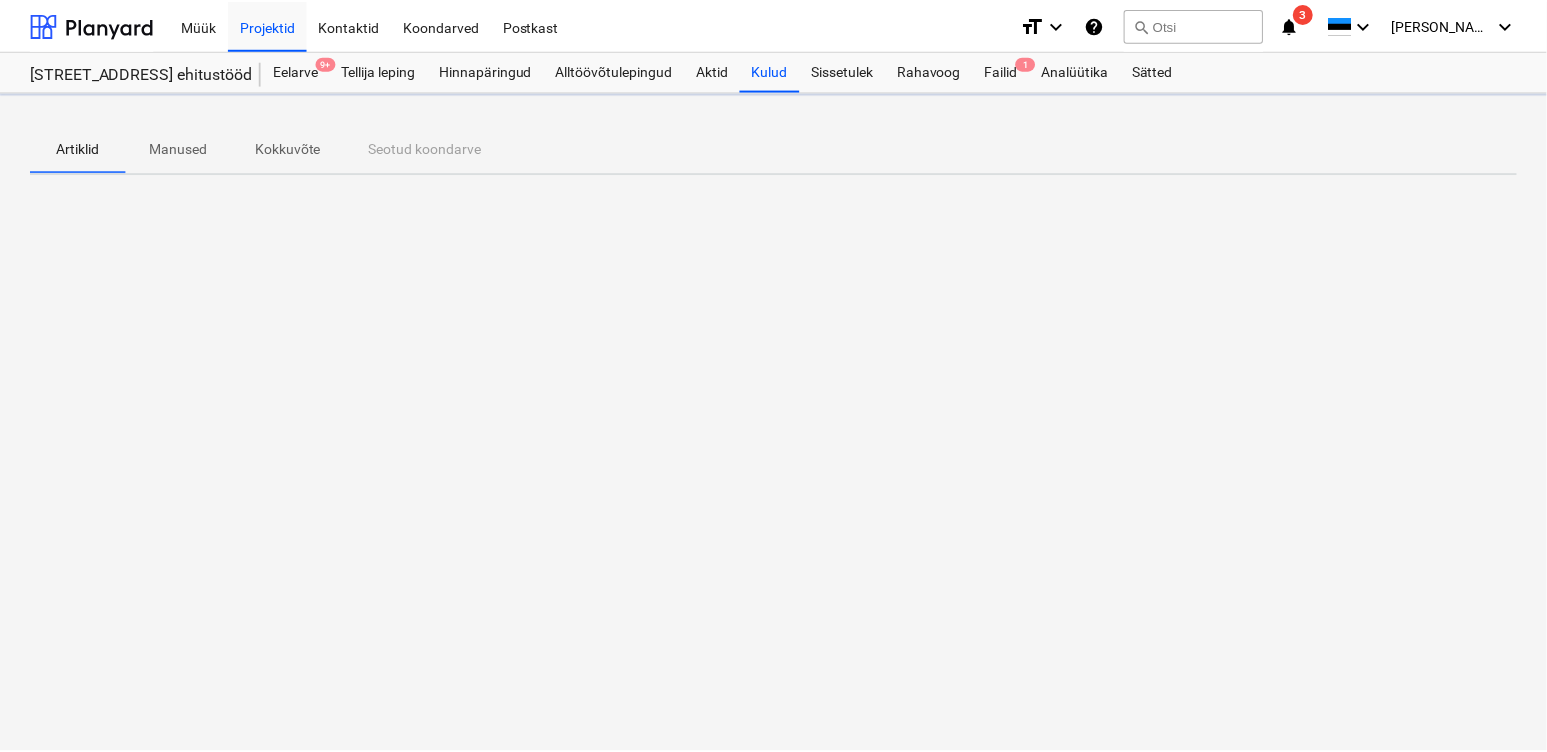 scroll, scrollTop: 0, scrollLeft: 0, axis: both 